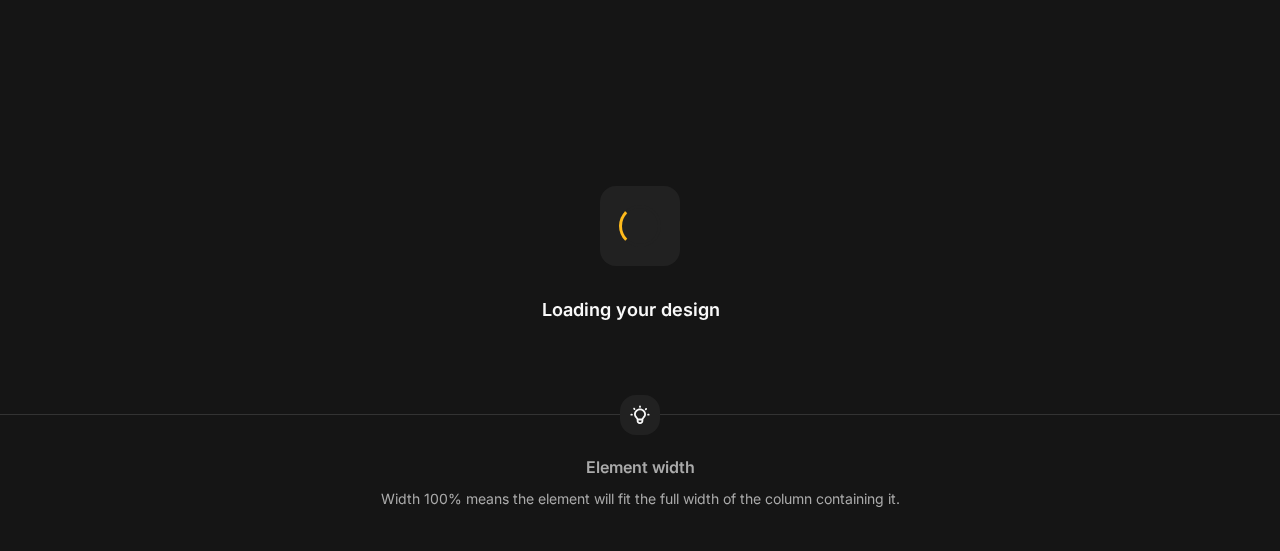 scroll, scrollTop: 0, scrollLeft: 0, axis: both 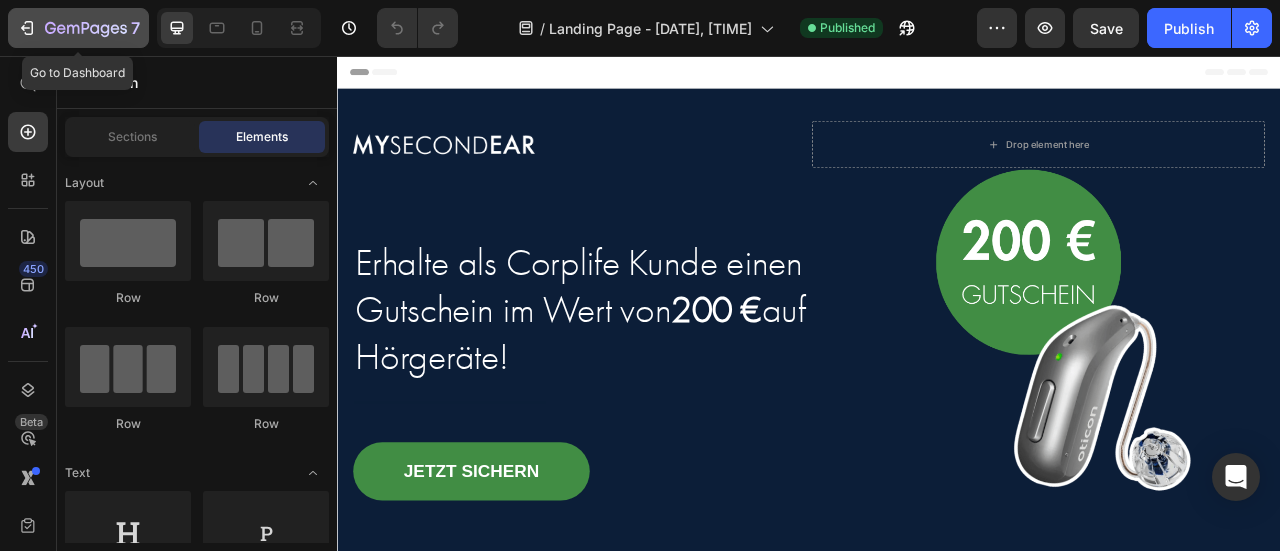 click 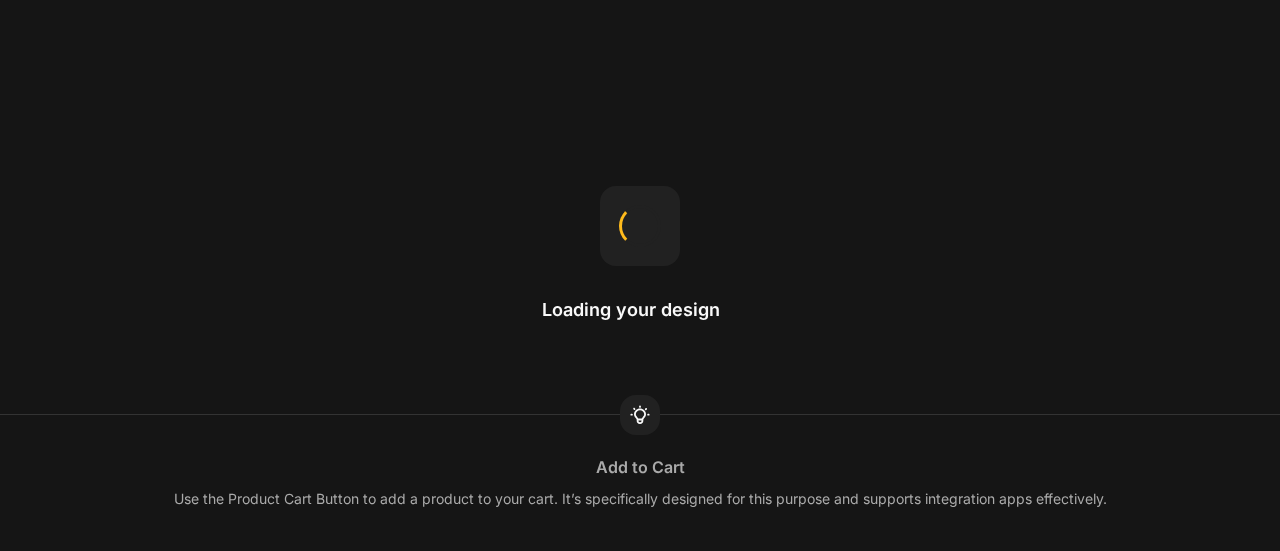 scroll, scrollTop: 0, scrollLeft: 0, axis: both 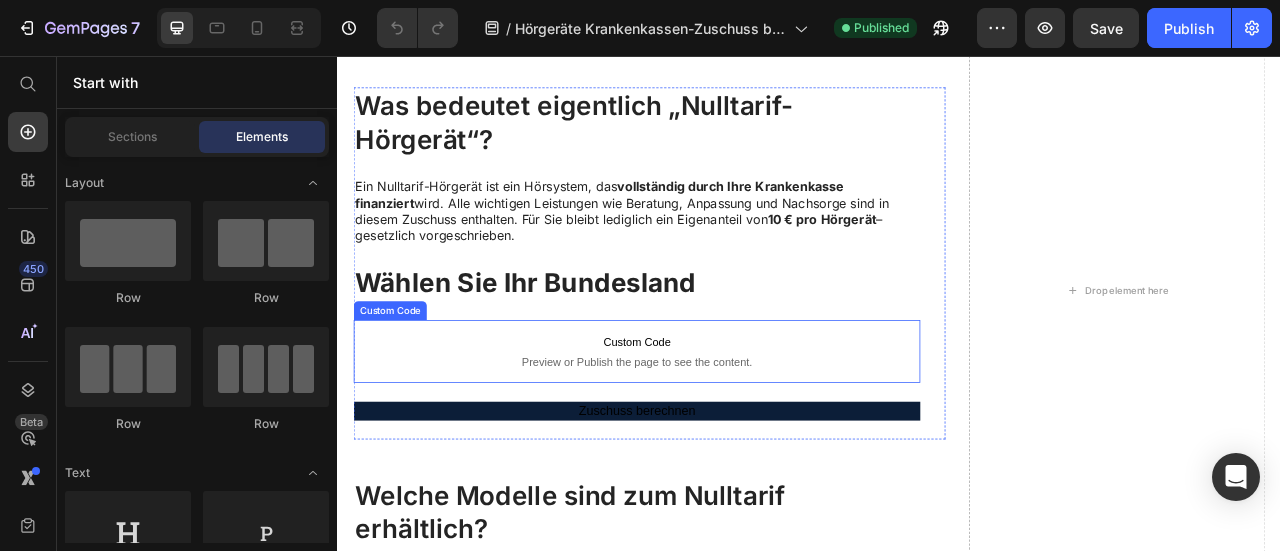 click on "Custom Code" at bounding box center [717, 419] 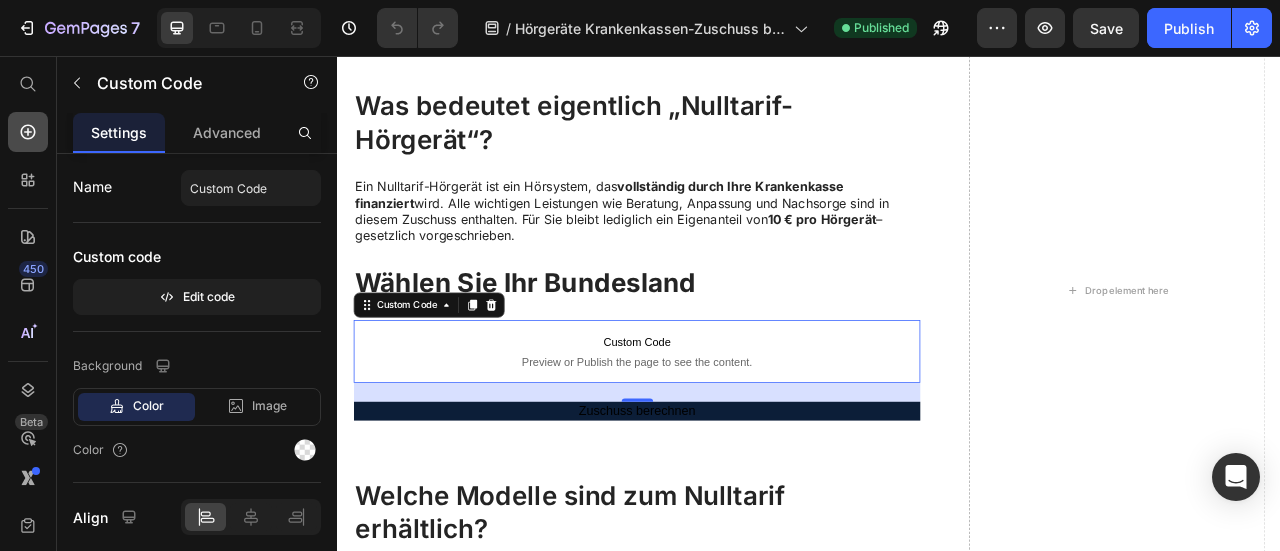 click 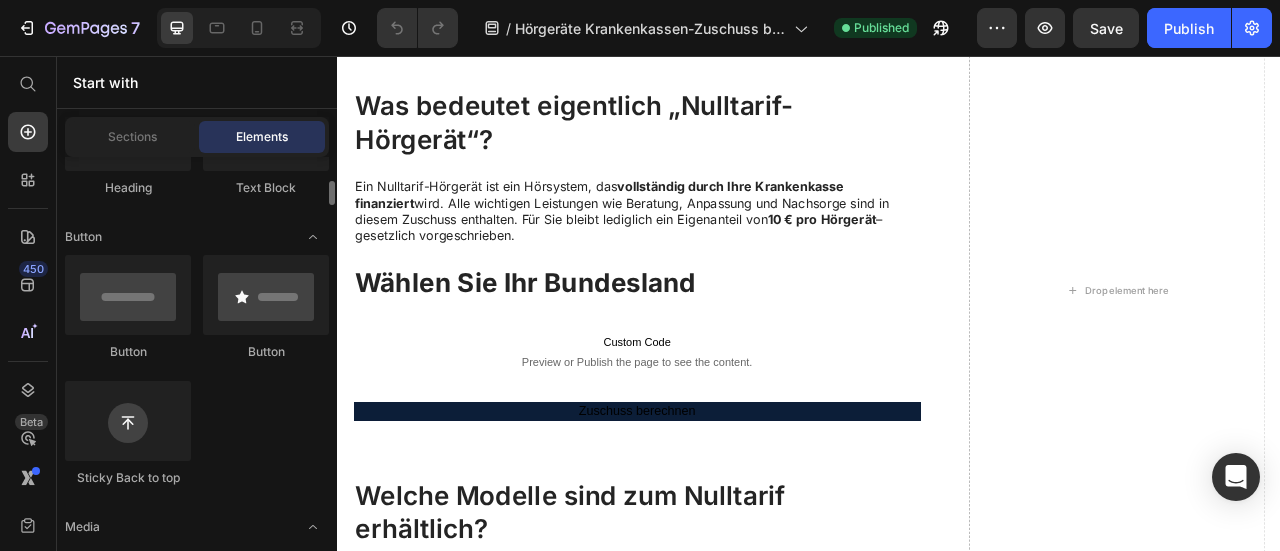 scroll, scrollTop: 600, scrollLeft: 0, axis: vertical 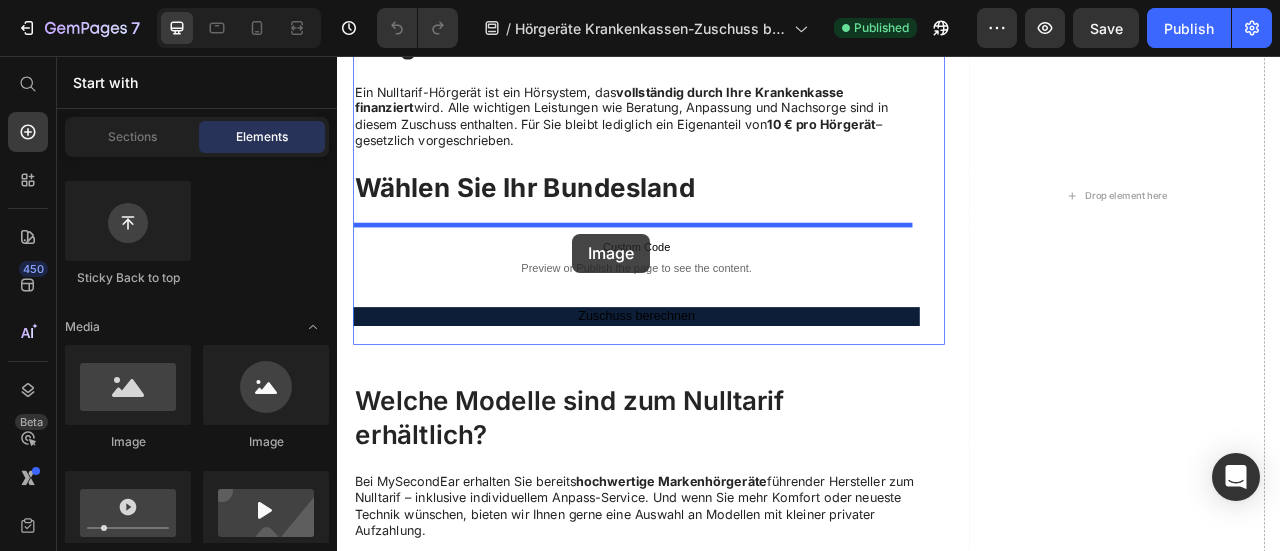drag, startPoint x: 483, startPoint y: 454, endPoint x: 636, endPoint y: 282, distance: 230.20209 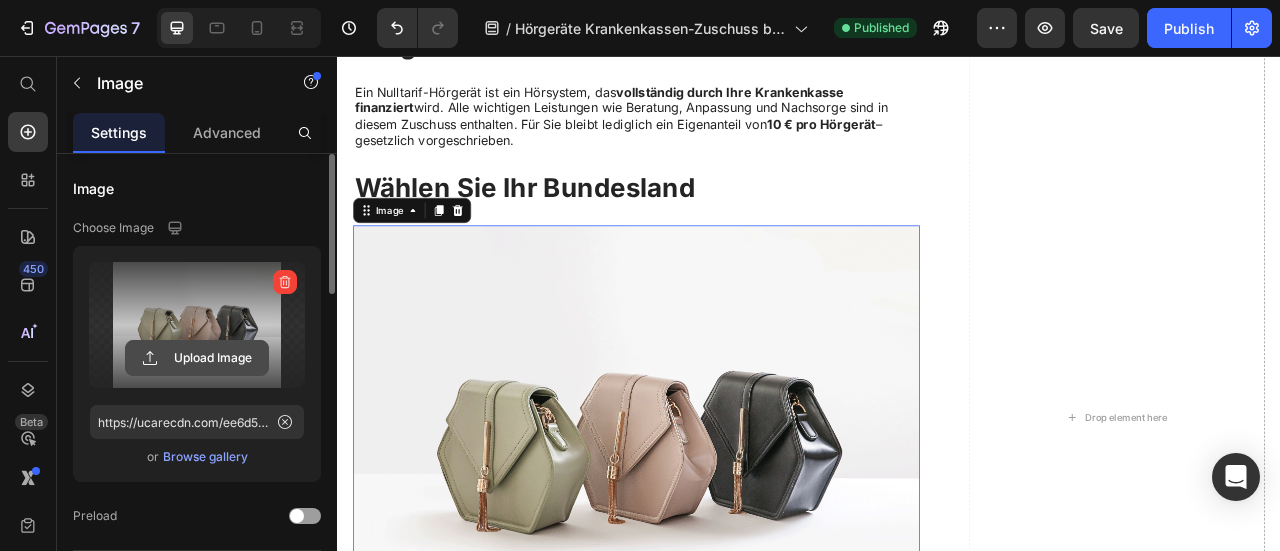 click 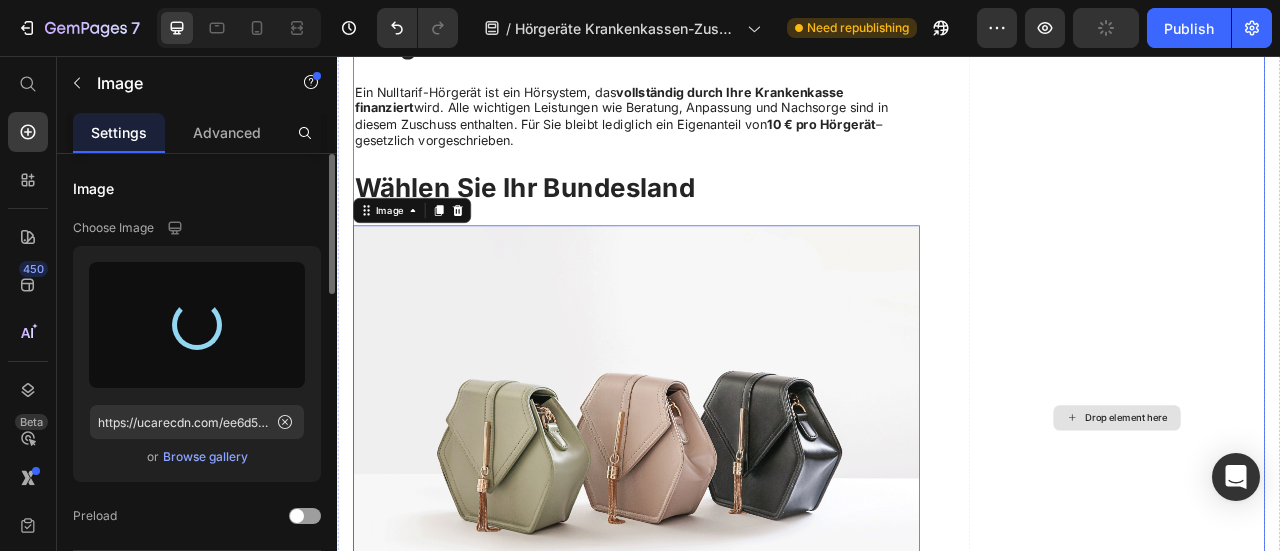 type on "https://cdn.shopify.com/s/files/1/0266/3618/9740/files/gempages_572651253079737496-989a322e-4f97-4ff5-adf6-ba2cb43dcfad.png" 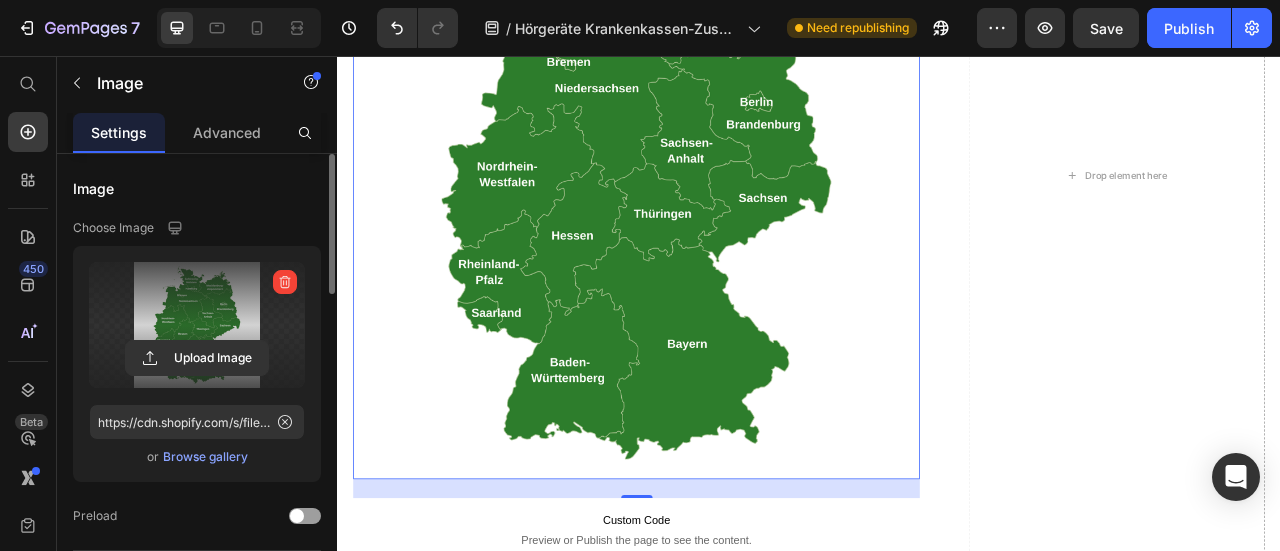 scroll, scrollTop: 2030, scrollLeft: 0, axis: vertical 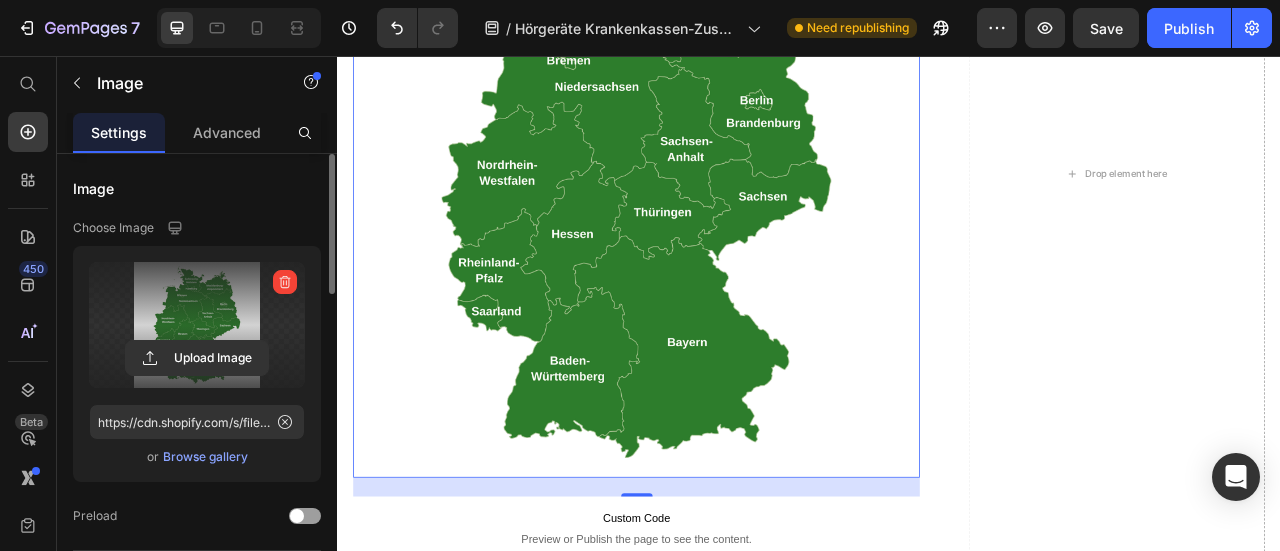 click at bounding box center (717, 231) 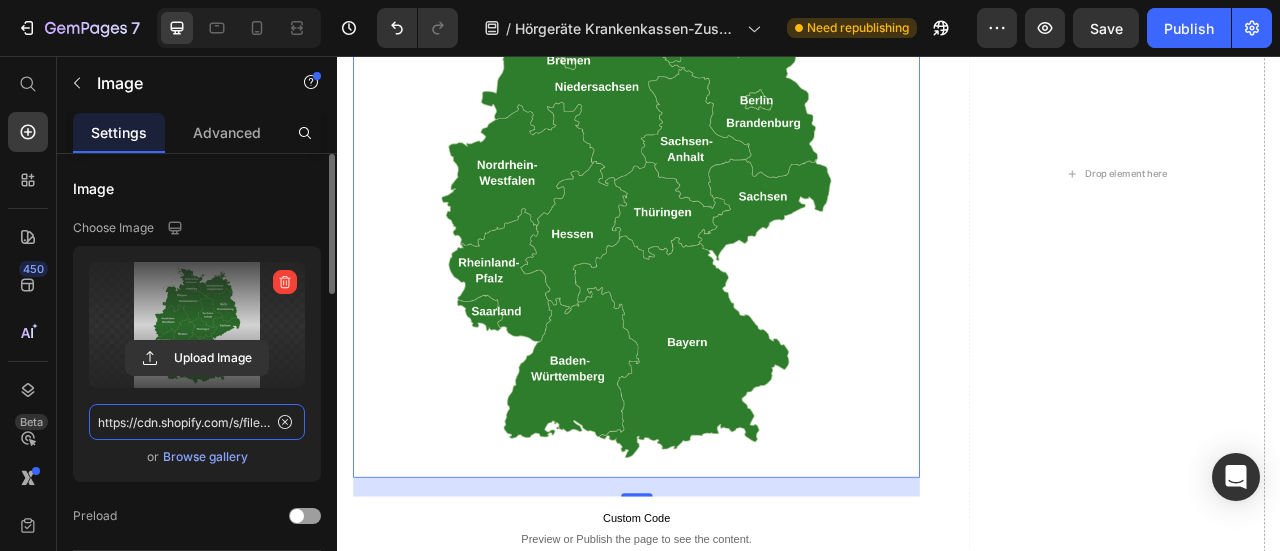 click on "https://cdn.shopify.com/s/files/1/0266/3618/9740/files/gempages_572651253079737496-989a322e-4f97-4ff5-adf6-ba2cb43dcfad.png" 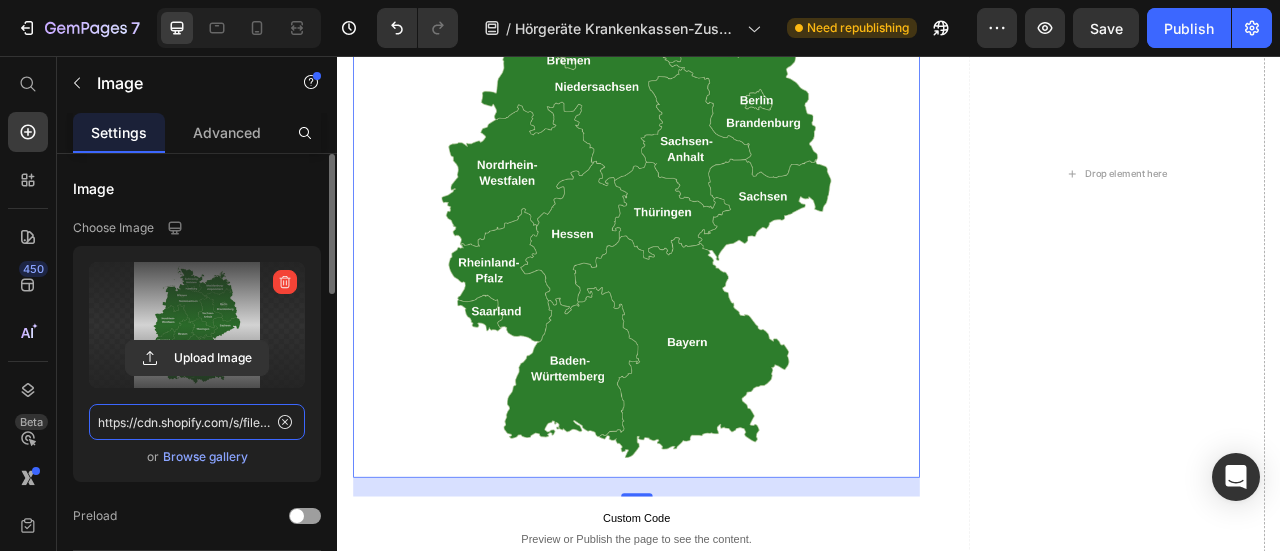 click on "https://cdn.shopify.com/s/files/1/0266/3618/9740/files/gempages_572651253079737496-989a322e-4f97-4ff5-adf6-ba2cb43dcfad.png" 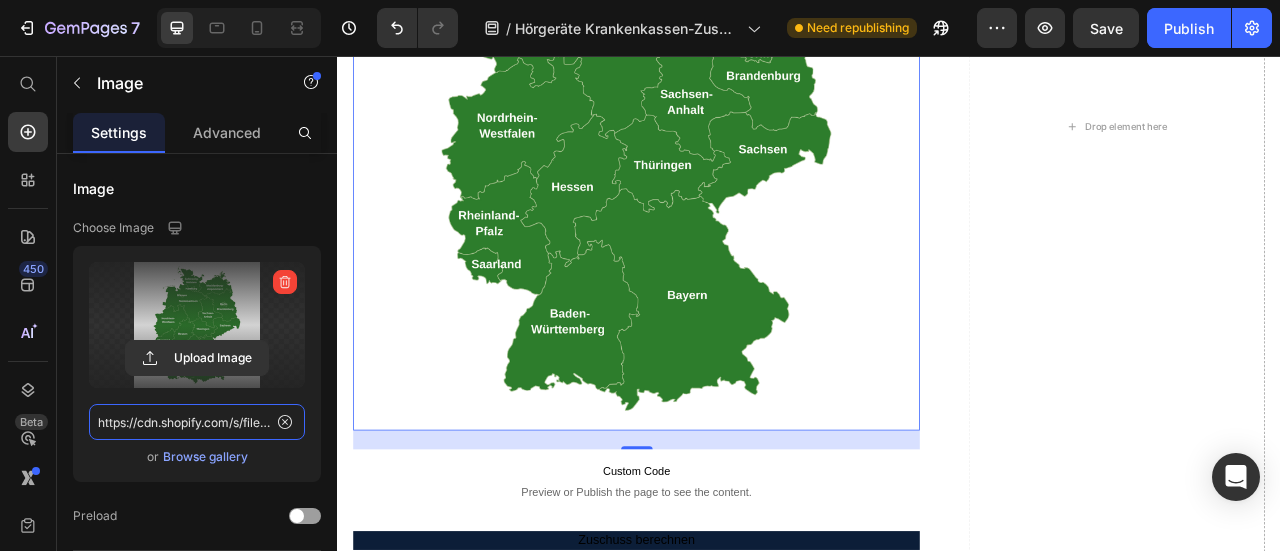 scroll, scrollTop: 2230, scrollLeft: 0, axis: vertical 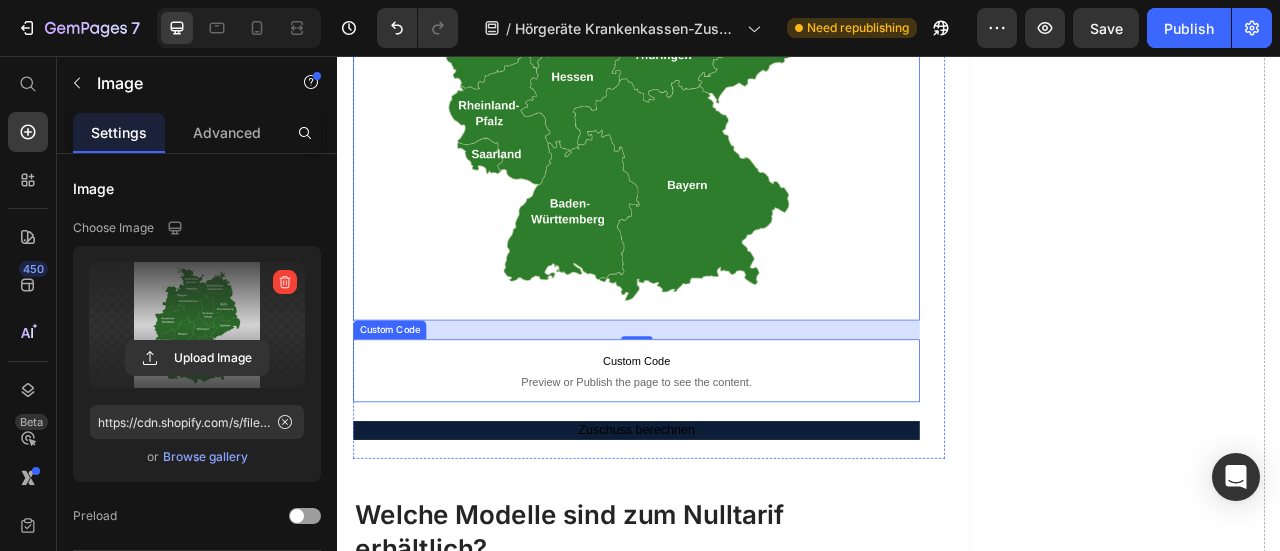 click on "Custom Code" at bounding box center [717, 444] 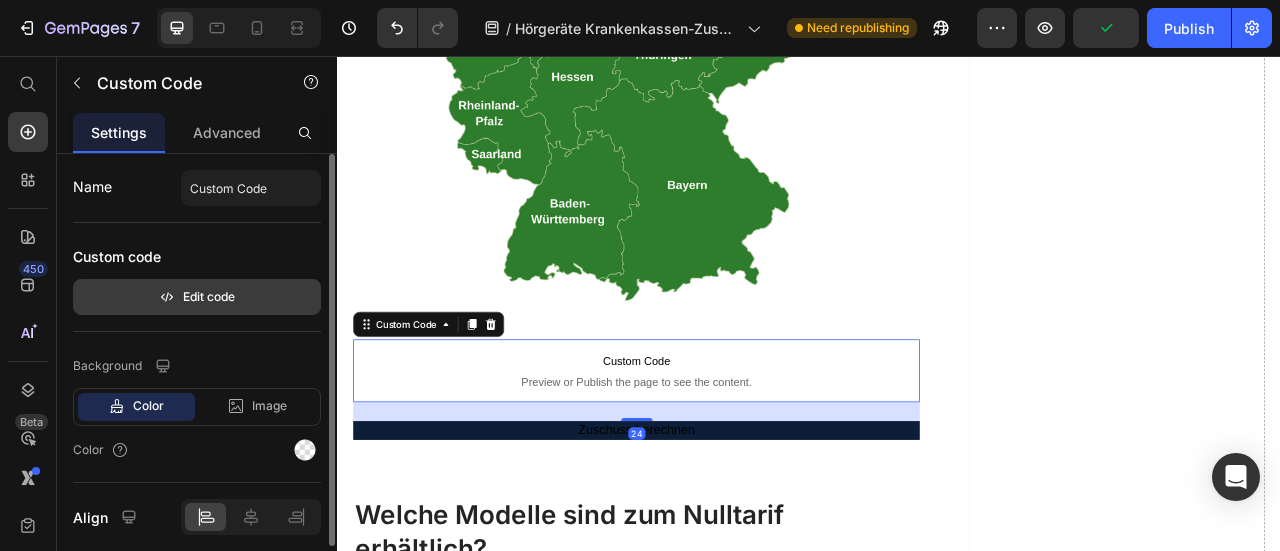 click on "Edit code" at bounding box center [197, 297] 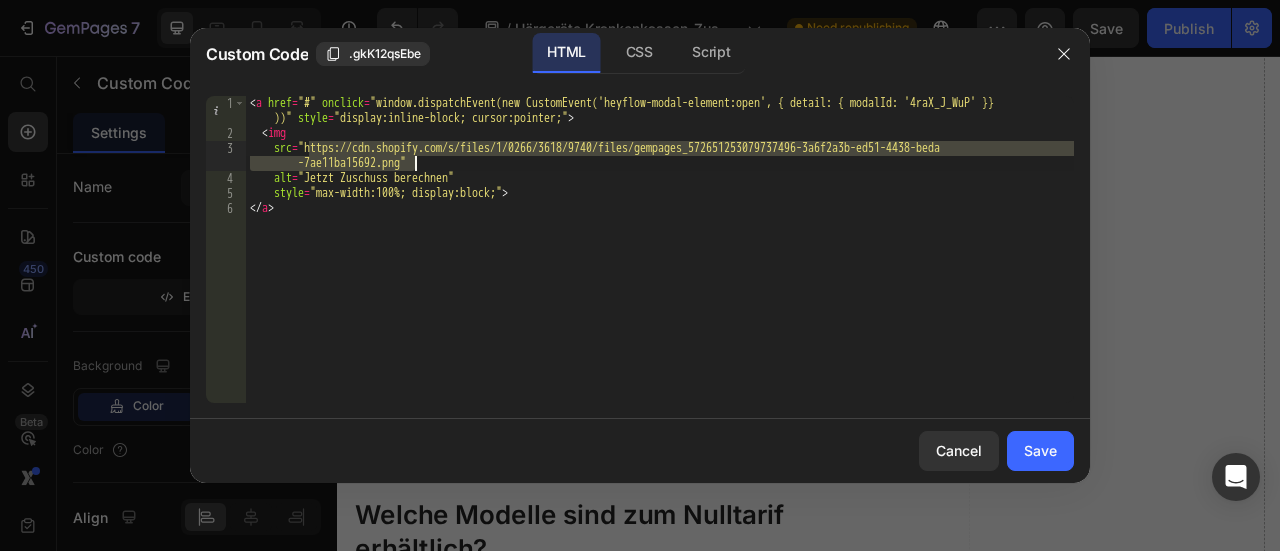drag, startPoint x: 308, startPoint y: 147, endPoint x: 414, endPoint y: 161, distance: 106.92053 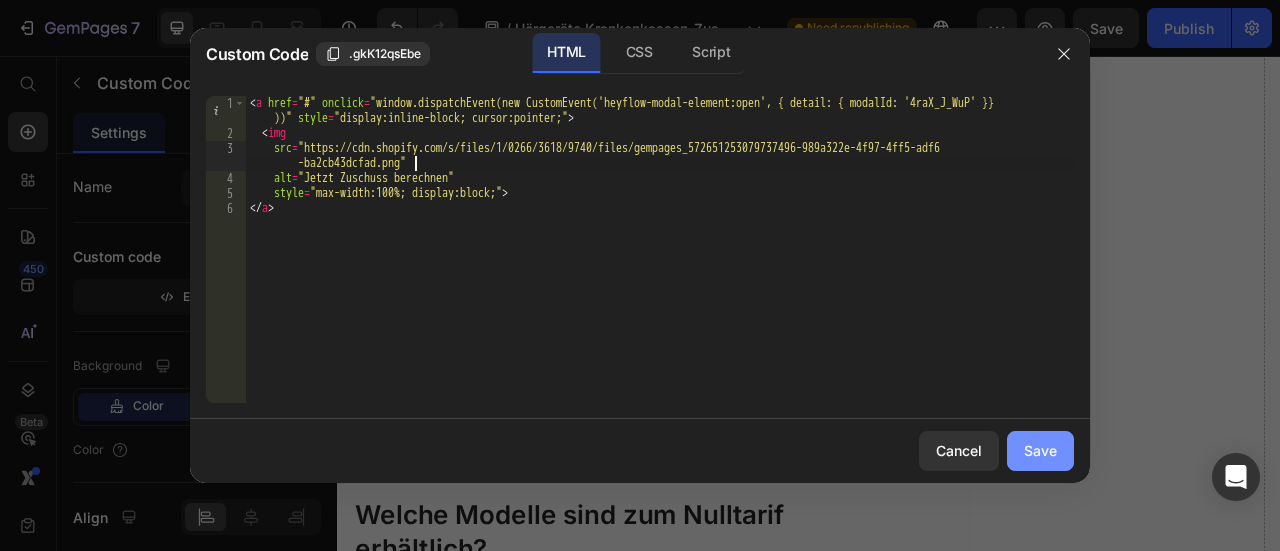 click on "Save" at bounding box center (1040, 450) 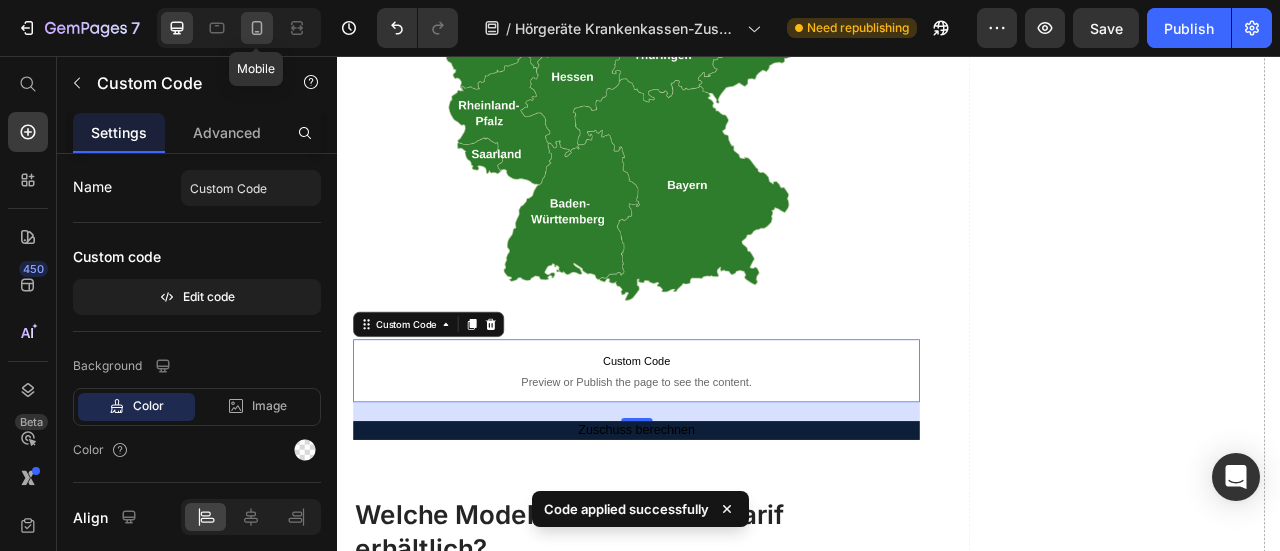 click 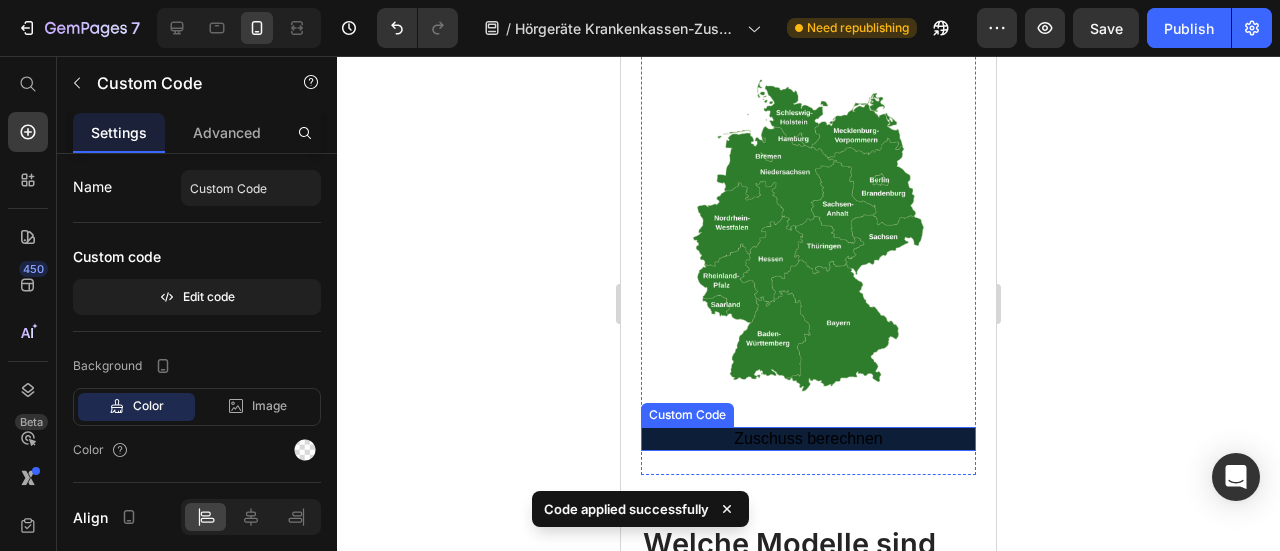 scroll, scrollTop: 2102, scrollLeft: 0, axis: vertical 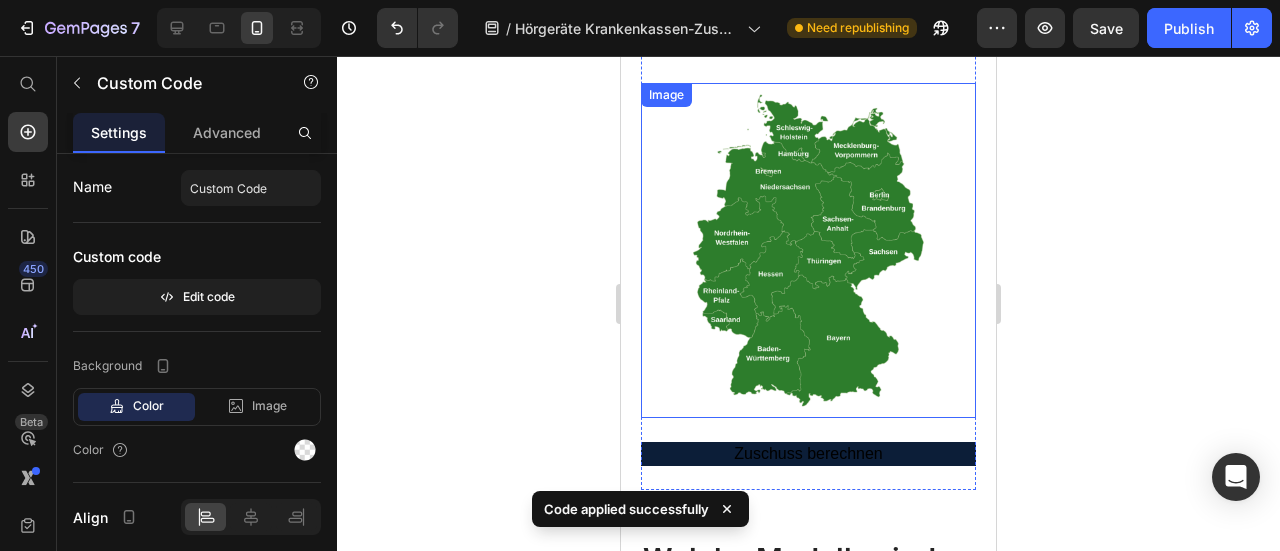 click at bounding box center [808, 250] 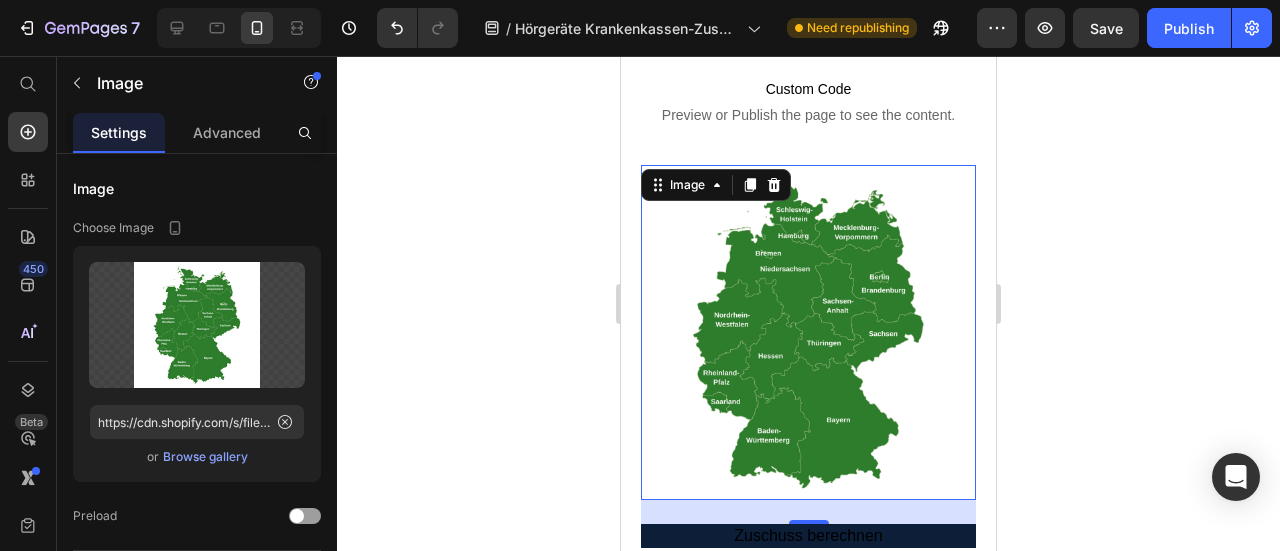 scroll, scrollTop: 1902, scrollLeft: 0, axis: vertical 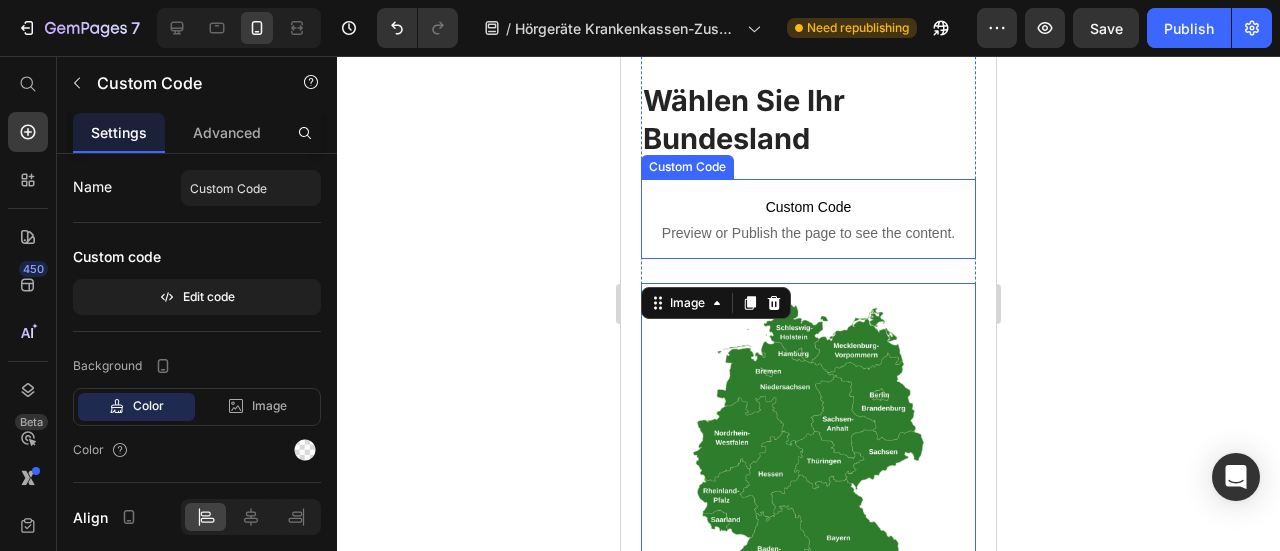 click on "Custom Code" at bounding box center (808, 207) 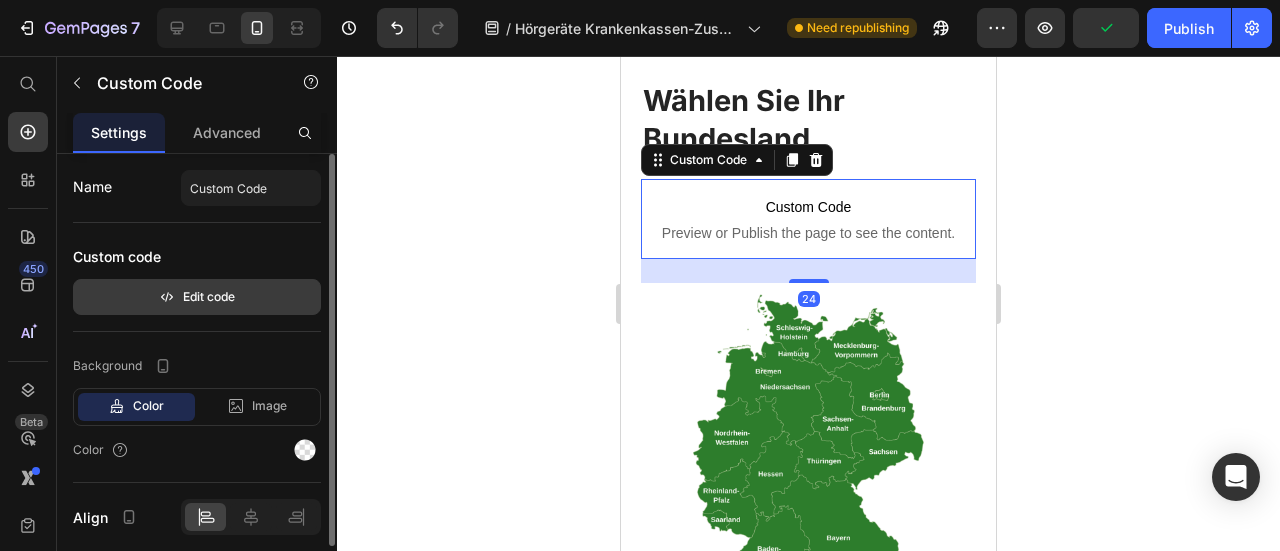 click on "Edit code" at bounding box center [197, 297] 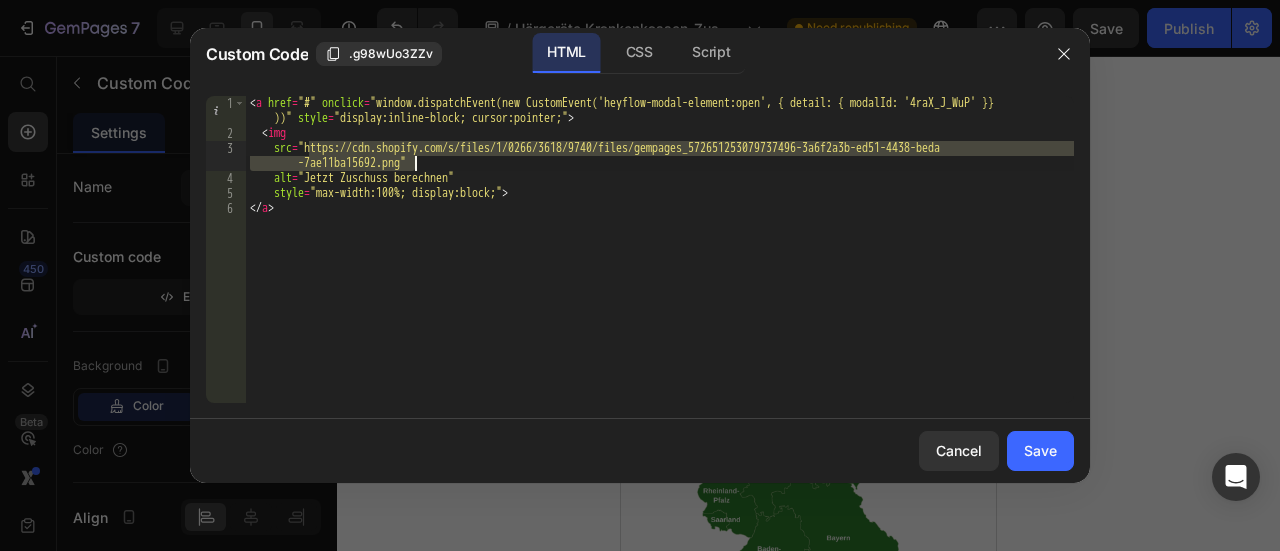 drag, startPoint x: 310, startPoint y: 147, endPoint x: 412, endPoint y: 165, distance: 103.57606 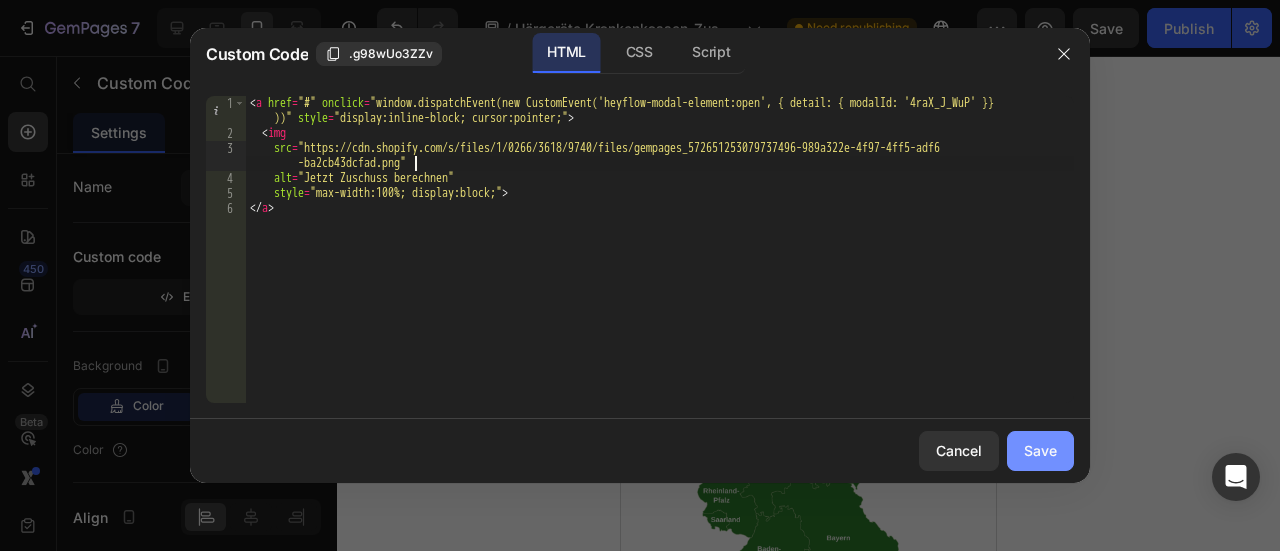 click on "Save" at bounding box center (1040, 450) 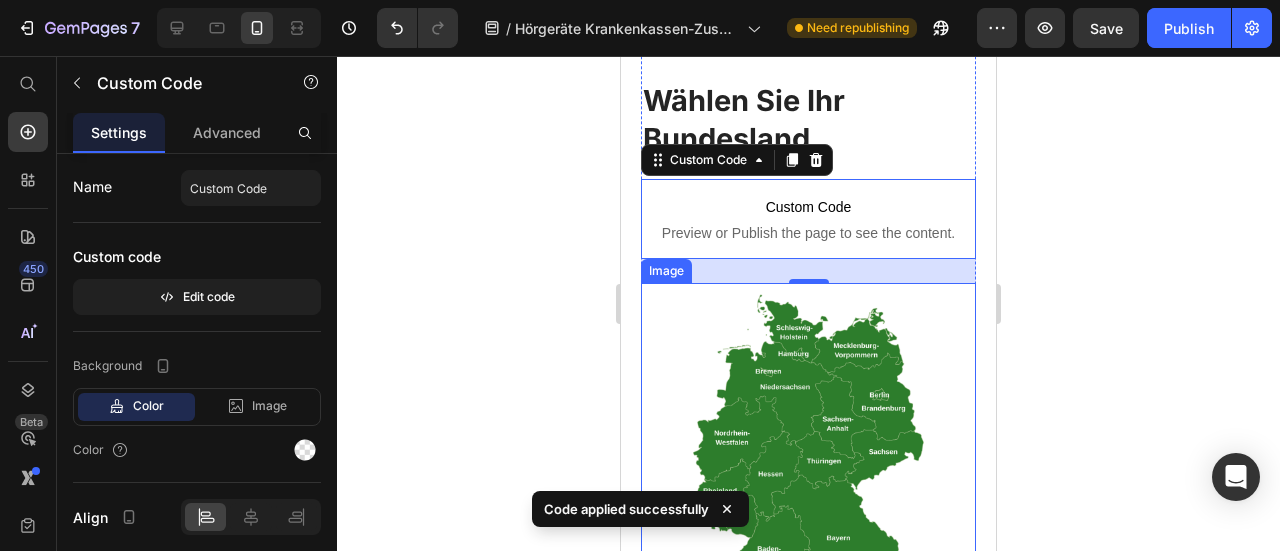 click at bounding box center (808, 450) 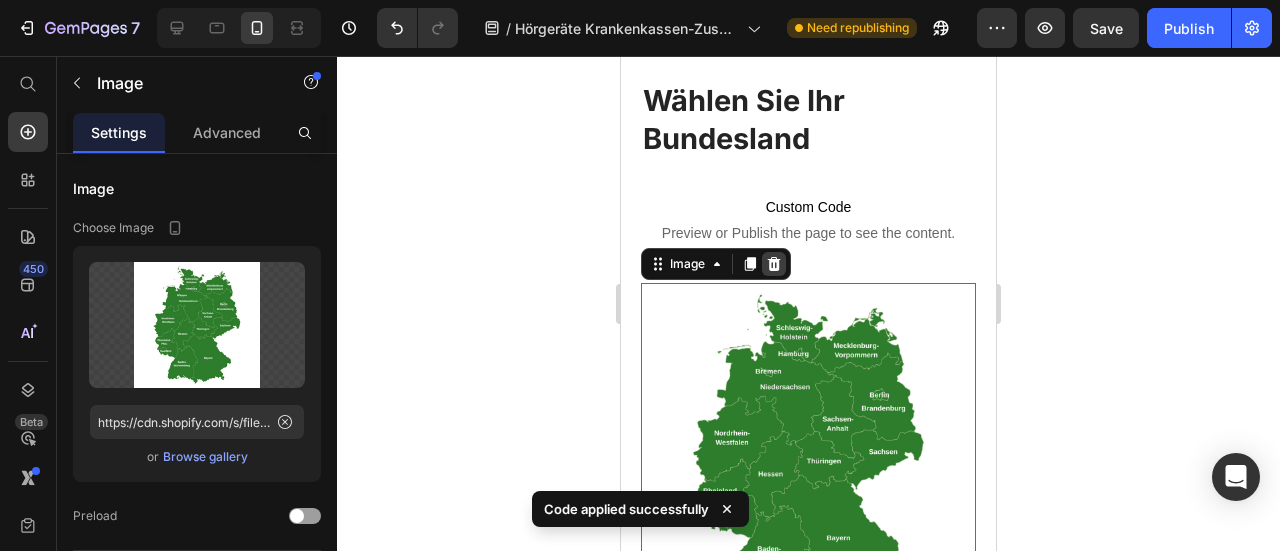 click 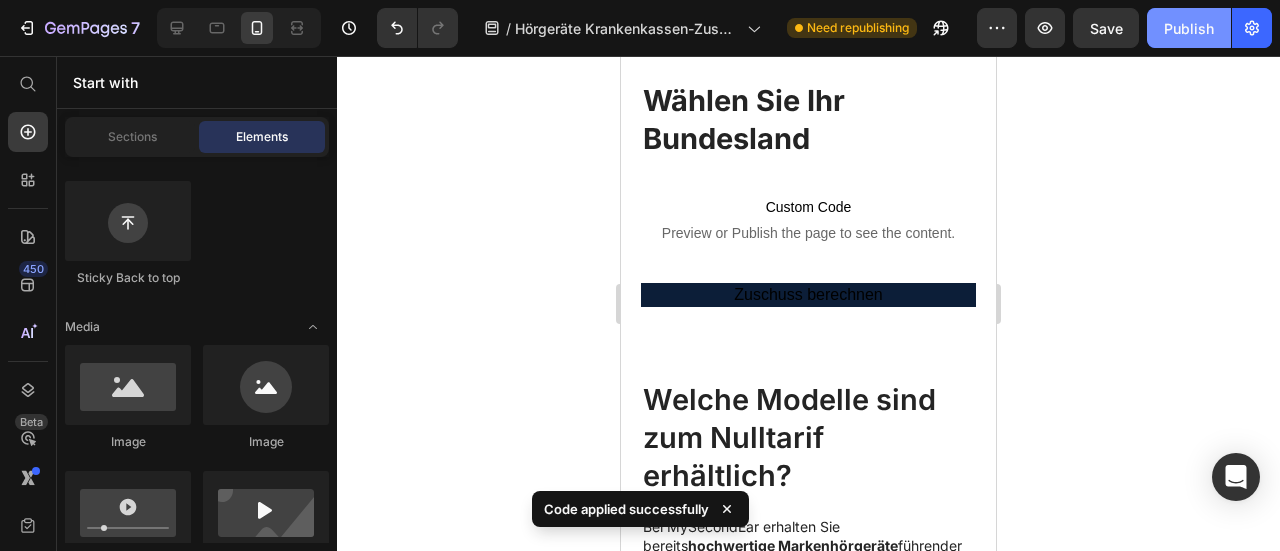 click on "Publish" at bounding box center [1189, 28] 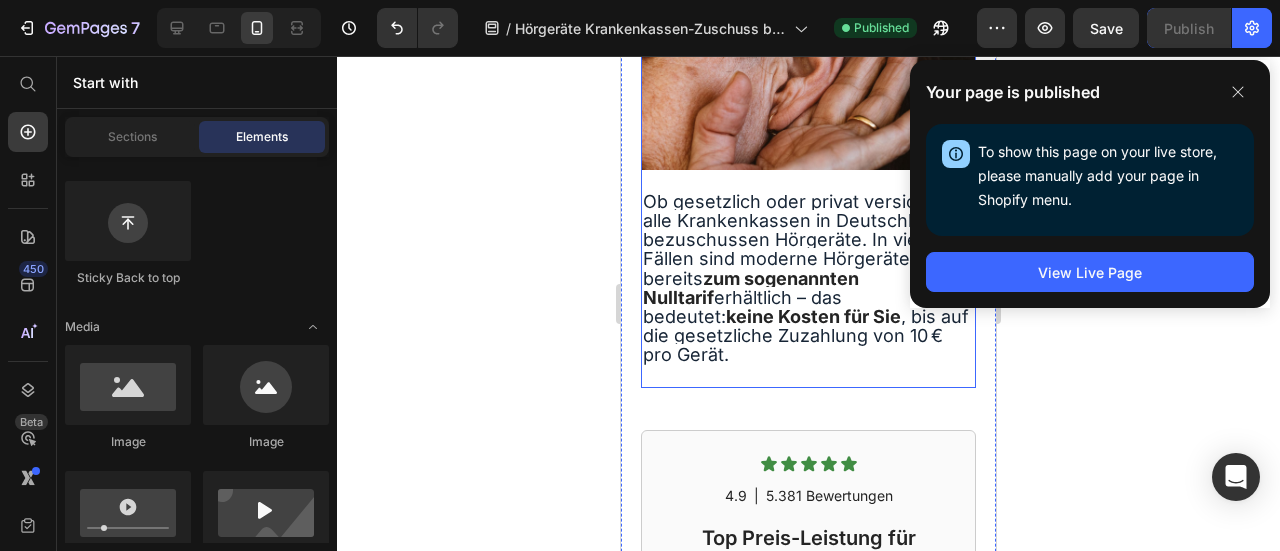 scroll, scrollTop: 132, scrollLeft: 0, axis: vertical 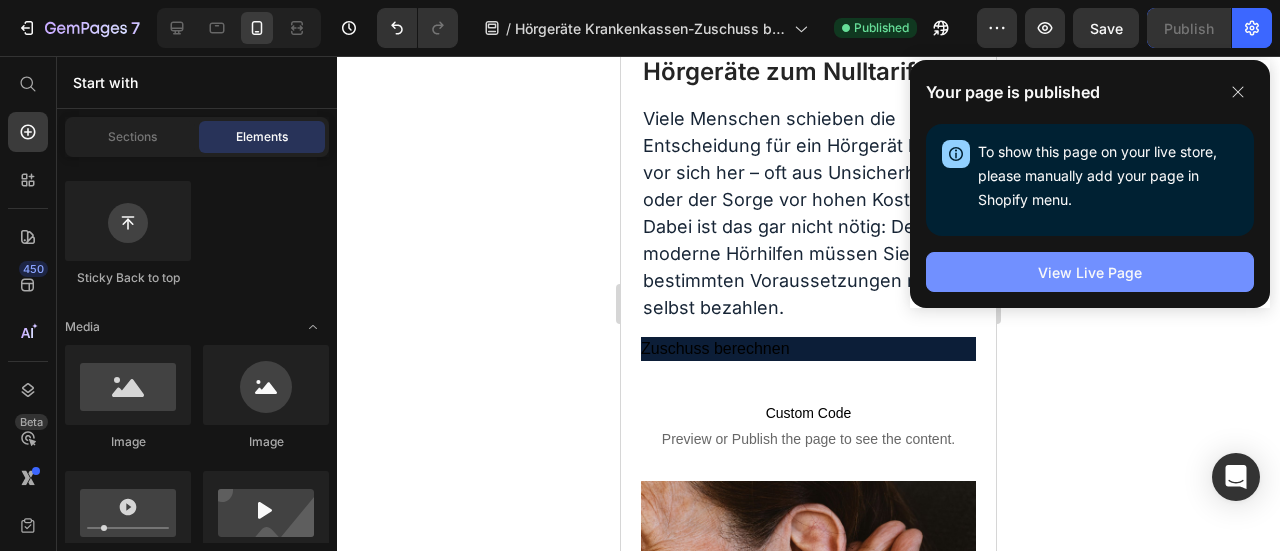 click on "View Live Page" at bounding box center [1090, 272] 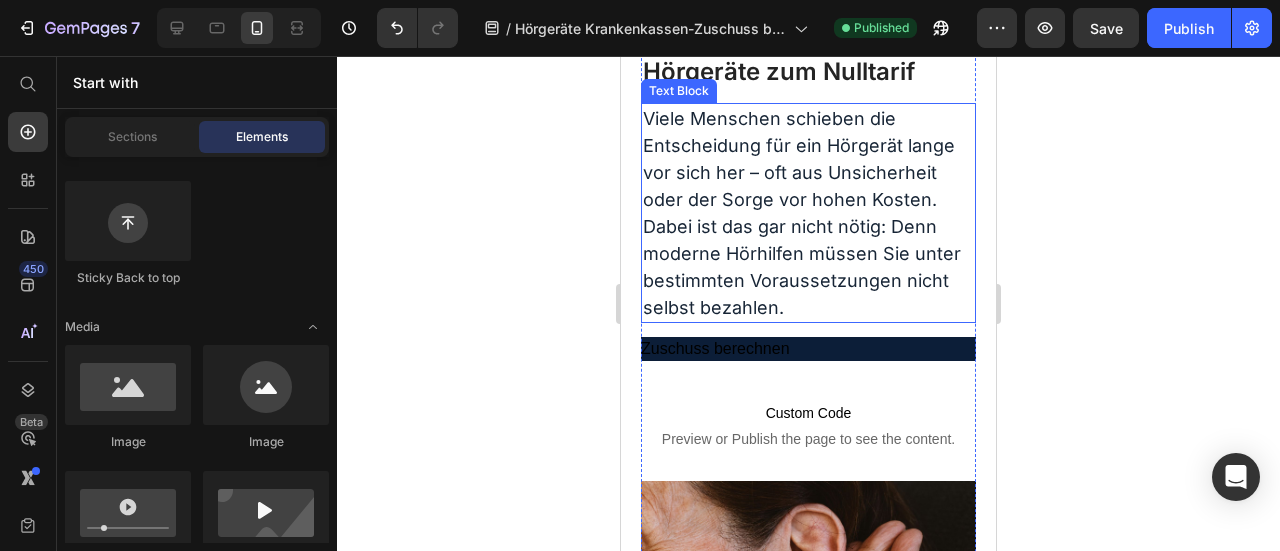 scroll, scrollTop: 0, scrollLeft: 0, axis: both 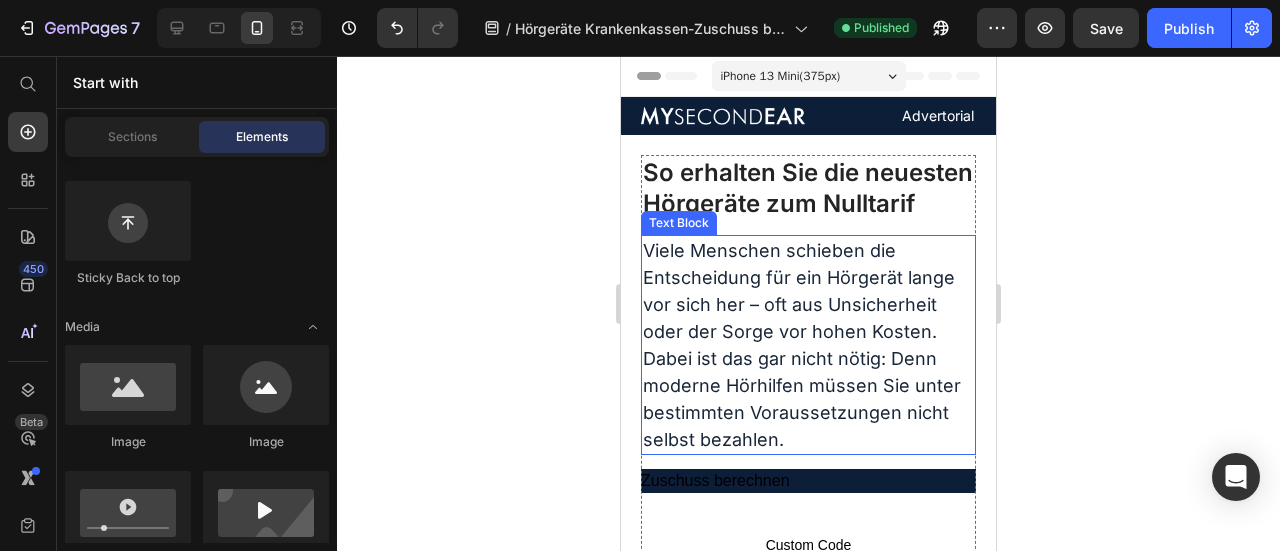 click on "Viele Menschen schieben die Entscheidung für ein Hörgerät lange vor sich her – oft aus Unsicherheit oder der Sorge vor hohen Kosten. Dabei ist das gar nicht nötig: Denn moderne Hörhilfen müssen Sie unter bestimmten Voraussetzungen nicht selbst bezahlen." at bounding box center [808, 345] 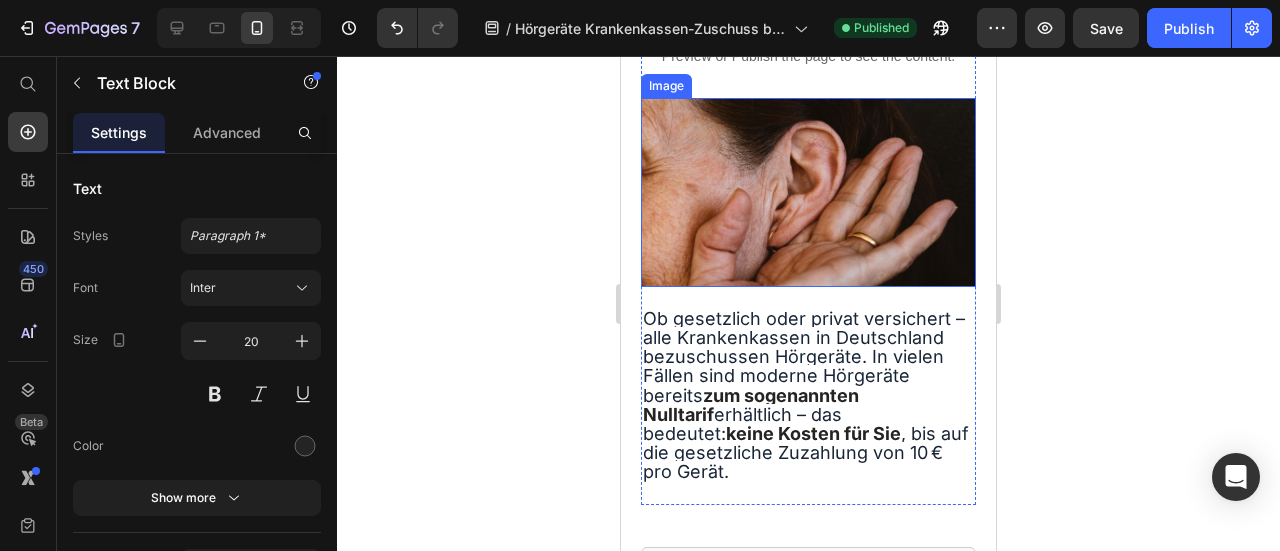 scroll, scrollTop: 600, scrollLeft: 0, axis: vertical 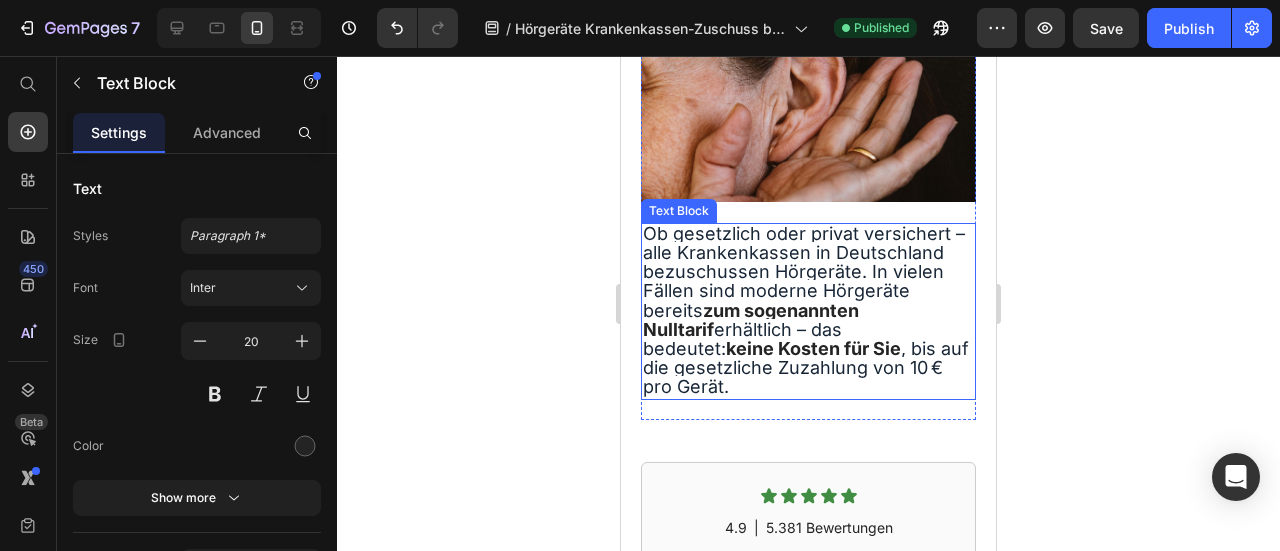 click on "zum sogenannten Nulltarif" at bounding box center (751, 320) 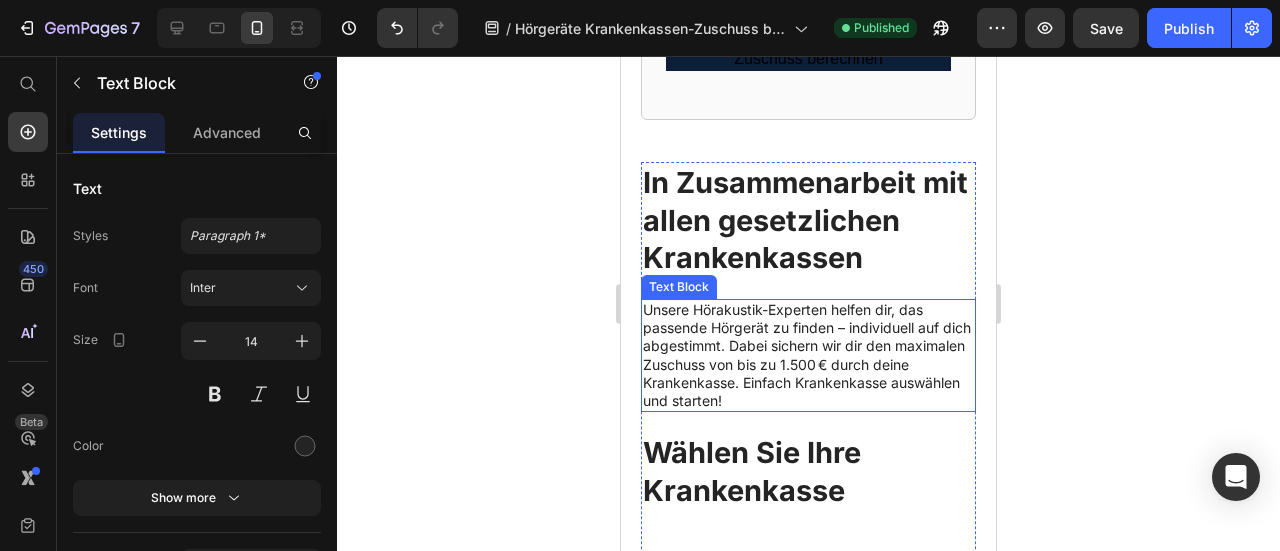 scroll, scrollTop: 1700, scrollLeft: 0, axis: vertical 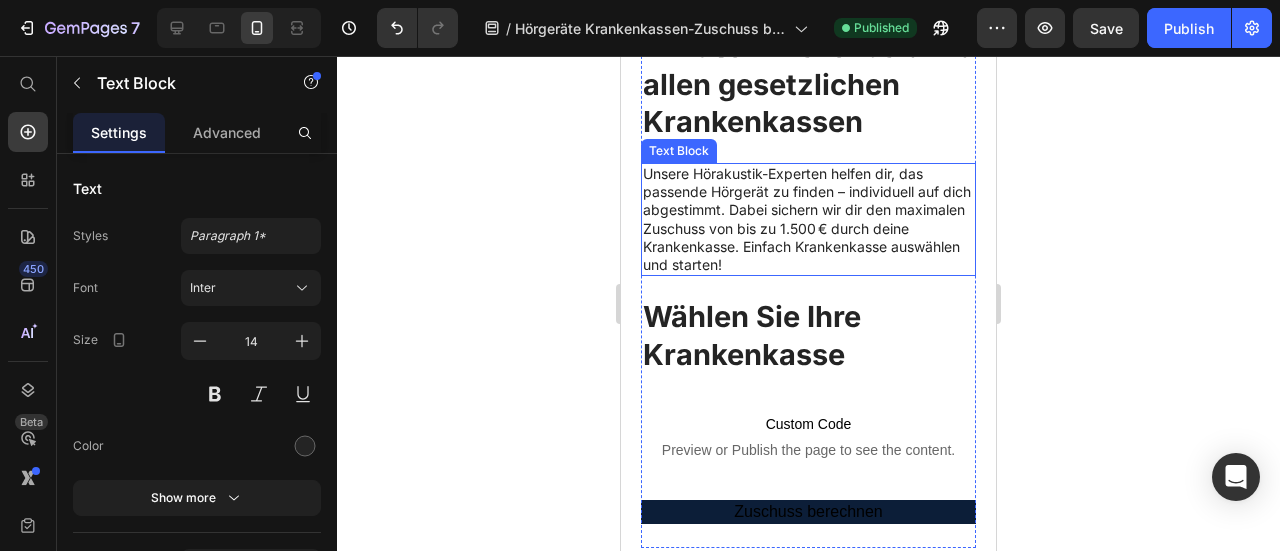 click on "Unsere Hörakustik-Experten helfen dir, das passende Hörgerät zu finden – individuell auf dich abgestimmt. Dabei sichern wir dir den maximalen Zuschuss von bis zu 1.500 € durch deine Krankenkasse. Einfach Krankenkasse auswählen und starten!" at bounding box center [808, 219] 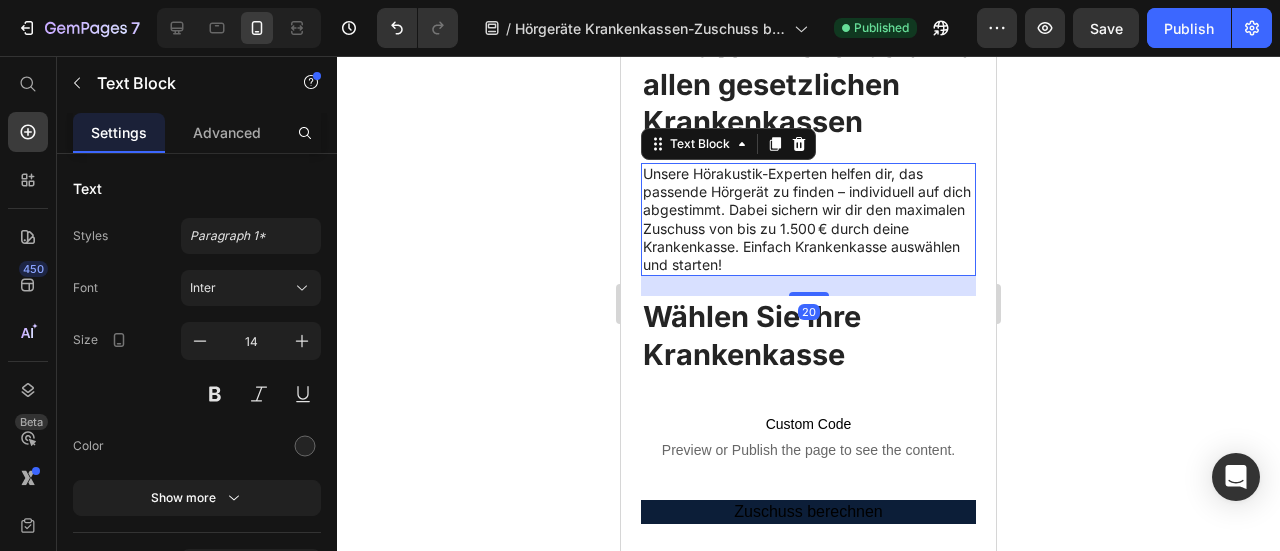 click on "Unsere Hörakustik-Experten helfen dir, das passende Hörgerät zu finden – individuell auf dich abgestimmt. Dabei sichern wir dir den maximalen Zuschuss von bis zu 1.500 € durch deine Krankenkasse. Einfach Krankenkasse auswählen und starten!" at bounding box center (808, 219) 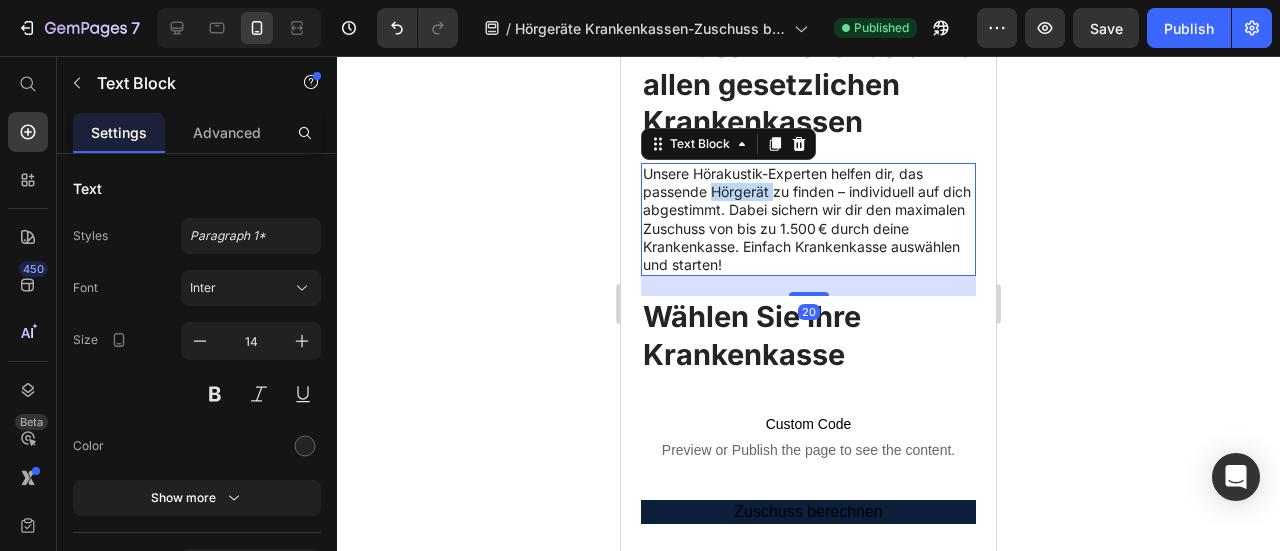 click on "Unsere Hörakustik-Experten helfen dir, das passende Hörgerät zu finden – individuell auf dich abgestimmt. Dabei sichern wir dir den maximalen Zuschuss von bis zu 1.500 € durch deine Krankenkasse. Einfach Krankenkasse auswählen und starten!" at bounding box center [808, 219] 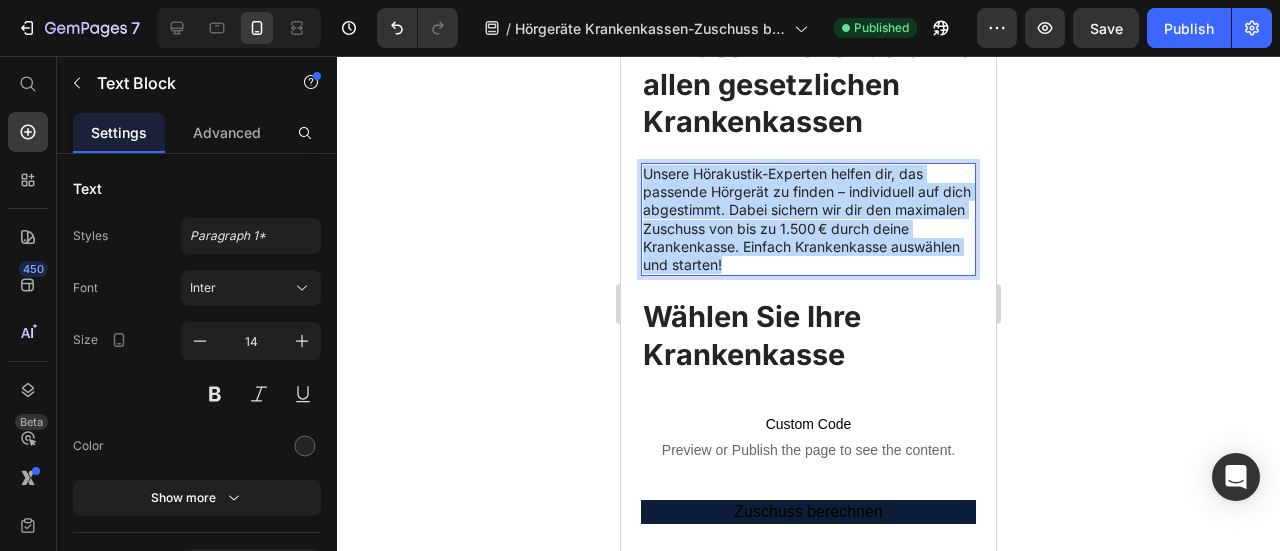 click on "Unsere Hörakustik-Experten helfen dir, das passende Hörgerät zu finden – individuell auf dich abgestimmt. Dabei sichern wir dir den maximalen Zuschuss von bis zu 1.500 € durch deine Krankenkasse. Einfach Krankenkasse auswählen und starten!" at bounding box center [808, 219] 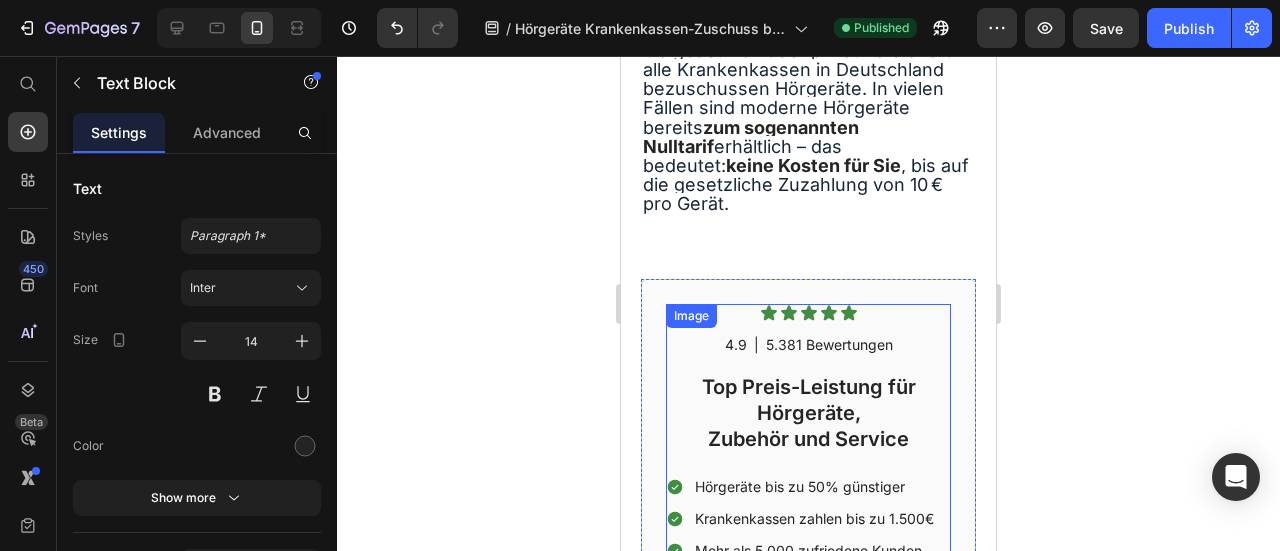 type on "16" 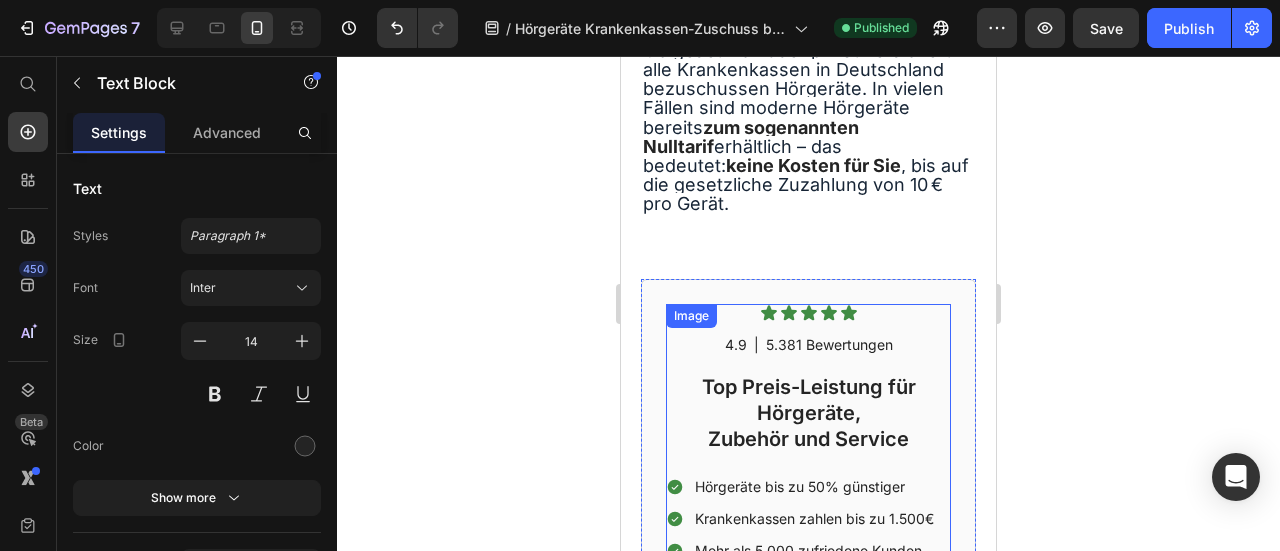 scroll, scrollTop: 600, scrollLeft: 0, axis: vertical 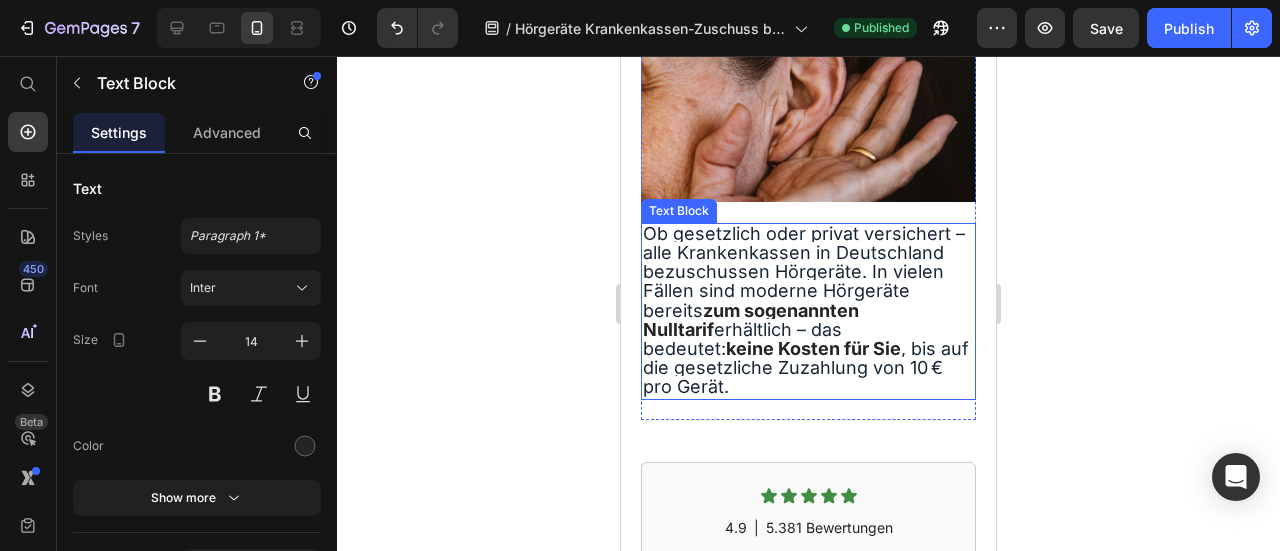 click on "Ob gesetzlich oder privat versichert – alle Krankenkassen in Deutschland bezuschussen Hörgeräte. In vielen Fällen sind moderne Hörgeräte bereits" at bounding box center [804, 272] 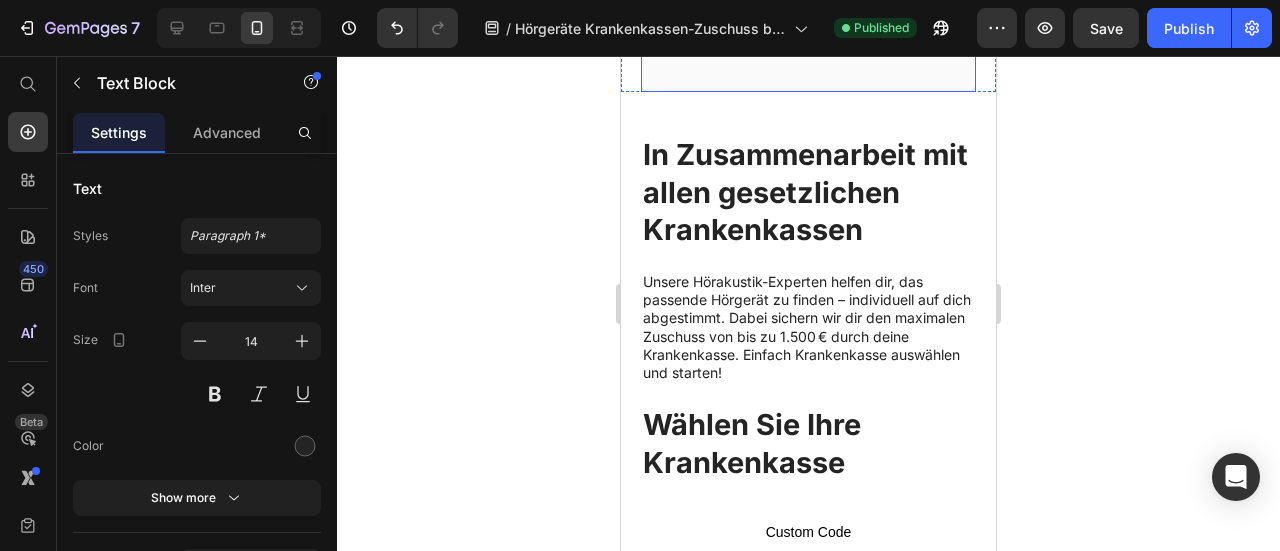 scroll, scrollTop: 1600, scrollLeft: 0, axis: vertical 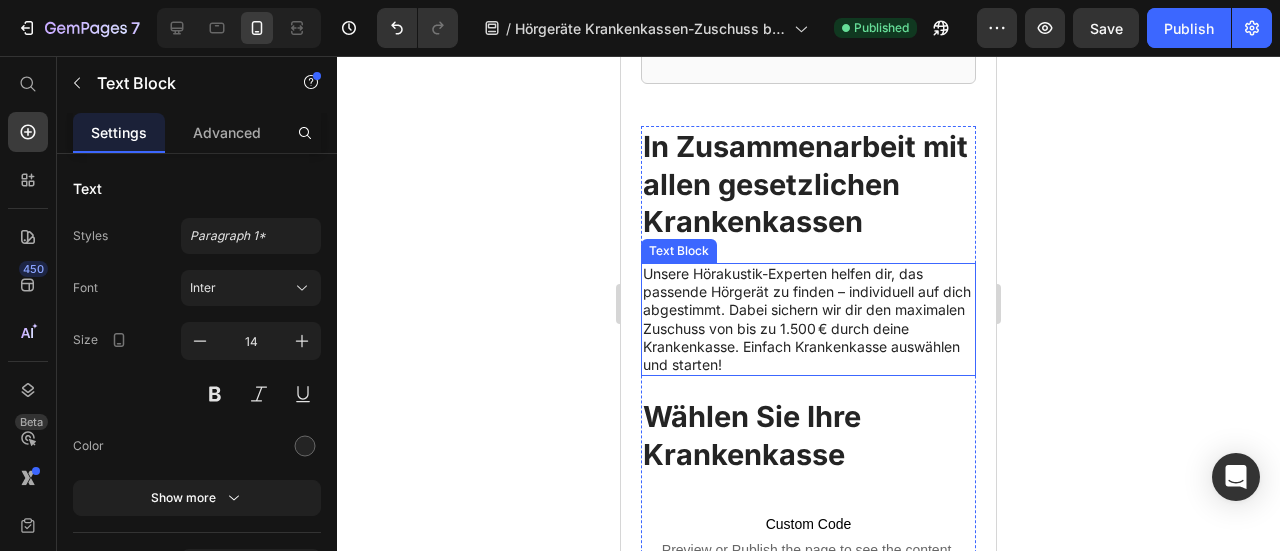 click on "Unsere Hörakustik-Experten helfen dir, das passende Hörgerät zu finden – individuell auf dich abgestimmt. Dabei sichern wir dir den maximalen Zuschuss von bis zu 1.500 € durch deine Krankenkasse. Einfach Krankenkasse auswählen und starten!" at bounding box center [808, 319] 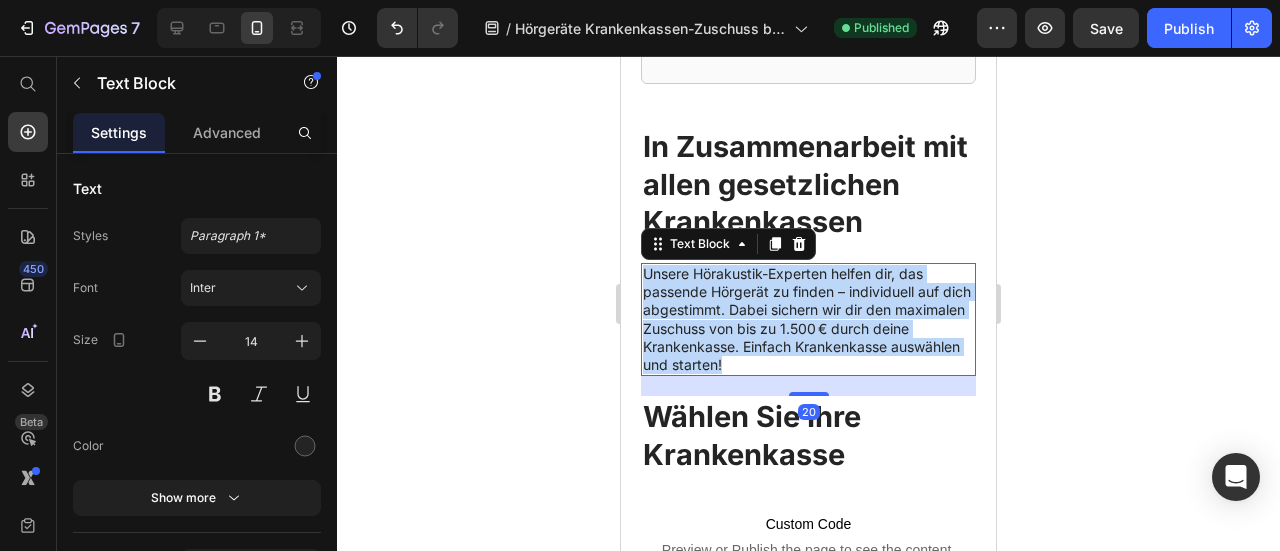 click on "Unsere Hörakustik-Experten helfen dir, das passende Hörgerät zu finden – individuell auf dich abgestimmt. Dabei sichern wir dir den maximalen Zuschuss von bis zu 1.500 € durch deine Krankenkasse. Einfach Krankenkasse auswählen und starten!" at bounding box center [808, 319] 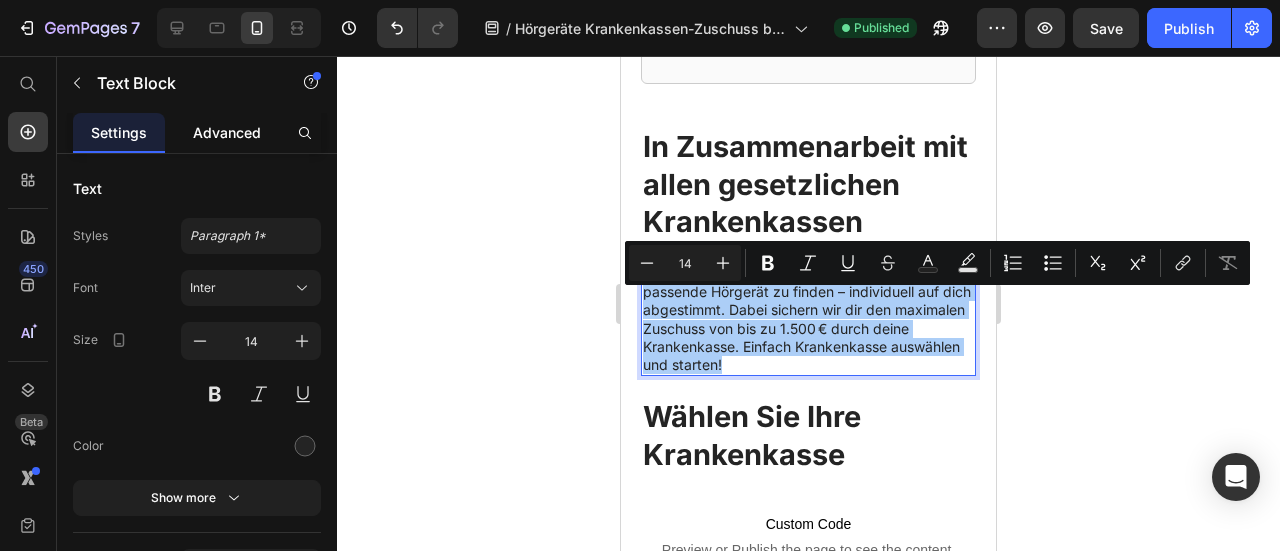 click on "Advanced" at bounding box center (227, 132) 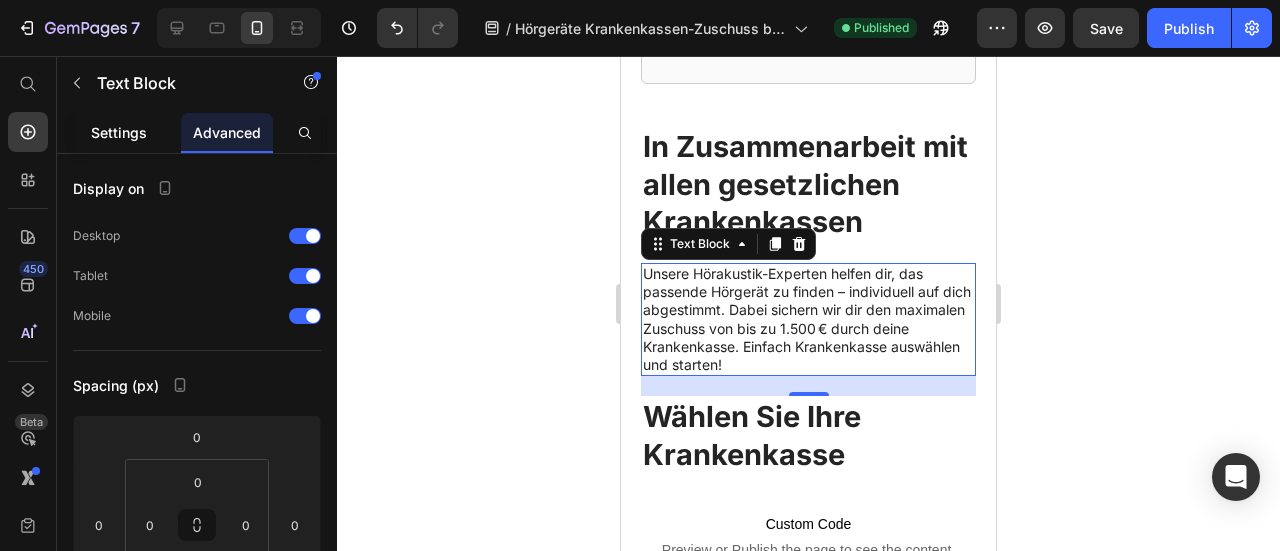 click on "Settings" at bounding box center [119, 132] 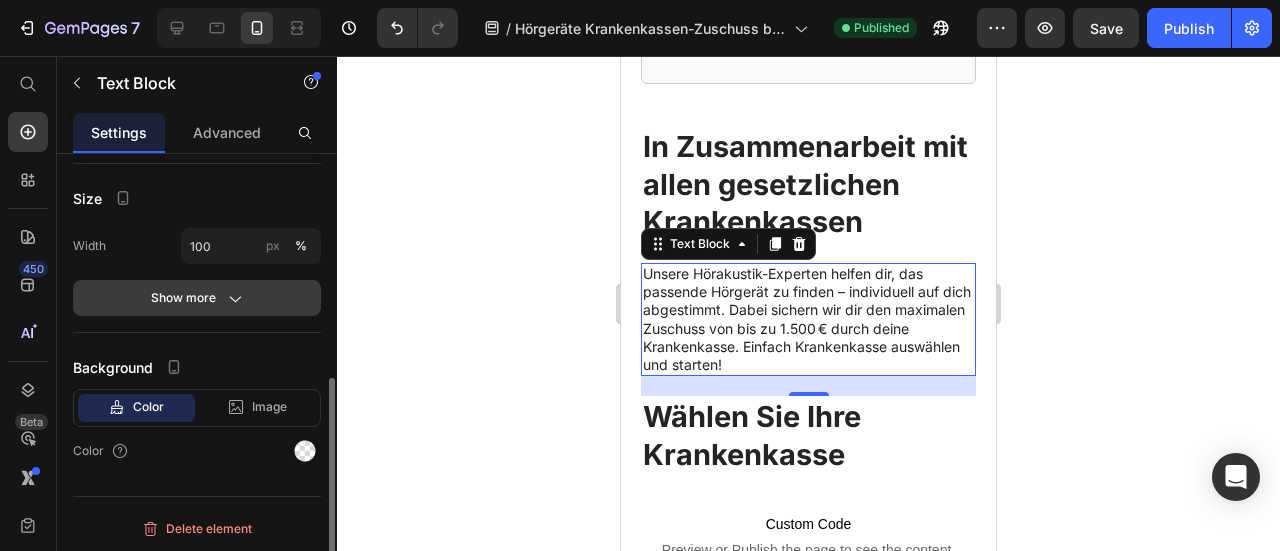 scroll, scrollTop: 0, scrollLeft: 0, axis: both 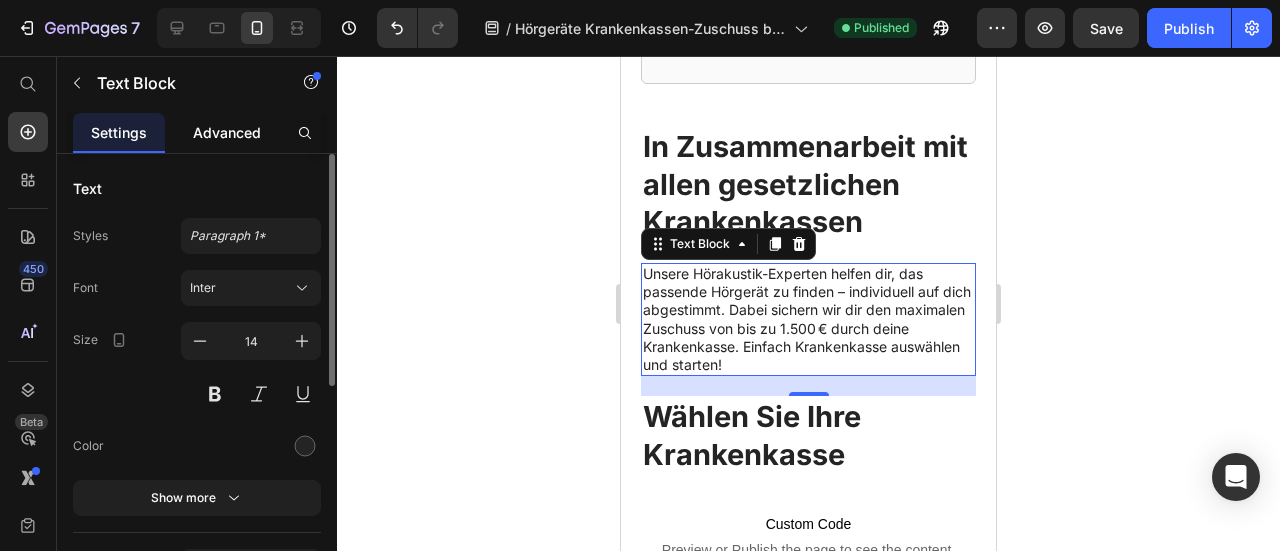 click on "Advanced" at bounding box center (227, 132) 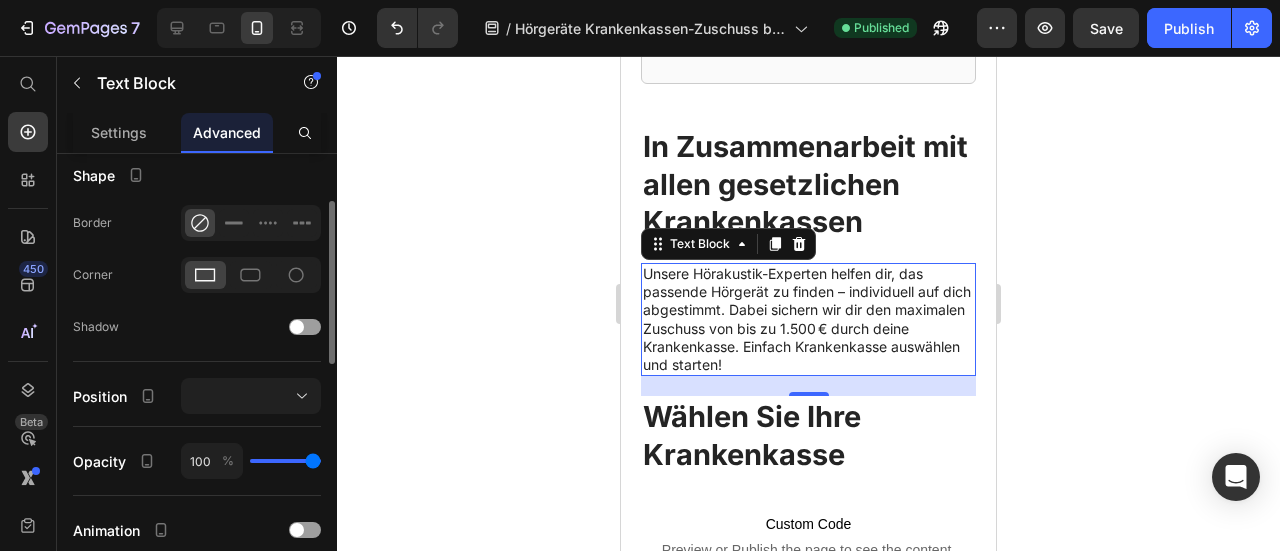 scroll, scrollTop: 311, scrollLeft: 0, axis: vertical 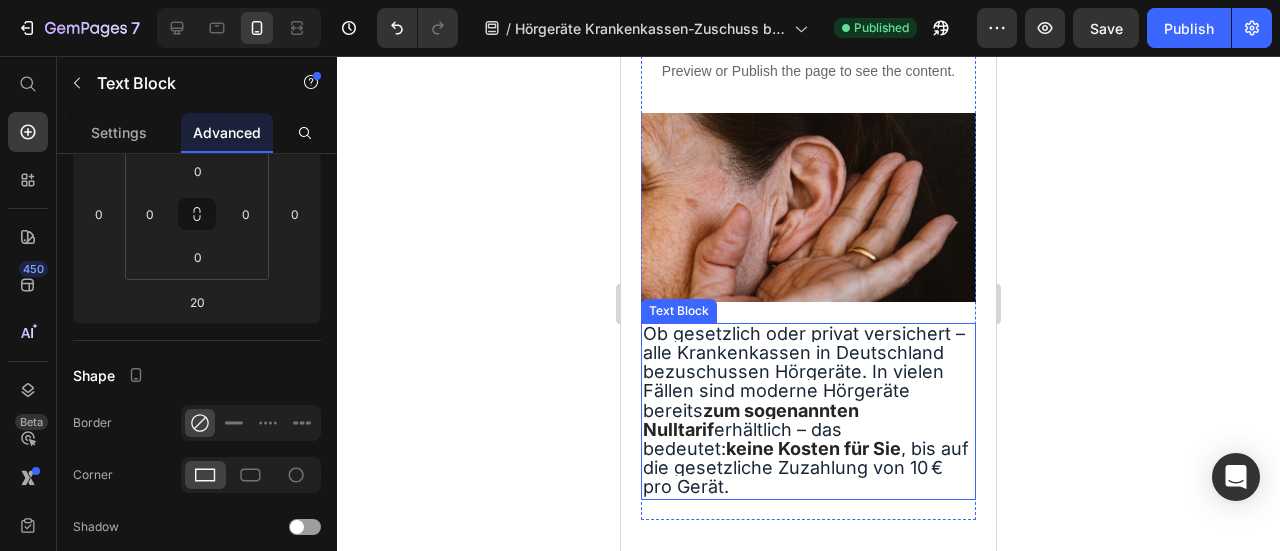 click on "Ob gesetzlich oder privat versichert – alle Krankenkassen in Deutschland bezuschussen Hörgeräte. In vielen Fällen sind moderne Hörgeräte bereits" at bounding box center [804, 372] 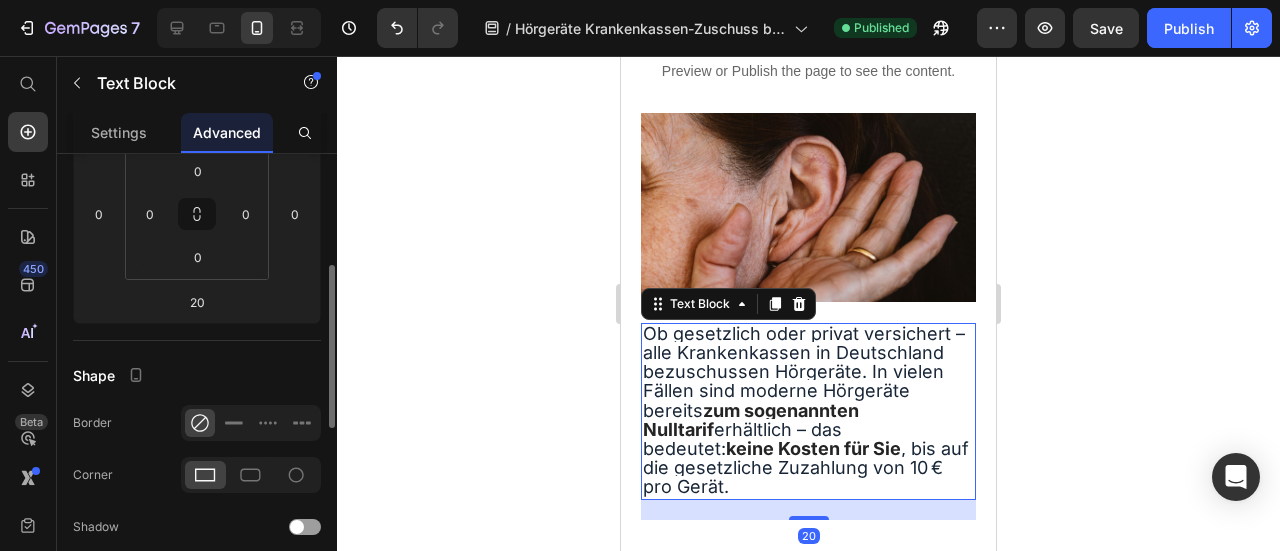 scroll, scrollTop: 0, scrollLeft: 0, axis: both 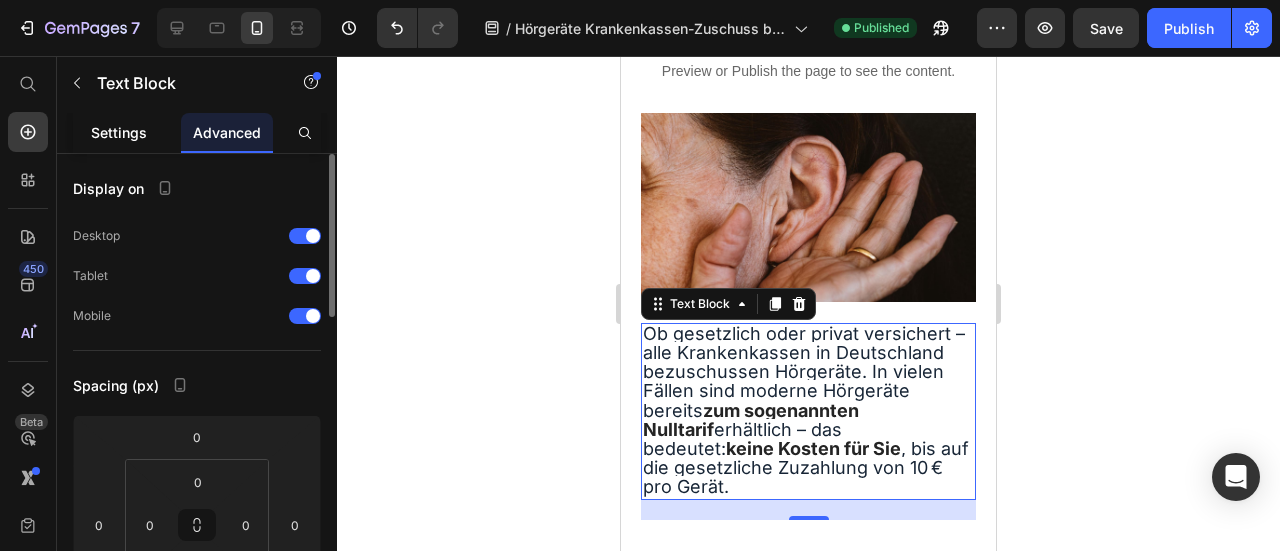 click on "Settings" at bounding box center [119, 132] 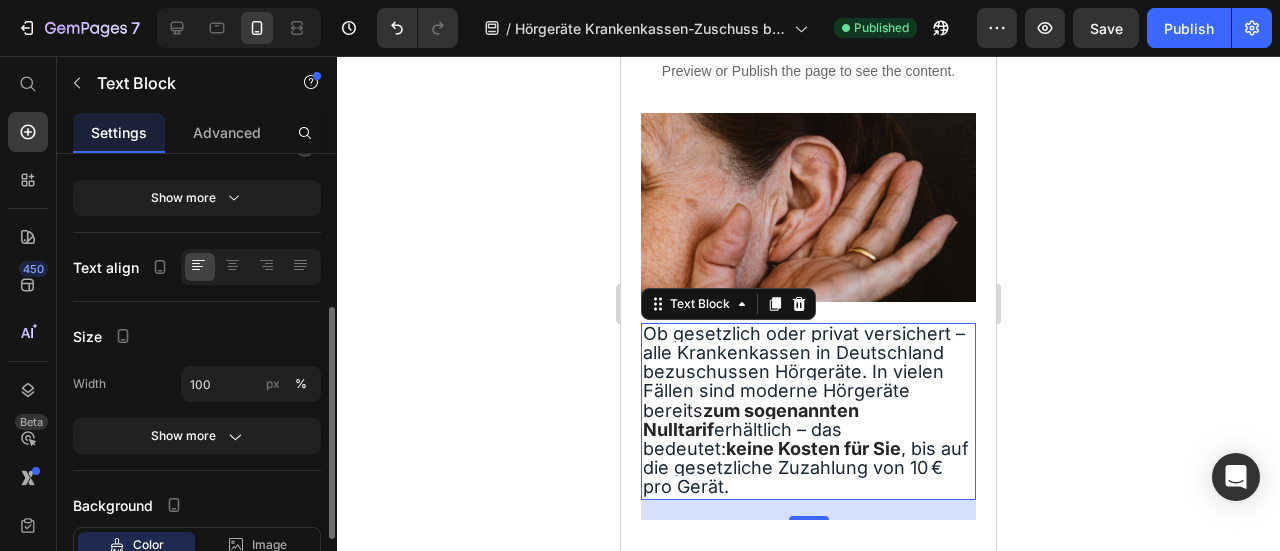 scroll, scrollTop: 438, scrollLeft: 0, axis: vertical 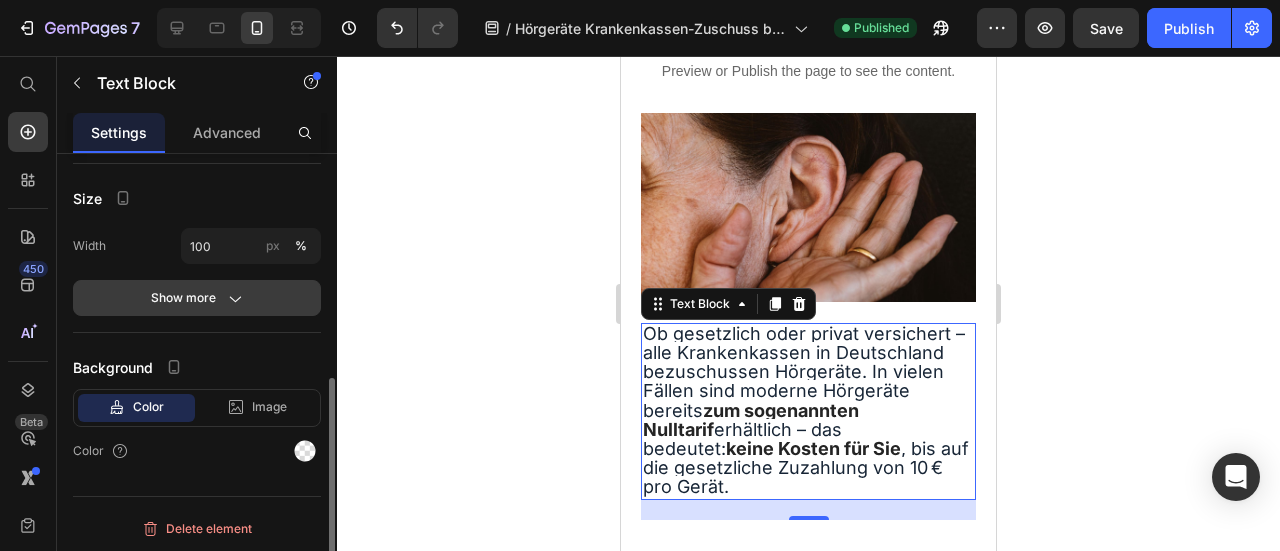 click on "Show more" 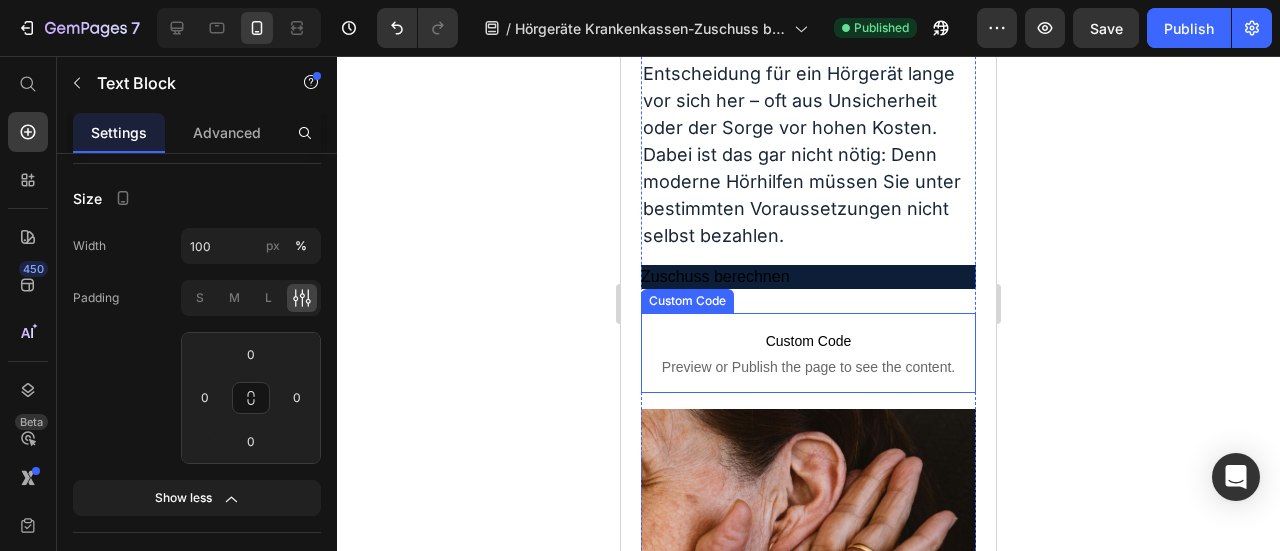 scroll, scrollTop: 100, scrollLeft: 0, axis: vertical 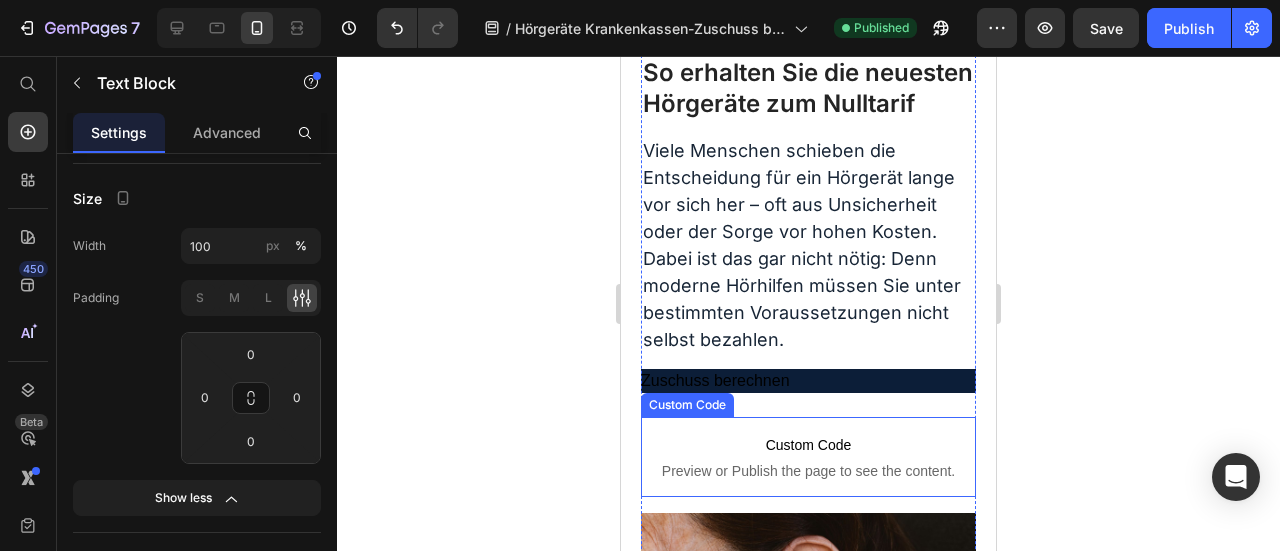 click on "Viele Menschen schieben die Entscheidung für ein Hörgerät lange vor sich her – oft aus Unsicherheit oder der Sorge vor hohen Kosten. Dabei ist das gar nicht nötig: Denn moderne Hörhilfen müssen Sie unter bestimmten Voraussetzungen nicht selbst bezahlen." at bounding box center (802, 245) 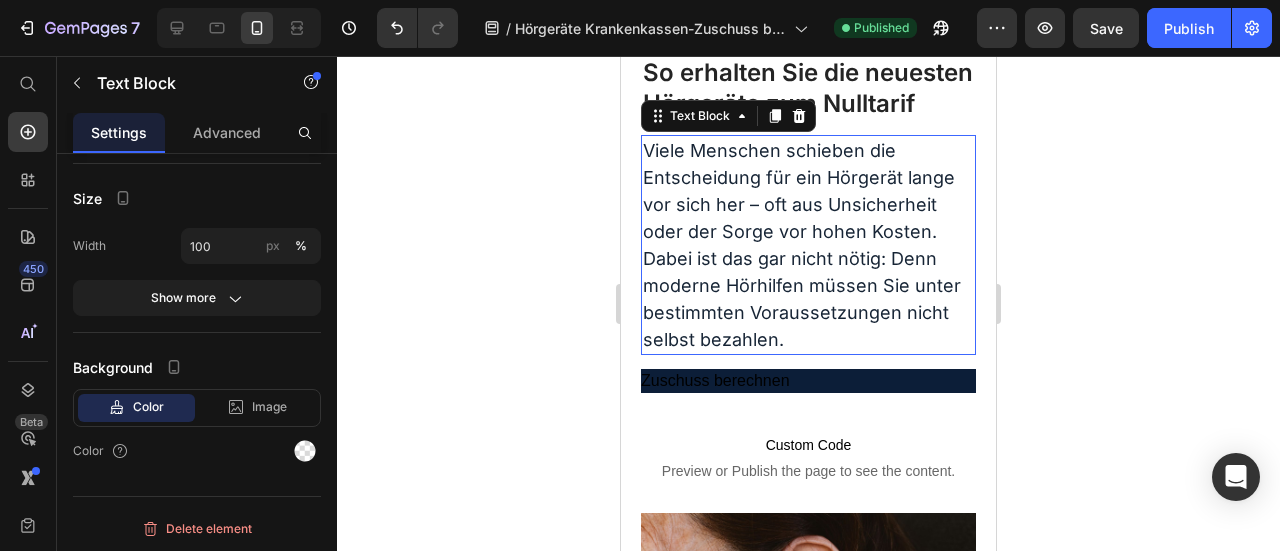 scroll, scrollTop: 438, scrollLeft: 0, axis: vertical 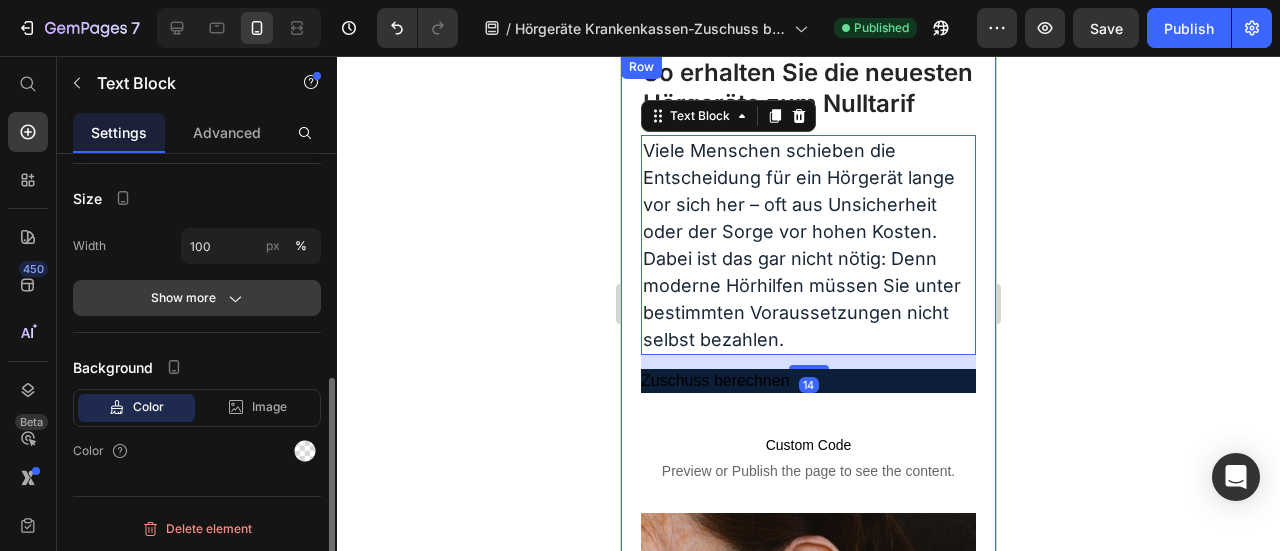 click 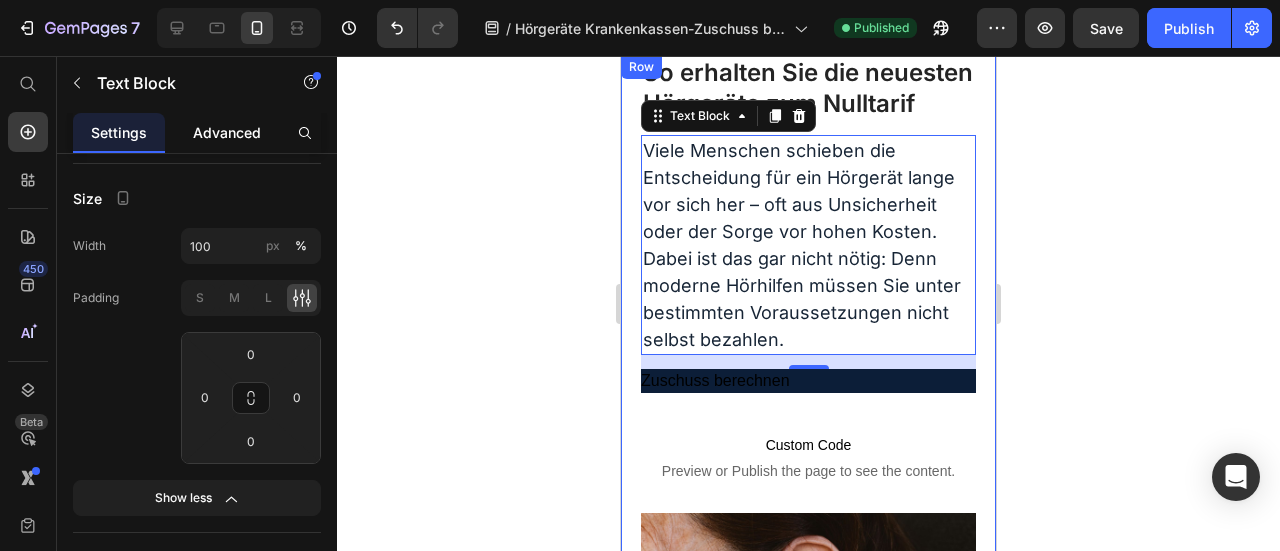 click on "Advanced" at bounding box center [227, 132] 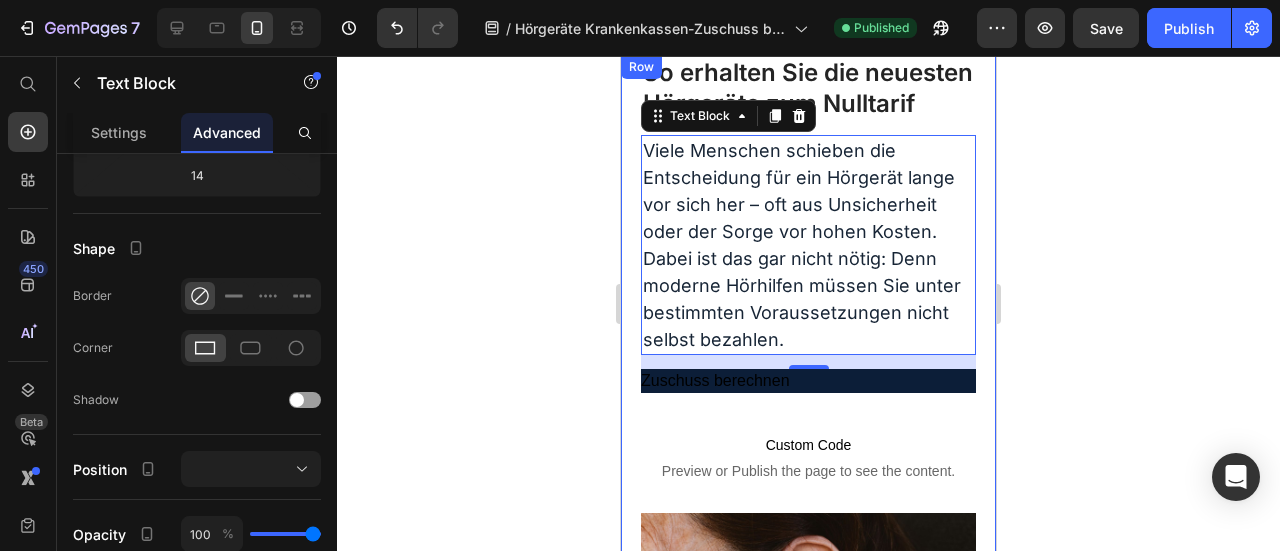 scroll, scrollTop: 0, scrollLeft: 0, axis: both 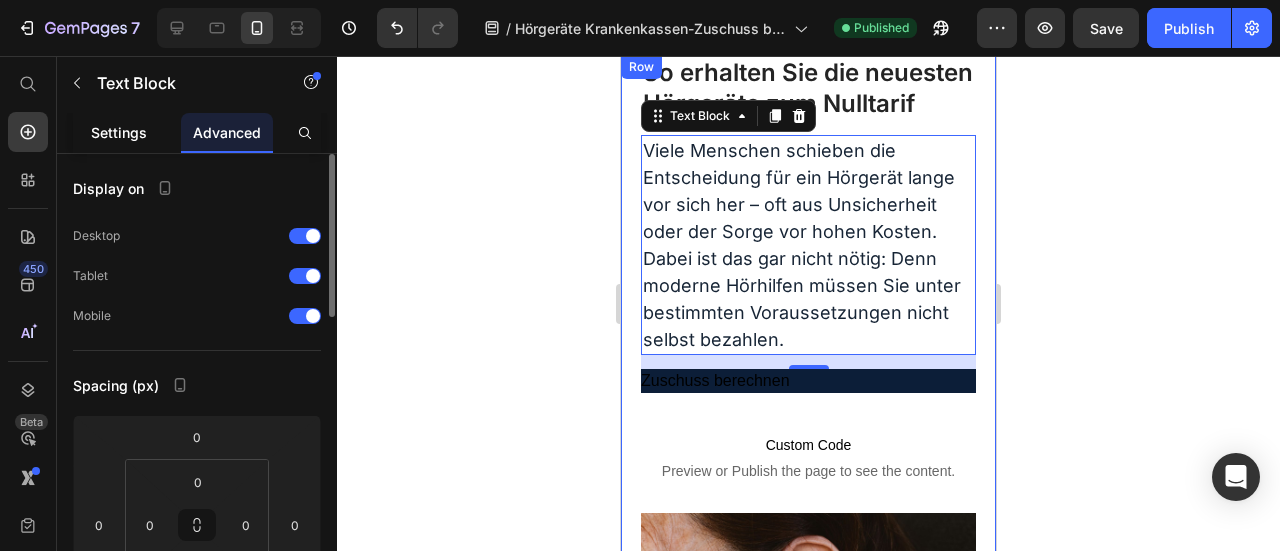 click on "Settings" at bounding box center [119, 132] 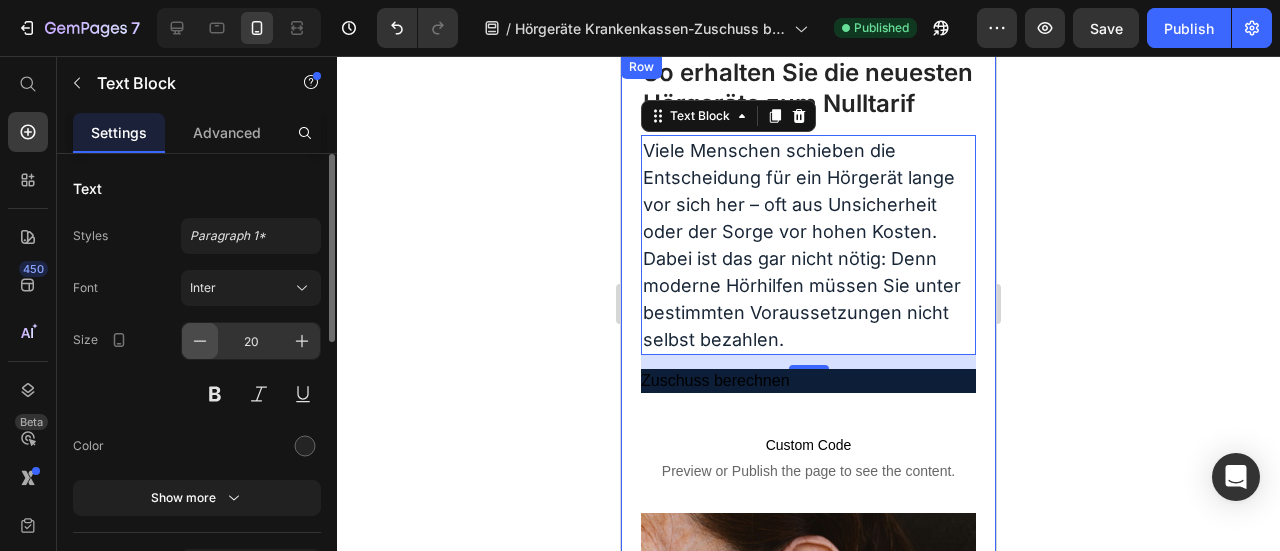 click 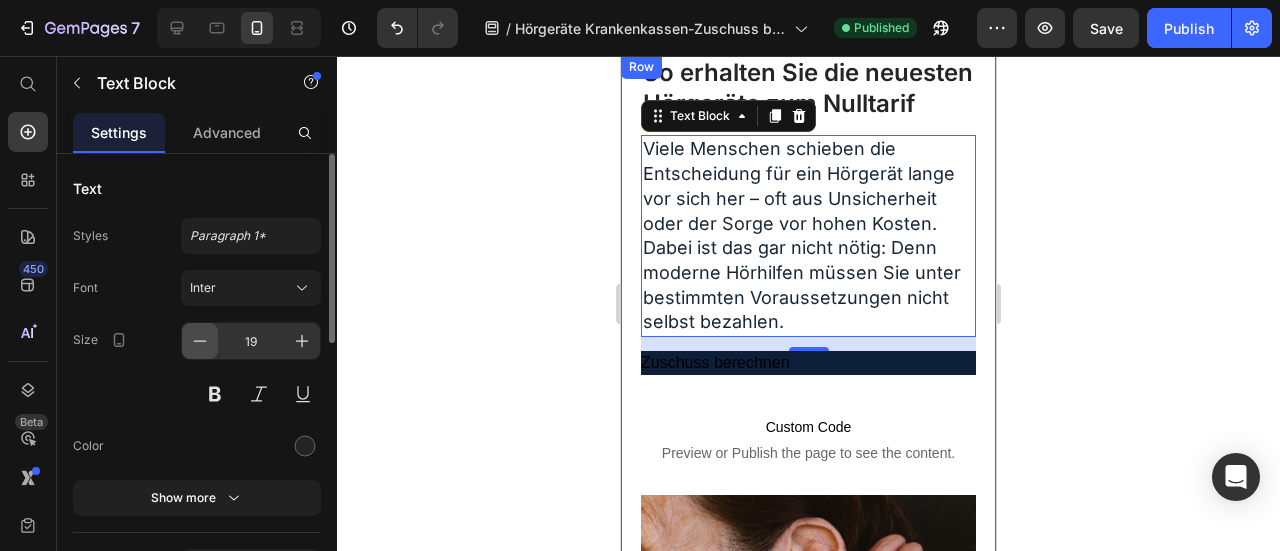 click 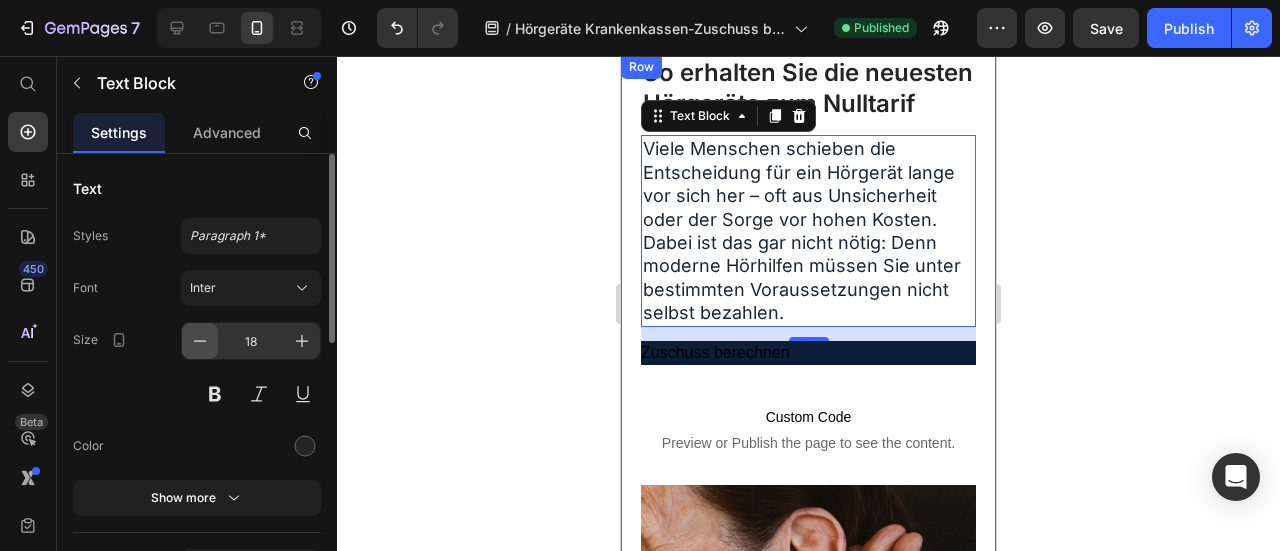 click 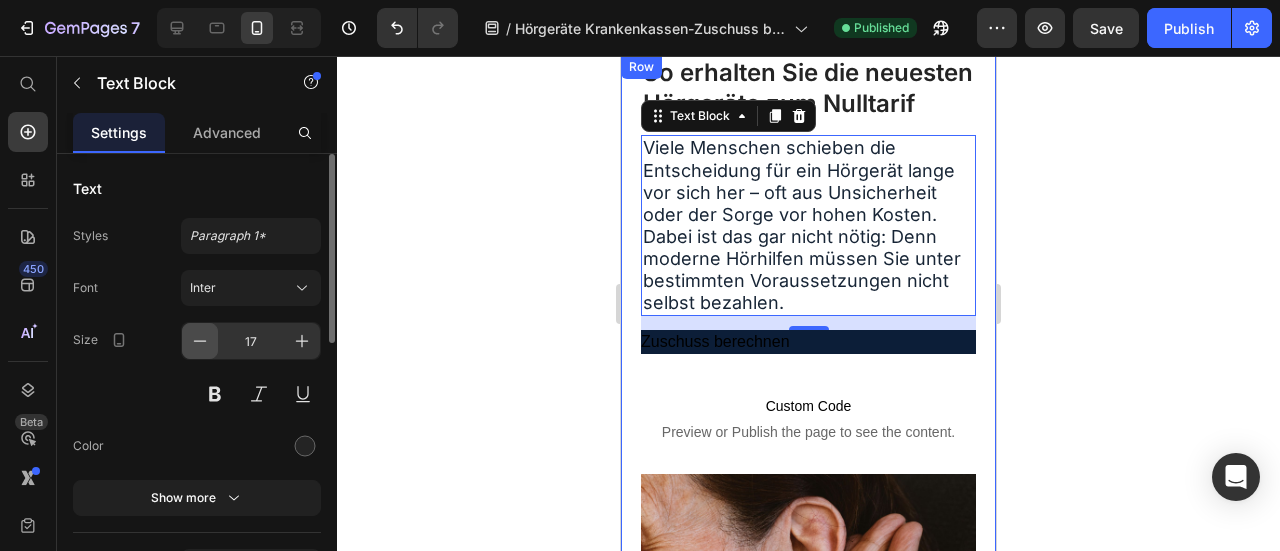 click 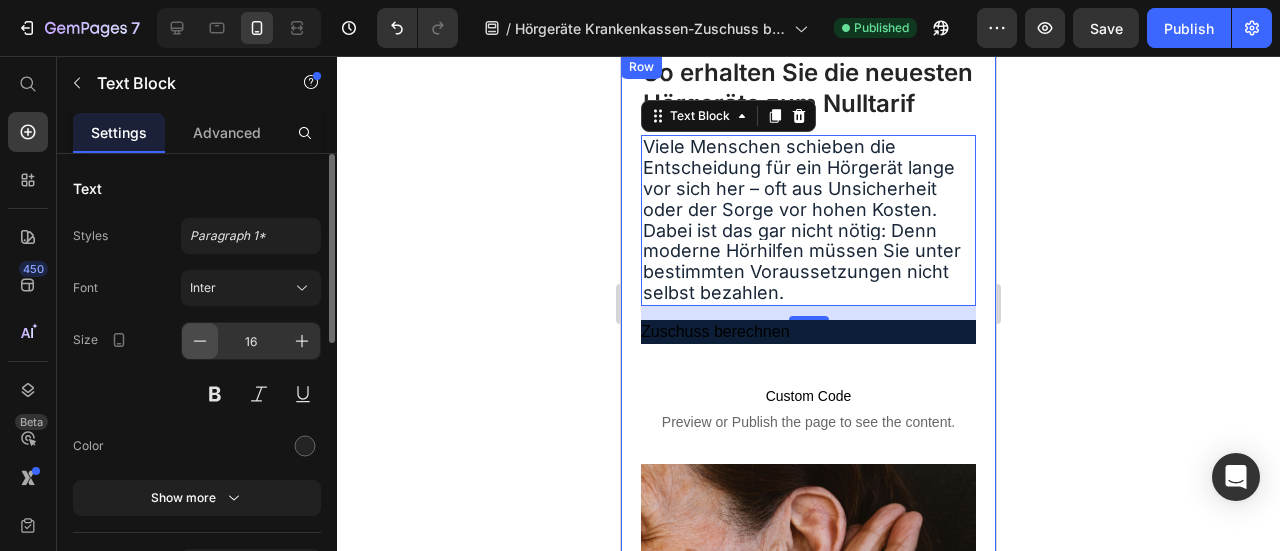 click 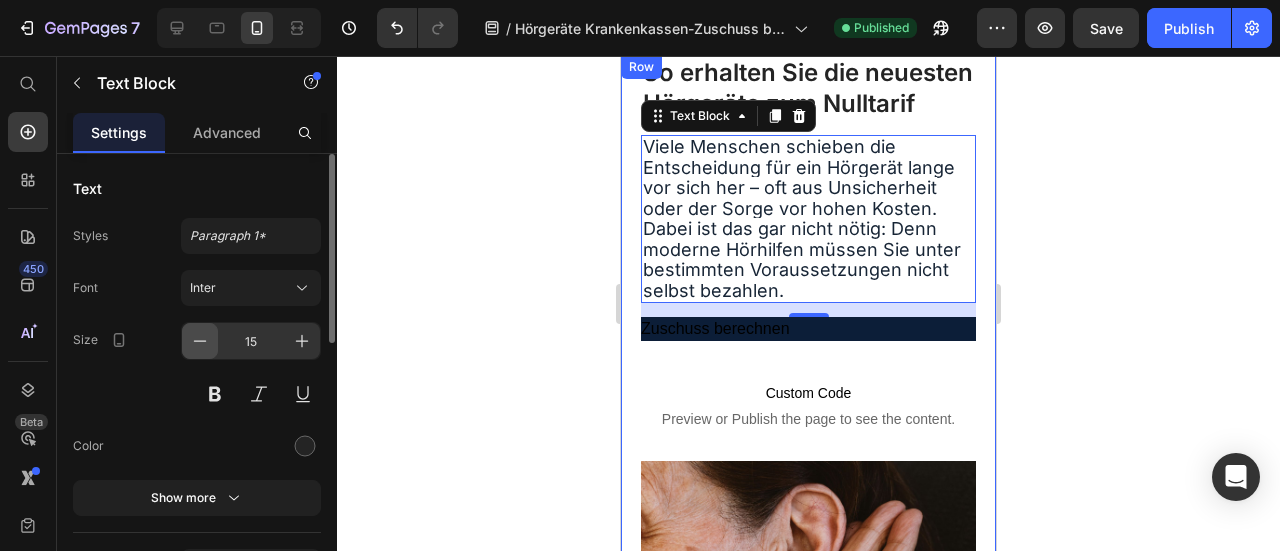 click 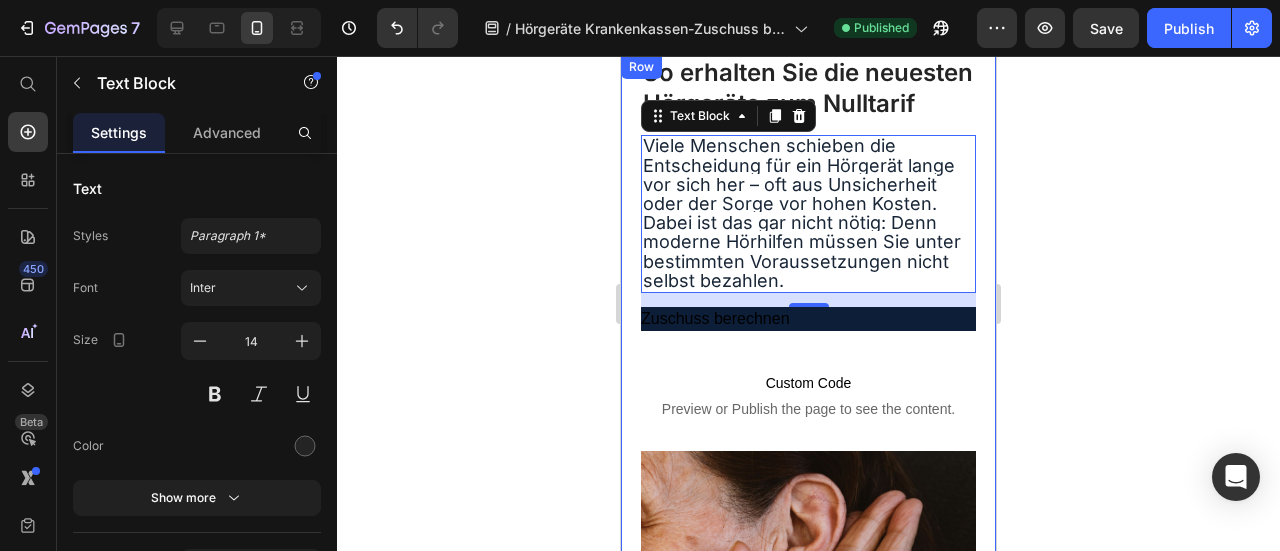 click 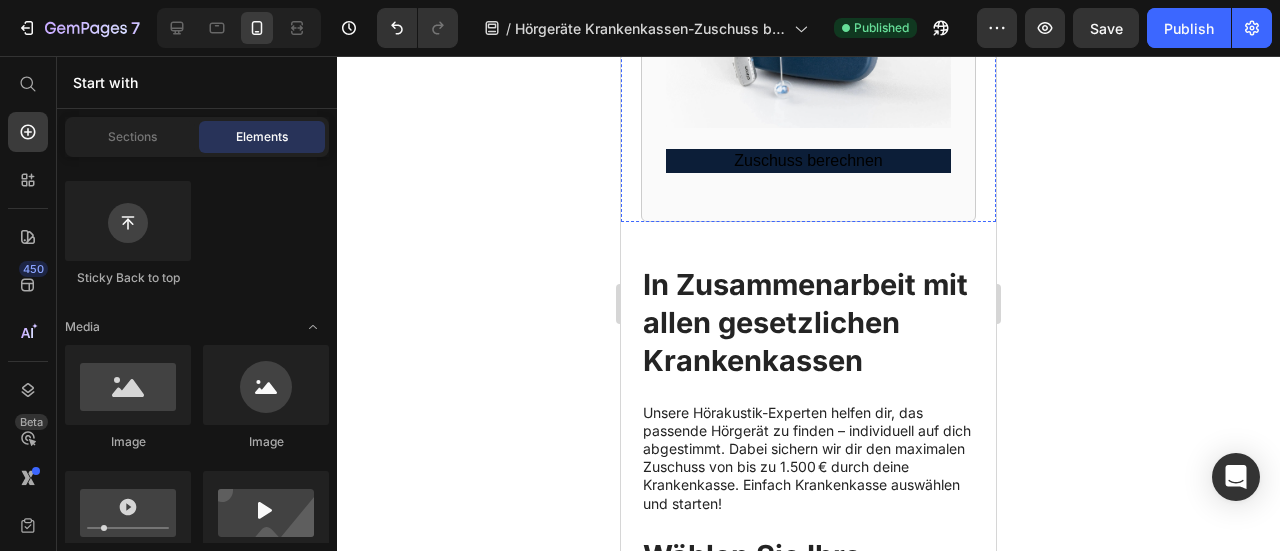 scroll, scrollTop: 1400, scrollLeft: 0, axis: vertical 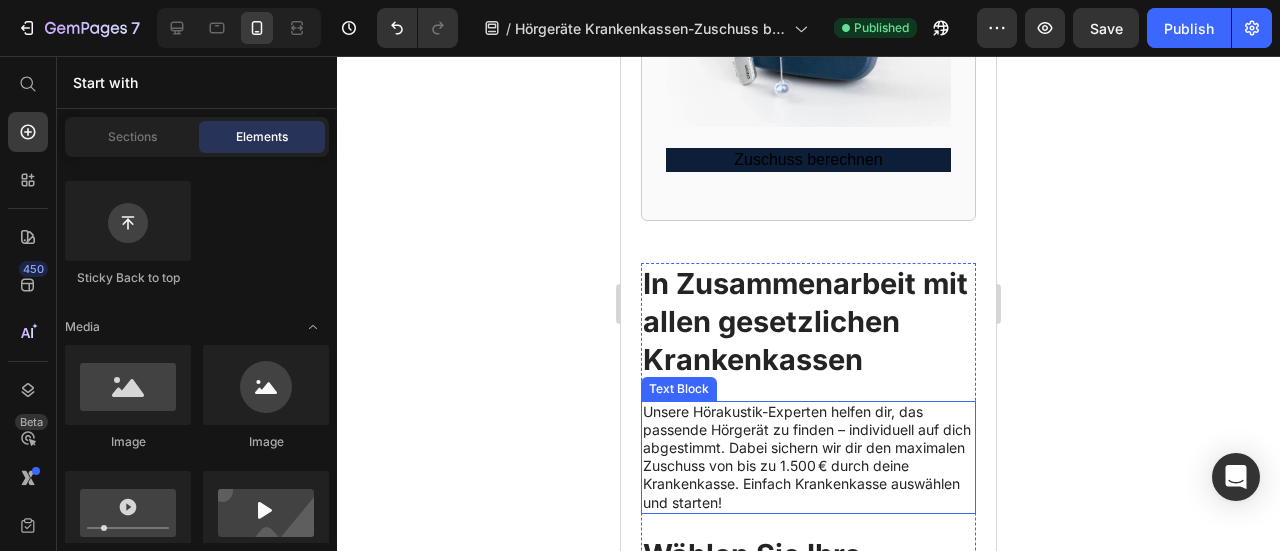 click on "Unsere Hörakustik-Experten helfen dir, das passende Hörgerät zu finden – individuell auf dich abgestimmt. Dabei sichern wir dir den maximalen Zuschuss von bis zu 1.500 € durch deine Krankenkasse. Einfach Krankenkasse auswählen und starten!" at bounding box center [808, 457] 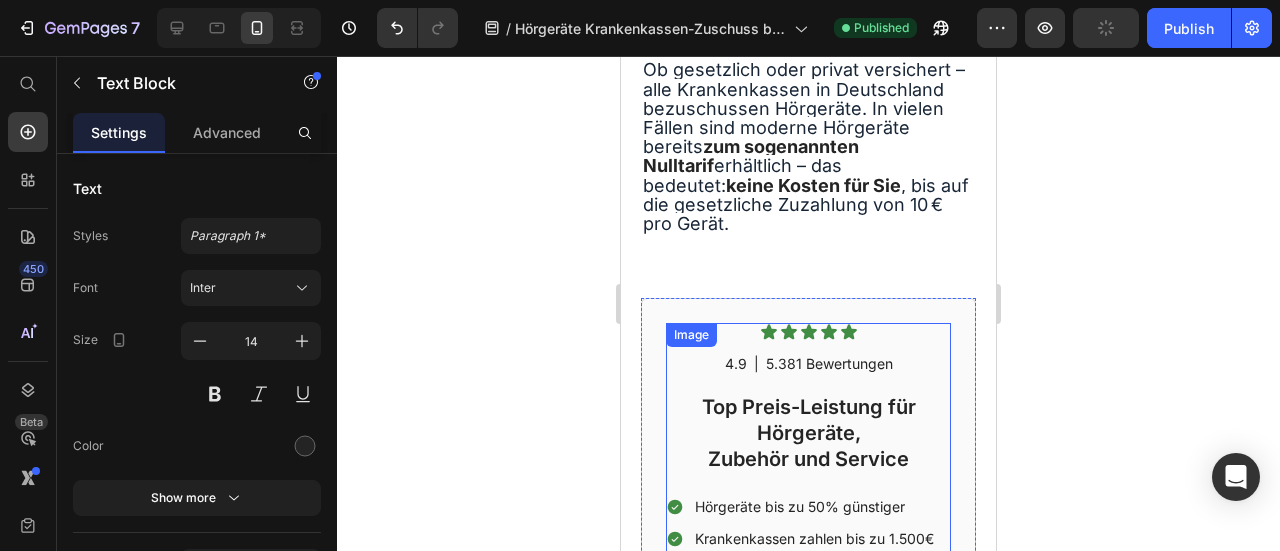 scroll, scrollTop: 700, scrollLeft: 0, axis: vertical 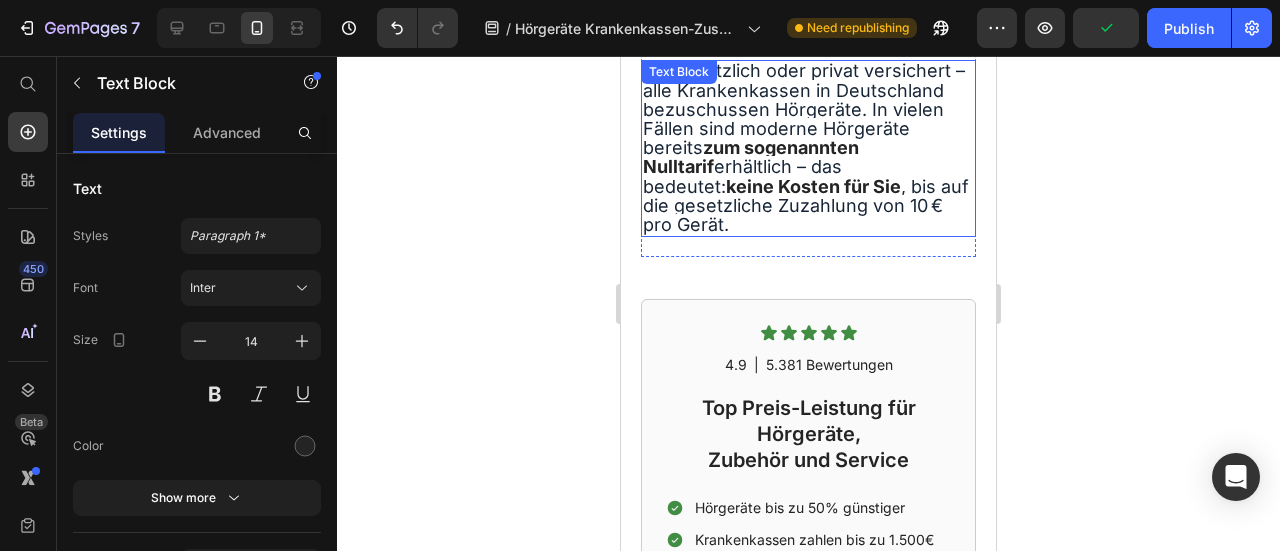 click on "Ob gesetzlich oder privat versichert – alle Krankenkassen in Deutschland bezuschussen Hörgeräte. In vielen Fällen sind moderne Hörgeräte bereits" at bounding box center [804, 109] 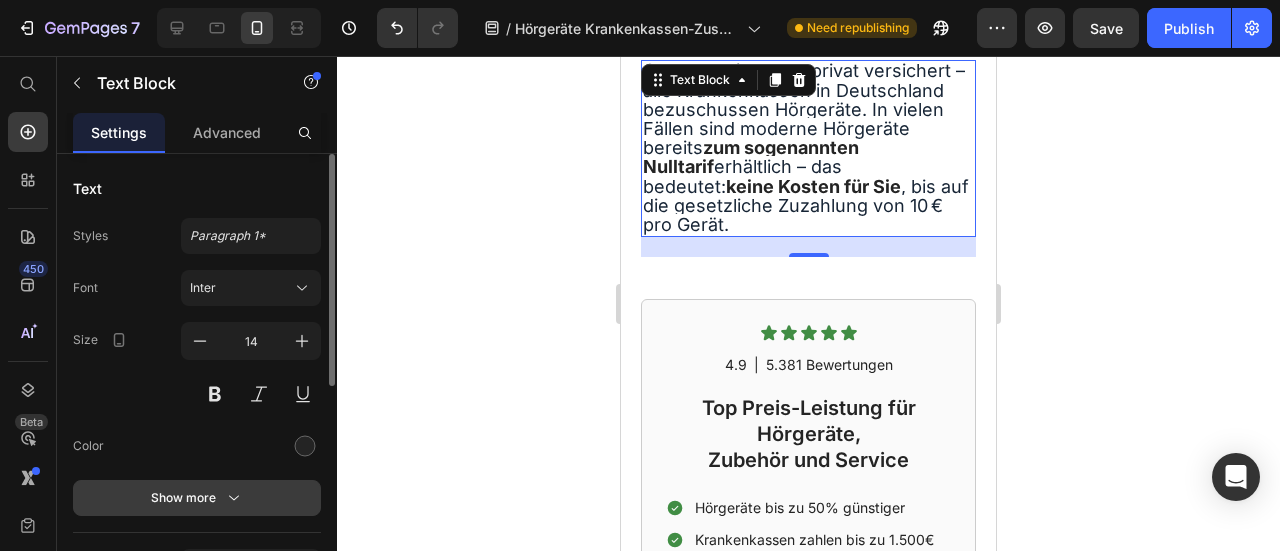click 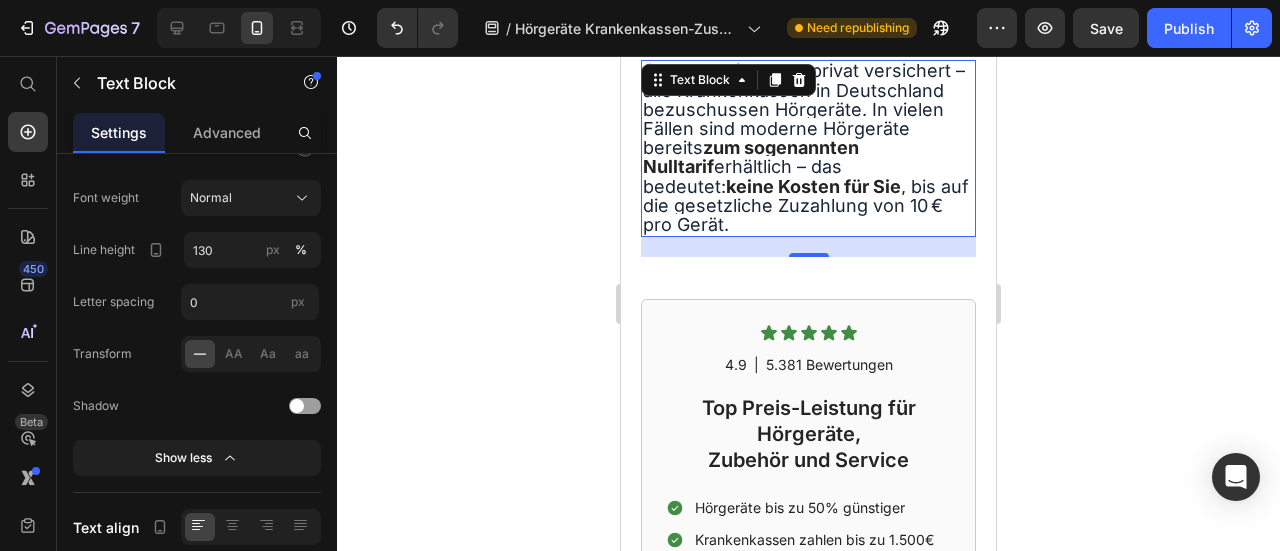 scroll, scrollTop: 600, scrollLeft: 0, axis: vertical 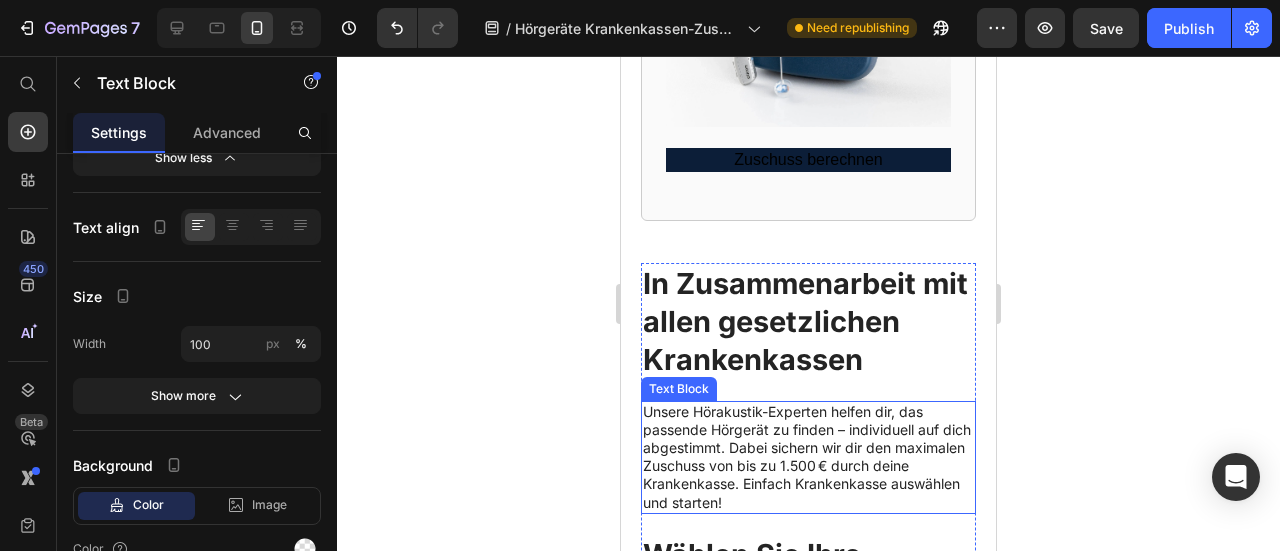 click on "Unsere Hörakustik-Experten helfen dir, das passende Hörgerät zu finden – individuell auf dich abgestimmt. Dabei sichern wir dir den maximalen Zuschuss von bis zu 1.500 € durch deine Krankenkasse. Einfach Krankenkasse auswählen und starten!" at bounding box center [808, 457] 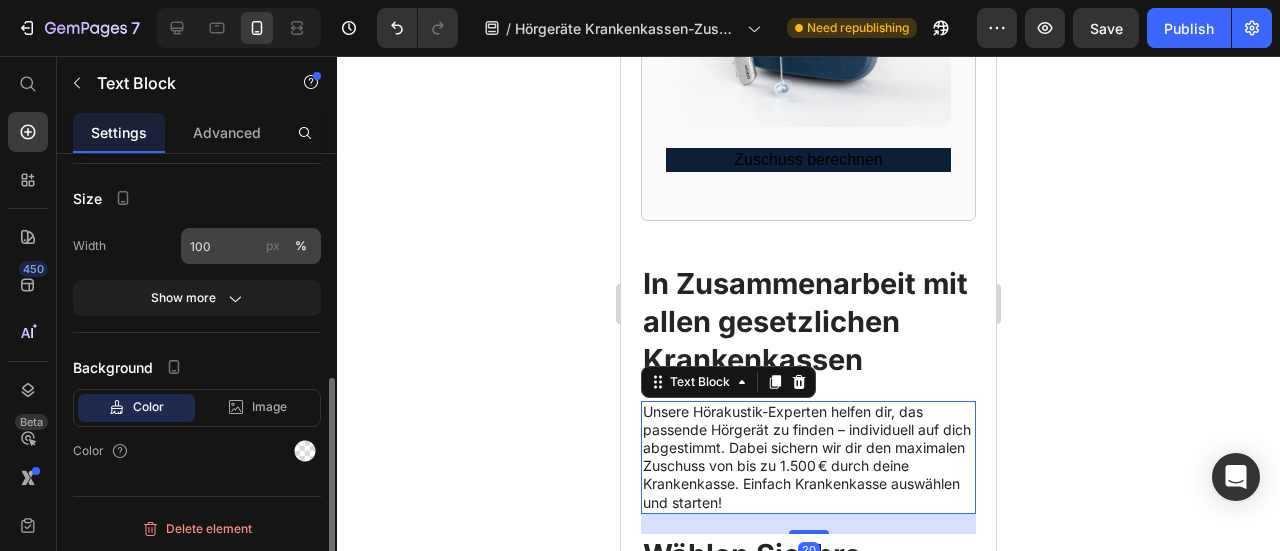 scroll, scrollTop: 438, scrollLeft: 0, axis: vertical 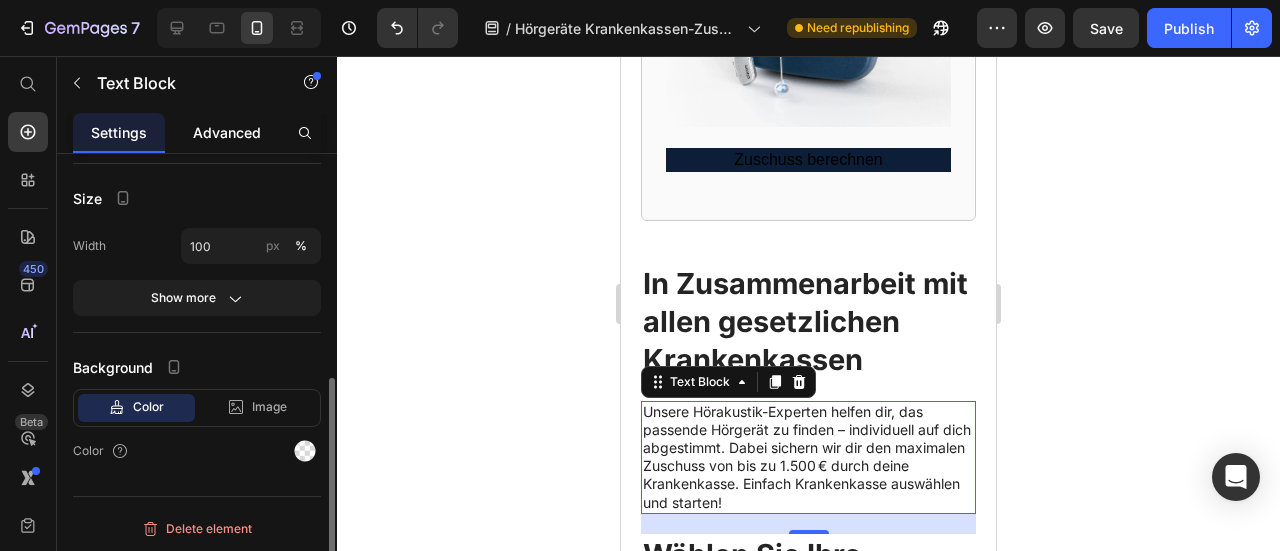 click on "Advanced" at bounding box center (227, 132) 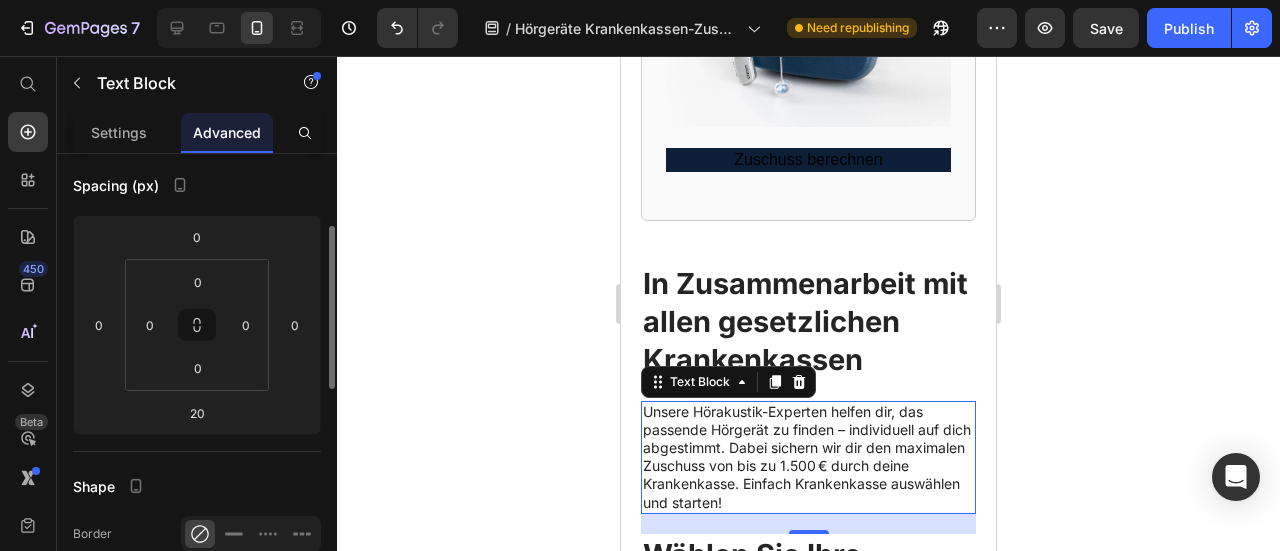 scroll, scrollTop: 0, scrollLeft: 0, axis: both 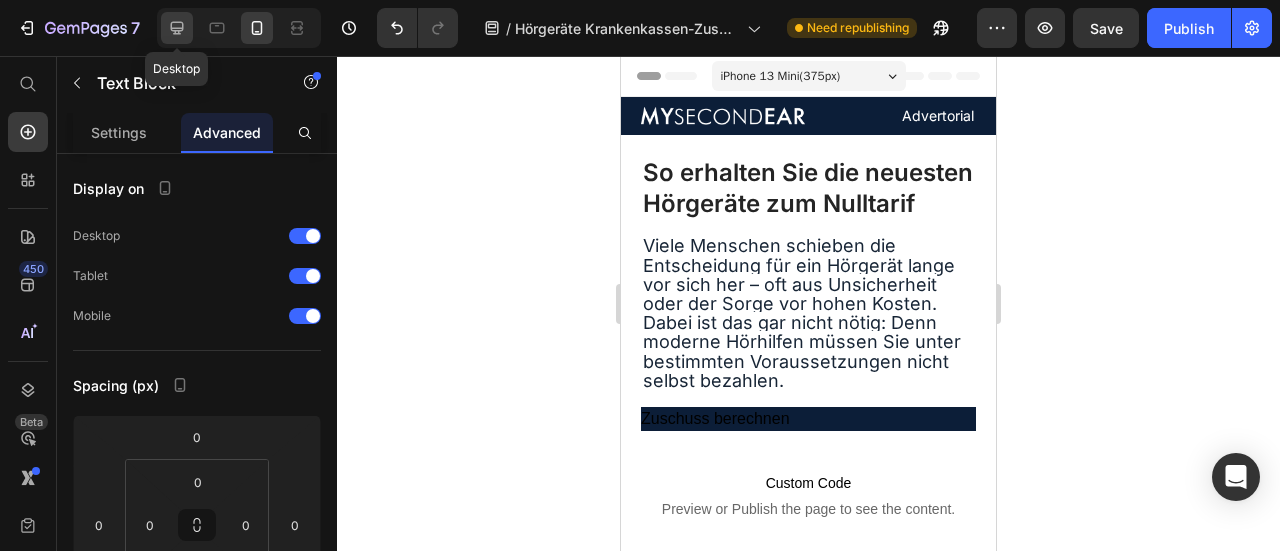 click 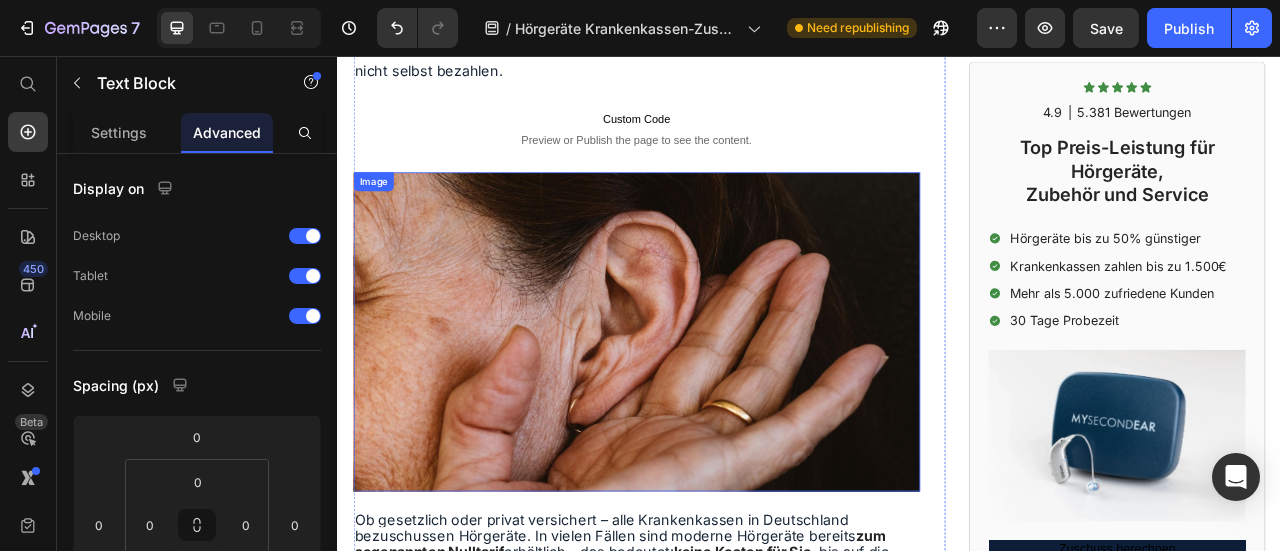 scroll, scrollTop: 0, scrollLeft: 0, axis: both 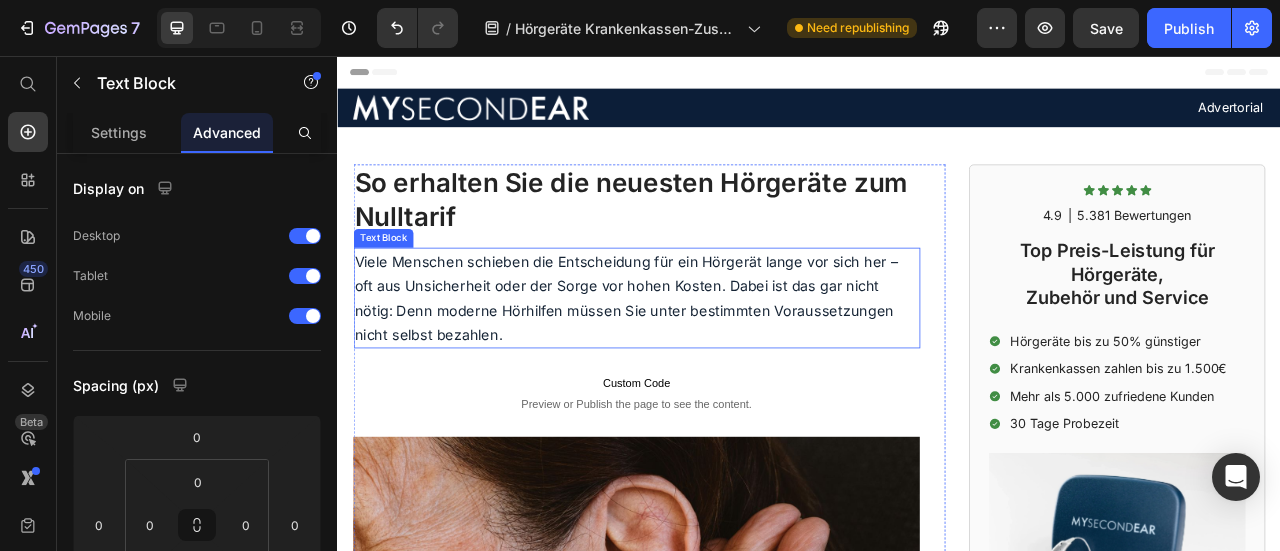 click on "Viele Menschen schieben die Entscheidung für ein Hörgerät lange vor sich her – oft aus Unsicherheit oder der Sorge vor hohen Kosten. Dabei ist das gar nicht nötig: Denn moderne Hörhilfen müssen Sie unter bestimmten Voraussetzungen nicht selbst bezahlen." at bounding box center [717, 364] 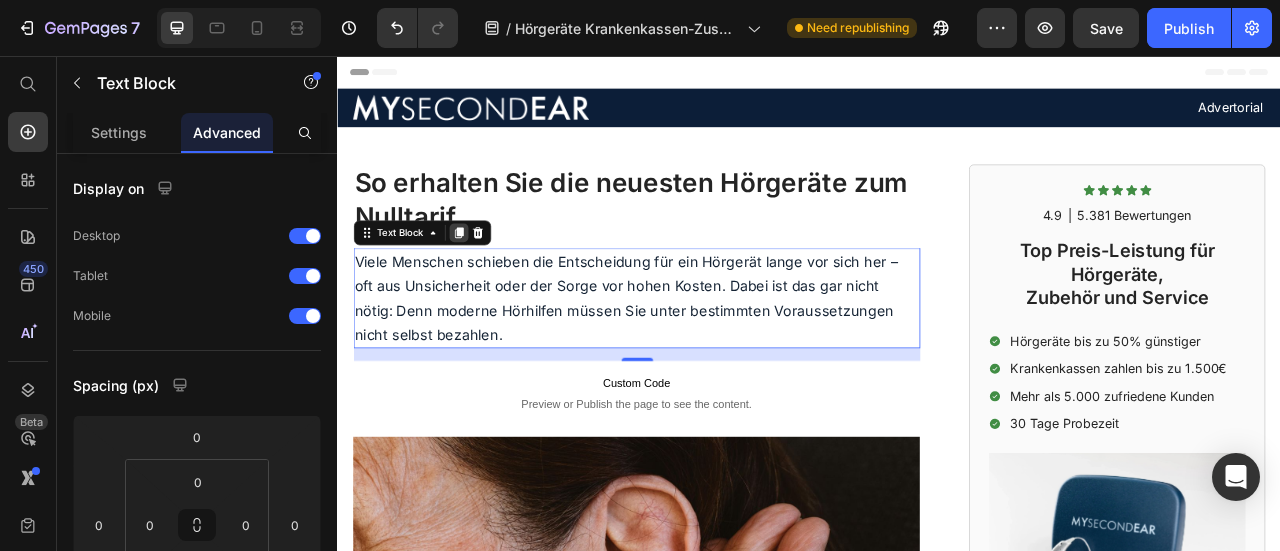 click 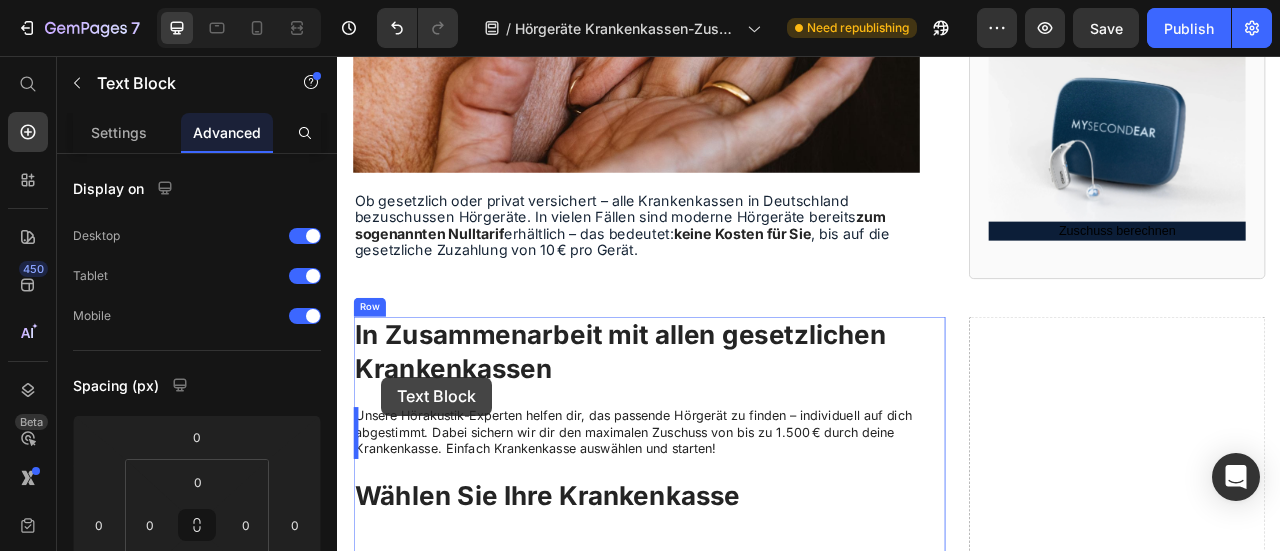 scroll, scrollTop: 971, scrollLeft: 0, axis: vertical 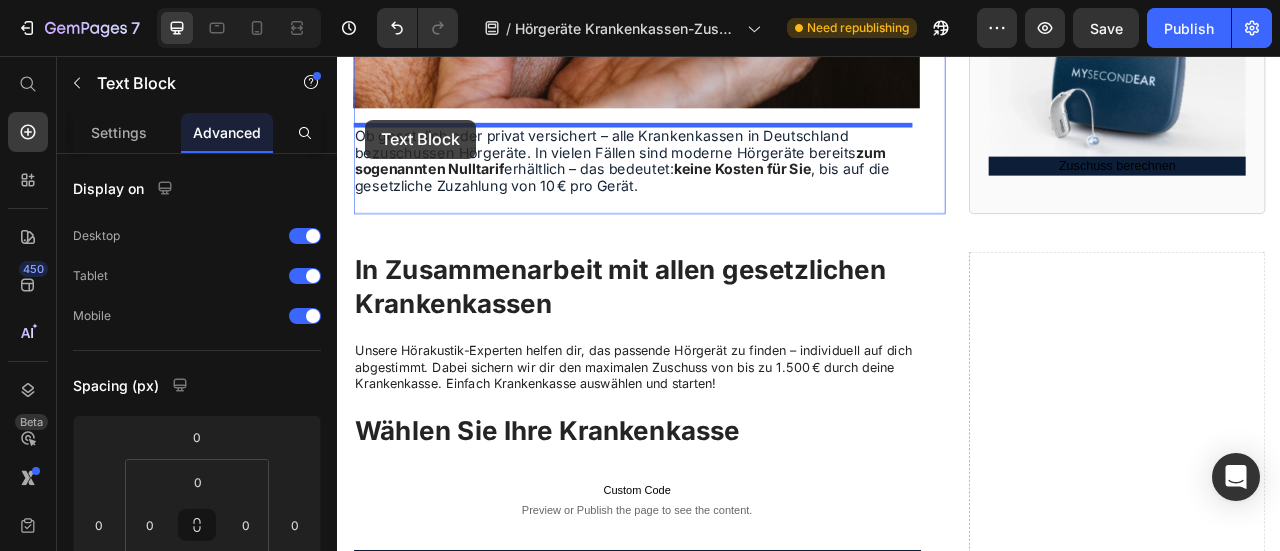 drag, startPoint x: 374, startPoint y: 225, endPoint x: 372, endPoint y: 142, distance: 83.02409 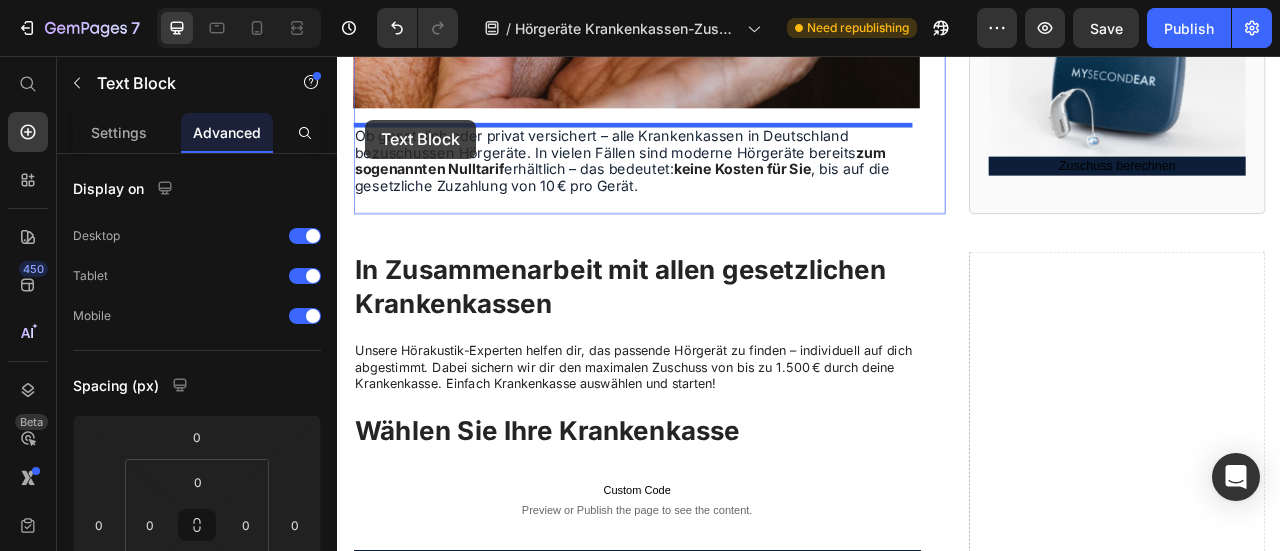 type on "24" 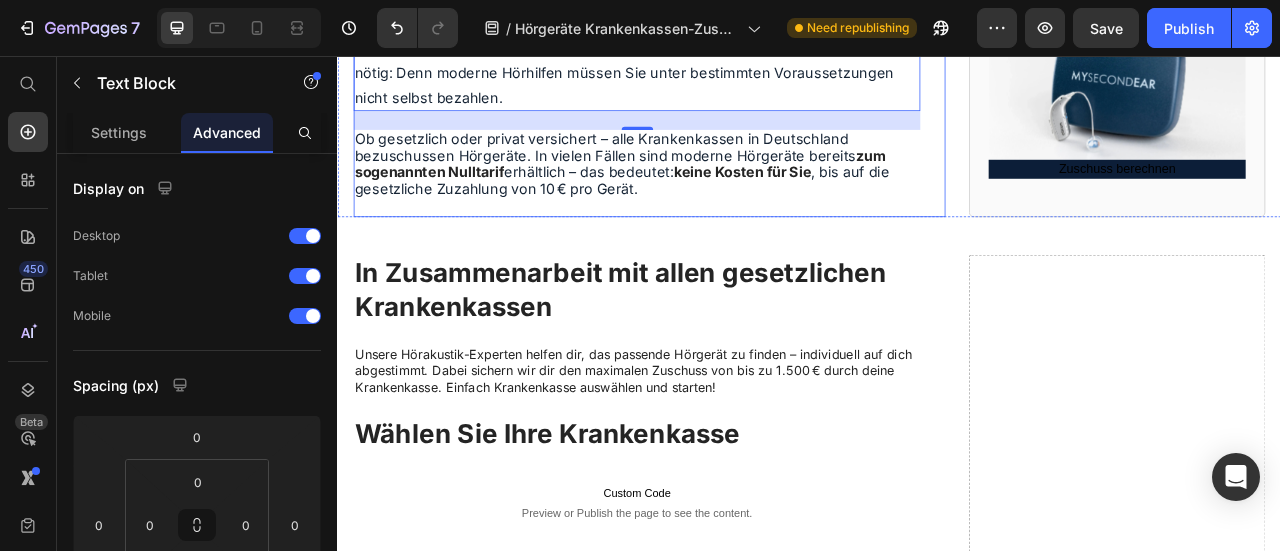 scroll, scrollTop: 823, scrollLeft: 0, axis: vertical 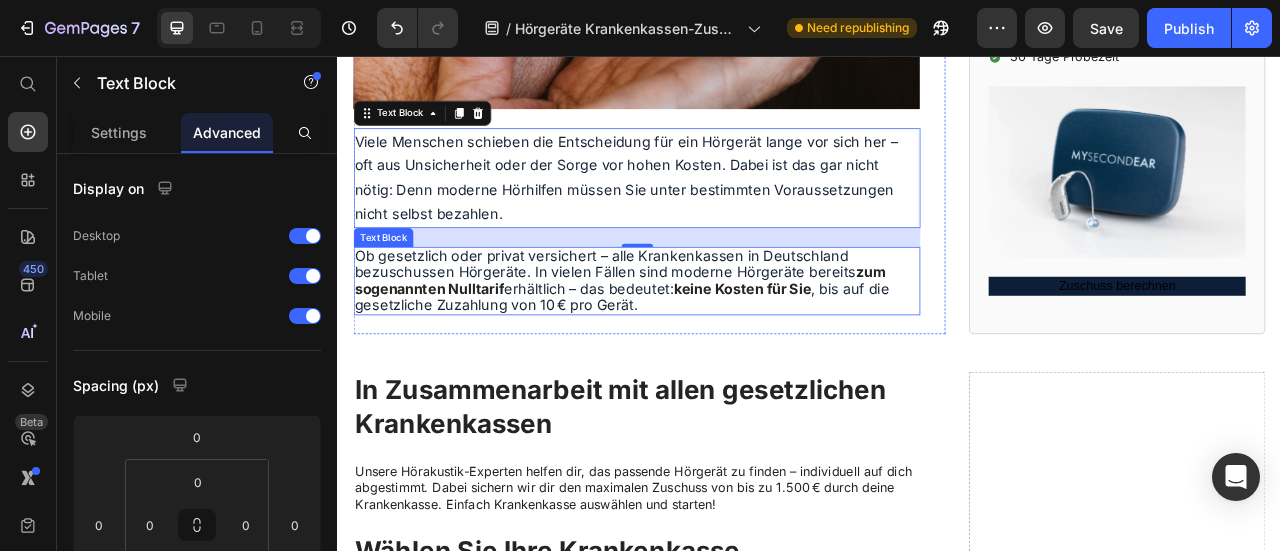 click on "zum sogenannten Nulltarif" at bounding box center (696, 341) 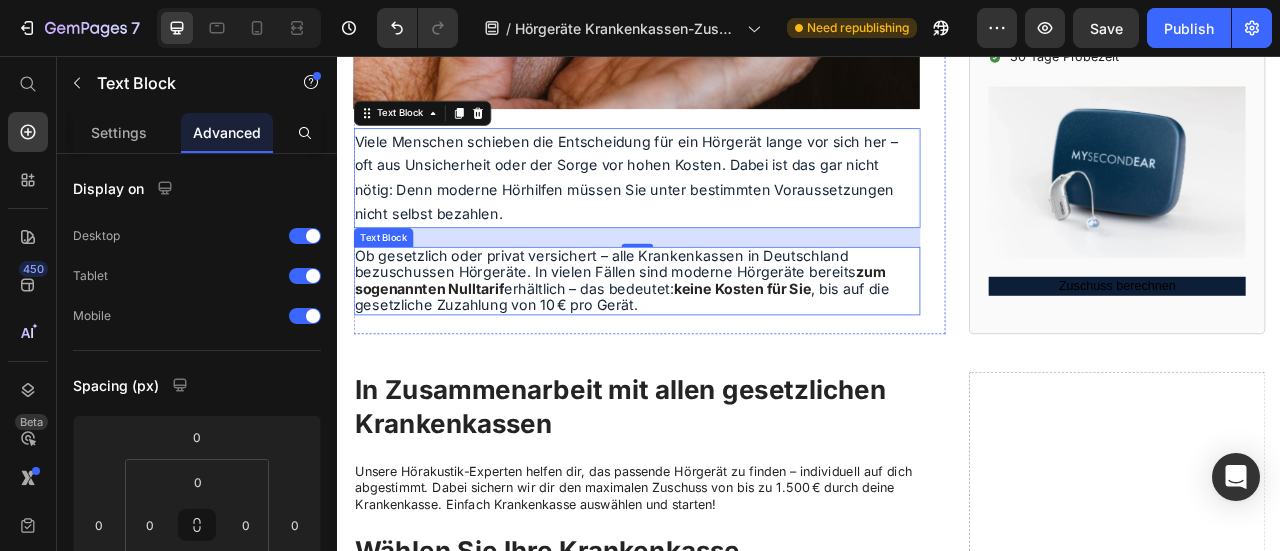 click on "zum sogenannten Nulltarif" at bounding box center [696, 341] 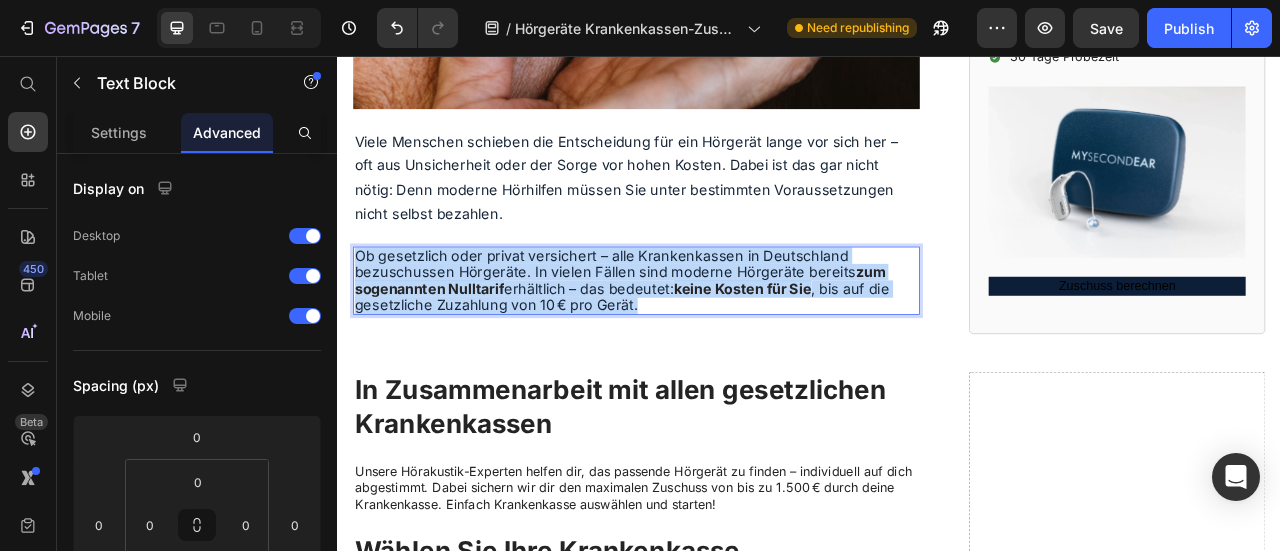 click on "zum sogenannten Nulltarif" at bounding box center [696, 341] 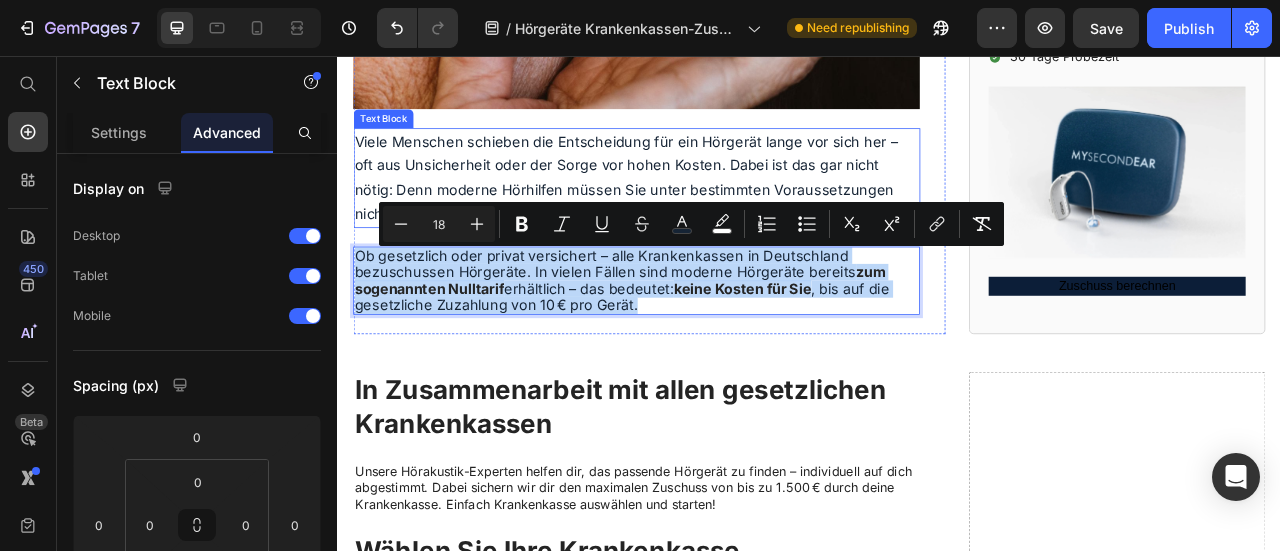 click on "Viele Menschen schieben die Entscheidung für ein Hörgerät lange vor sich her – oft aus Unsicherheit oder der Sorge vor hohen Kosten. Dabei ist das gar nicht nötig: Denn moderne Hörhilfen müssen Sie unter bestimmten Voraussetzungen nicht selbst bezahlen." at bounding box center (704, 211) 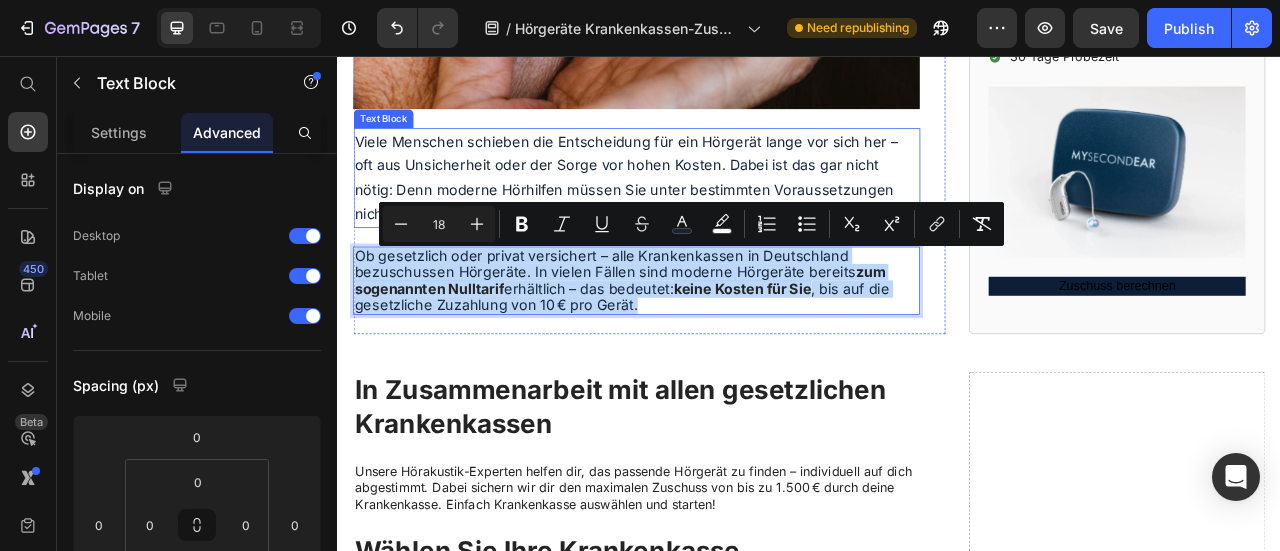 click on "Viele Menschen schieben die Entscheidung für ein Hörgerät lange vor sich her – oft aus Unsicherheit oder der Sorge vor hohen Kosten. Dabei ist das gar nicht nötig: Denn moderne Hörhilfen müssen Sie unter bestimmten Voraussetzungen nicht selbst bezahlen." at bounding box center (704, 211) 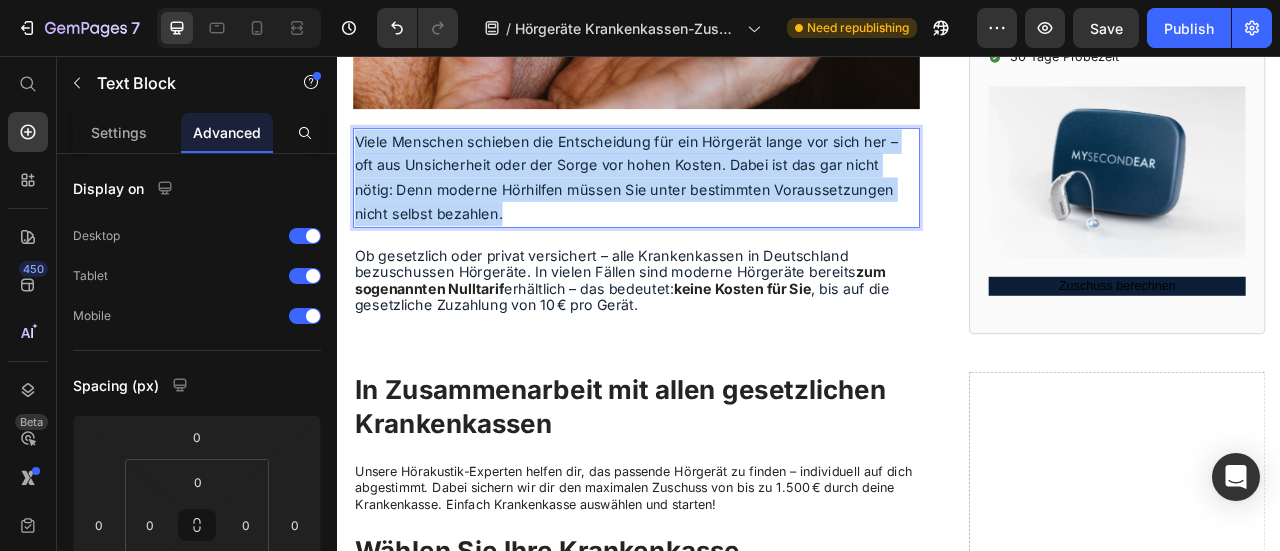 click on "Viele Menschen schieben die Entscheidung für ein Hörgerät lange vor sich her – oft aus Unsicherheit oder der Sorge vor hohen Kosten. Dabei ist das gar nicht nötig: Denn moderne Hörhilfen müssen Sie unter bestimmten Voraussetzungen nicht selbst bezahlen." at bounding box center (704, 211) 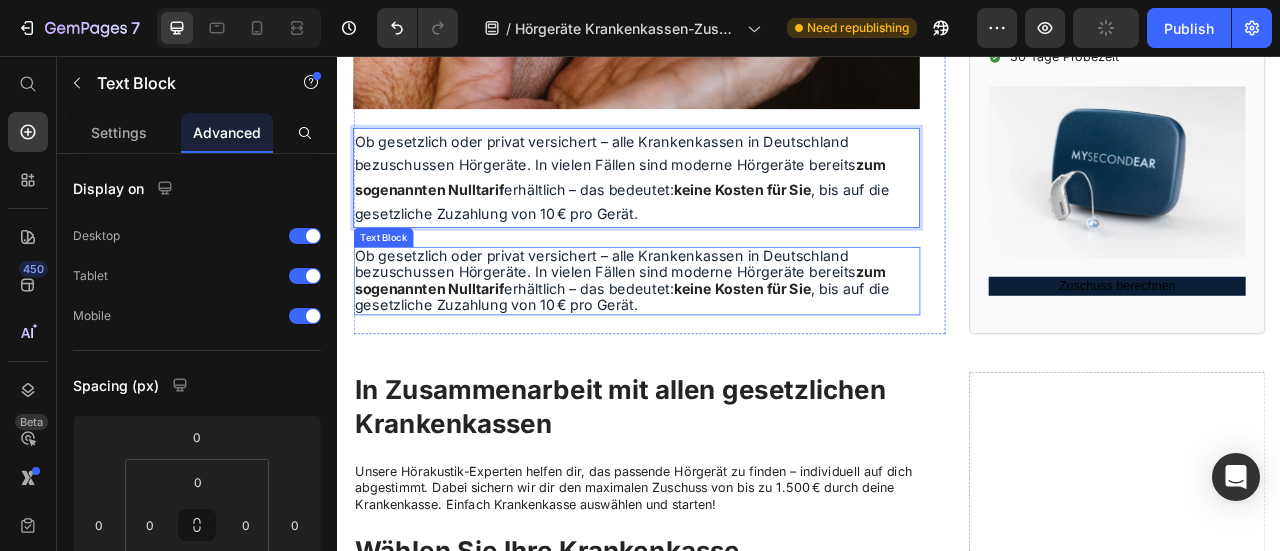 click on "Ob gesetzlich oder privat versichert – alle Krankenkassen in Deutschland bezuschussen Hörgeräte. In vielen Fällen sind moderne Hörgeräte bereits" at bounding box center [678, 320] 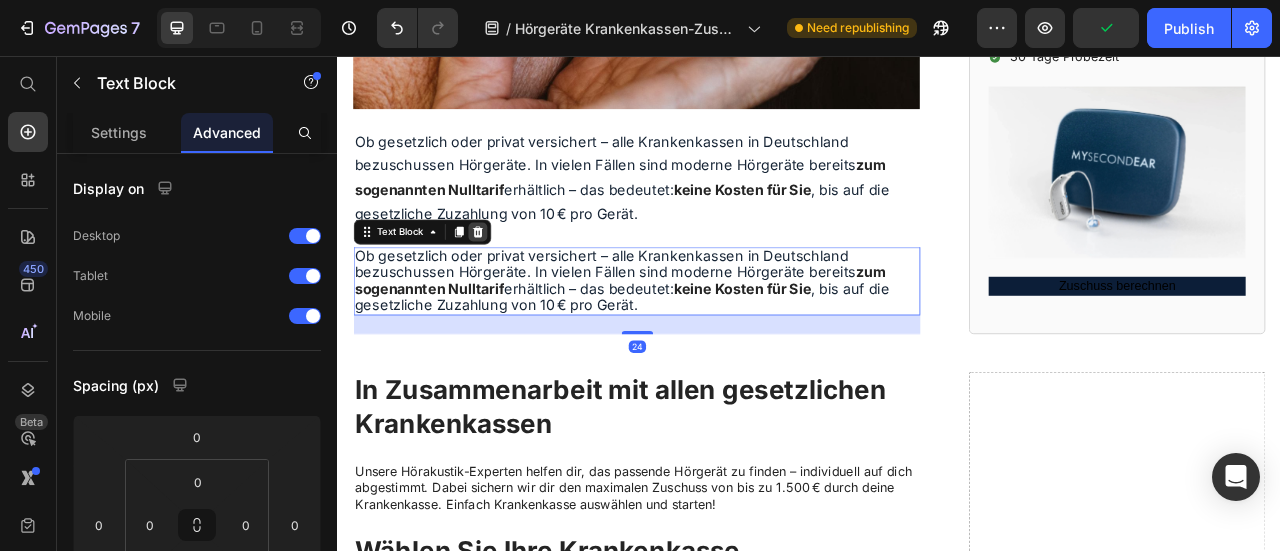 click at bounding box center (515, 279) 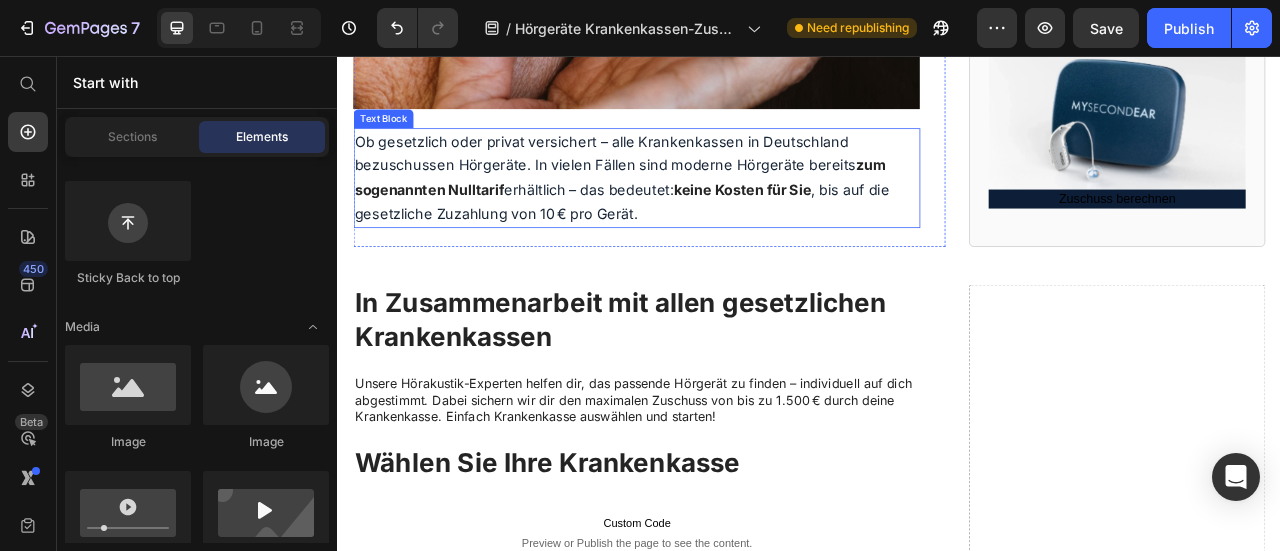 click on "erhältlich – das bedeutet:" at bounding box center (657, 225) 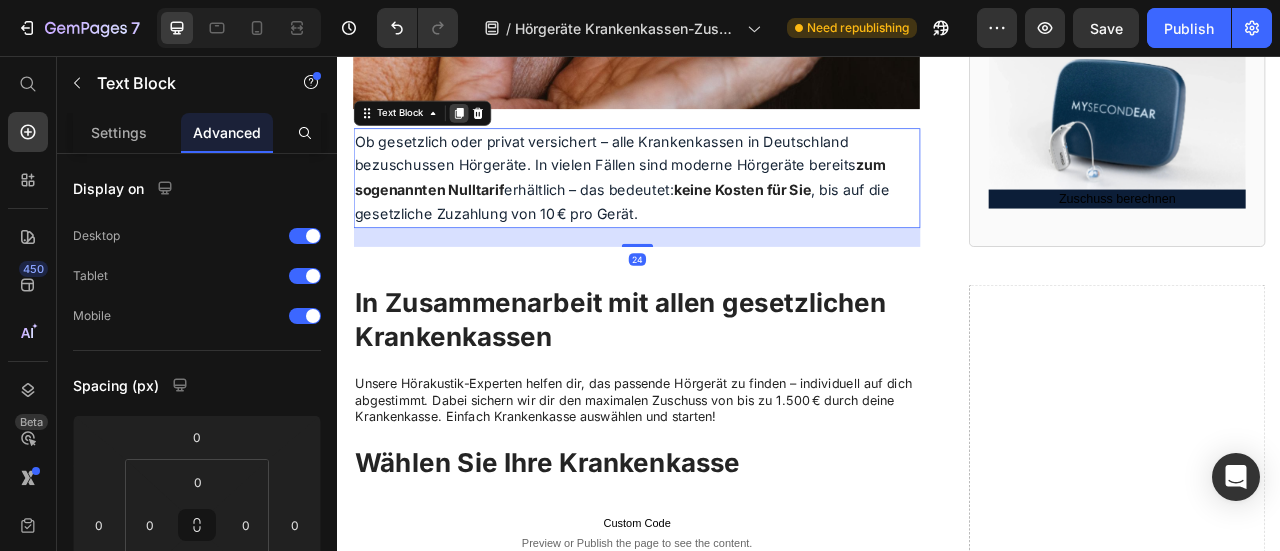 click 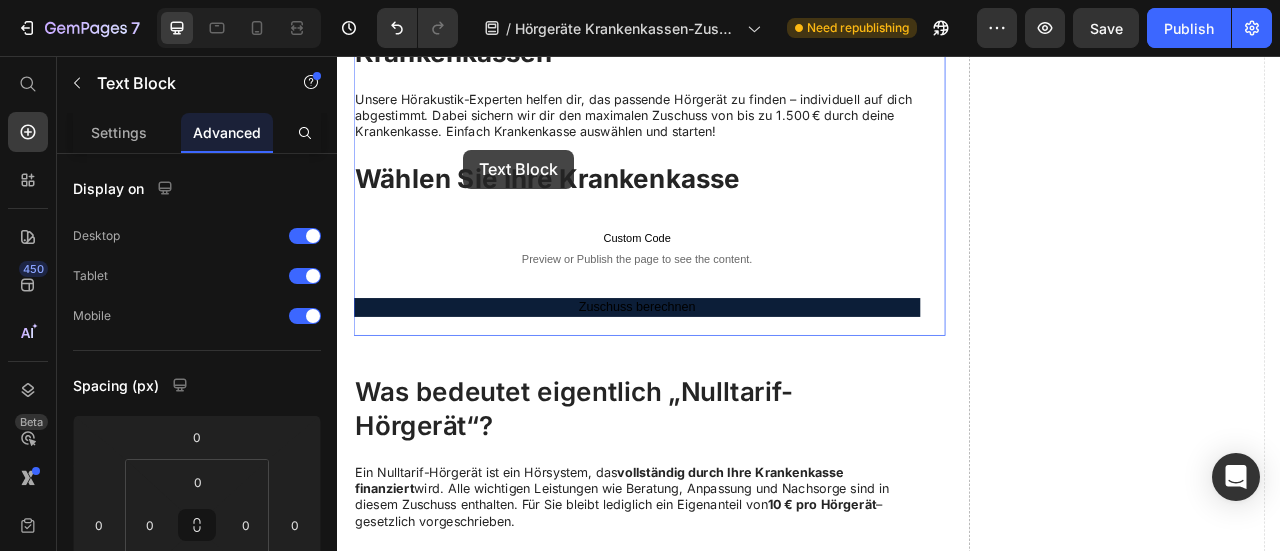scroll, scrollTop: 1189, scrollLeft: 0, axis: vertical 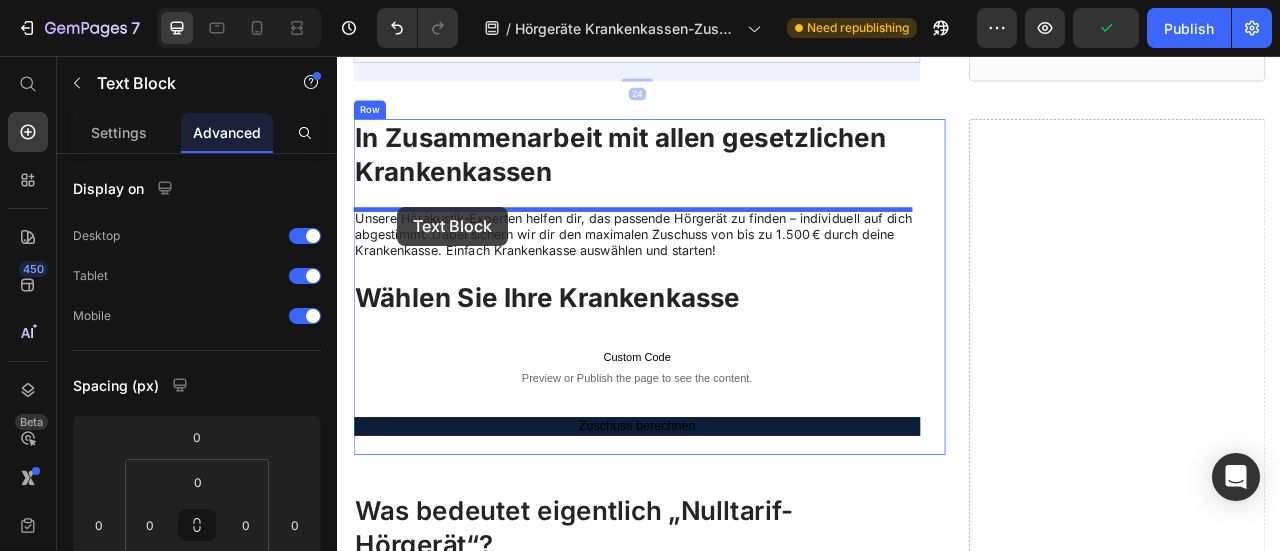 drag, startPoint x: 372, startPoint y: 281, endPoint x: 413, endPoint y: 248, distance: 52.63079 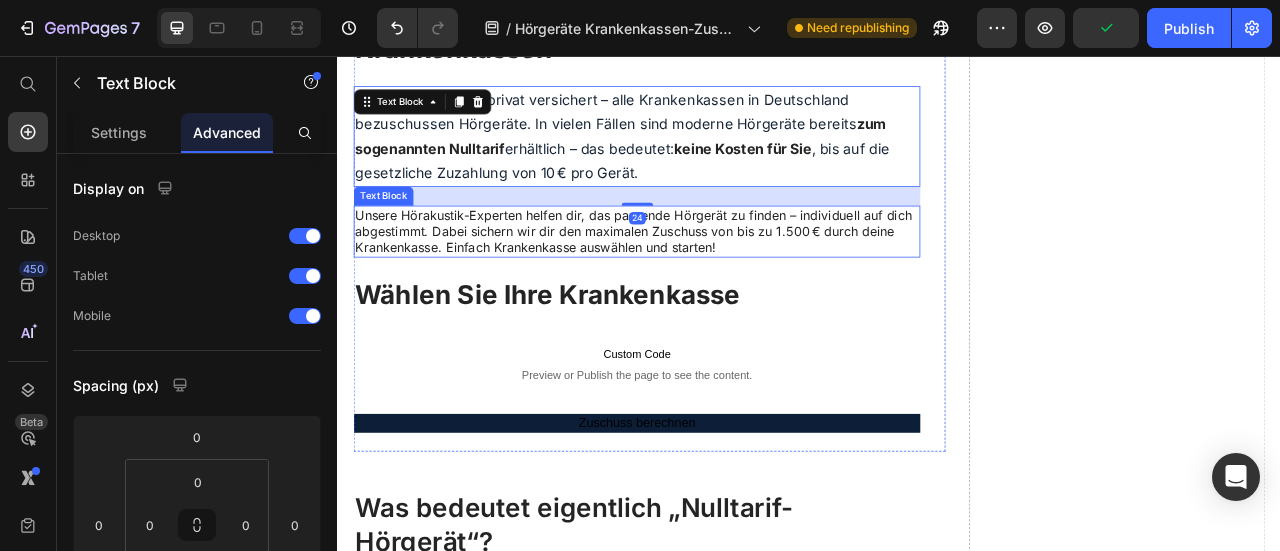 click on "Unsere Hörakustik-Experten helfen dir, das passende Hörgerät zu finden – individuell auf dich abgestimmt. Dabei sichern wir dir den maximalen Zuschuss von bis zu 1.500 € durch deine Krankenkasse. Einfach Krankenkasse auswählen und starten!" at bounding box center [717, 279] 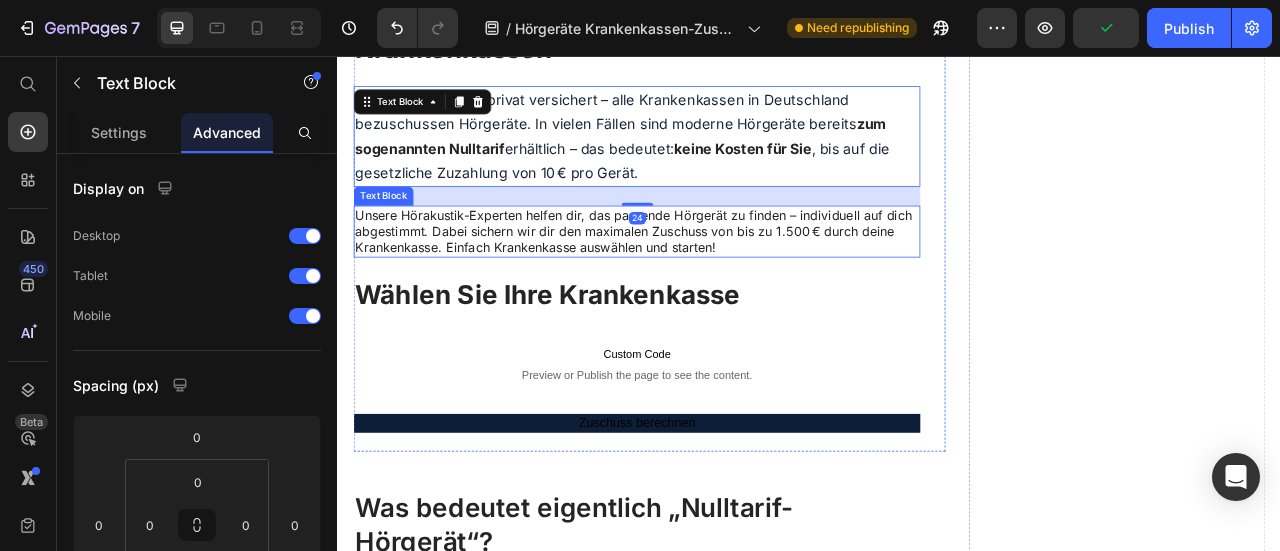 click on "Unsere Hörakustik-Experten helfen dir, das passende Hörgerät zu finden – individuell auf dich abgestimmt. Dabei sichern wir dir den maximalen Zuschuss von bis zu 1.500 € durch deine Krankenkasse. Einfach Krankenkasse auswählen und starten!" at bounding box center [717, 279] 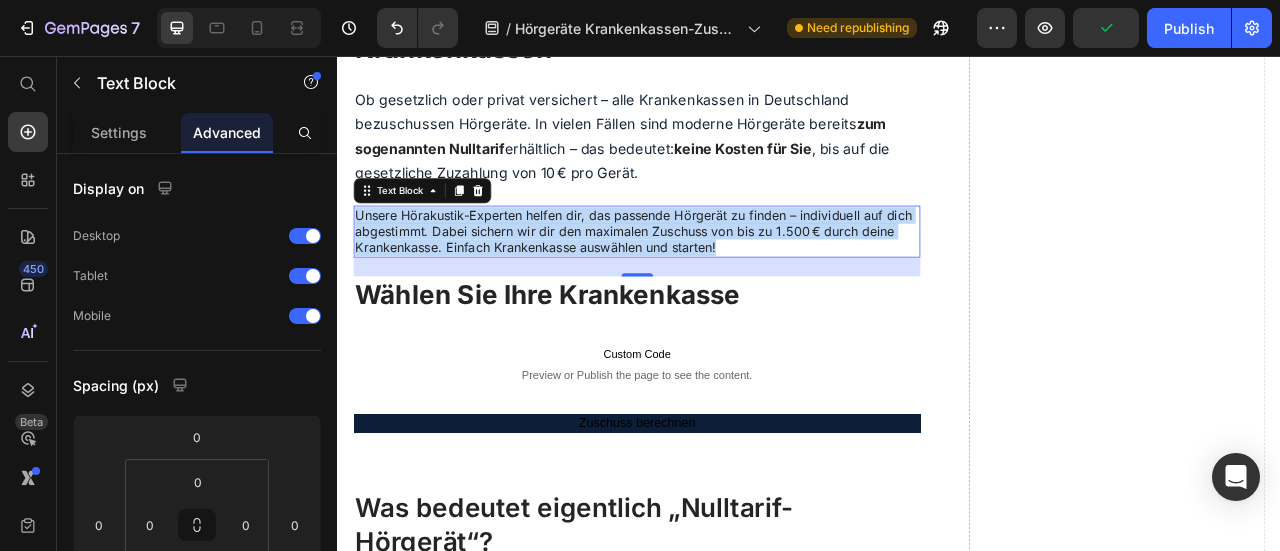 click on "Unsere Hörakustik-Experten helfen dir, das passende Hörgerät zu finden – individuell auf dich abgestimmt. Dabei sichern wir dir den maximalen Zuschuss von bis zu 1.500 € durch deine Krankenkasse. Einfach Krankenkasse auswählen und starten!" at bounding box center [717, 279] 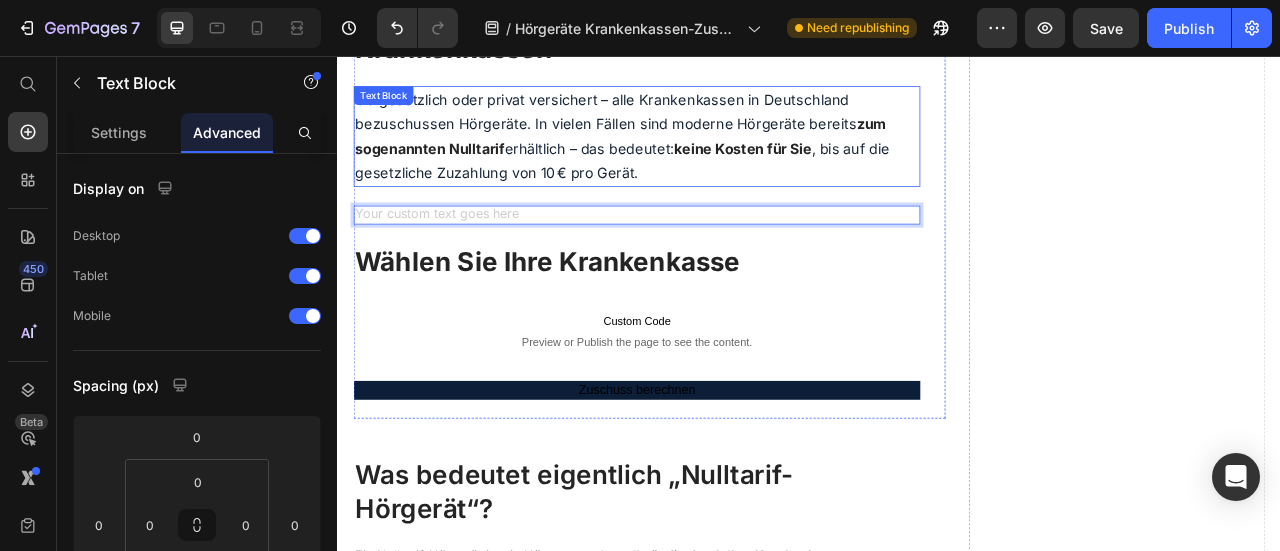 click on "Ob gesetzlich oder privat versichert – alle Krankenkassen in Deutschland bezuschussen Hörgeräte. In vielen Fällen sind moderne Hörgeräte bereits" at bounding box center (678, 127) 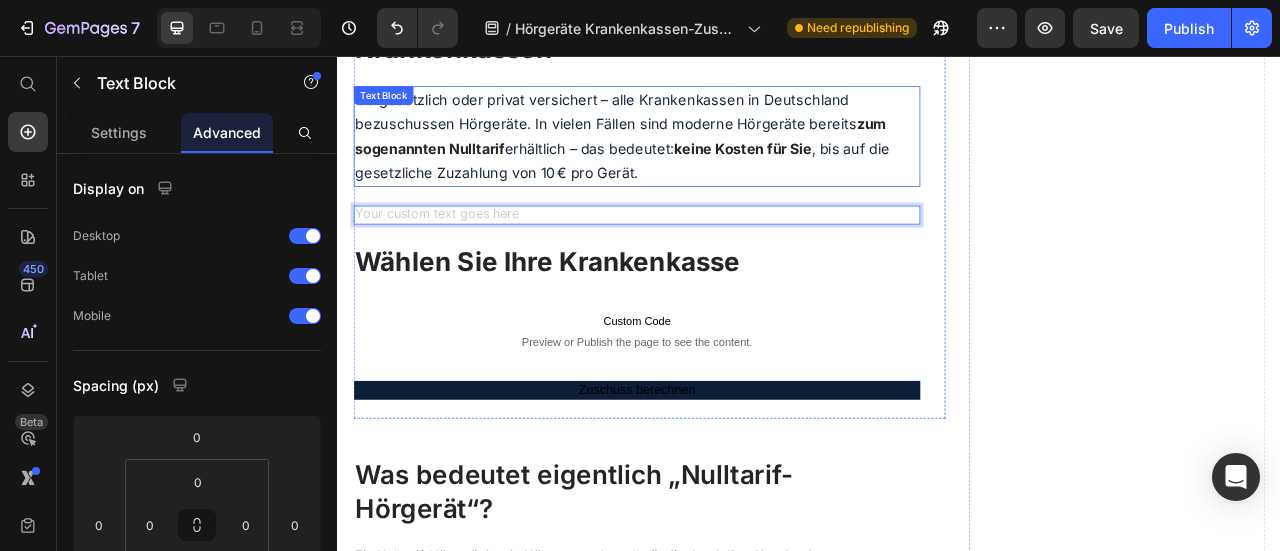 click on "Ob gesetzlich oder privat versichert – alle Krankenkassen in Deutschland bezuschussen Hörgeräte. In vielen Fällen sind moderne Hörgeräte bereits" at bounding box center (678, 127) 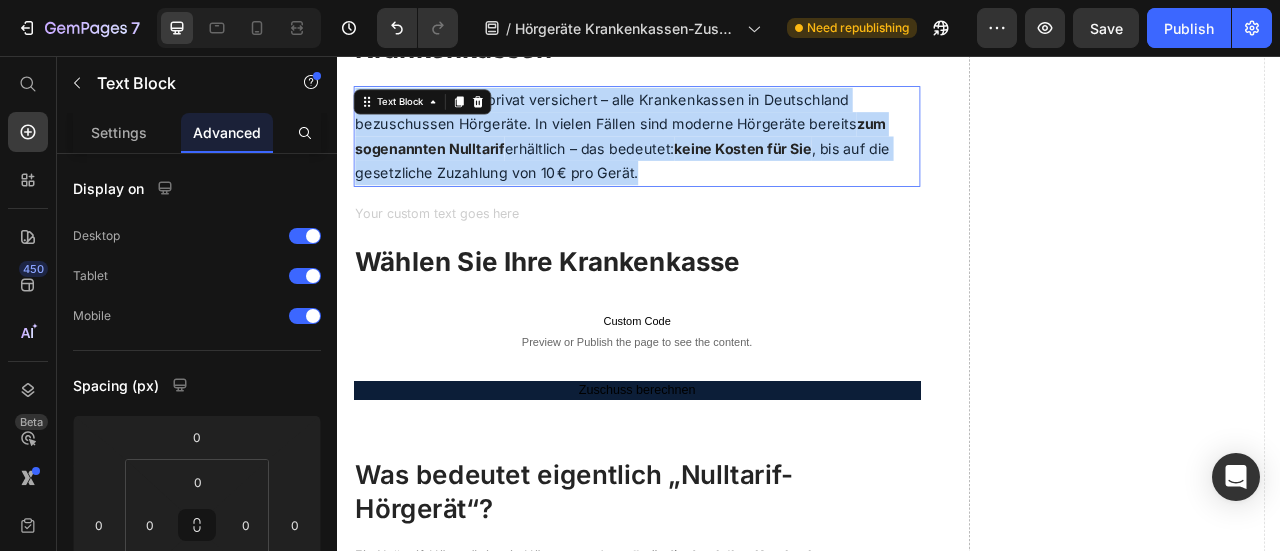 click on "Ob gesetzlich oder privat versichert – alle Krankenkassen in Deutschland bezuschussen Hörgeräte. In vielen Fällen sind moderne Hörgeräte bereits" at bounding box center [678, 127] 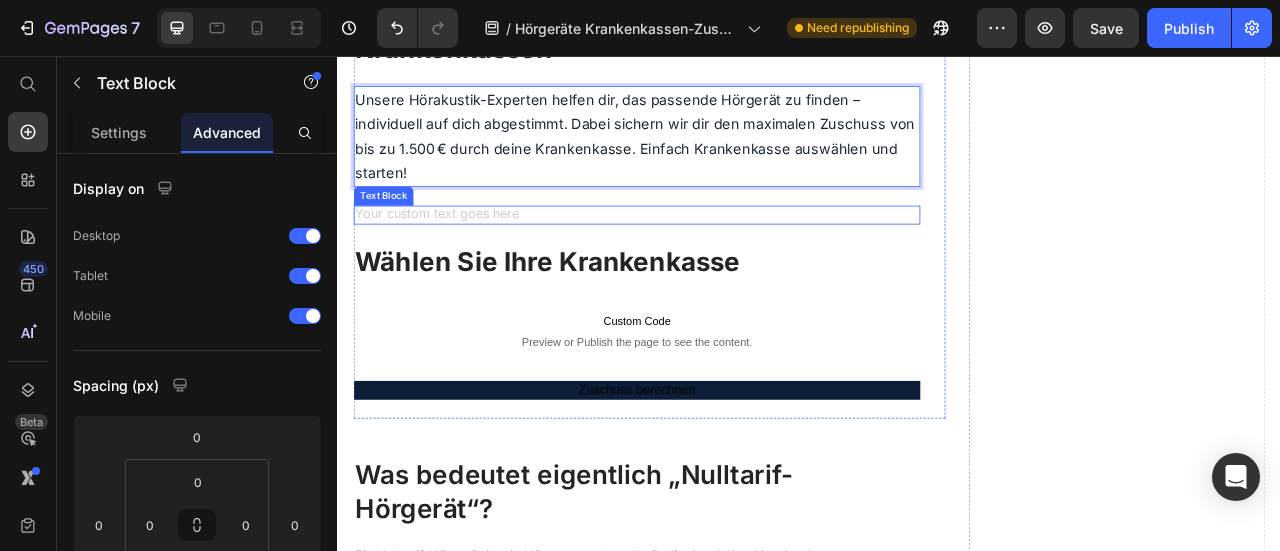 click at bounding box center [717, 258] 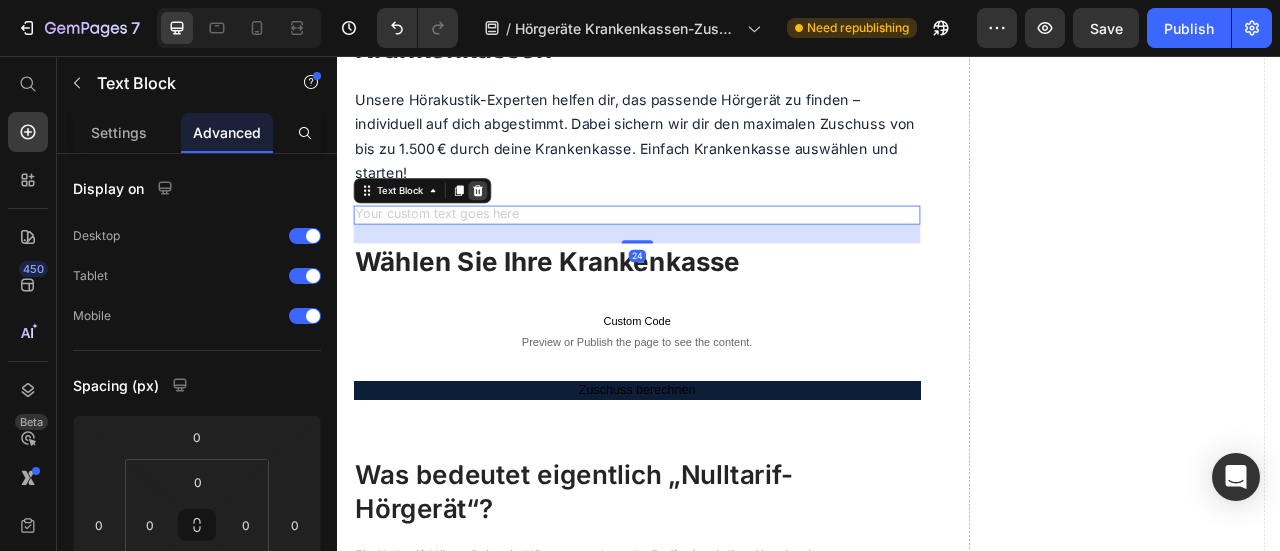 click at bounding box center [515, 227] 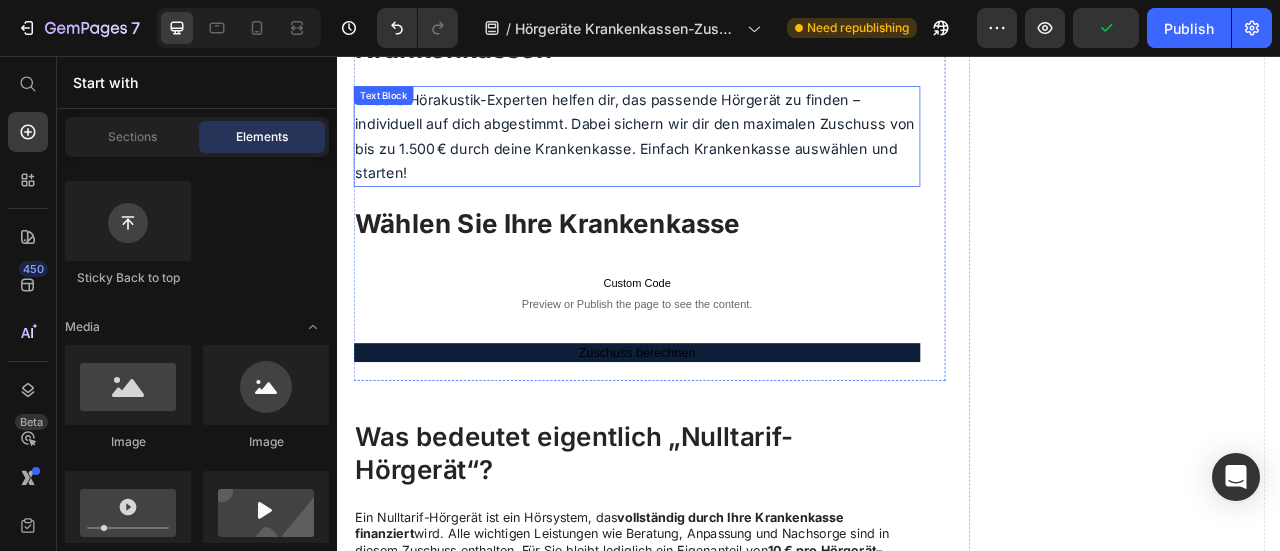 click on "Unsere Hörakustik-Experten helfen dir, das passende Hörgerät zu finden – individuell auf dich abgestimmt. Dabei sichern wir dir den maximalen Zuschuss von bis zu 1.500 € durch deine Krankenkasse. Einfach Krankenkasse auswählen und starten! Text Block" at bounding box center (717, 158) 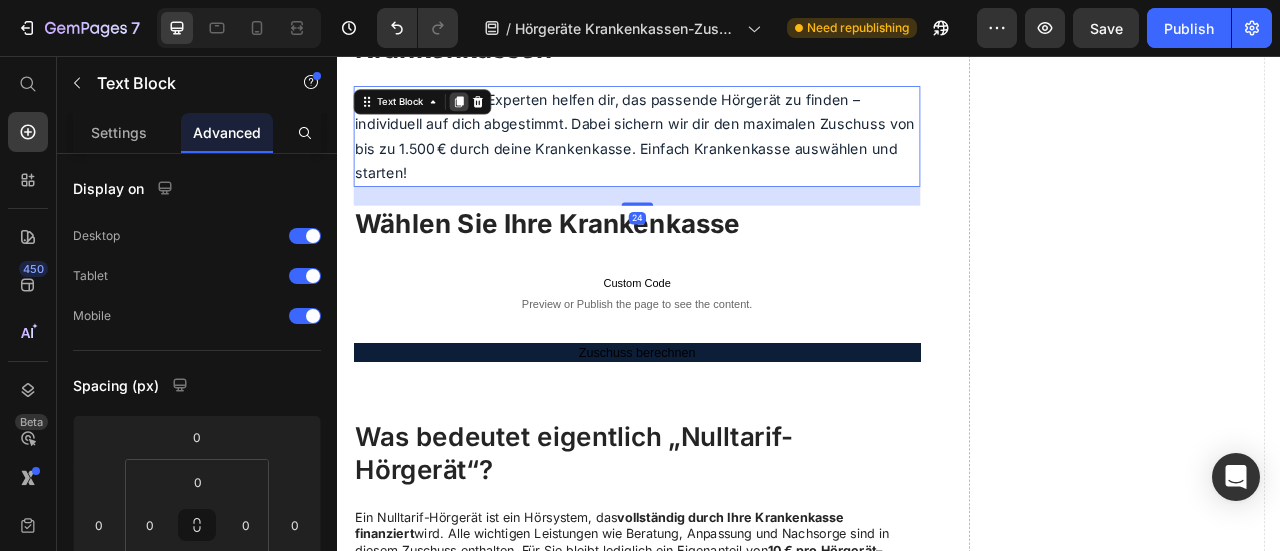 click 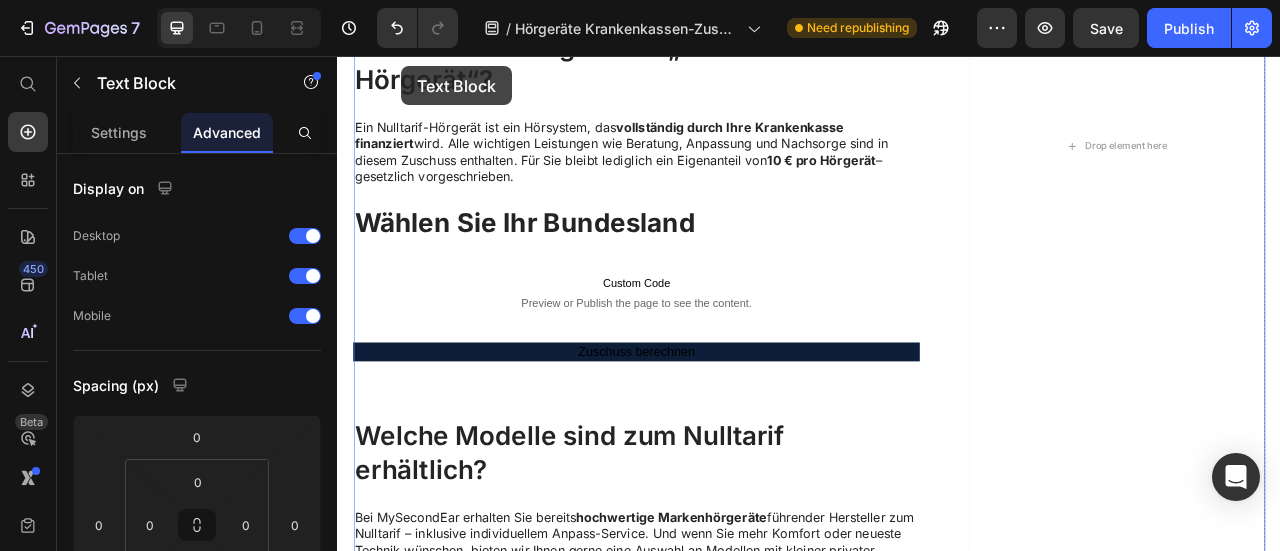 scroll, scrollTop: 1666, scrollLeft: 0, axis: vertical 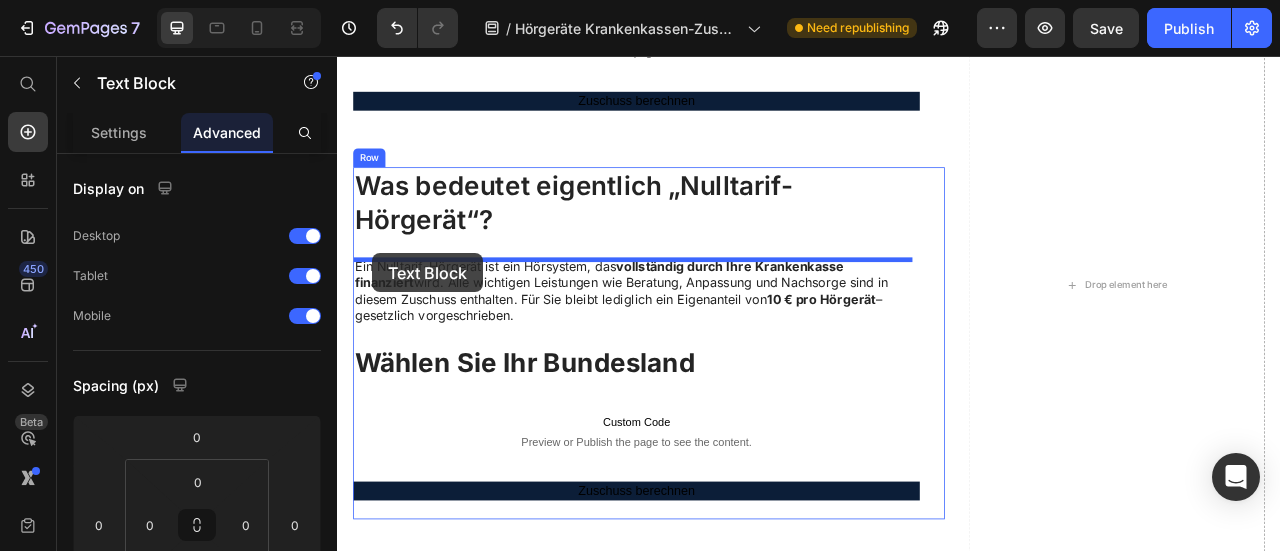 drag, startPoint x: 377, startPoint y: 233, endPoint x: 381, endPoint y: 307, distance: 74.10803 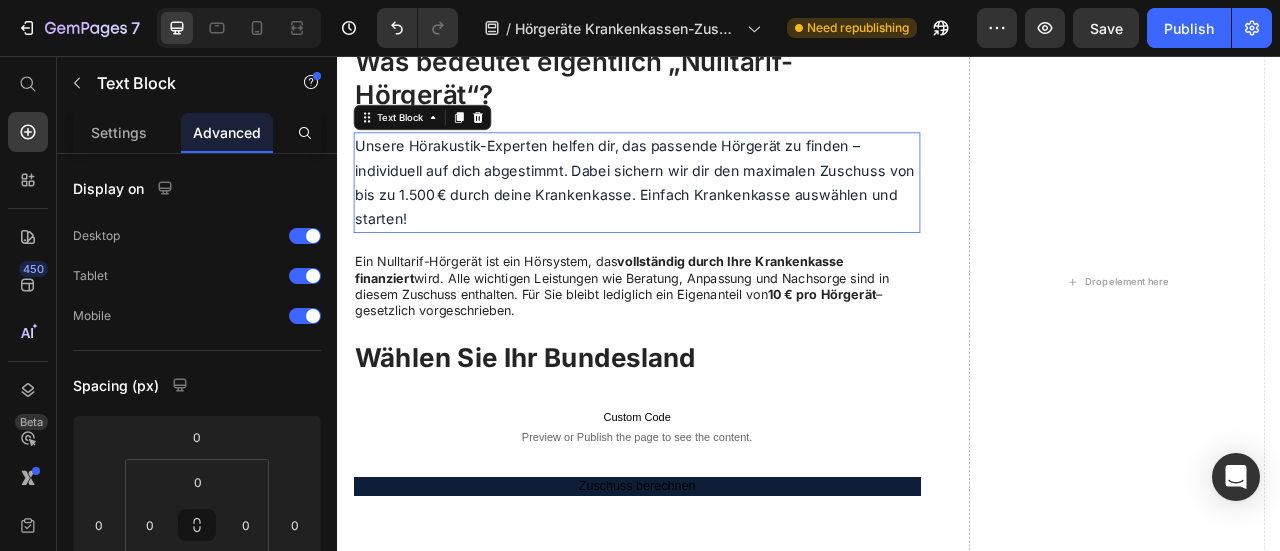 scroll, scrollTop: 1511, scrollLeft: 0, axis: vertical 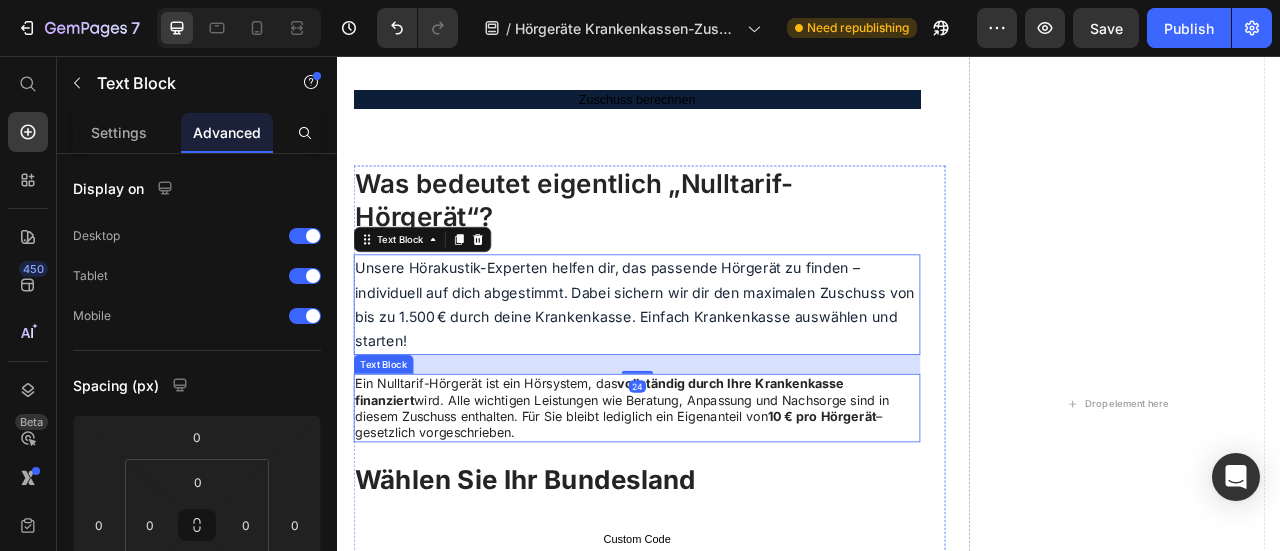 click on "Ein Nulltarif-Hörgerät ist ein Hörsystem, das  vollständig durch Ihre Krankenkasse finanziert  wird. Alle wichtigen Leistungen wie Beratung, Anpassung und Nachsorge sind in diesem Zuschuss enthalten. Für Sie bleibt lediglich ein Eigenanteil von  10 € pro Hörgerät  – gesetzlich vorgeschrieben." at bounding box center [717, 503] 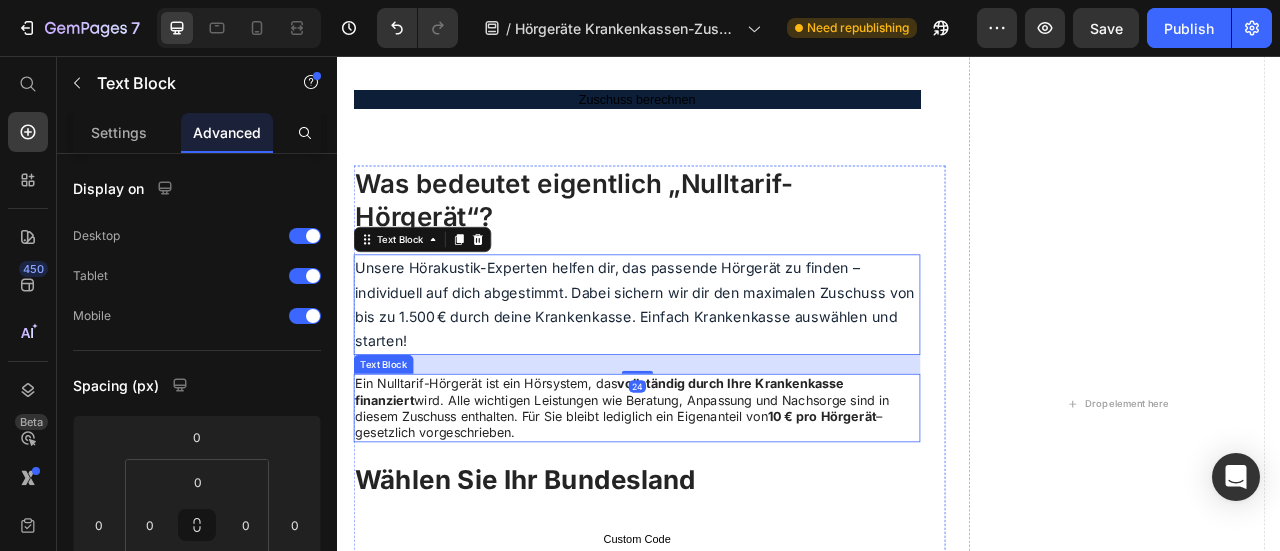 click on "Ein Nulltarif-Hörgerät ist ein Hörsystem, das  vollständig durch Ihre Krankenkasse finanziert  wird. Alle wichtigen Leistungen wie Beratung, Anpassung und Nachsorge sind in diesem Zuschuss enthalten. Für Sie bleibt lediglich ein Eigenanteil von  10 € pro Hörgerät  – gesetzlich vorgeschrieben." at bounding box center [717, 503] 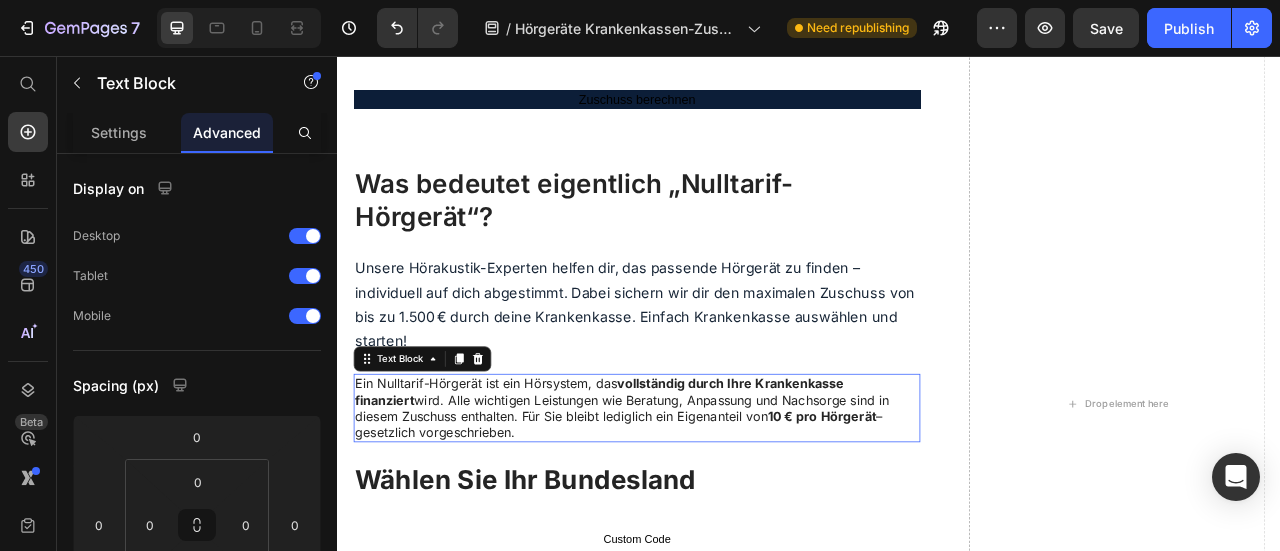 click on "Ein Nulltarif-Hörgerät ist ein Hörsystem, das  vollständig durch Ihre Krankenkasse finanziert  wird. Alle wichtigen Leistungen wie Beratung, Anpassung und Nachsorge sind in diesem Zuschuss enthalten. Für Sie bleibt lediglich ein Eigenanteil von  10 € pro Hörgerät  – gesetzlich vorgeschrieben." at bounding box center [717, 503] 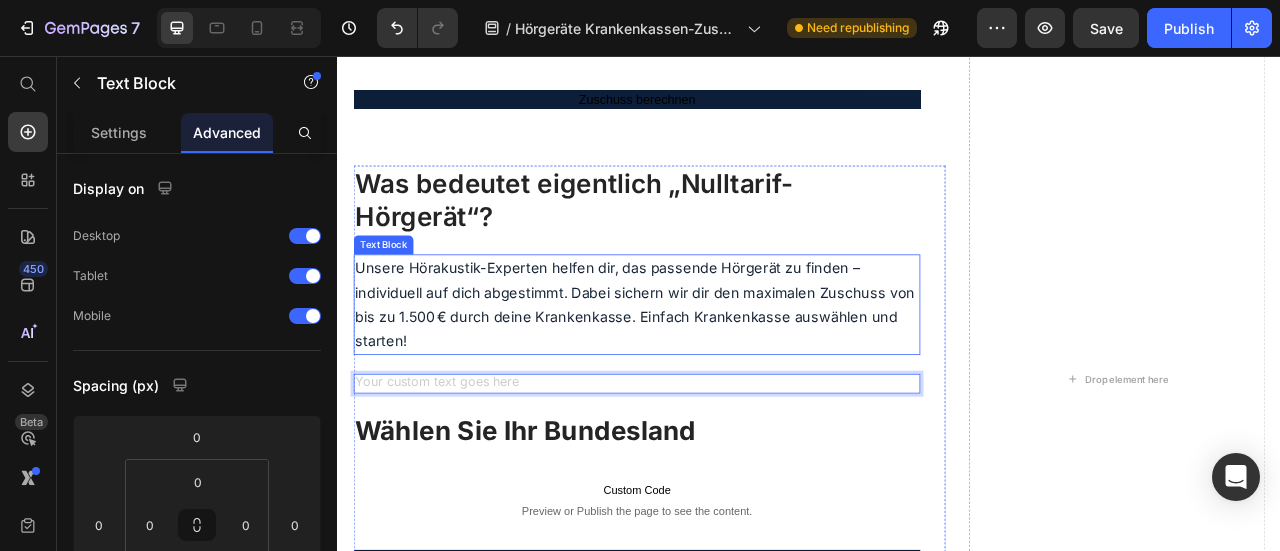 click on "Unsere Hörakustik-Experten helfen dir, das passende Hörgerät zu finden – individuell auf dich abgestimmt. Dabei sichern wir dir den maximalen Zuschuss von bis zu 1.500 € durch deine Krankenkasse. Einfach Krankenkasse auswählen und starten!" at bounding box center (715, 372) 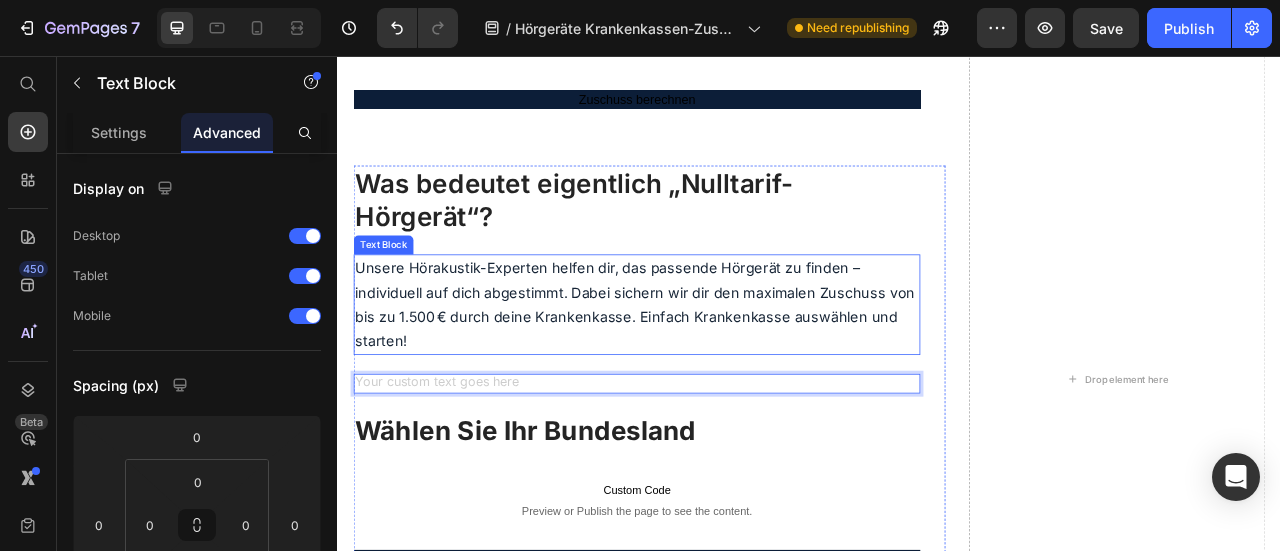 click on "Unsere Hörakustik-Experten helfen dir, das passende Hörgerät zu finden – individuell auf dich abgestimmt. Dabei sichern wir dir den maximalen Zuschuss von bis zu 1.500 € durch deine Krankenkasse. Einfach Krankenkasse auswählen und starten!" at bounding box center (715, 372) 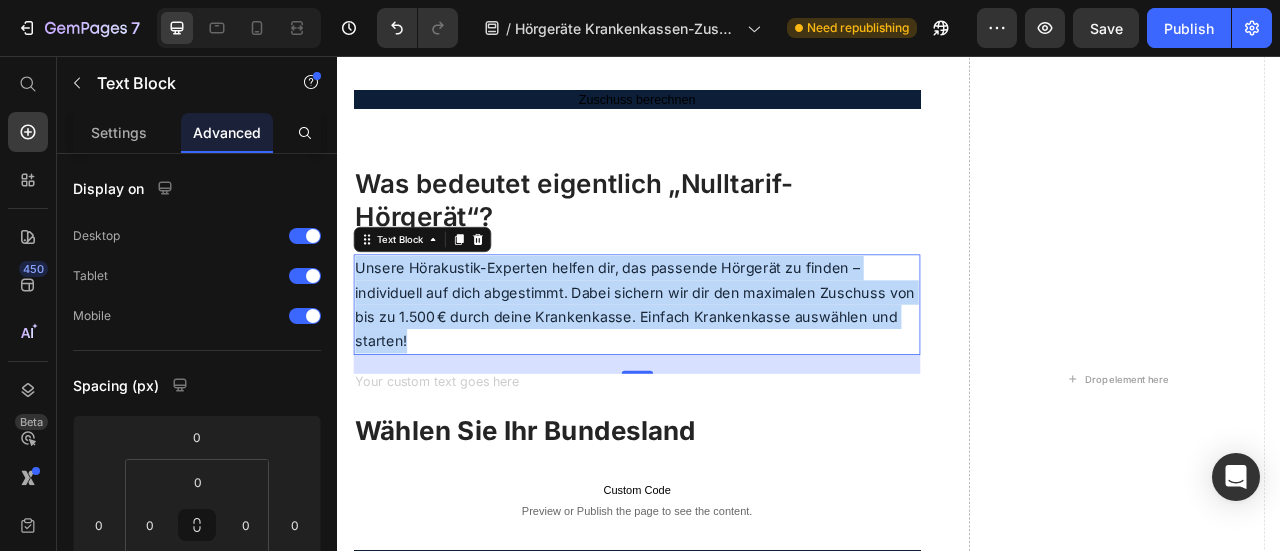 click on "Unsere Hörakustik-Experten helfen dir, das passende Hörgerät zu finden – individuell auf dich abgestimmt. Dabei sichern wir dir den maximalen Zuschuss von bis zu 1.500 € durch deine Krankenkasse. Einfach Krankenkasse auswählen und starten!" at bounding box center [715, 372] 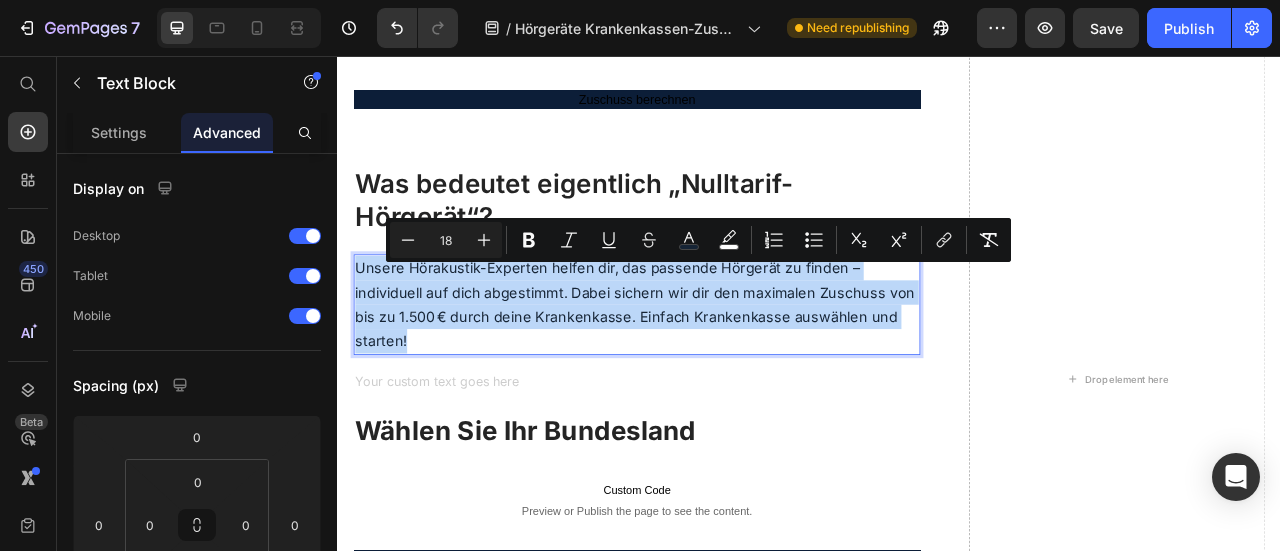 type on "23" 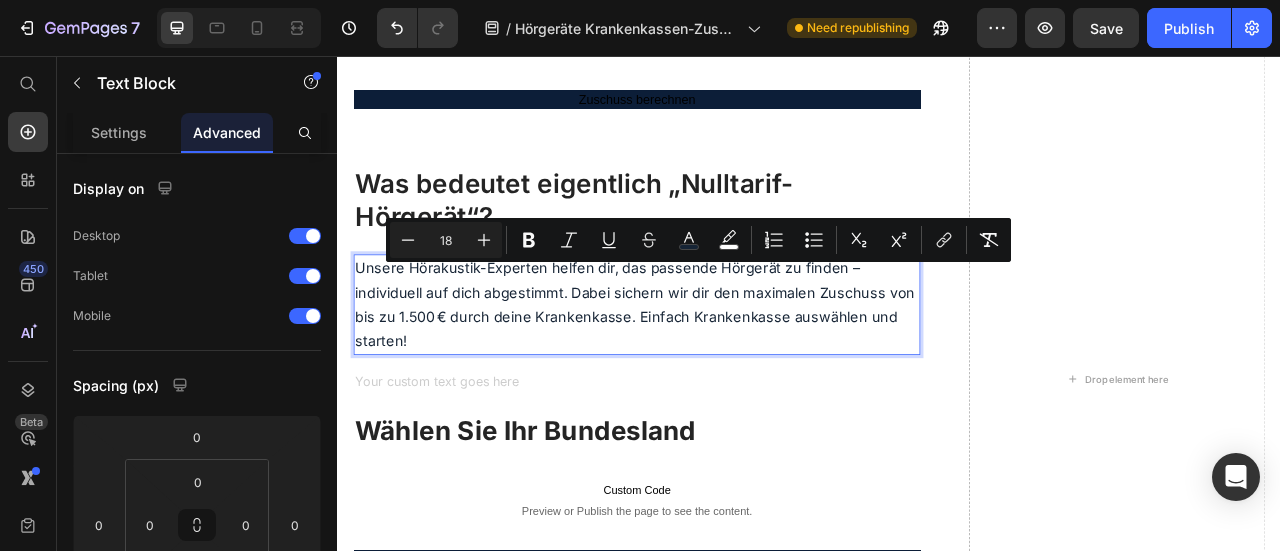 click on "Unsere Hörakustik-Experten helfen dir, das passende Hörgerät zu finden – individuell auf dich abgestimmt. Dabei sichern wir dir den maximalen Zuschuss von bis zu 1.500 € durch deine Krankenkasse. Einfach Krankenkasse auswählen und starten!" at bounding box center (717, 372) 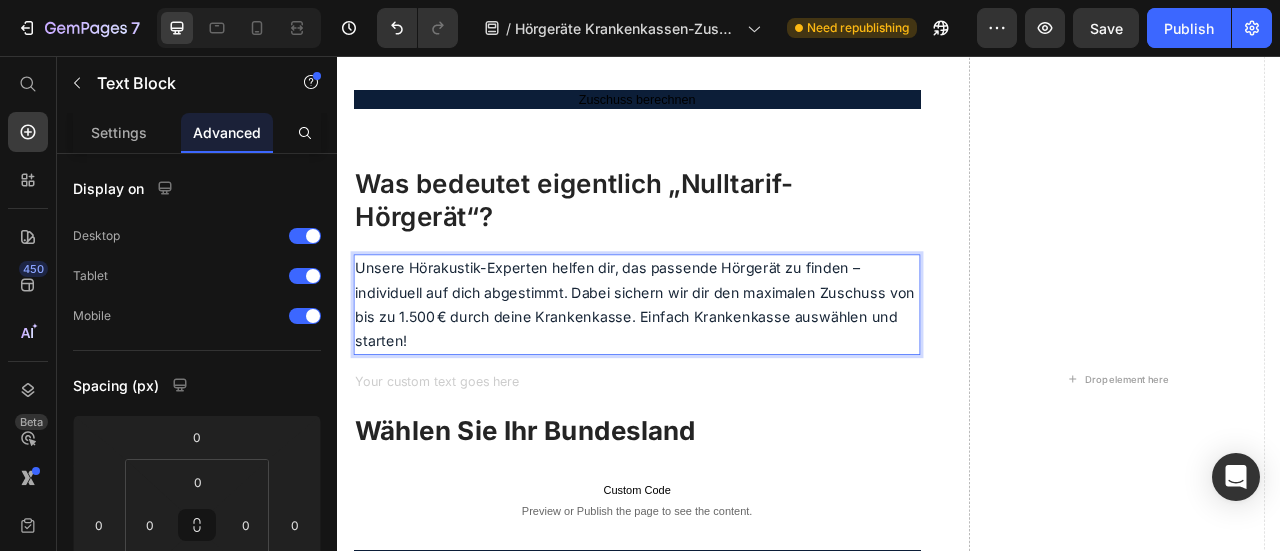 click on "Unsere Hörakustik-Experten helfen dir, das passende Hörgerät zu finden – individuell auf dich abgestimmt. Dabei sichern wir dir den maximalen Zuschuss von bis zu 1.500 € durch deine Krankenkasse. Einfach Krankenkasse auswählen und starten!" at bounding box center [717, 372] 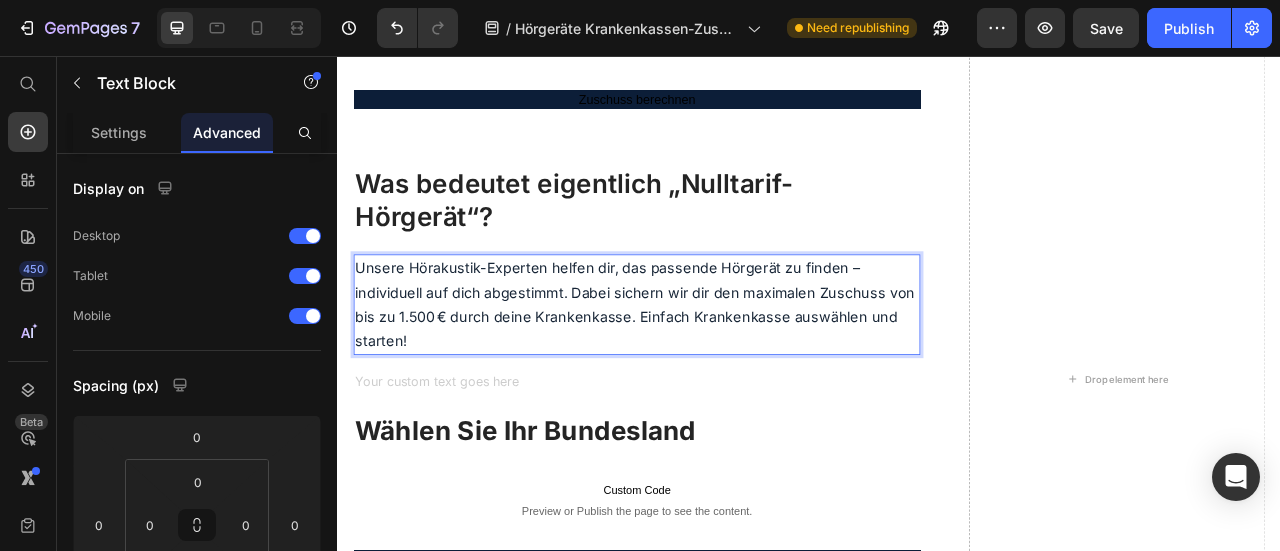 click on "Unsere Hörakustik-Experten helfen dir, das passende Hörgerät zu finden – individuell auf dich abgestimmt. Dabei sichern wir dir den maximalen Zuschuss von bis zu 1.500 € durch deine Krankenkasse. Einfach Krankenkasse auswählen und starten!" at bounding box center (715, 372) 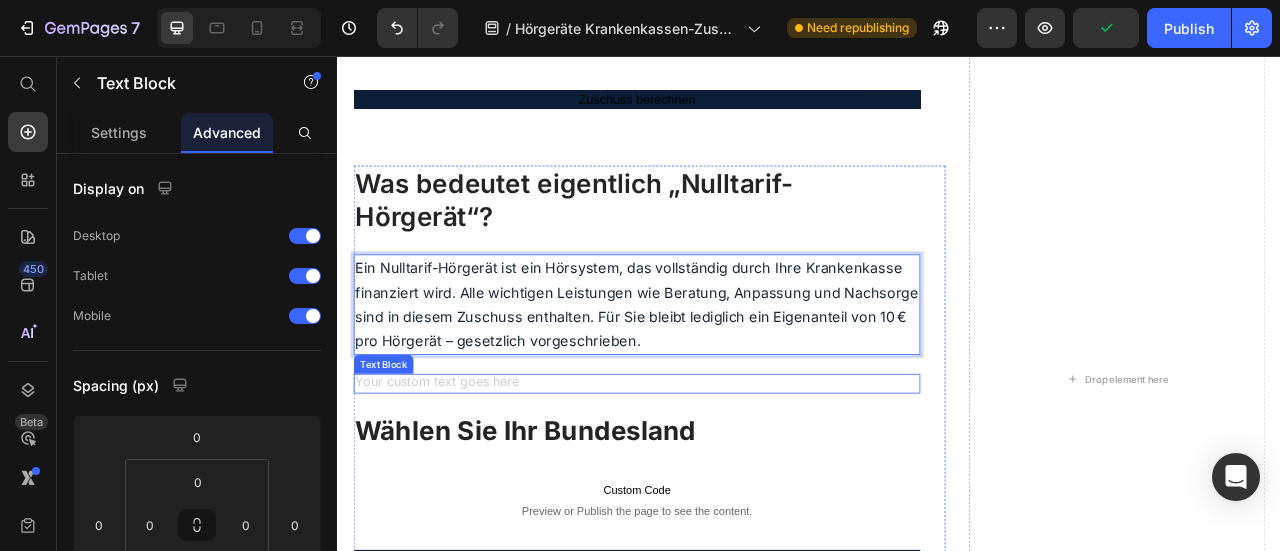 click at bounding box center [717, 472] 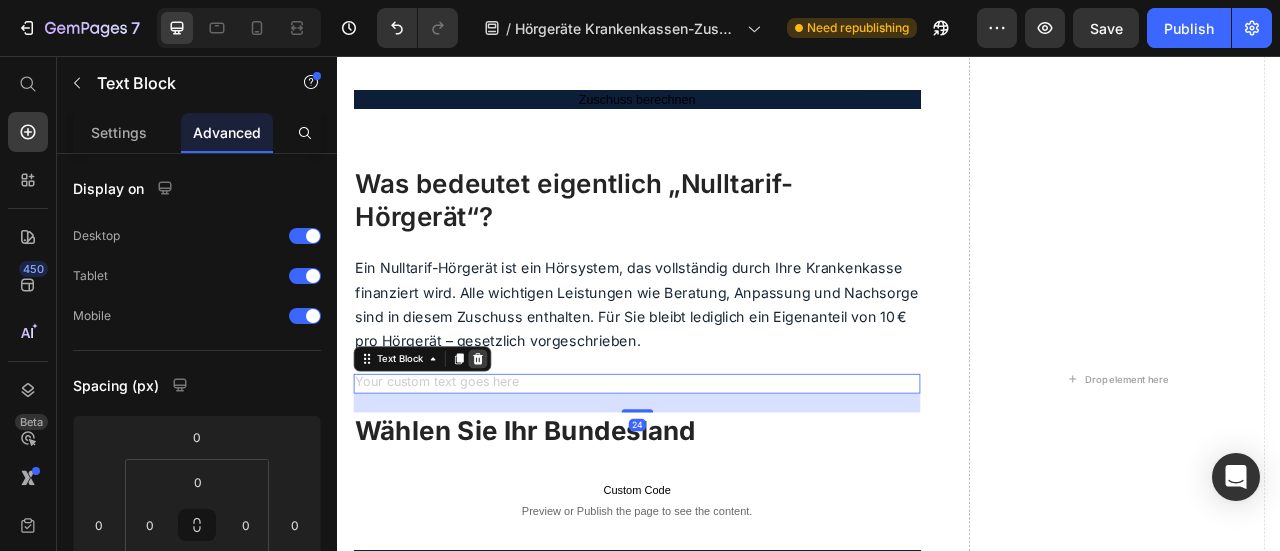 click 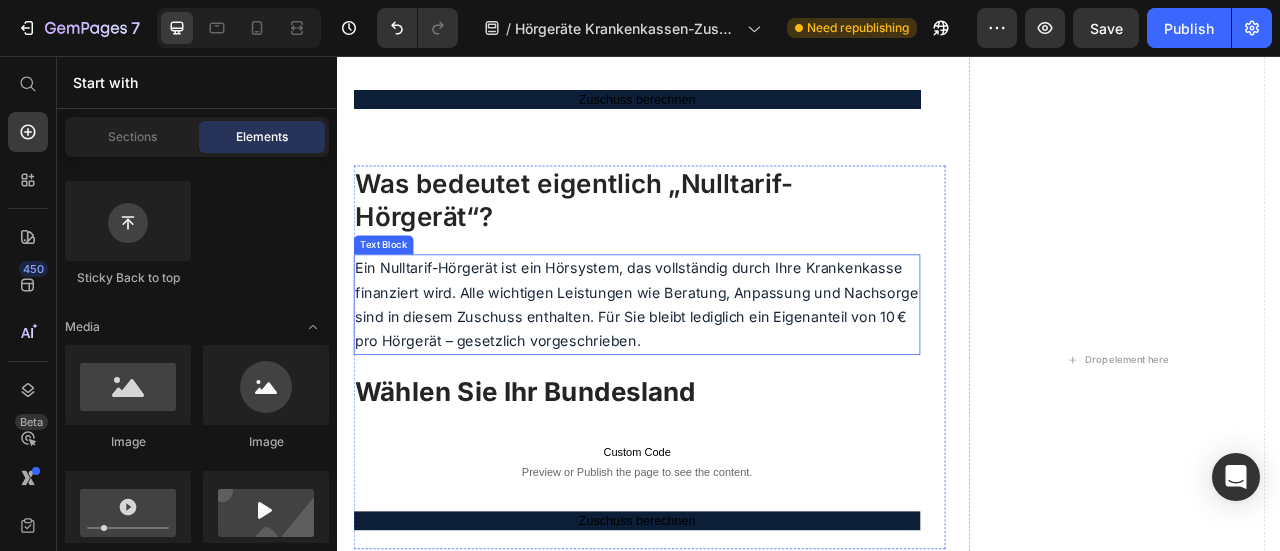 click on "Ein Nulltarif-Hörgerät ist ein Hörsystem, das vollständig durch Ihre Krankenkasse finanziert wird. Alle wichtigen Leistungen wie Beratung, Anpassung und Nachsorge sind in diesem Zuschuss enthalten. Für Sie bleibt lediglich ein Eigenanteil von 10 € pro Hörgerät – gesetzlich vorgeschrieben." at bounding box center (717, 372) 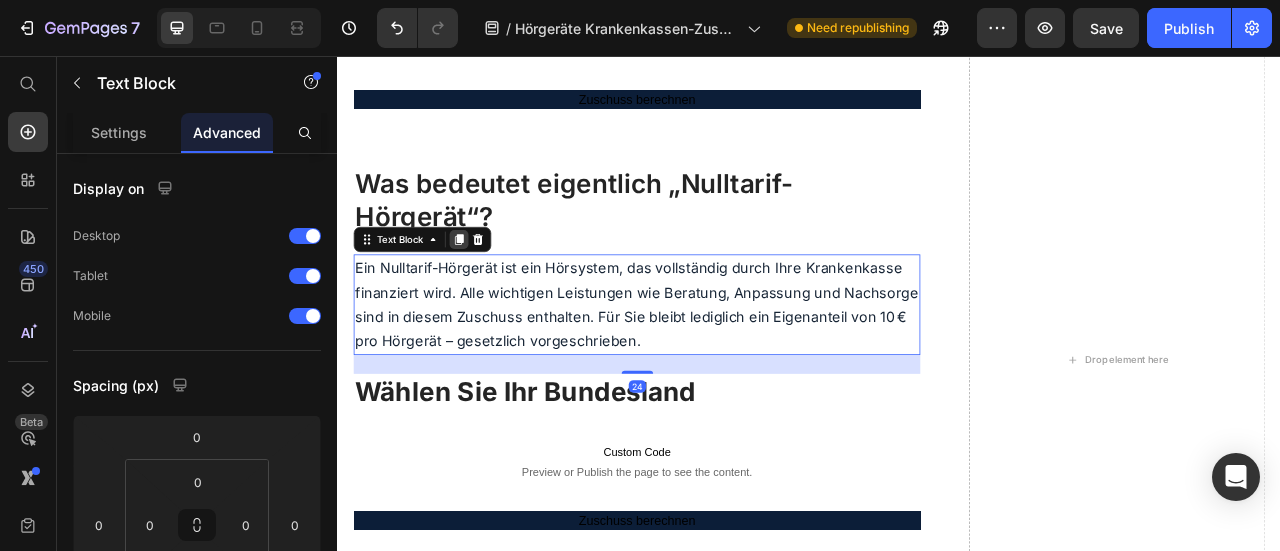 click 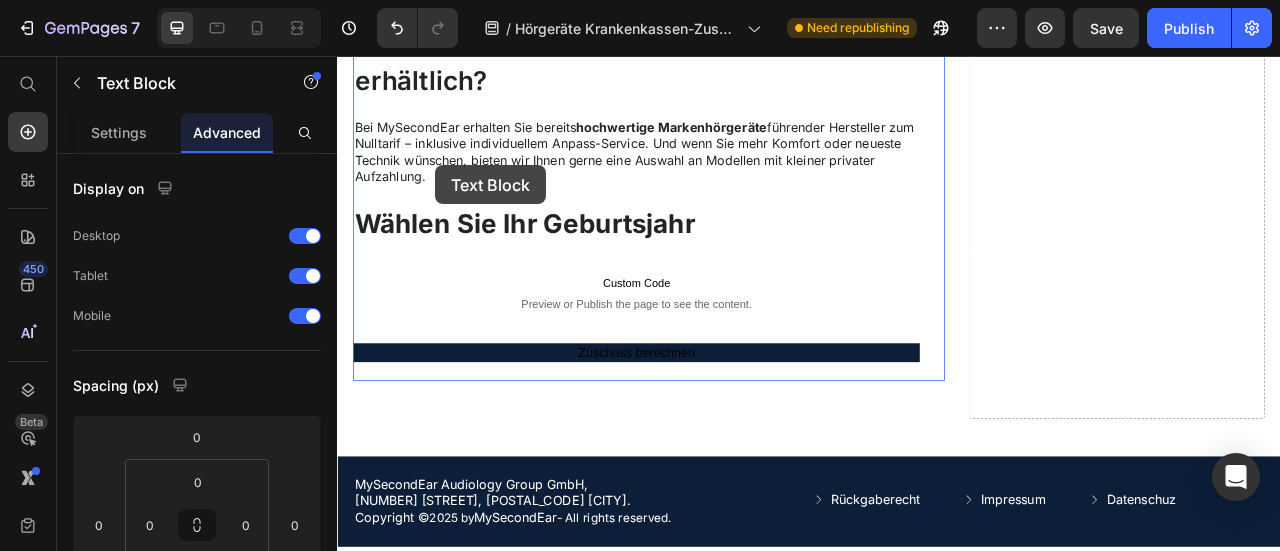 scroll, scrollTop: 2283, scrollLeft: 0, axis: vertical 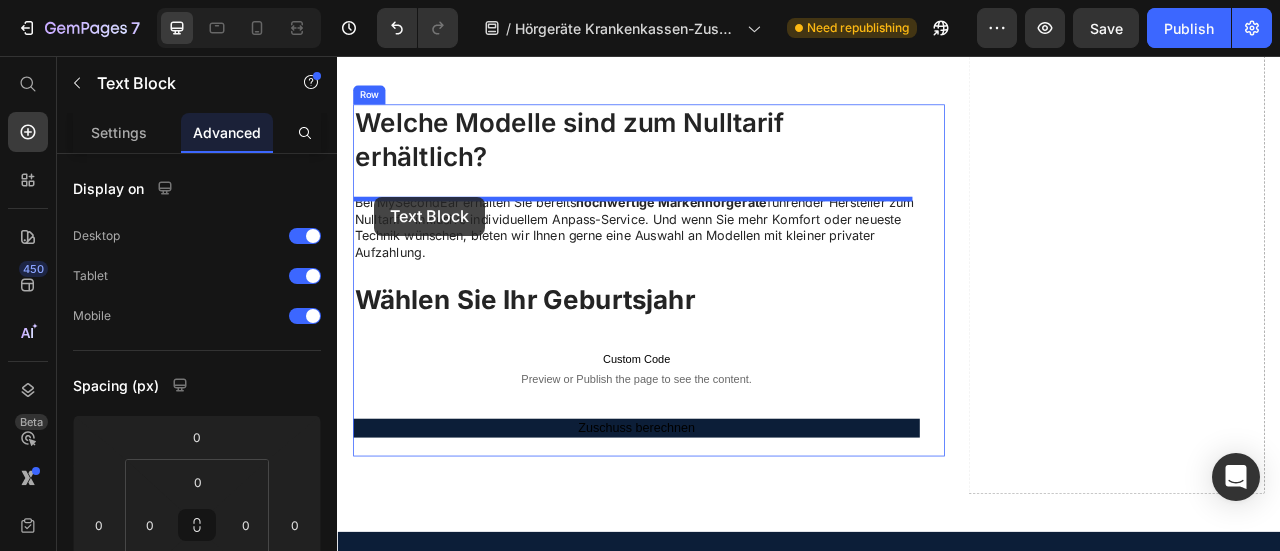 drag, startPoint x: 372, startPoint y: 249, endPoint x: 384, endPoint y: 235, distance: 18.439089 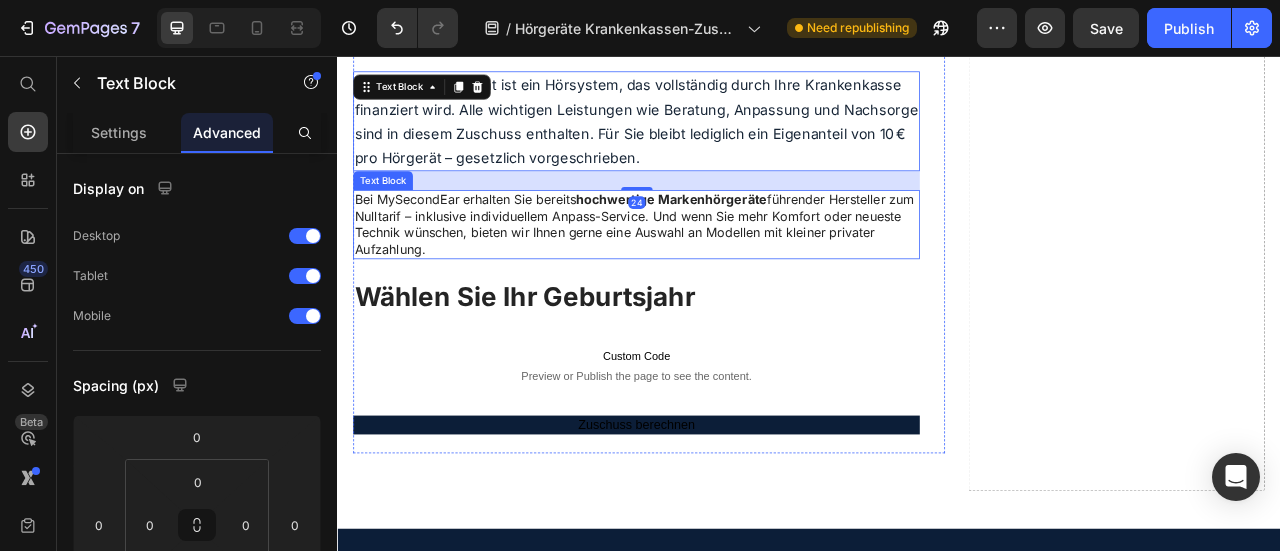 click on "Bei MySecondEar erhalten Sie bereits  hochwertige Markenhörgeräte  führender Hersteller zum Nulltarif – inklusive individuellem Anpass-Service. Und wenn Sie mehr Komfort oder neueste Technik wünschen, bieten wir Ihnen gerne eine Auswahl an Modellen mit kleiner privater Aufzahlung." at bounding box center [717, 269] 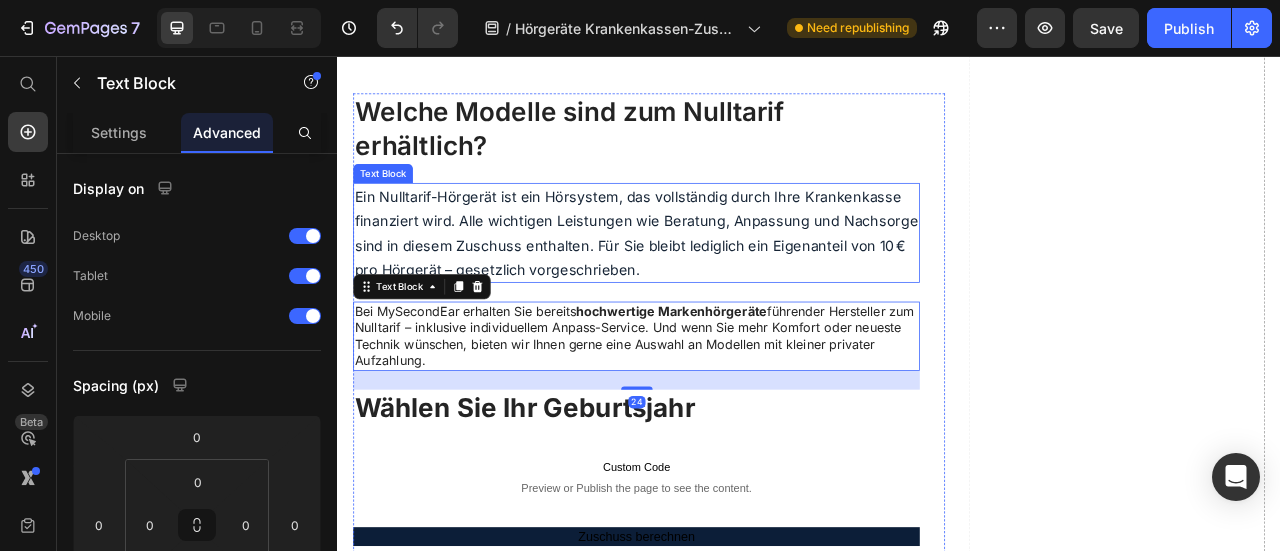 scroll, scrollTop: 2083, scrollLeft: 0, axis: vertical 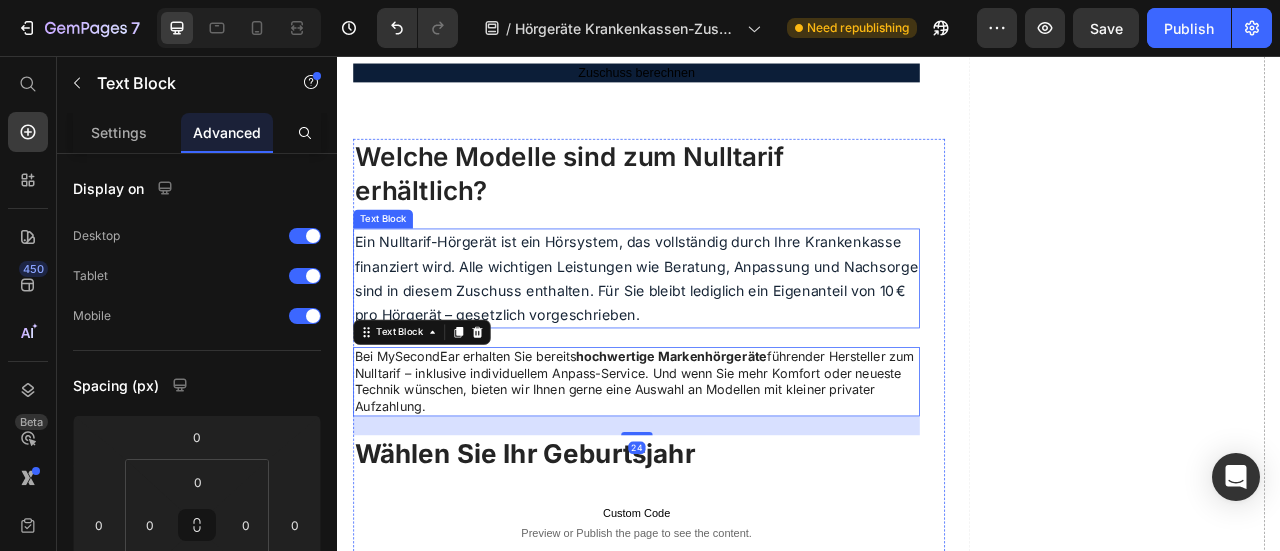 click on "Ein Nulltarif-Hörgerät ist ein Hörsystem, das vollständig durch Ihre Krankenkasse finanziert wird. Alle wichtigen Leistungen wie Beratung, Anpassung und Nachsorge sind in diesem Zuschuss enthalten. Für Sie bleibt lediglich ein Eigenanteil von 10 € pro Hörgerät – gesetzlich vorgeschrieben." at bounding box center (717, 339) 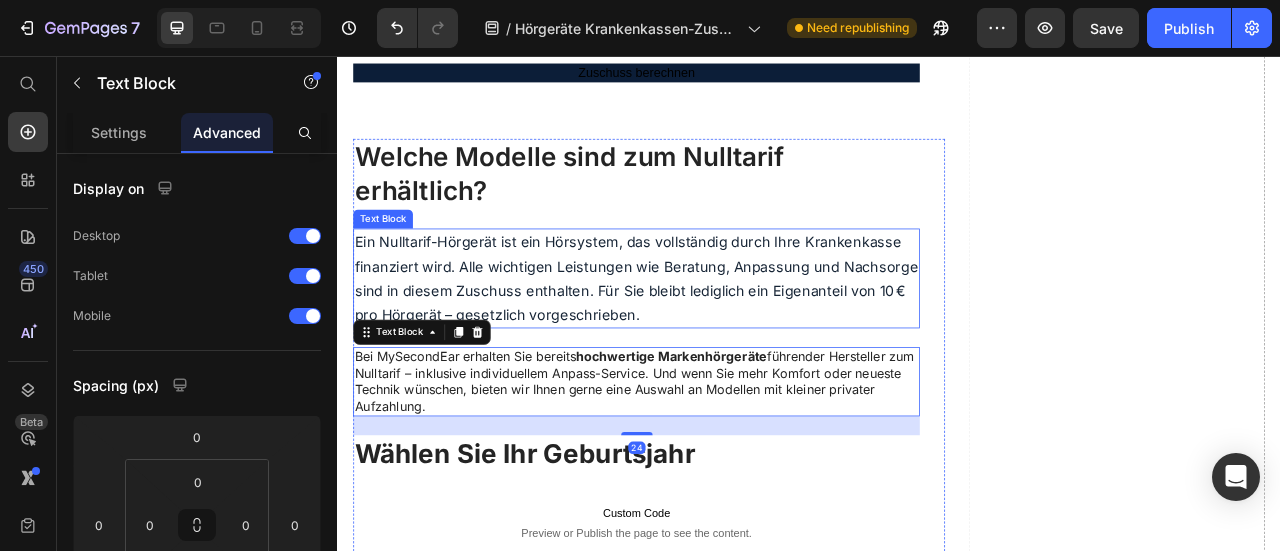 click on "Ein Nulltarif-Hörgerät ist ein Hörsystem, das vollständig durch Ihre Krankenkasse finanziert wird. Alle wichtigen Leistungen wie Beratung, Anpassung und Nachsorge sind in diesem Zuschuss enthalten. Für Sie bleibt lediglich ein Eigenanteil von 10 € pro Hörgerät – gesetzlich vorgeschrieben." at bounding box center [717, 339] 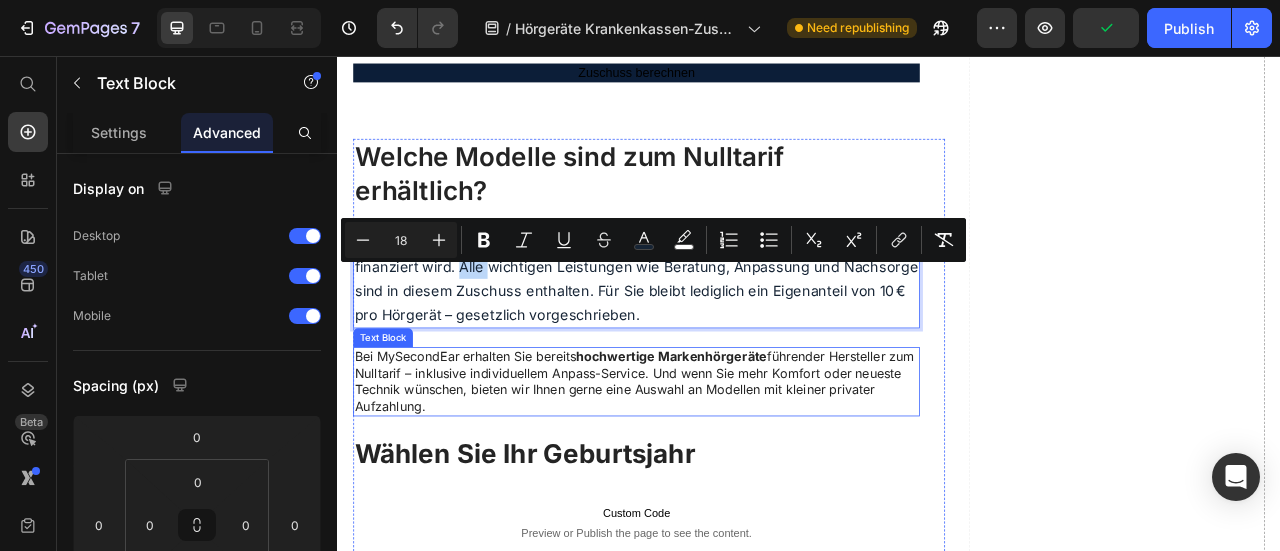 click on "Bei MySecondEar erhalten Sie bereits  hochwertige Markenhörgeräte  führender Hersteller zum Nulltarif – inklusive individuellem Anpass-Service. Und wenn Sie mehr Komfort oder neueste Technik wünschen, bieten wir Ihnen gerne eine Auswahl an Modellen mit kleiner privater Aufzahlung." at bounding box center (717, 469) 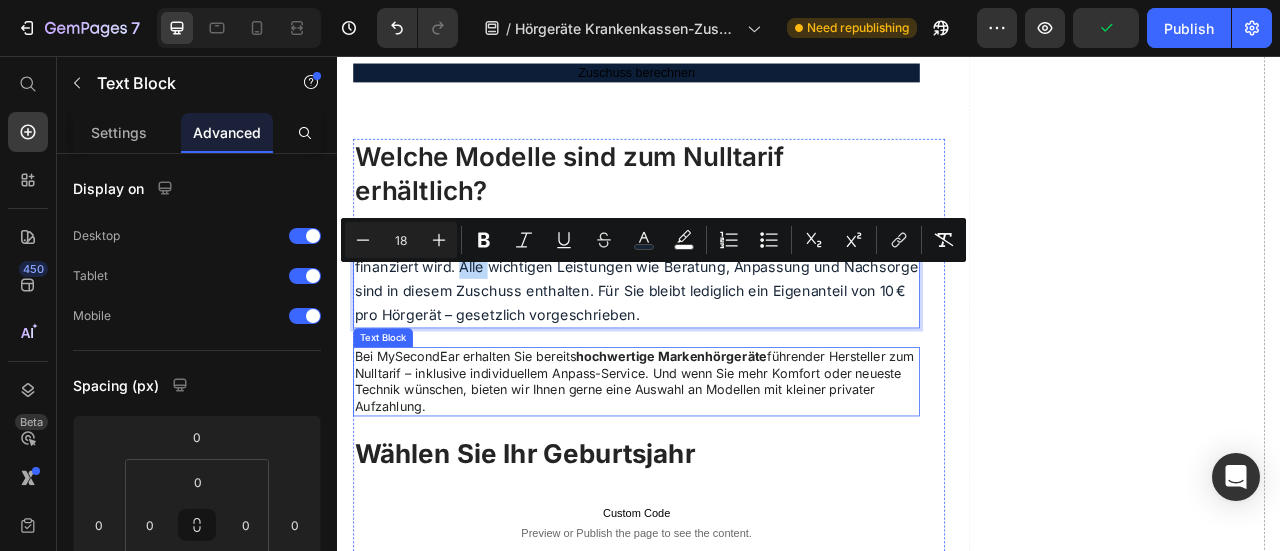click on "Bei MySecondEar erhalten Sie bereits  hochwertige Markenhörgeräte  führender Hersteller zum Nulltarif – inklusive individuellem Anpass-Service. Und wenn Sie mehr Komfort oder neueste Technik wünschen, bieten wir Ihnen gerne eine Auswahl an Modellen mit kleiner privater Aufzahlung." at bounding box center [717, 469] 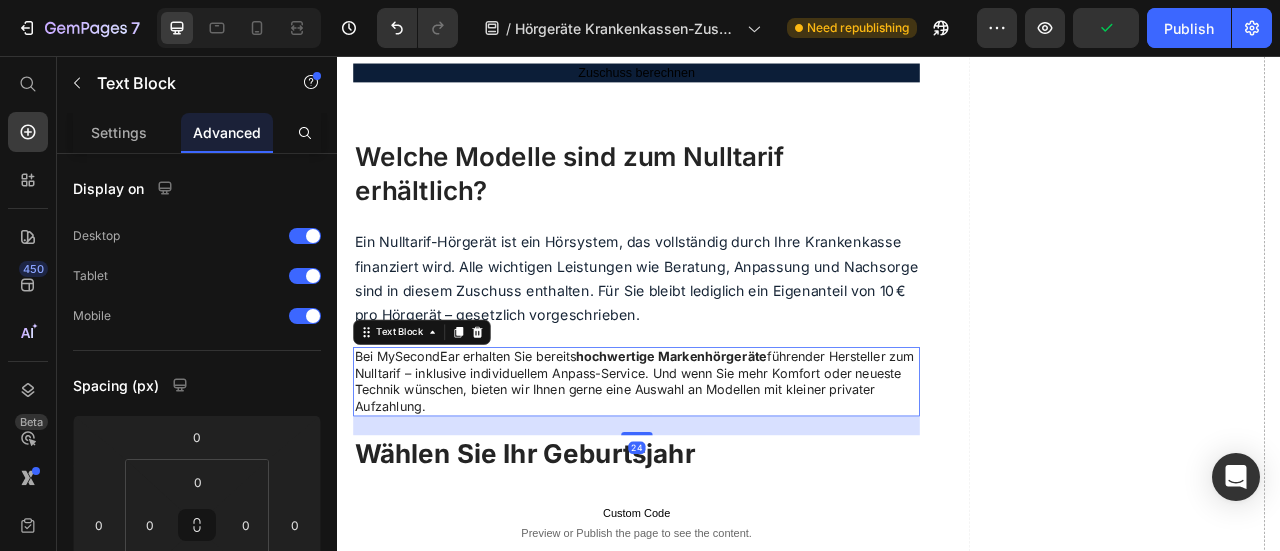 click on "Bei MySecondEar erhalten Sie bereits  hochwertige Markenhörgeräte  führender Hersteller zum Nulltarif – inklusive individuellem Anpass-Service. Und wenn Sie mehr Komfort oder neueste Technik wünschen, bieten wir Ihnen gerne eine Auswahl an Modellen mit kleiner privater Aufzahlung." at bounding box center (717, 469) 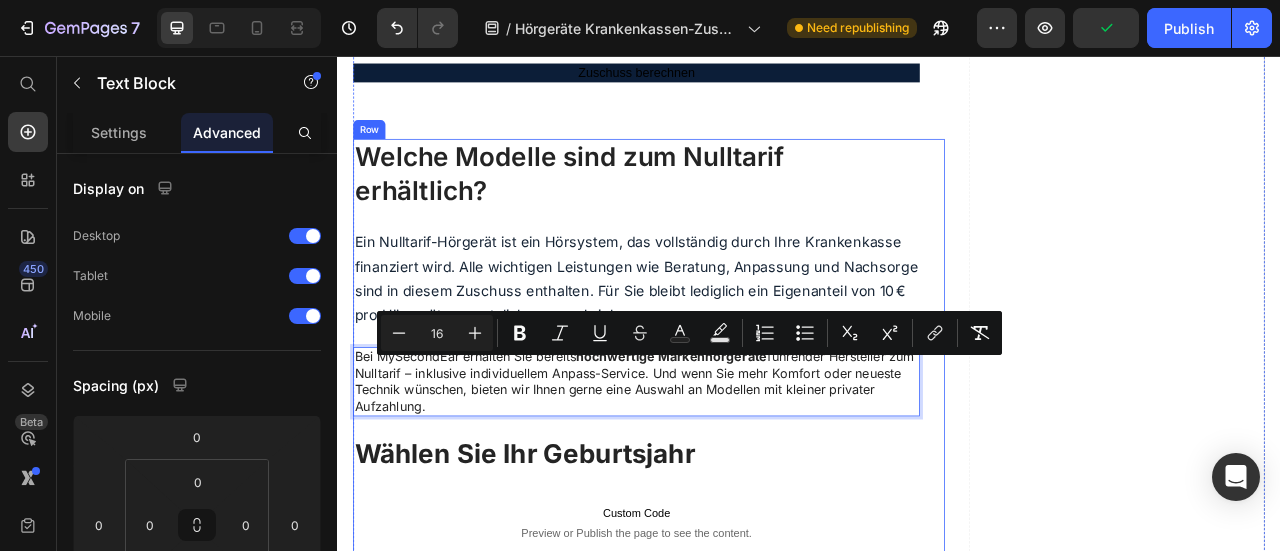 click on "Ein Nulltarif-Hörgerät ist ein Hörsystem, das vollständig durch Ihre Krankenkasse finanziert wird. Alle wichtigen Leistungen wie Beratung, Anpassung und Nachsorge sind in diesem Zuschuss enthalten. Für Sie bleibt lediglich ein Eigenanteil von 10 € pro Hörgerät – gesetzlich vorgeschrieben." at bounding box center (717, 339) 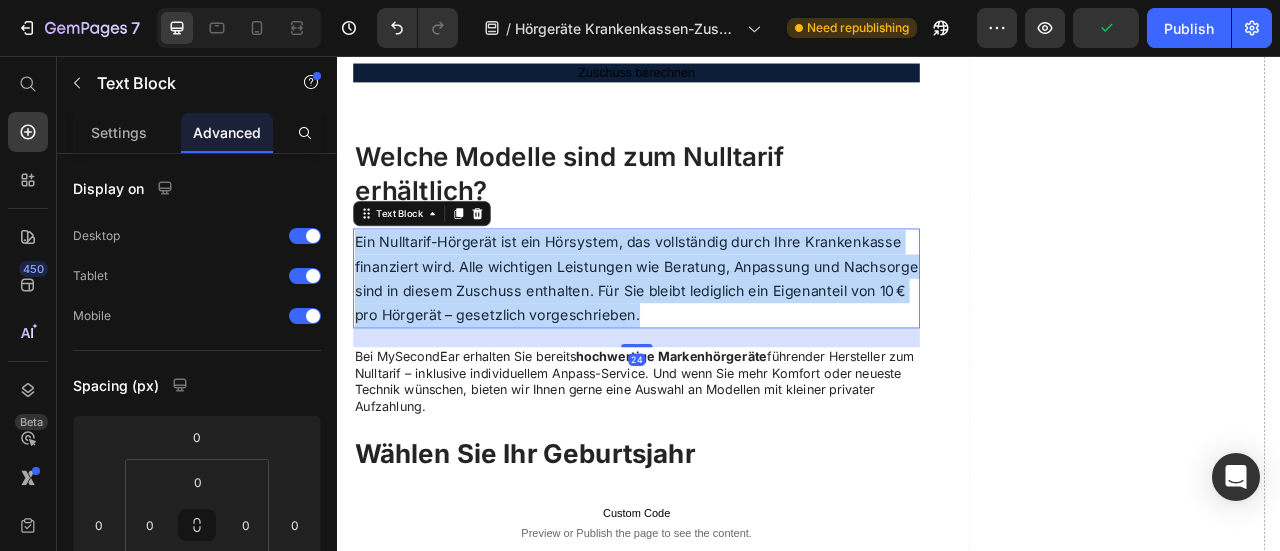 click on "Ein Nulltarif-Hörgerät ist ein Hörsystem, das vollständig durch Ihre Krankenkasse finanziert wird. Alle wichtigen Leistungen wie Beratung, Anpassung und Nachsorge sind in diesem Zuschuss enthalten. Für Sie bleibt lediglich ein Eigenanteil von 10 € pro Hörgerät – gesetzlich vorgeschrieben." at bounding box center [717, 339] 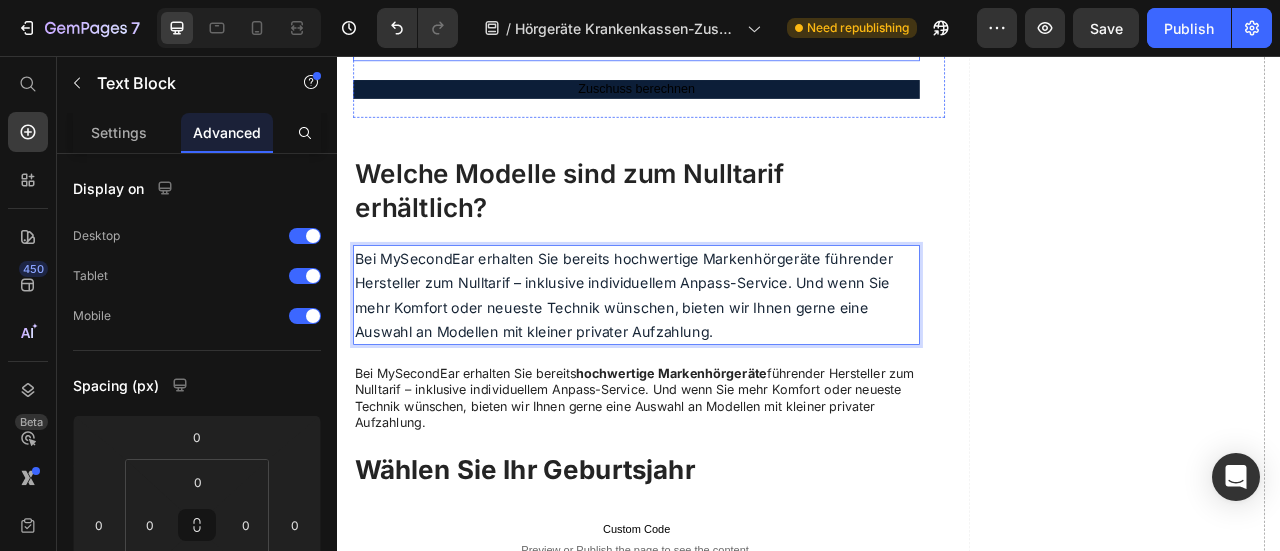 scroll, scrollTop: 2083, scrollLeft: 0, axis: vertical 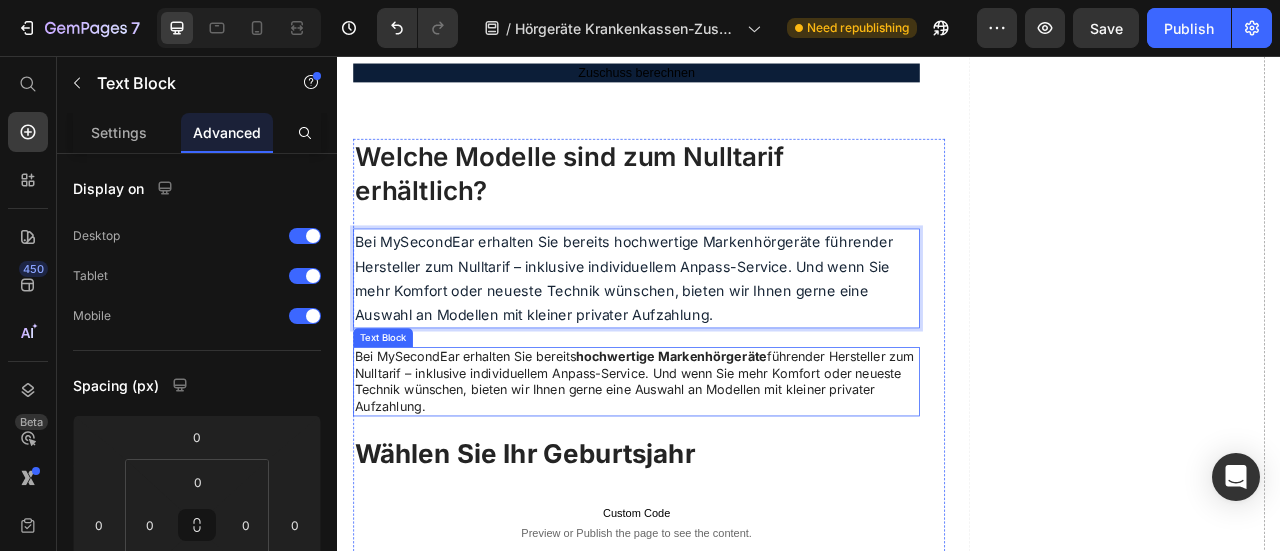 click on "Bei MySecondEar erhalten Sie bereits  hochwertige Markenhörgeräte  führender Hersteller zum Nulltarif – inklusive individuellem Anpass-Service. Und wenn Sie mehr Komfort oder neueste Technik wünschen, bieten wir Ihnen gerne eine Auswahl an Modellen mit kleiner privater Aufzahlung." at bounding box center (717, 469) 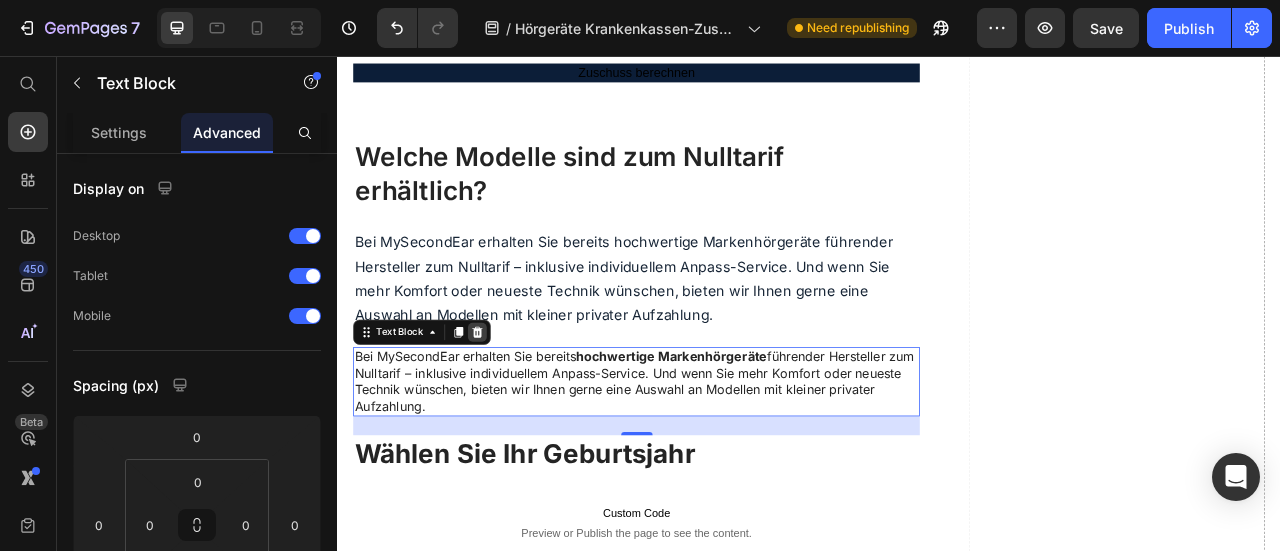 click 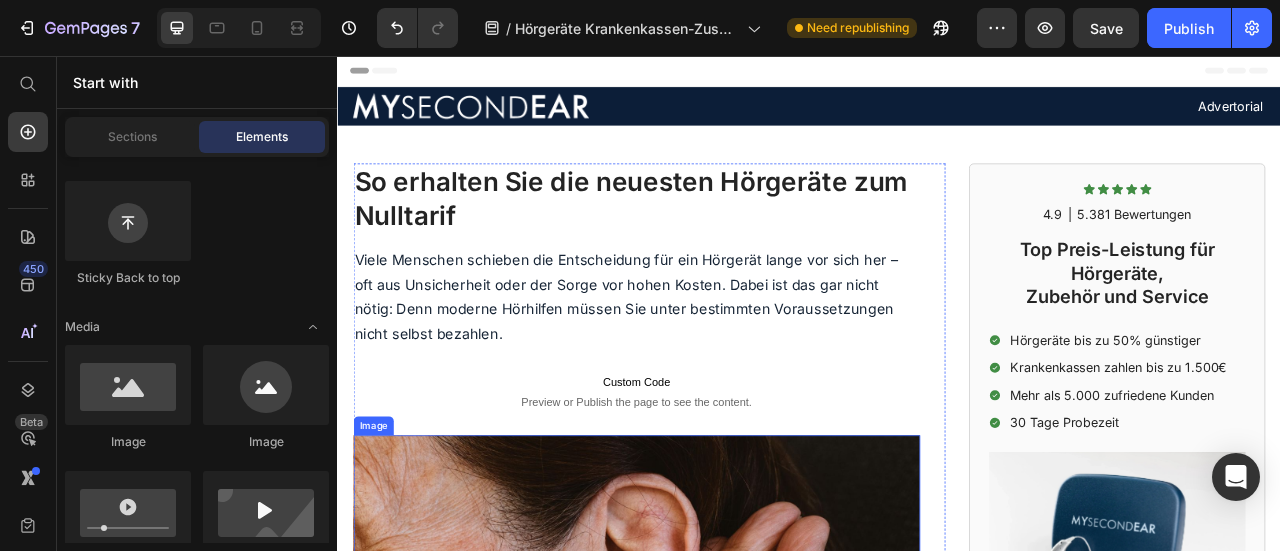 scroll, scrollTop: 0, scrollLeft: 0, axis: both 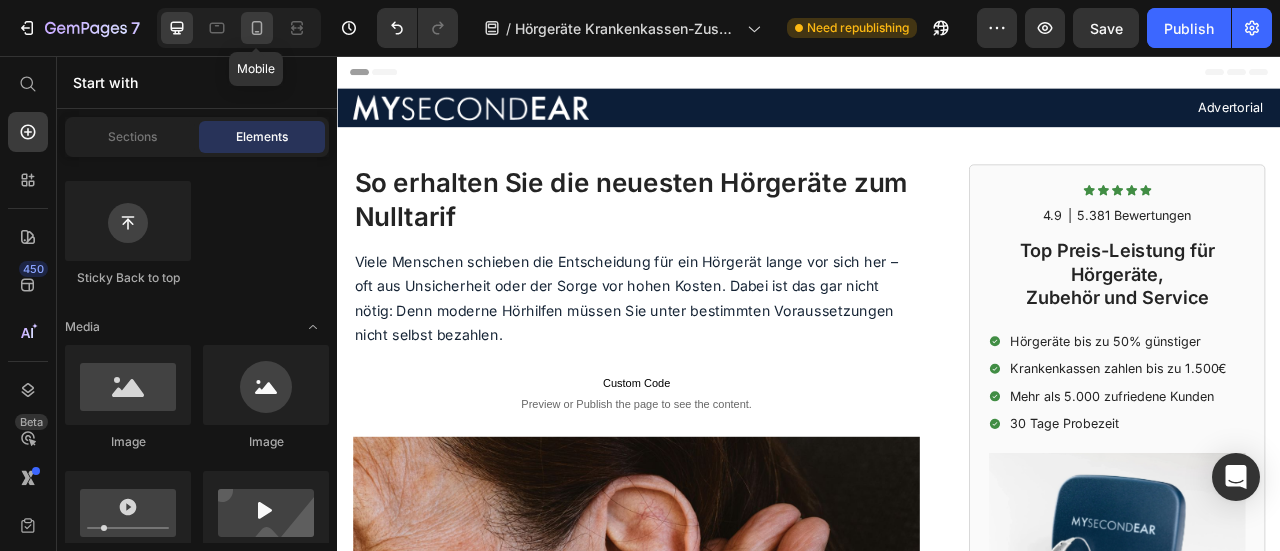 click 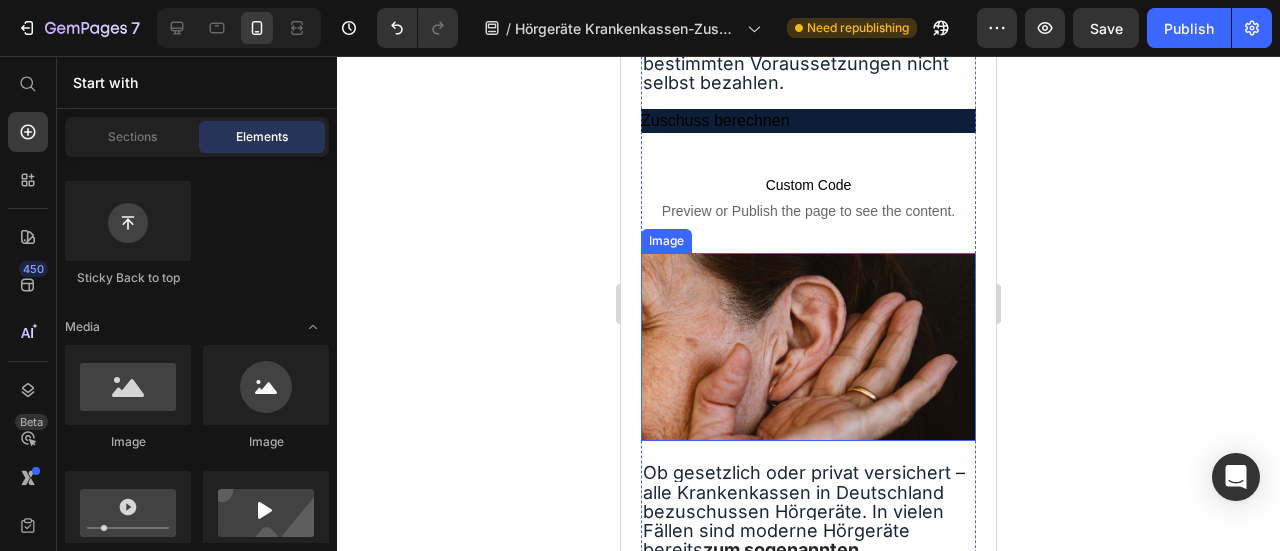 scroll, scrollTop: 0, scrollLeft: 0, axis: both 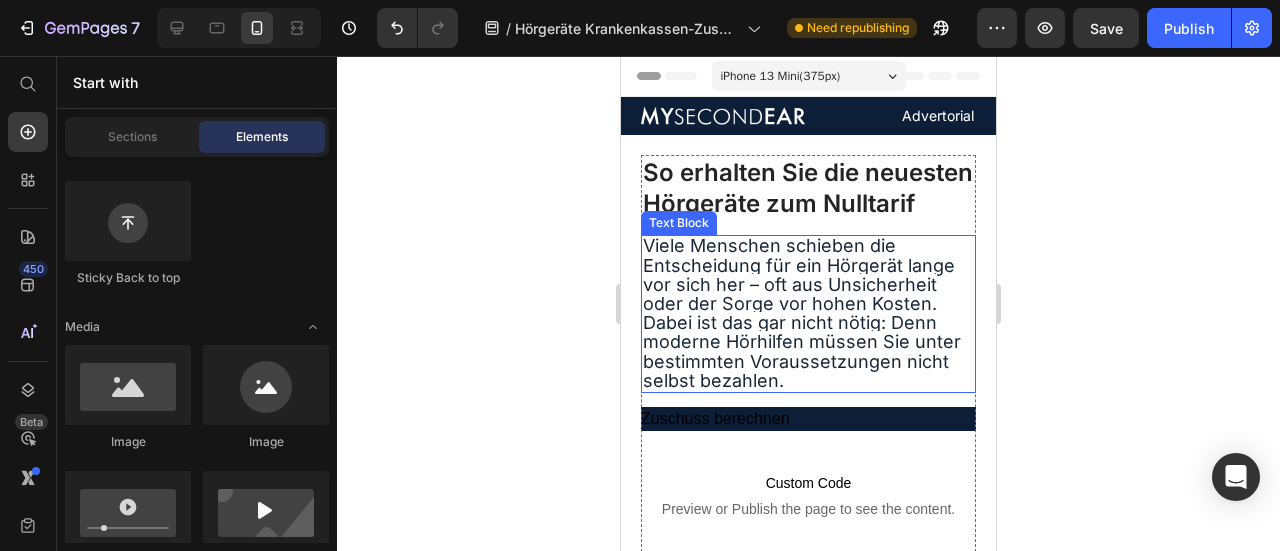 click on "Viele Menschen schieben die Entscheidung für ein Hörgerät lange vor sich her – oft aus Unsicherheit oder der Sorge vor hohen Kosten. Dabei ist das gar nicht nötig: Denn moderne Hörhilfen müssen Sie unter bestimmten Voraussetzungen nicht selbst bezahlen." at bounding box center [802, 312] 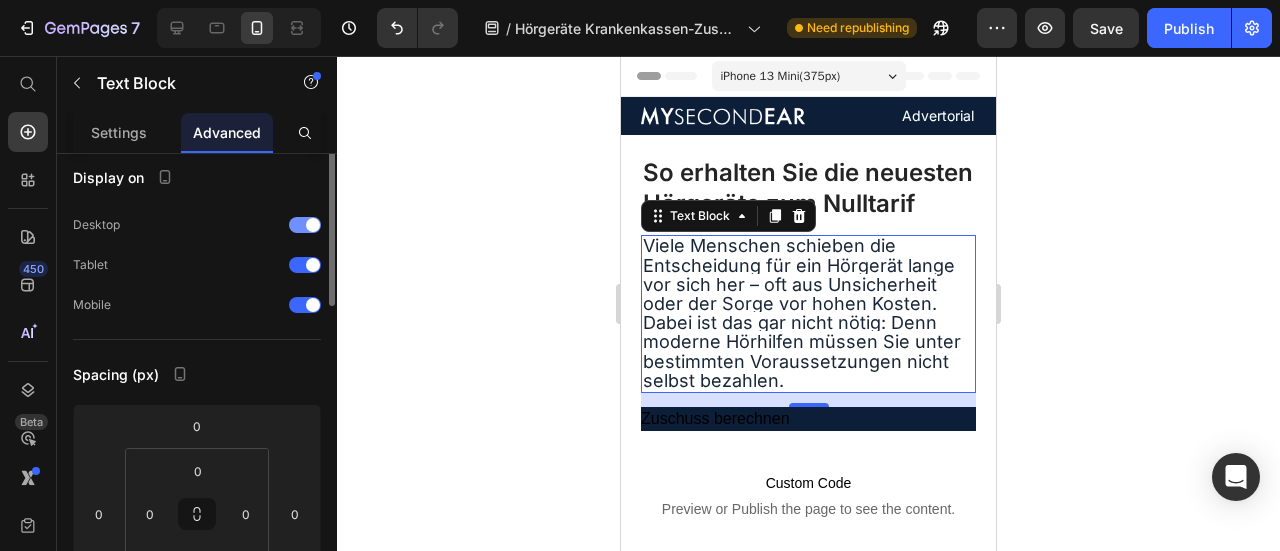 scroll, scrollTop: 0, scrollLeft: 0, axis: both 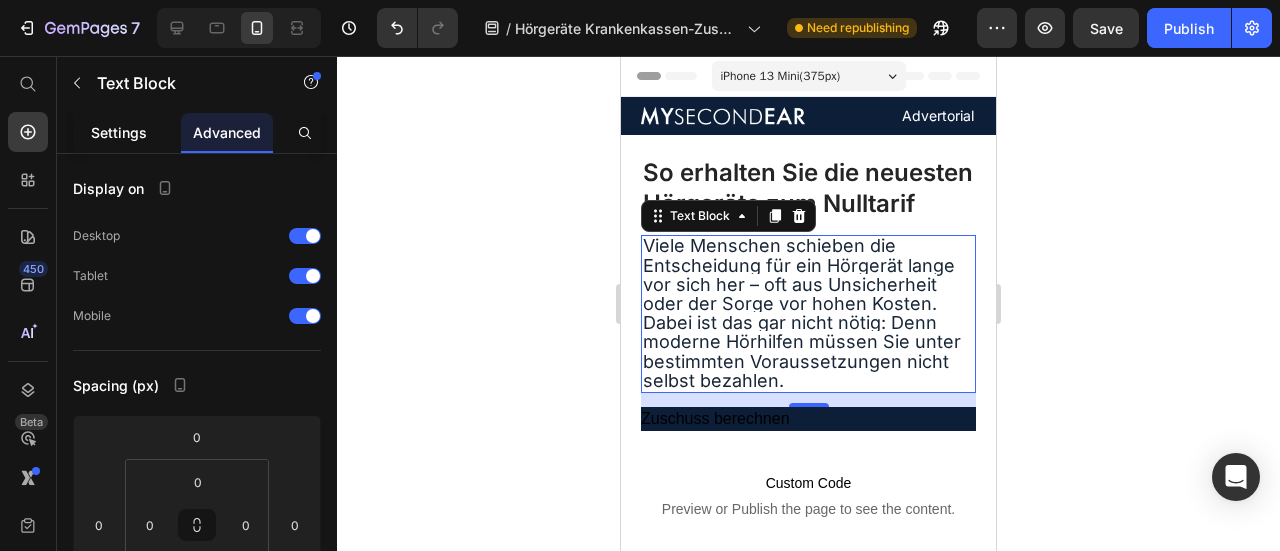 click on "Settings" at bounding box center [119, 132] 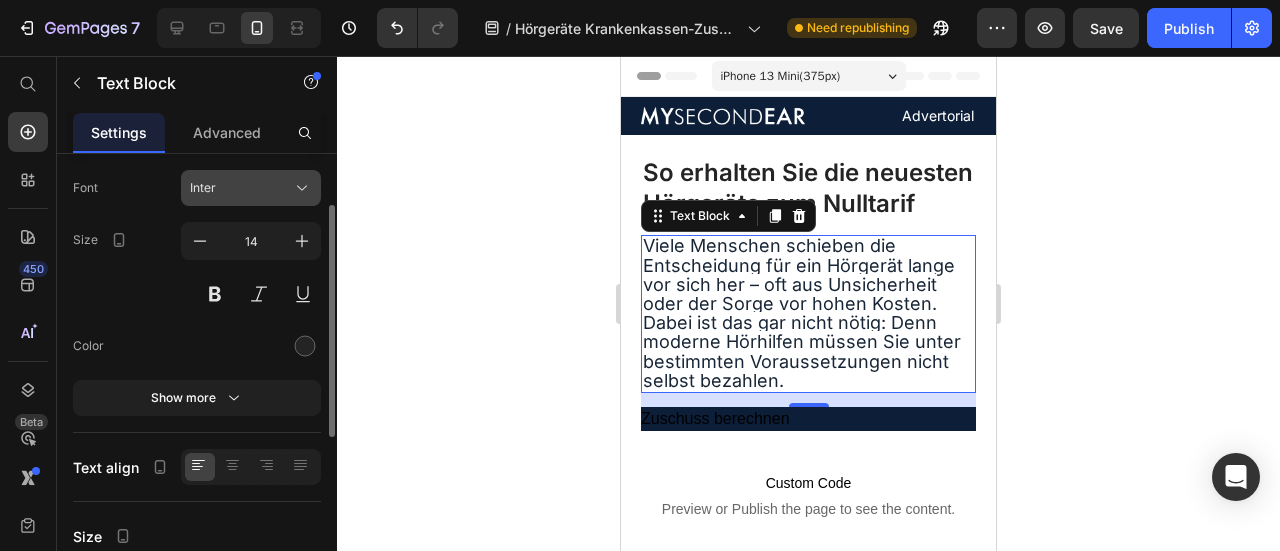 scroll, scrollTop: 0, scrollLeft: 0, axis: both 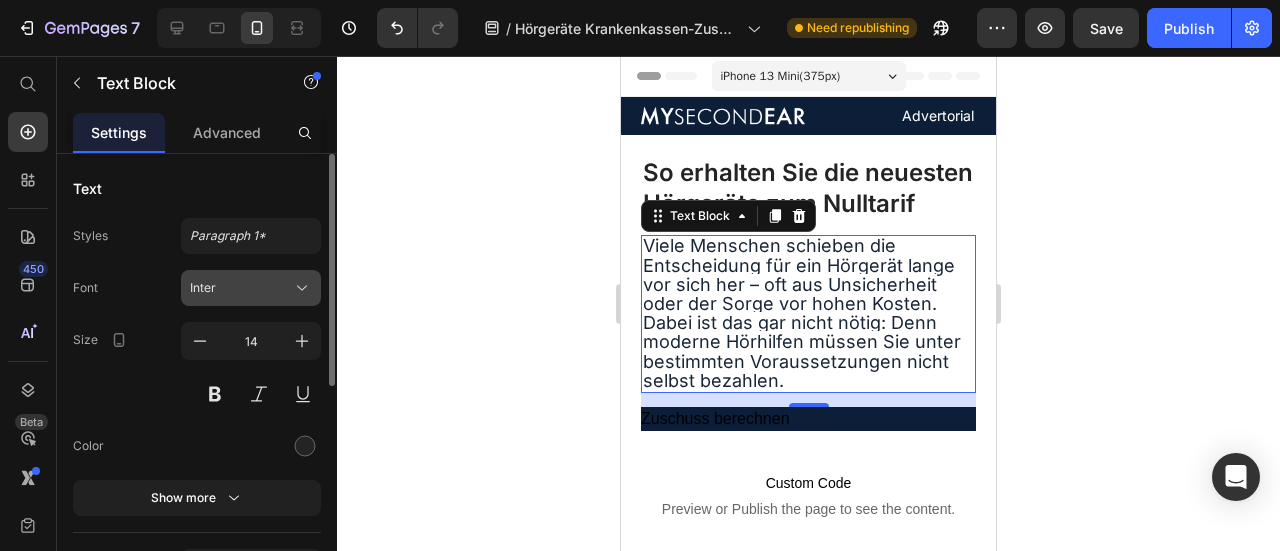 click 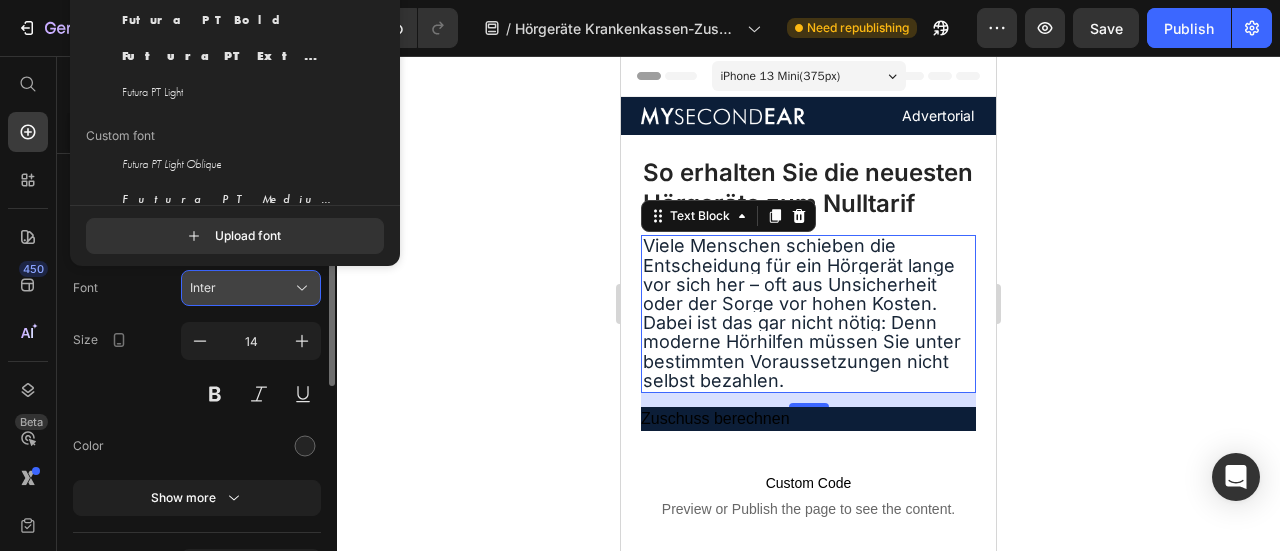 click 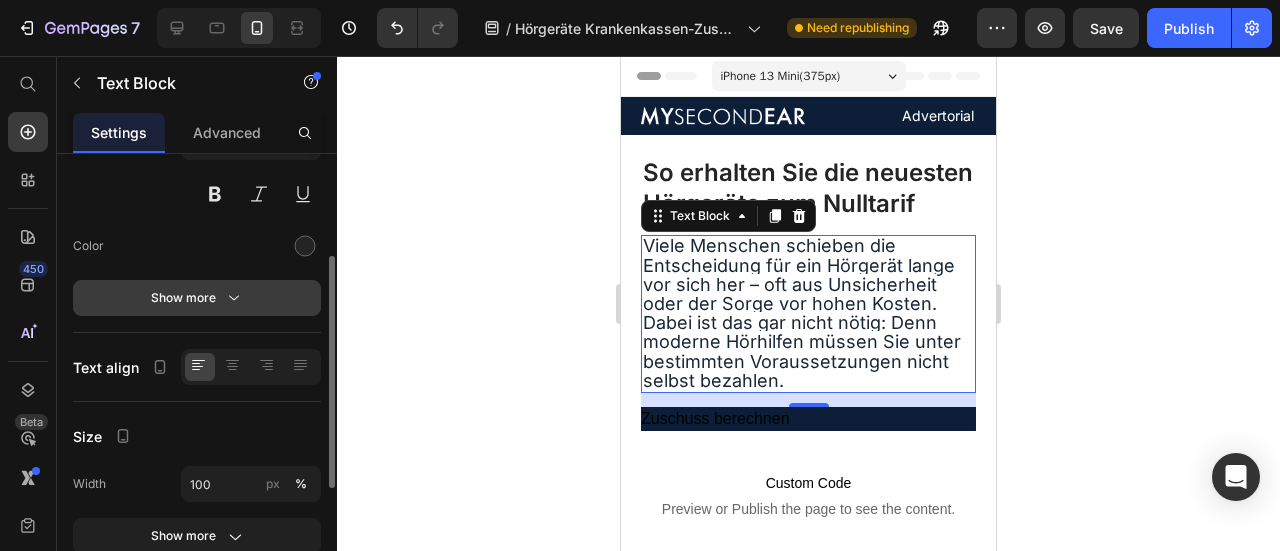 scroll, scrollTop: 300, scrollLeft: 0, axis: vertical 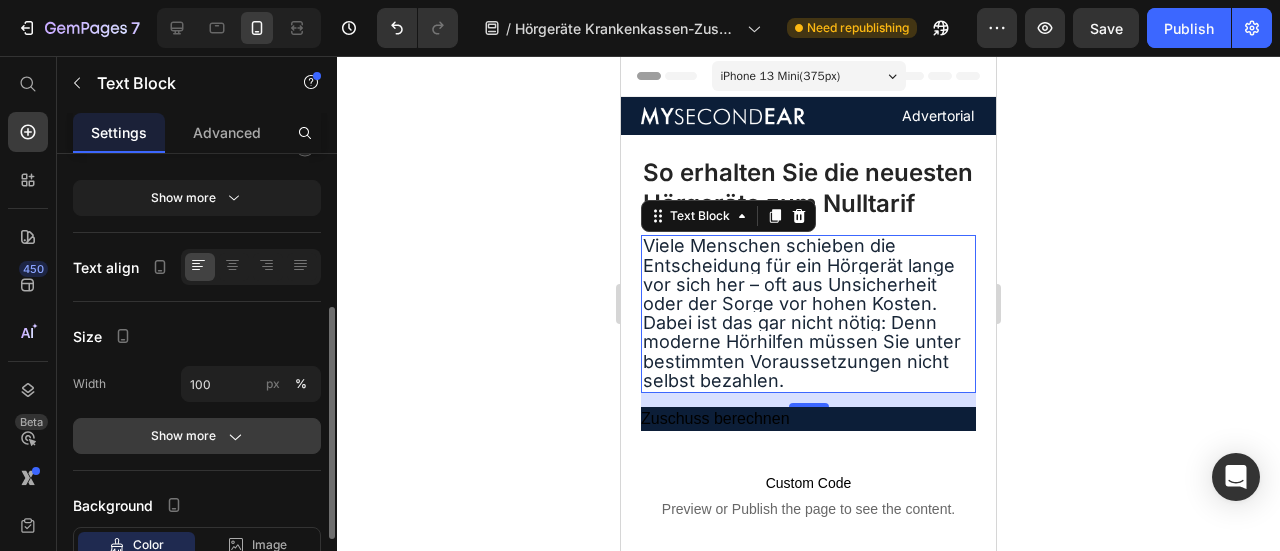 click 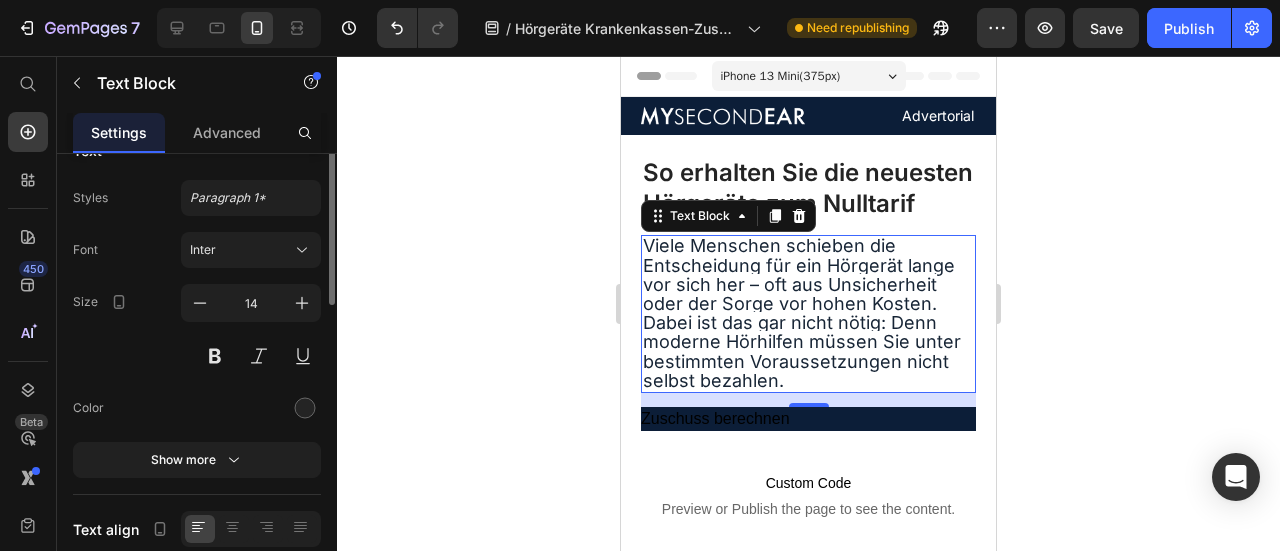 scroll, scrollTop: 0, scrollLeft: 0, axis: both 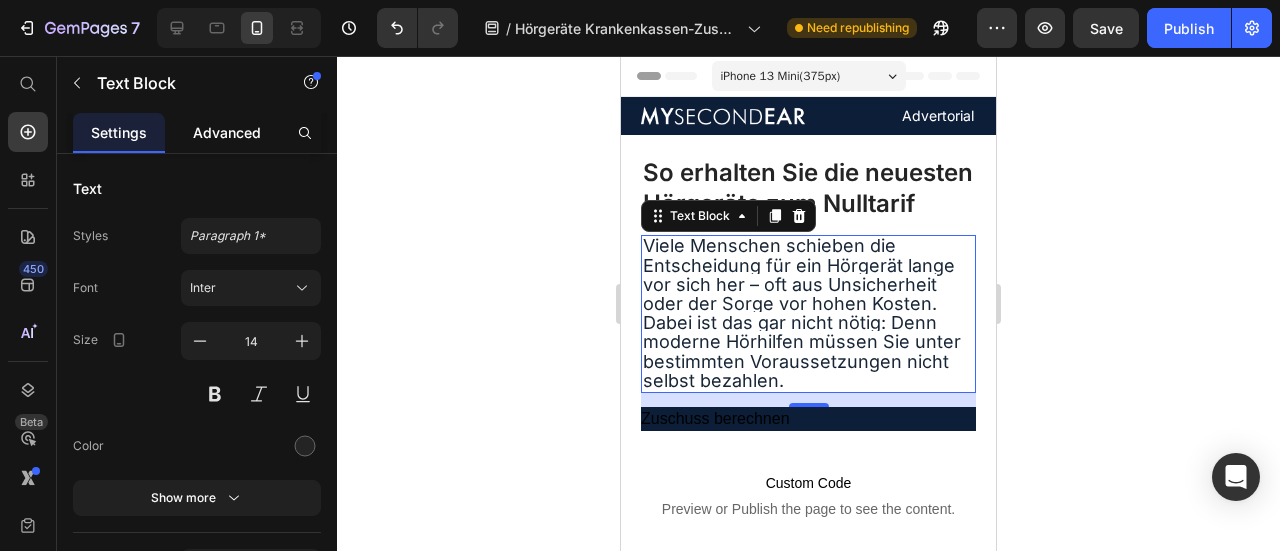 click on "Advanced" at bounding box center (227, 132) 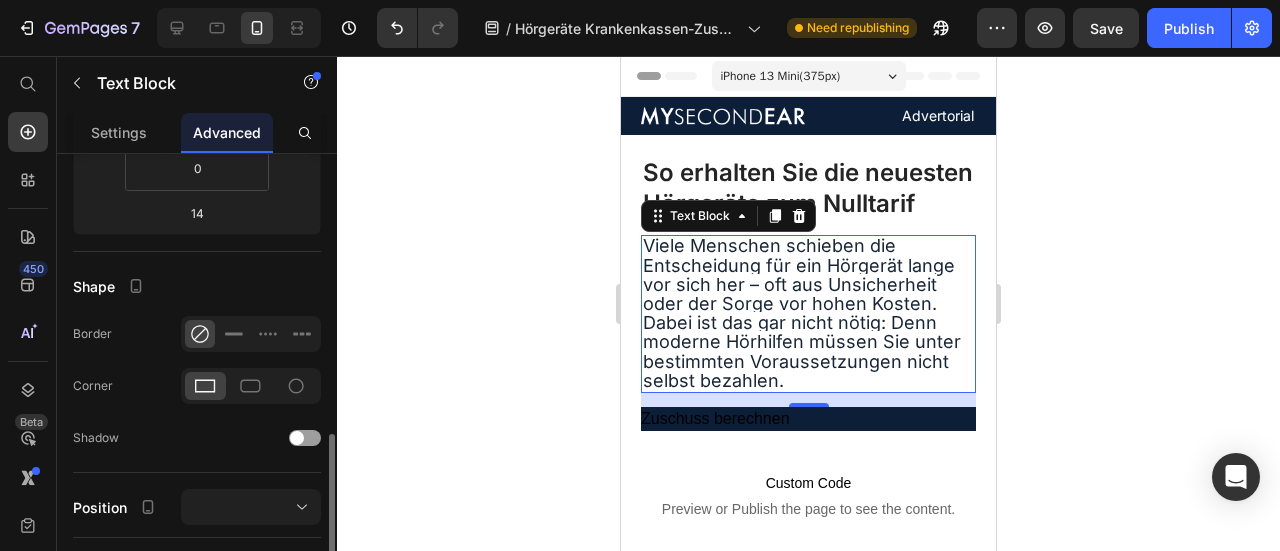 scroll, scrollTop: 500, scrollLeft: 0, axis: vertical 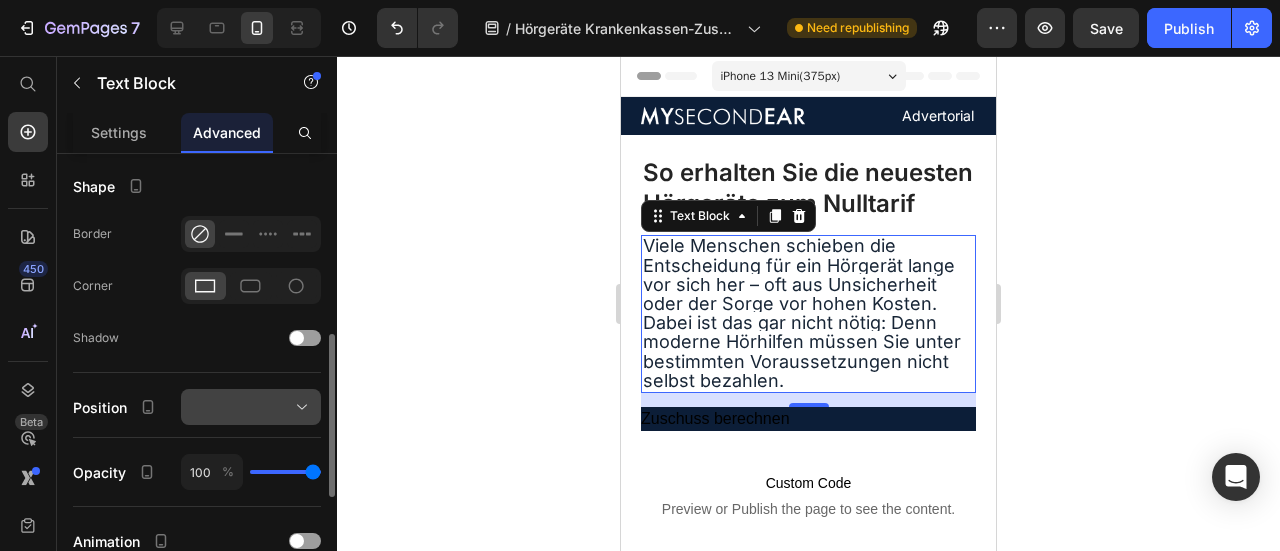 click 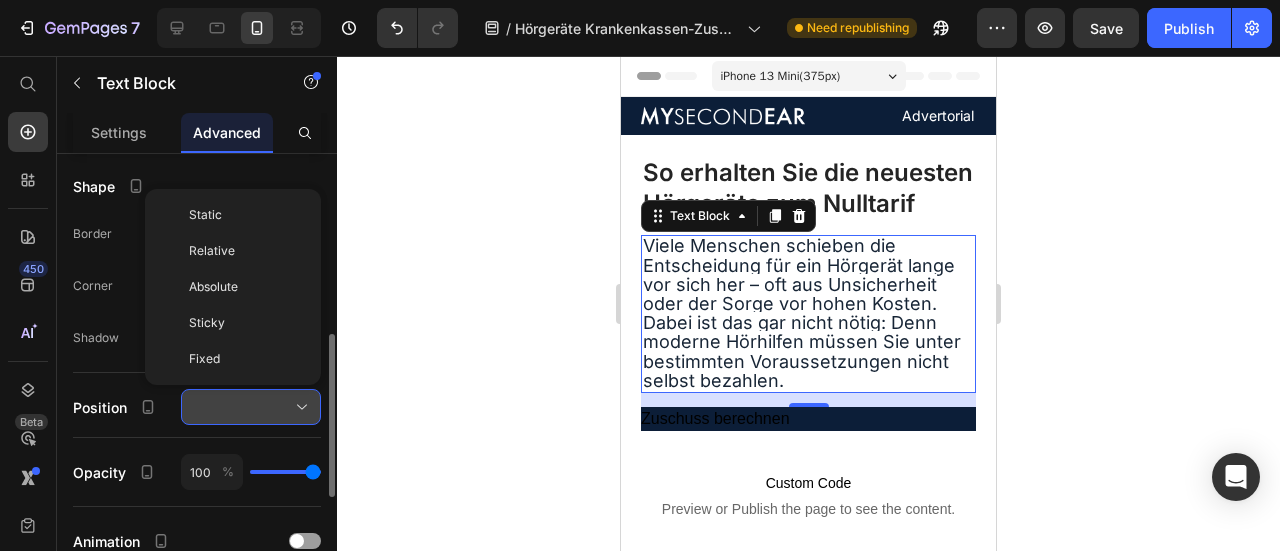 click 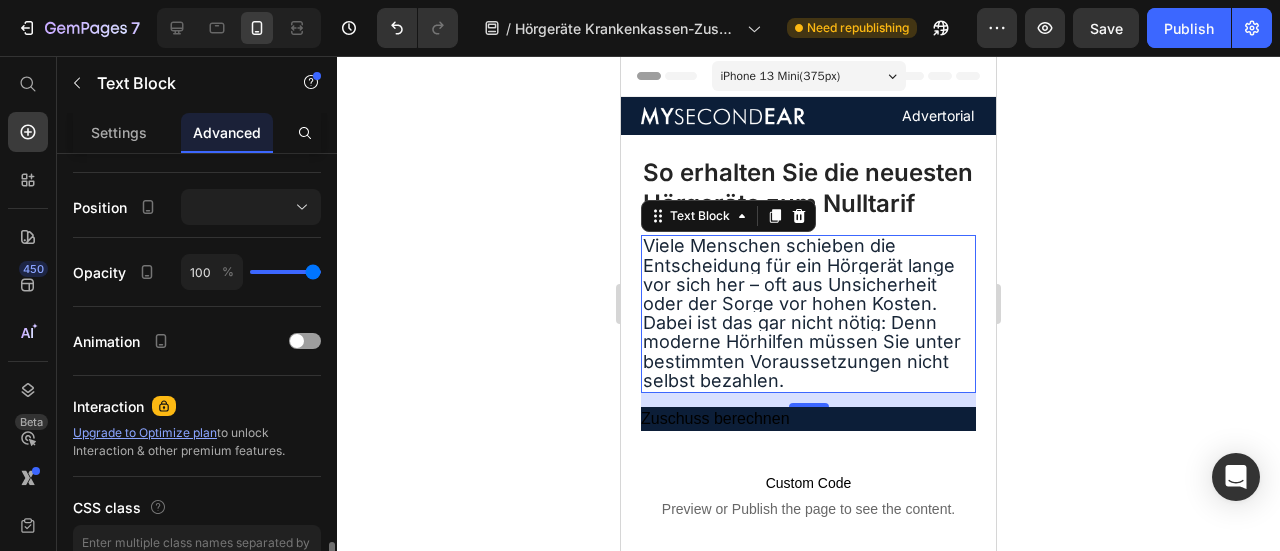 scroll, scrollTop: 811, scrollLeft: 0, axis: vertical 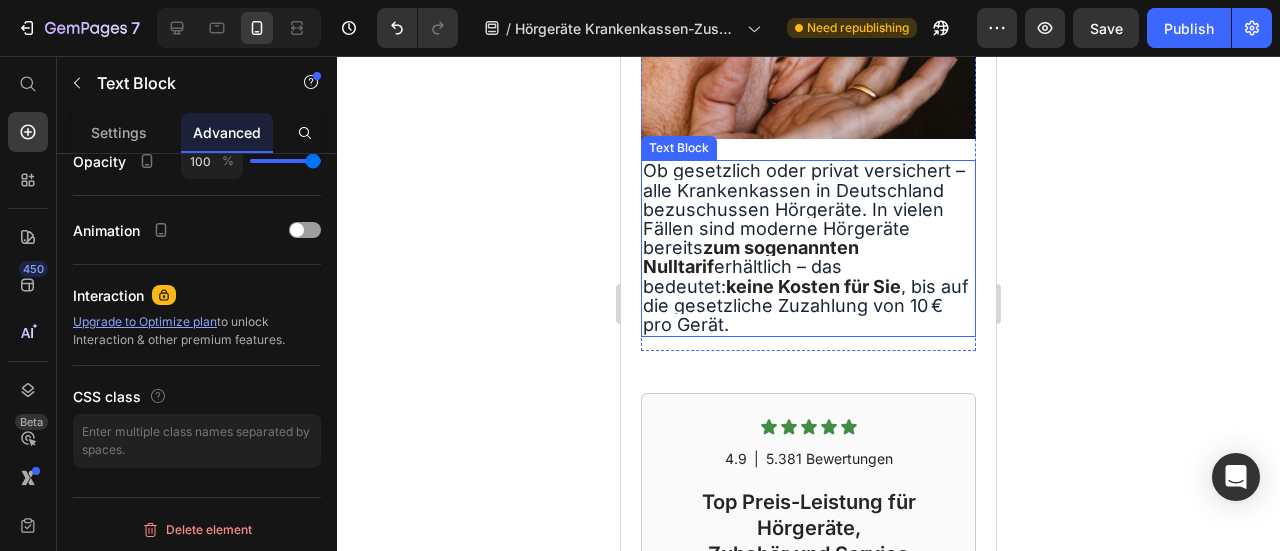click on "zum sogenannten Nulltarif" at bounding box center (751, 257) 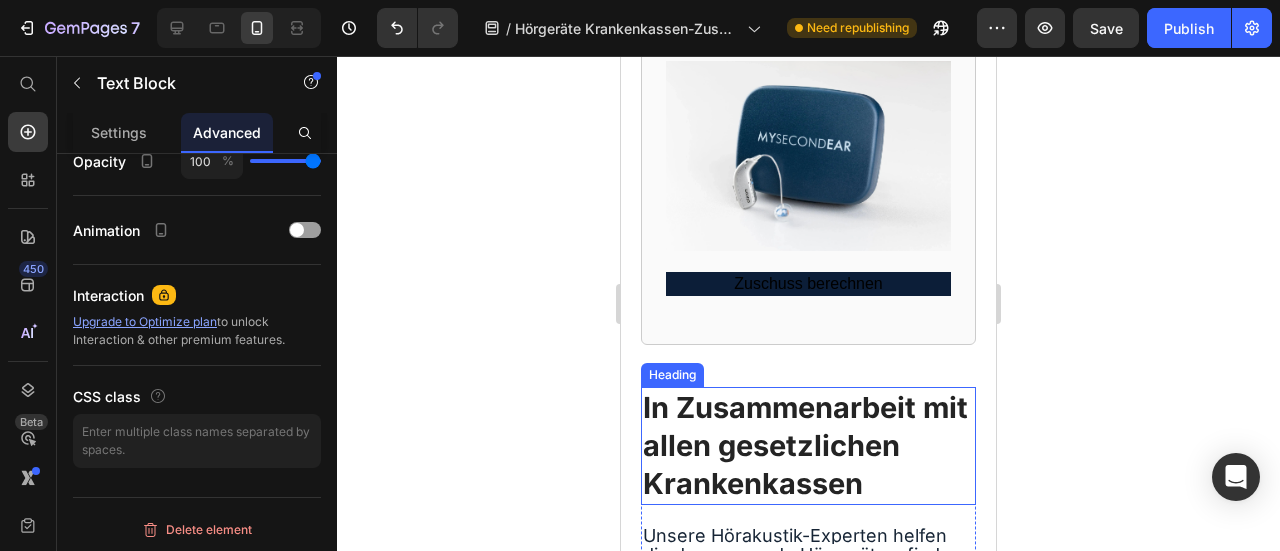 scroll, scrollTop: 1400, scrollLeft: 0, axis: vertical 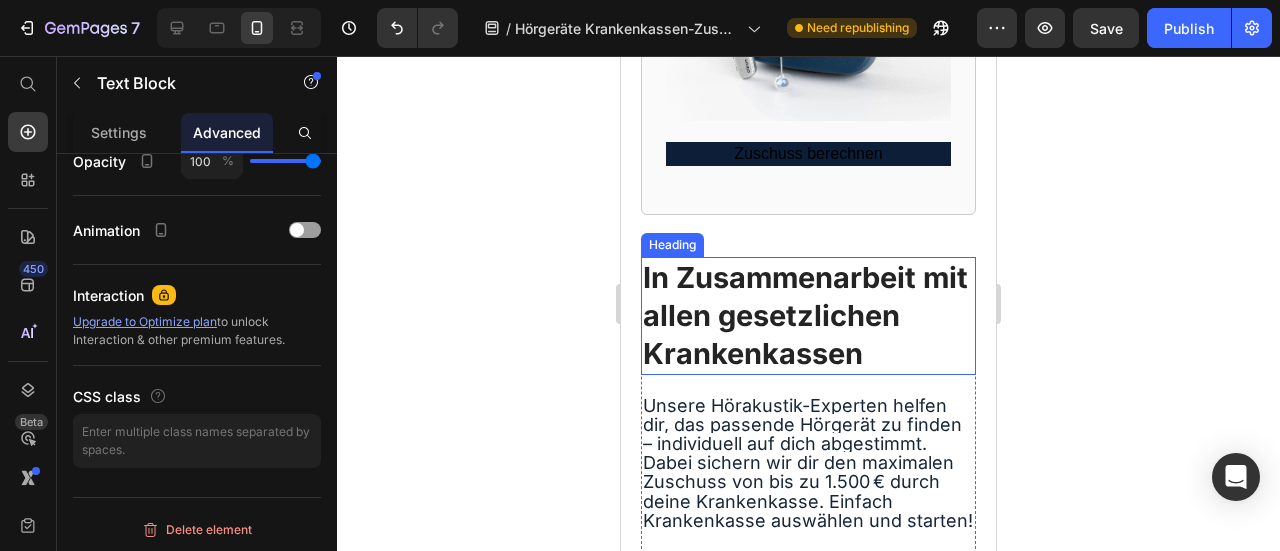 click on "Unsere Hörakustik-Experten helfen dir, das passende Hörgerät zu finden – individuell auf dich abgestimmt. Dabei sichern wir dir den maximalen Zuschuss von bis zu 1.500 € durch deine Krankenkasse. Einfach Krankenkasse auswählen und starten!" at bounding box center [808, 463] 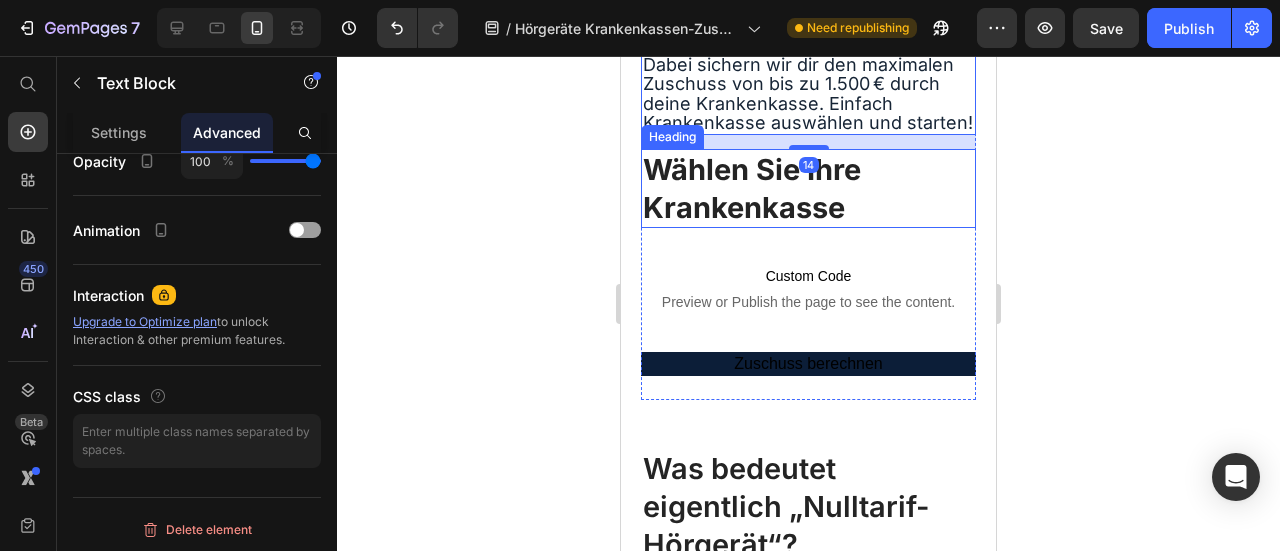 scroll, scrollTop: 1500, scrollLeft: 0, axis: vertical 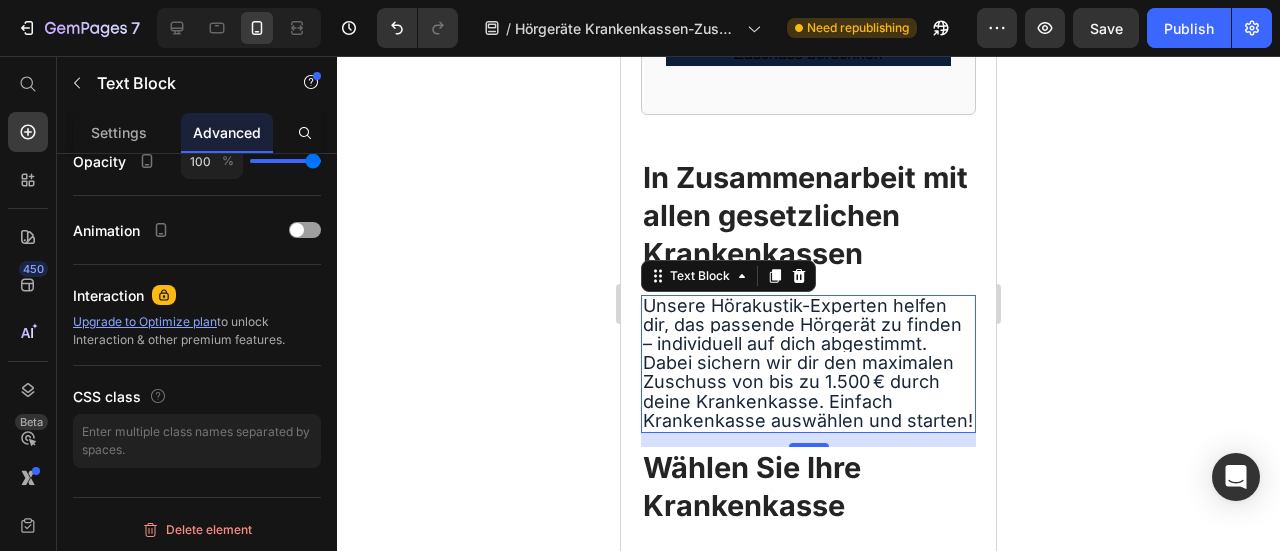 click on "Unsere Hörakustik-Experten helfen dir, das passende Hörgerät zu finden – individuell auf dich abgestimmt. Dabei sichern wir dir den maximalen Zuschuss von bis zu 1.500 € durch deine Krankenkasse. Einfach Krankenkasse auswählen und starten!" at bounding box center [808, 364] 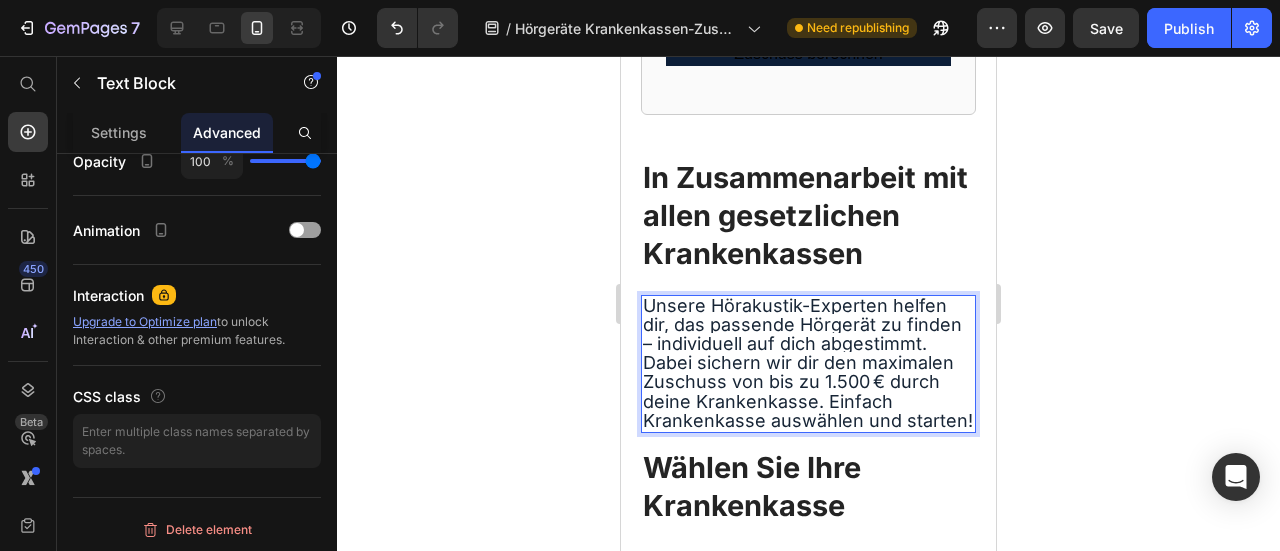 click on "Unsere Hörakustik-Experten helfen dir, das passende Hörgerät zu finden – individuell auf dich abgestimmt. Dabei sichern wir dir den maximalen Zuschuss von bis zu 1.500 € durch deine Krankenkasse. Einfach Krankenkasse auswählen und starten!" at bounding box center (808, 363) 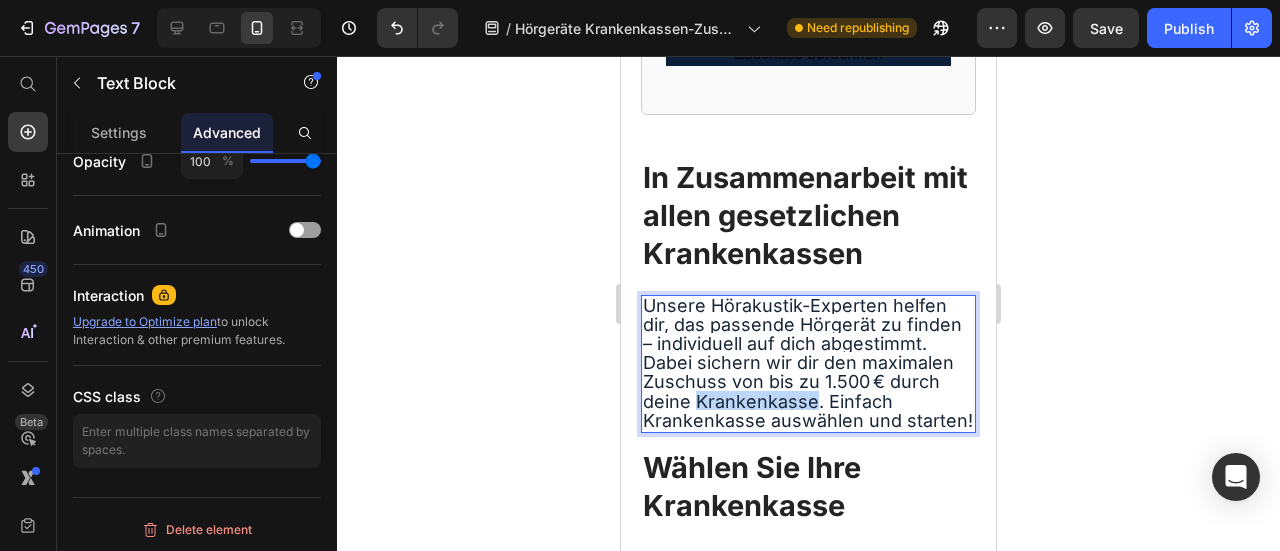 click on "Unsere Hörakustik-Experten helfen dir, das passende Hörgerät zu finden – individuell auf dich abgestimmt. Dabei sichern wir dir den maximalen Zuschuss von bis zu 1.500 € durch deine Krankenkasse. Einfach Krankenkasse auswählen und starten!" at bounding box center (808, 363) 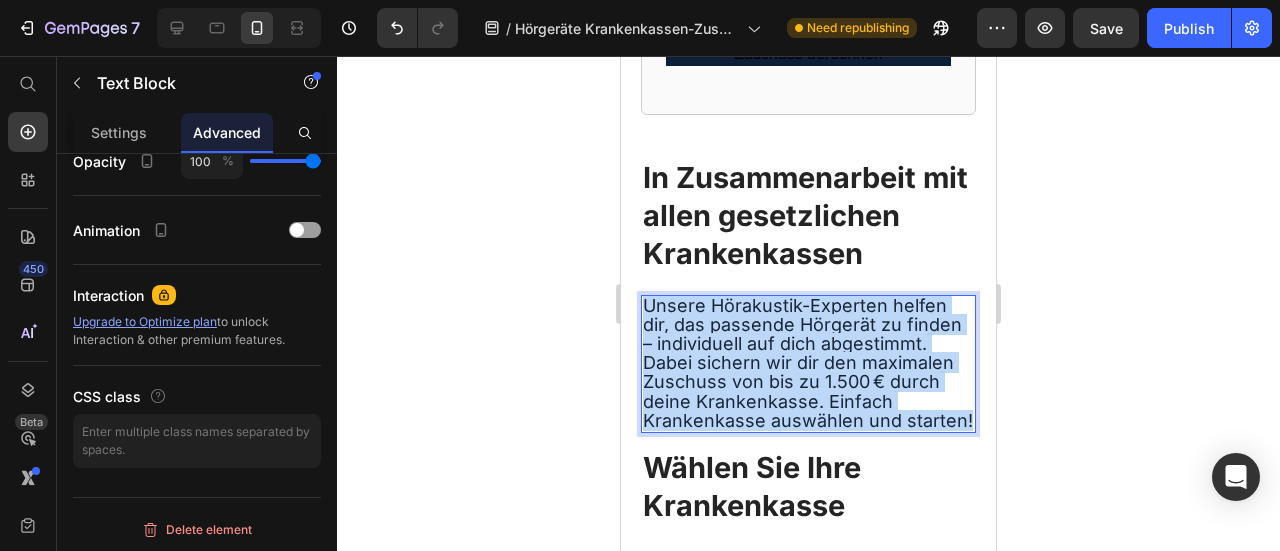 click on "Unsere Hörakustik-Experten helfen dir, das passende Hörgerät zu finden – individuell auf dich abgestimmt. Dabei sichern wir dir den maximalen Zuschuss von bis zu 1.500 € durch deine Krankenkasse. Einfach Krankenkasse auswählen und starten!" at bounding box center (808, 363) 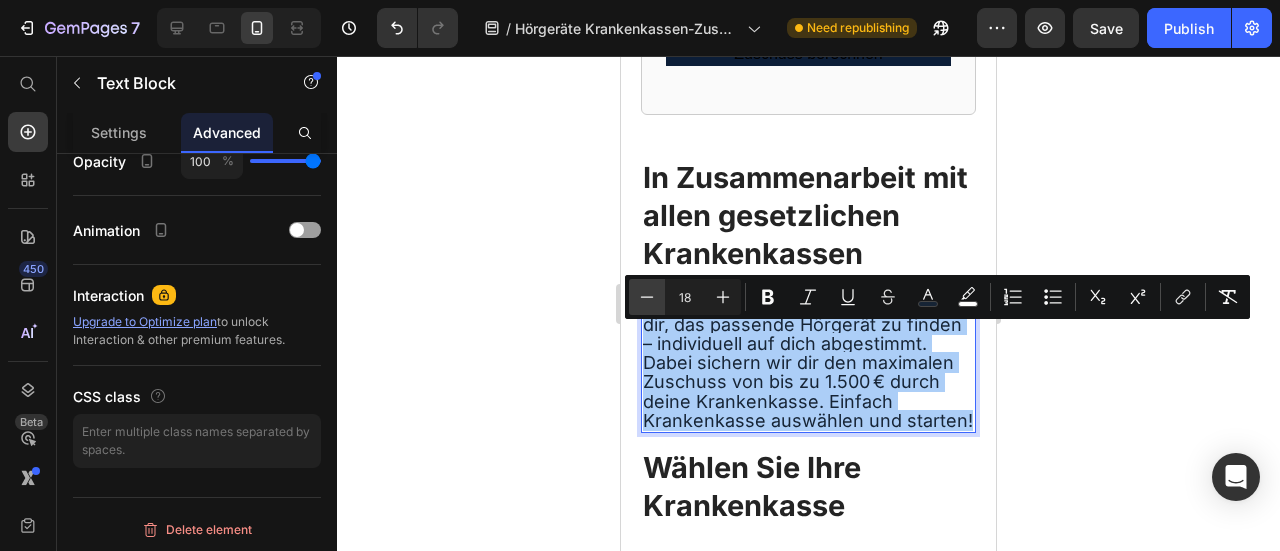 click 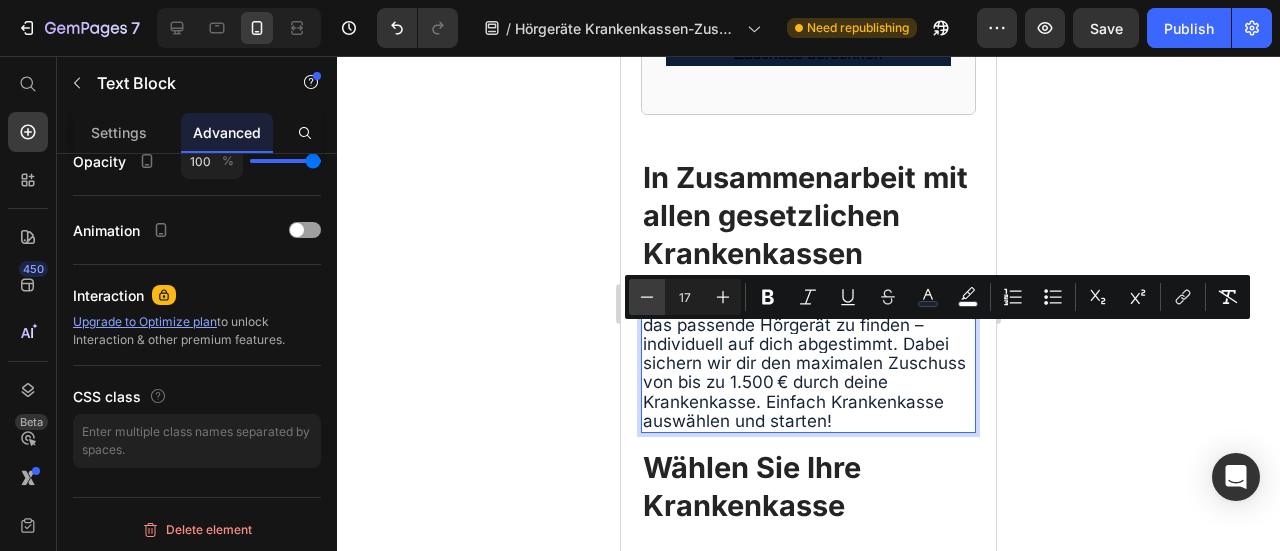click 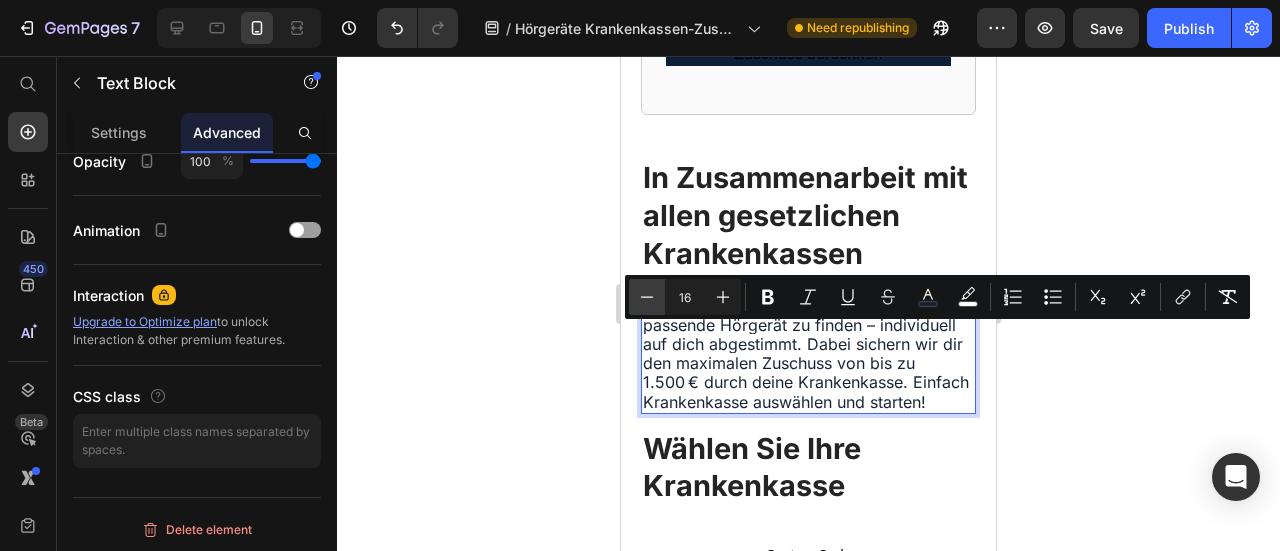 click 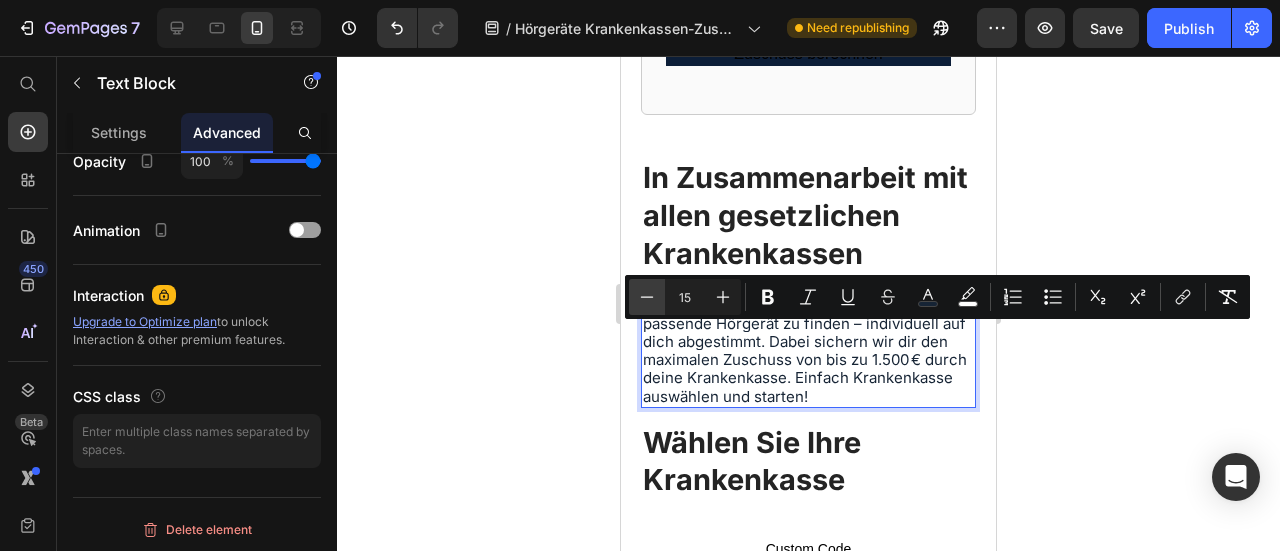 click 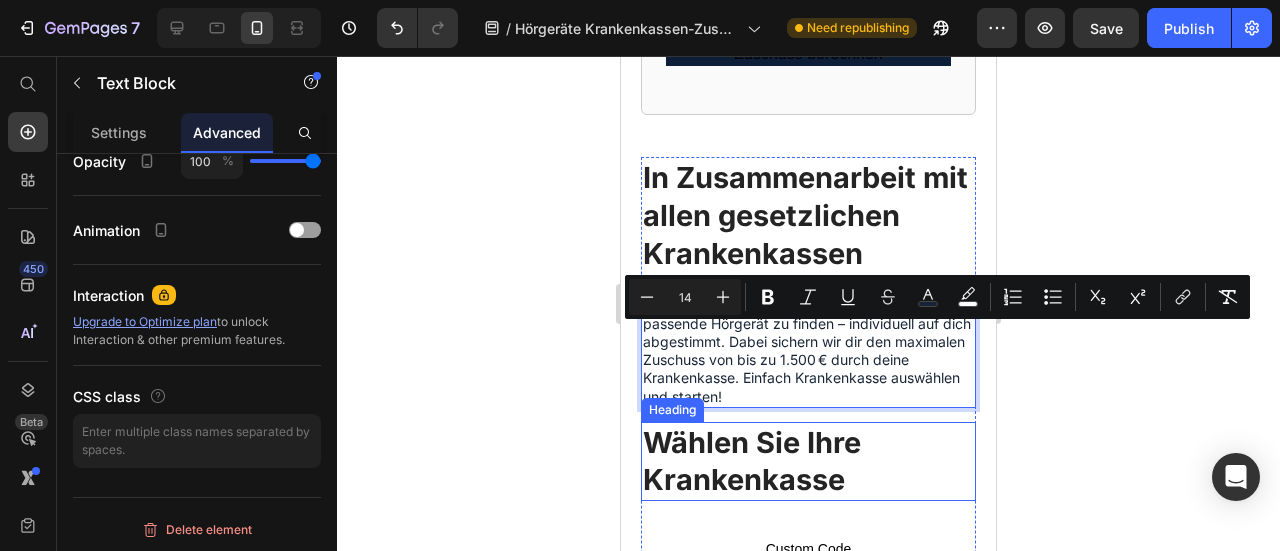 click on "Wählen Sie Ihre Krankenkasse" at bounding box center (808, 461) 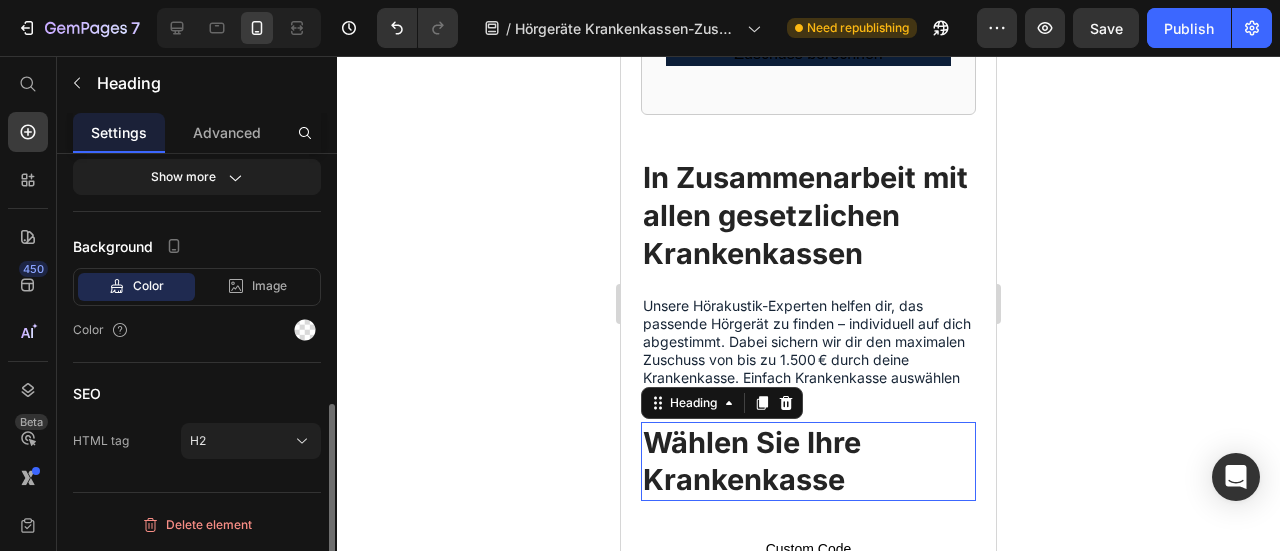 scroll, scrollTop: 0, scrollLeft: 0, axis: both 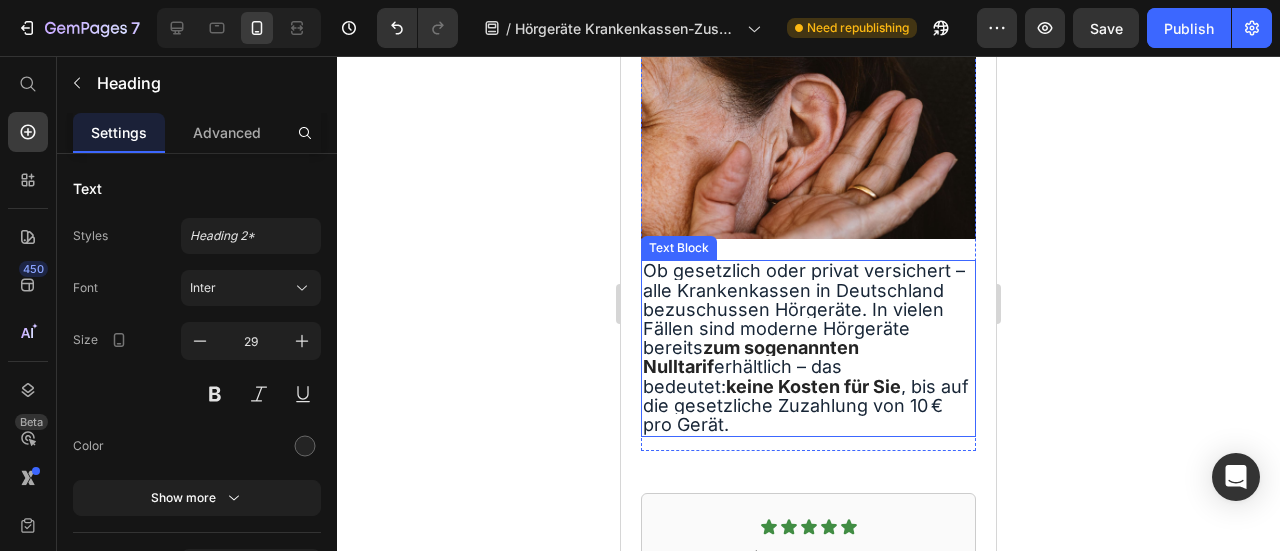 click on "Ob gesetzlich oder privat versichert – alle Krankenkassen in Deutschland bezuschussen Hörgeräte. In vielen Fällen sind moderne Hörgeräte bereits" at bounding box center [804, 309] 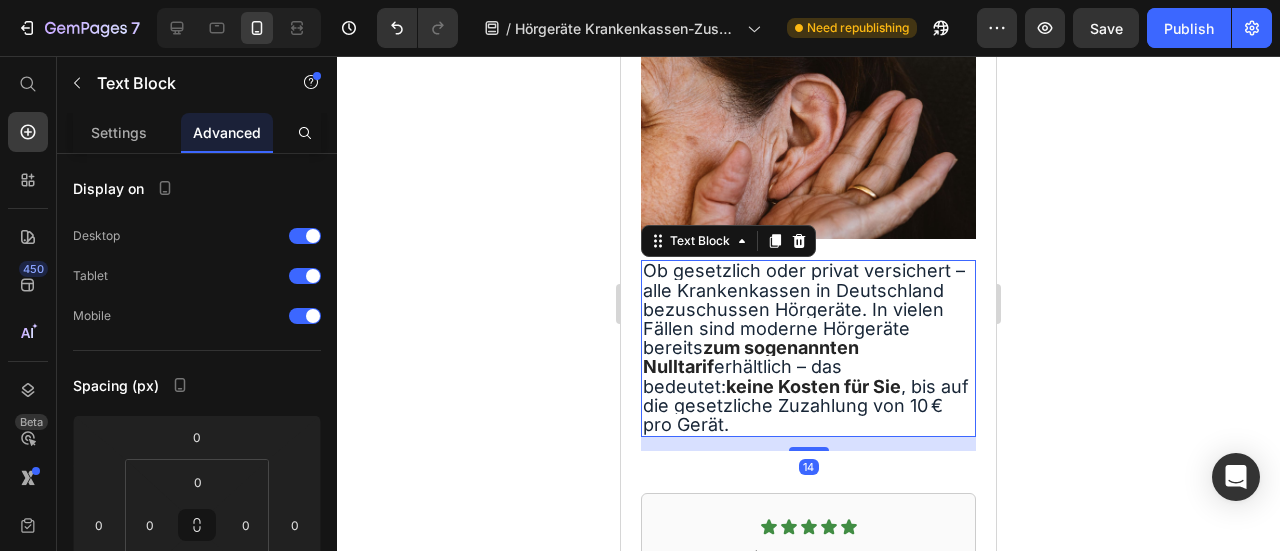 click on "Ob gesetzlich oder privat versichert – alle Krankenkassen in Deutschland bezuschussen Hörgeräte. In vielen Fällen sind moderne Hörgeräte bereits" at bounding box center (804, 309) 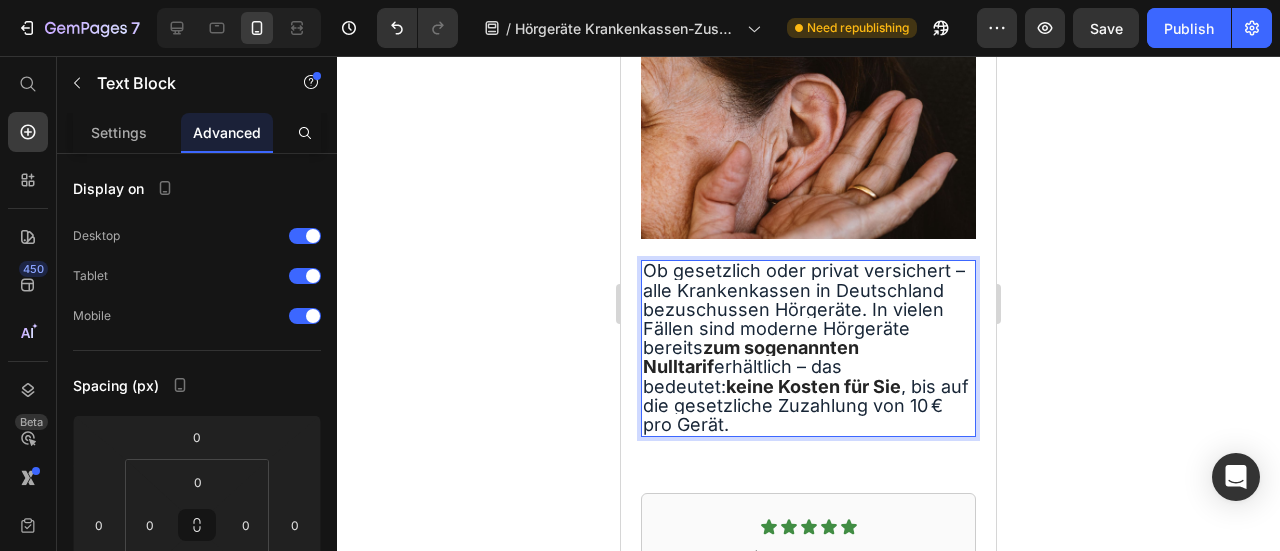 click on "Ob gesetzlich oder privat versichert – alle Krankenkassen in Deutschland bezuschussen Hörgeräte. In vielen Fällen sind moderne Hörgeräte bereits" at bounding box center (804, 309) 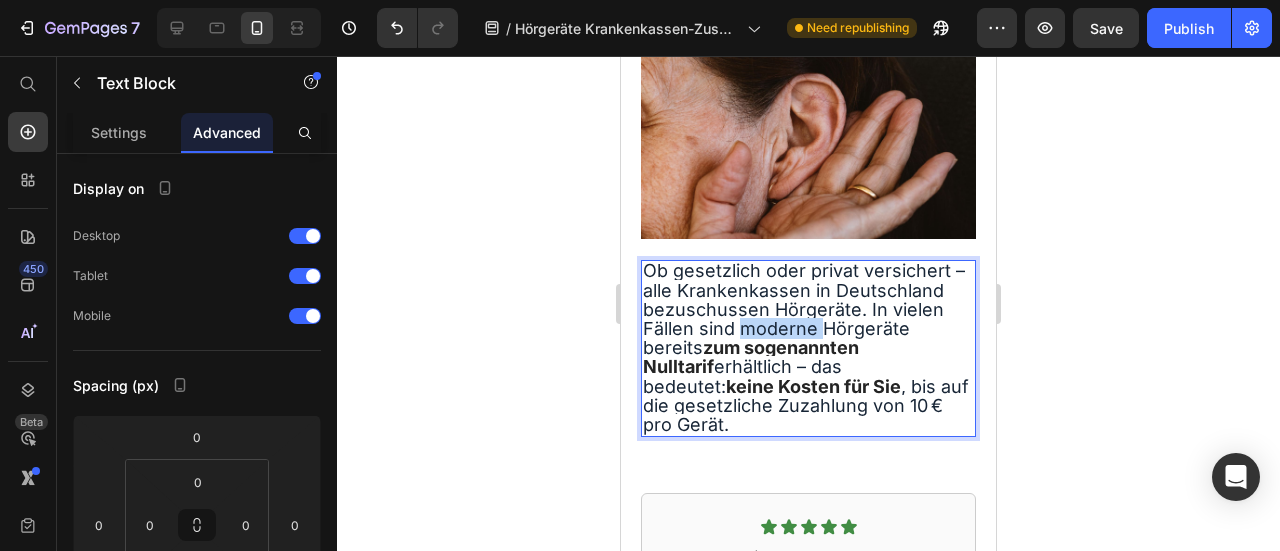 click on "Ob gesetzlich oder privat versichert – alle Krankenkassen in Deutschland bezuschussen Hörgeräte. In vielen Fällen sind moderne Hörgeräte bereits" at bounding box center [804, 309] 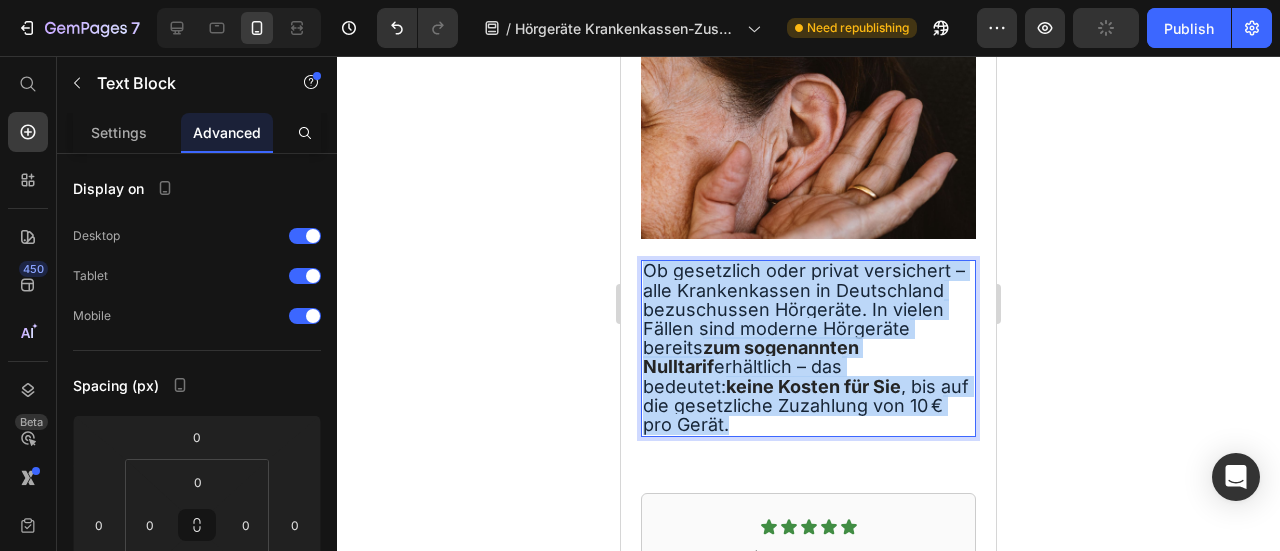 click on "Ob gesetzlich oder privat versichert – alle Krankenkassen in Deutschland bezuschussen Hörgeräte. In vielen Fällen sind moderne Hörgeräte bereits" at bounding box center [804, 309] 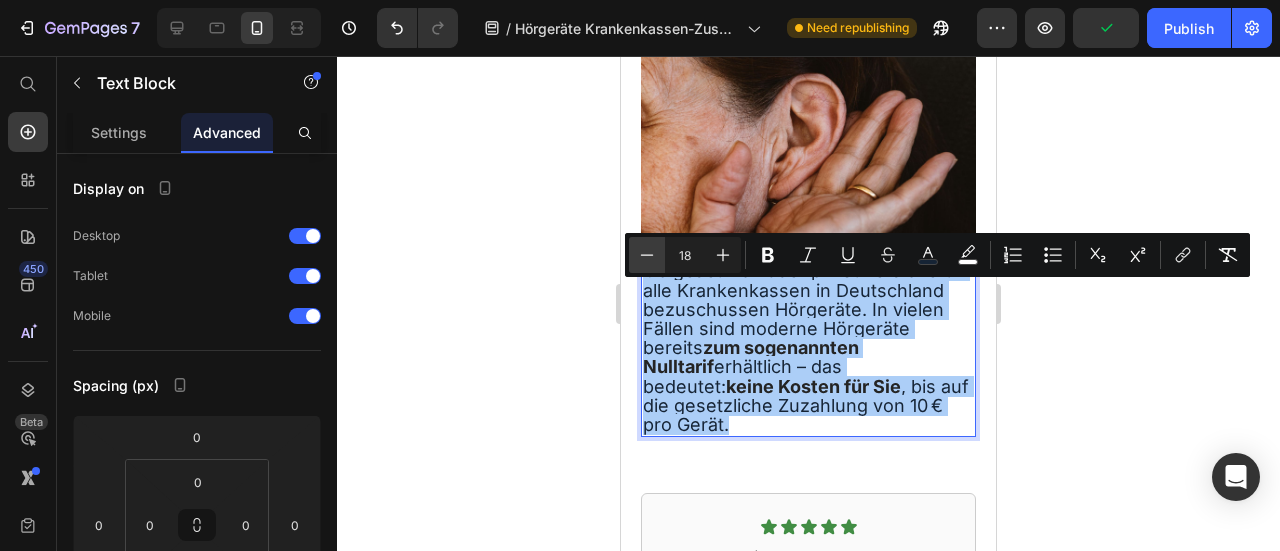 click 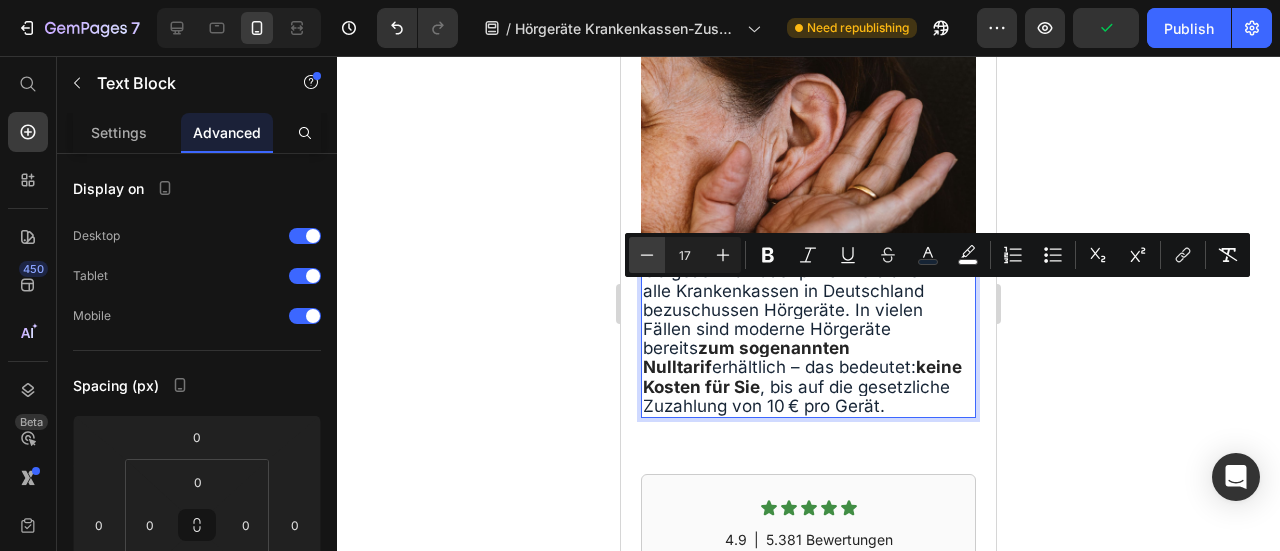 click 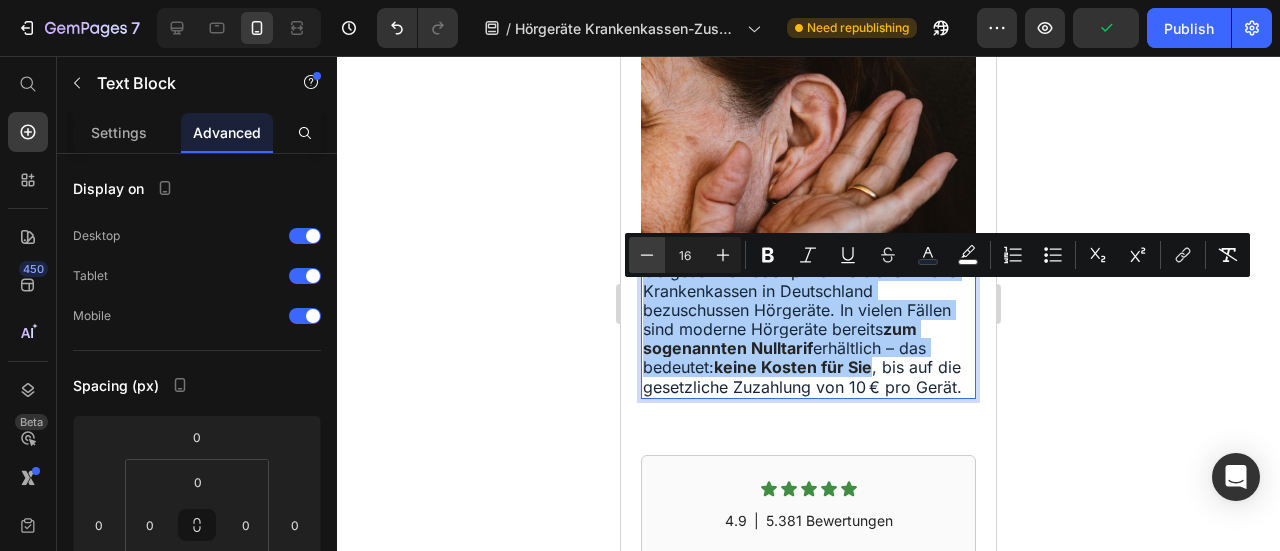 click 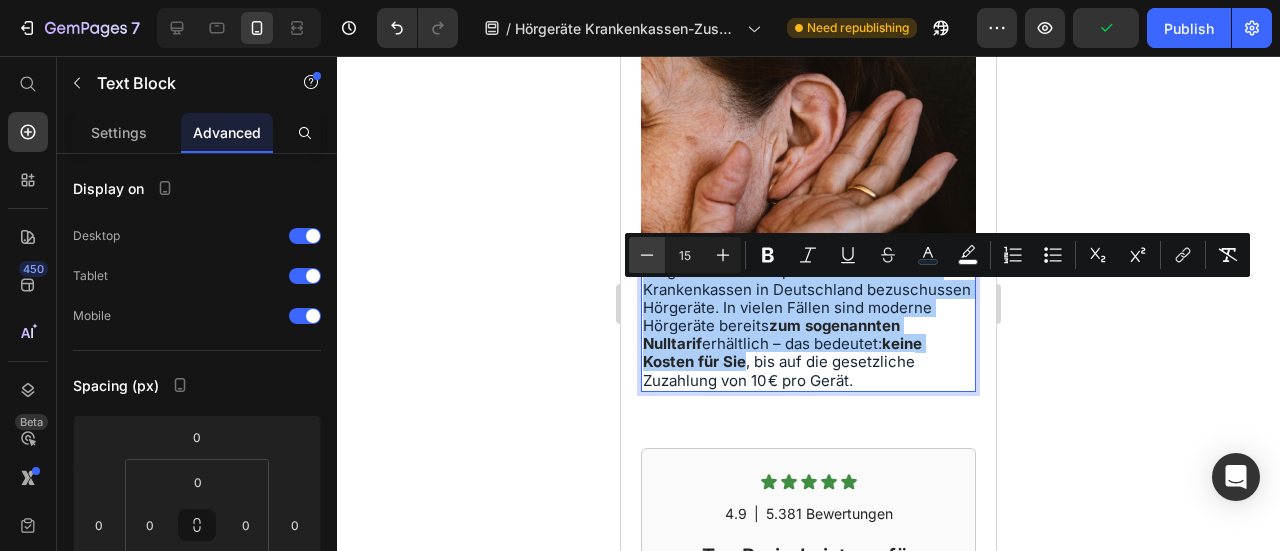 click 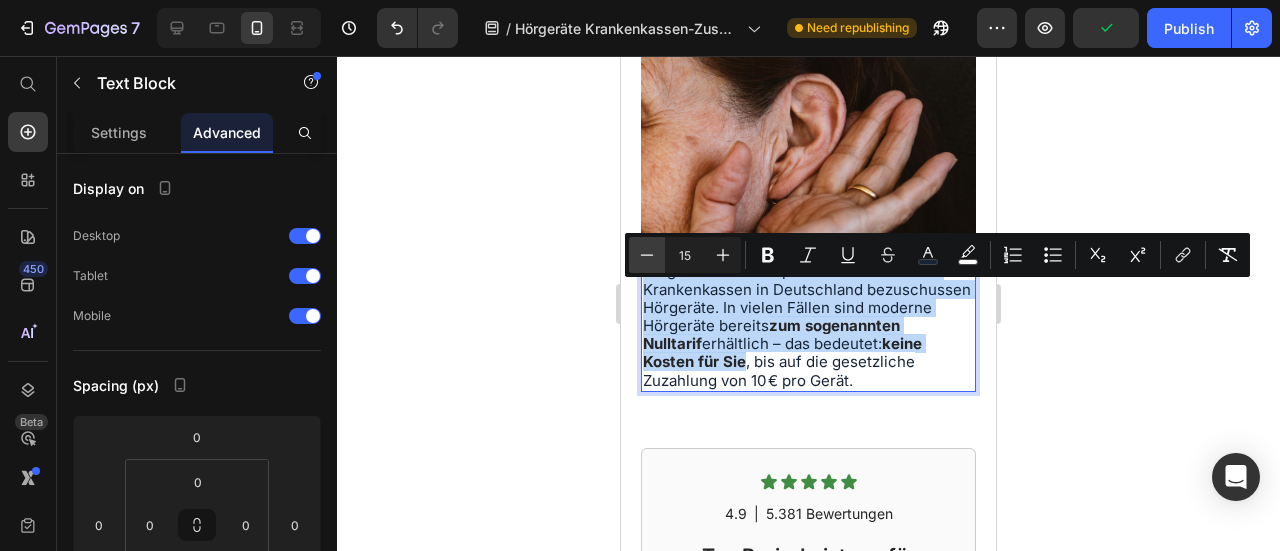 type on "14" 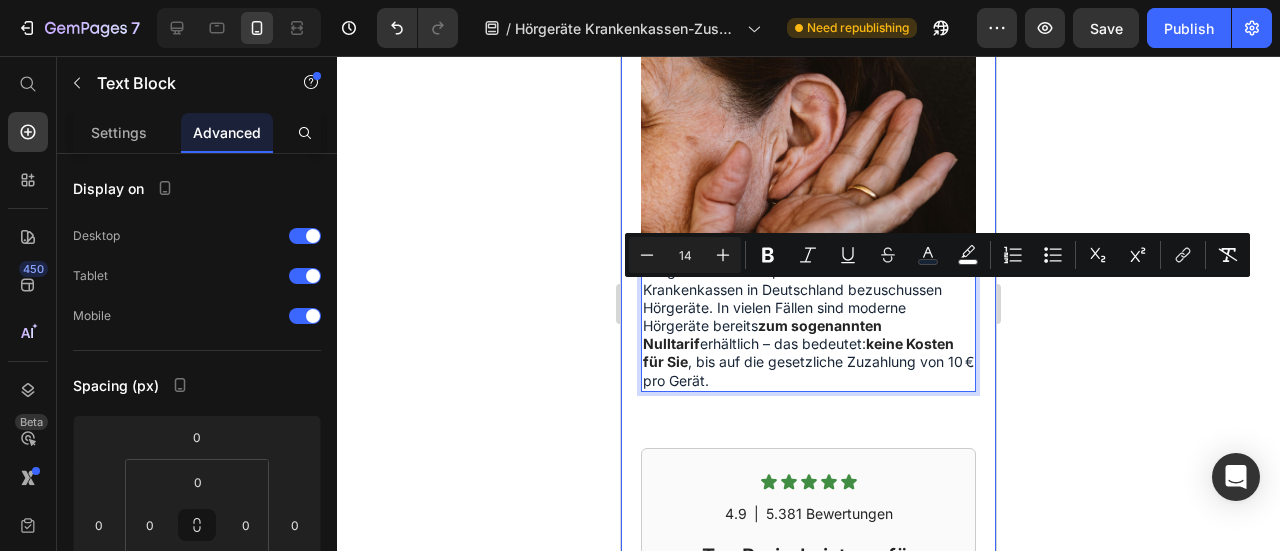click on "So erhalten Sie die neuesten Hörgeräte zum Nulltarif Heading Viele Menschen schieben die Entscheidung für ein Hörgerät lange vor sich her – oft aus Unsicherheit oder der Sorge vor hohen Kosten. Dabei ist das gar nicht nötig: Denn moderne Hörhilfen müssen Sie unter bestimmten Voraussetzungen nicht selbst bezahlen. Text Block Zuschuss berechnen Custom Code
Custom Code
Preview or Publish the page to see the content. Custom Code Image Ob gesetzlich oder privat versichert – alle Krankenkassen in [COUNTRY] bezuschussen Hörgeräte. In vielen Fällen sind moderne Hörgeräte bereits  zum sogenannten Nulltarif  erhältlich – das bedeutet:  keine Kosten für Sie , bis auf die gesetzliche Zuzahlung von [MONEY] pro Gerät. Text Block   14 Row" at bounding box center [808, 51] 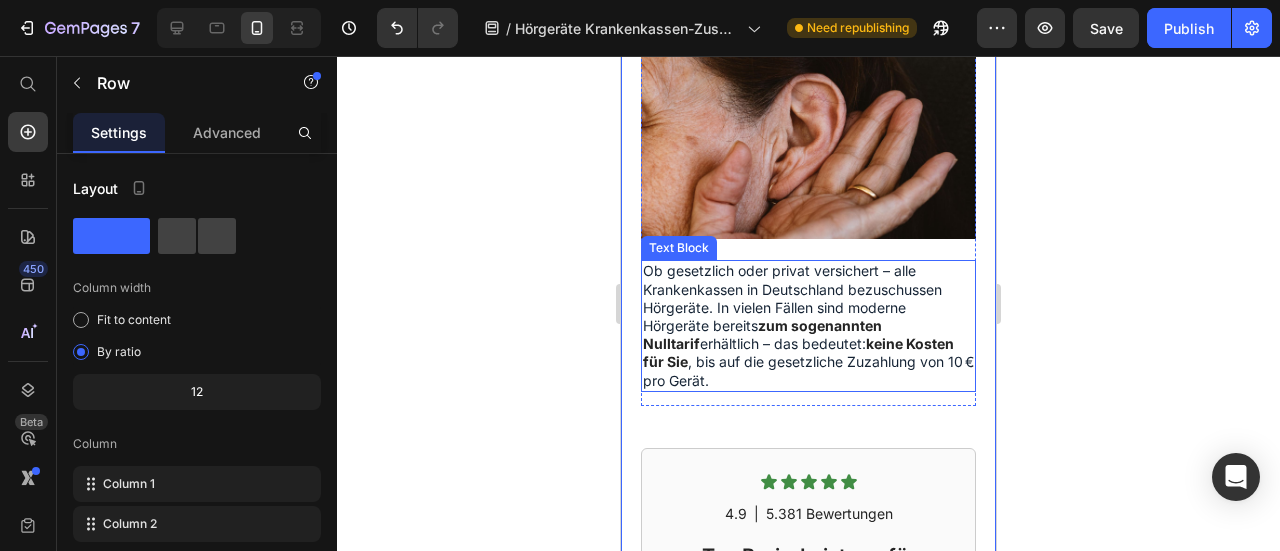 click on ", bis auf die gesetzliche Zuzahlung von 10 € pro Gerät." at bounding box center (808, 370) 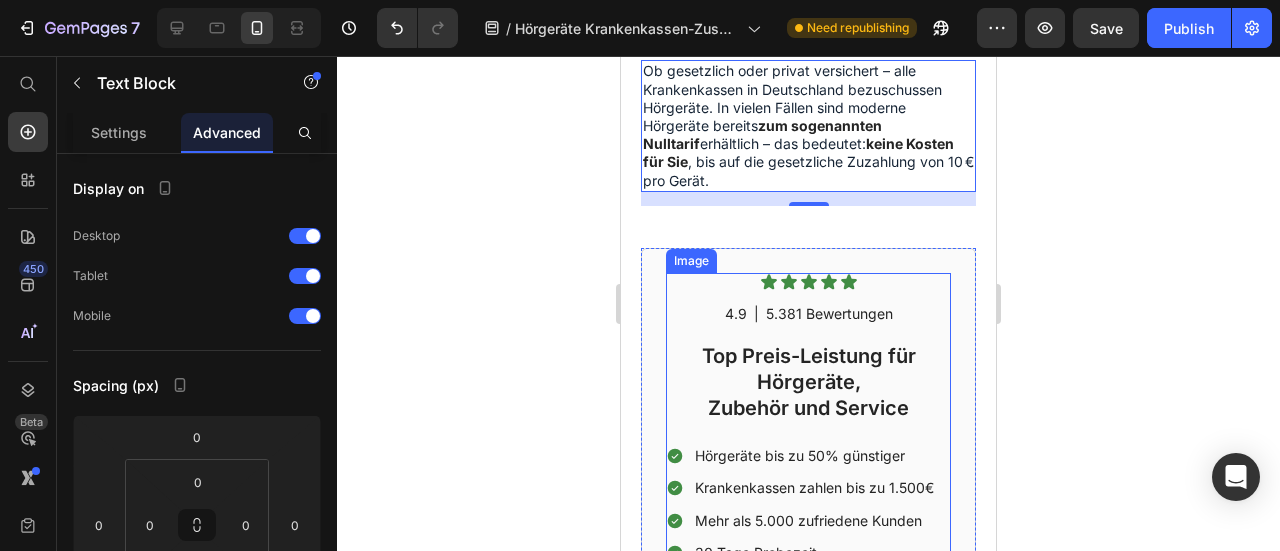 scroll, scrollTop: 100, scrollLeft: 0, axis: vertical 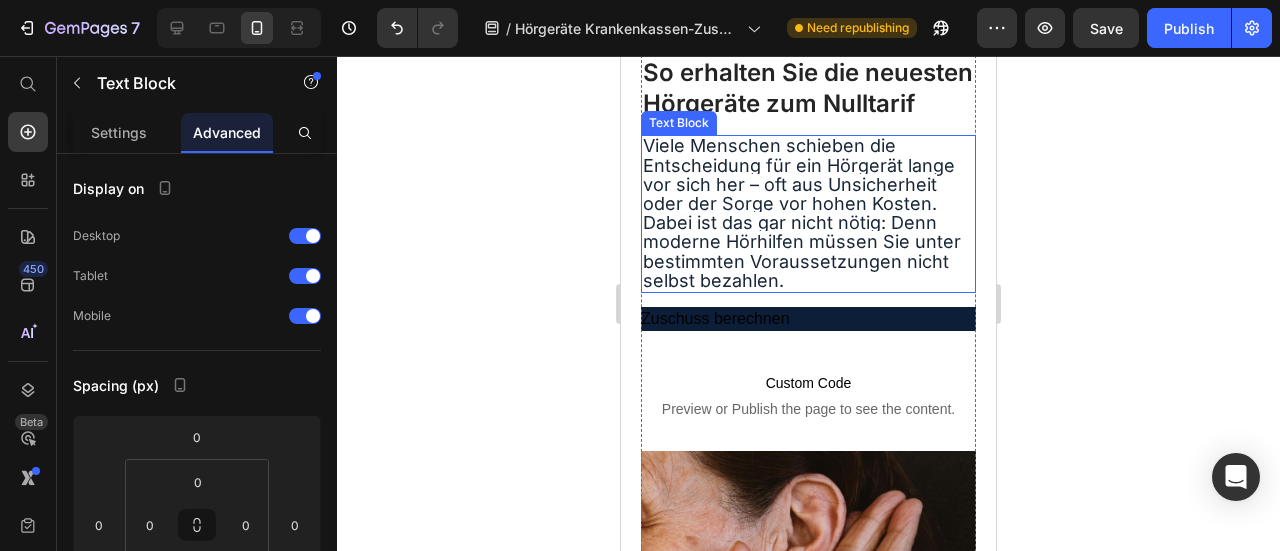 click on "Viele Menschen schieben die Entscheidung für ein Hörgerät lange vor sich her – oft aus Unsicherheit oder der Sorge vor hohen Kosten. Dabei ist das gar nicht nötig: Denn moderne Hörhilfen müssen Sie unter bestimmten Voraussetzungen nicht selbst bezahlen." at bounding box center (802, 212) 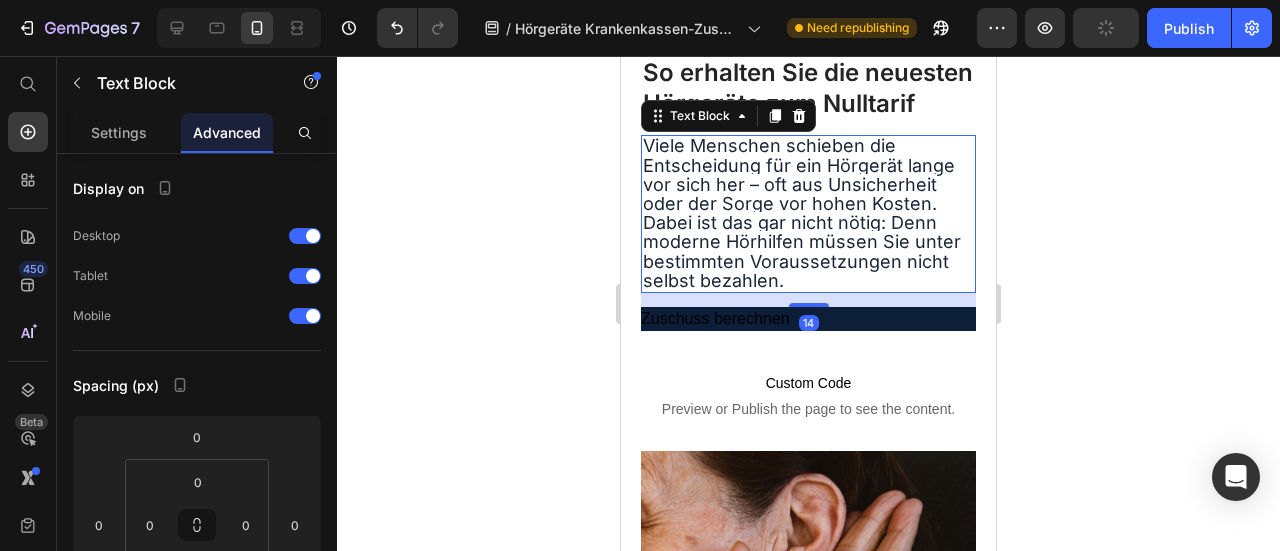 click on "Viele Menschen schieben die Entscheidung für ein Hörgerät lange vor sich her – oft aus Unsicherheit oder der Sorge vor hohen Kosten. Dabei ist das gar nicht nötig: Denn moderne Hörhilfen müssen Sie unter bestimmten Voraussetzungen nicht selbst bezahlen." at bounding box center [802, 212] 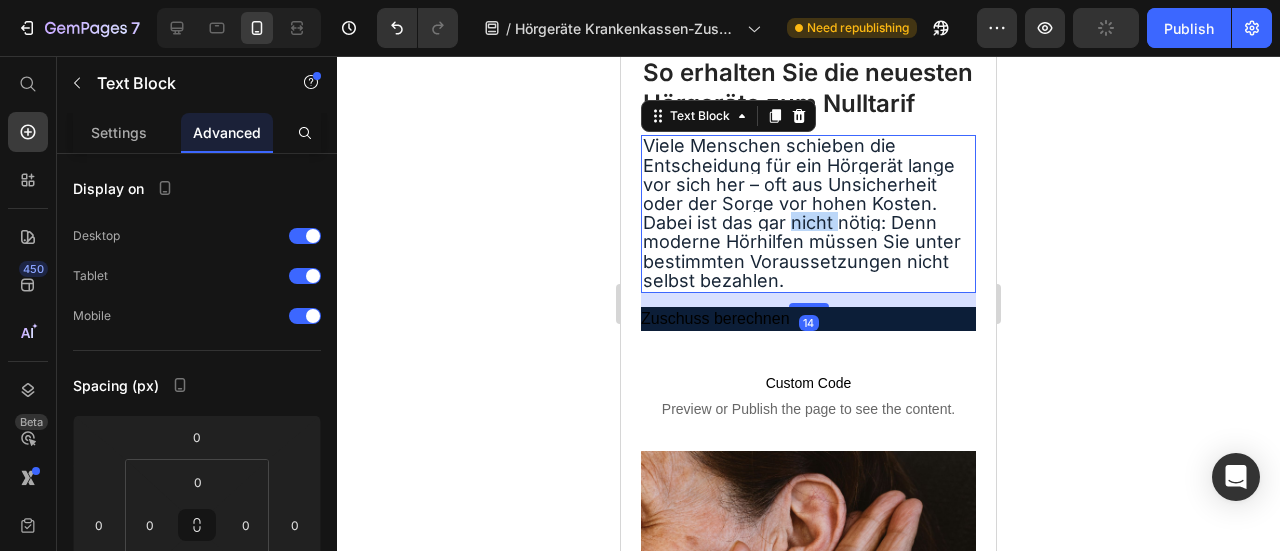 click on "Viele Menschen schieben die Entscheidung für ein Hörgerät lange vor sich her – oft aus Unsicherheit oder der Sorge vor hohen Kosten. Dabei ist das gar nicht nötig: Denn moderne Hörhilfen müssen Sie unter bestimmten Voraussetzungen nicht selbst bezahlen." at bounding box center (802, 212) 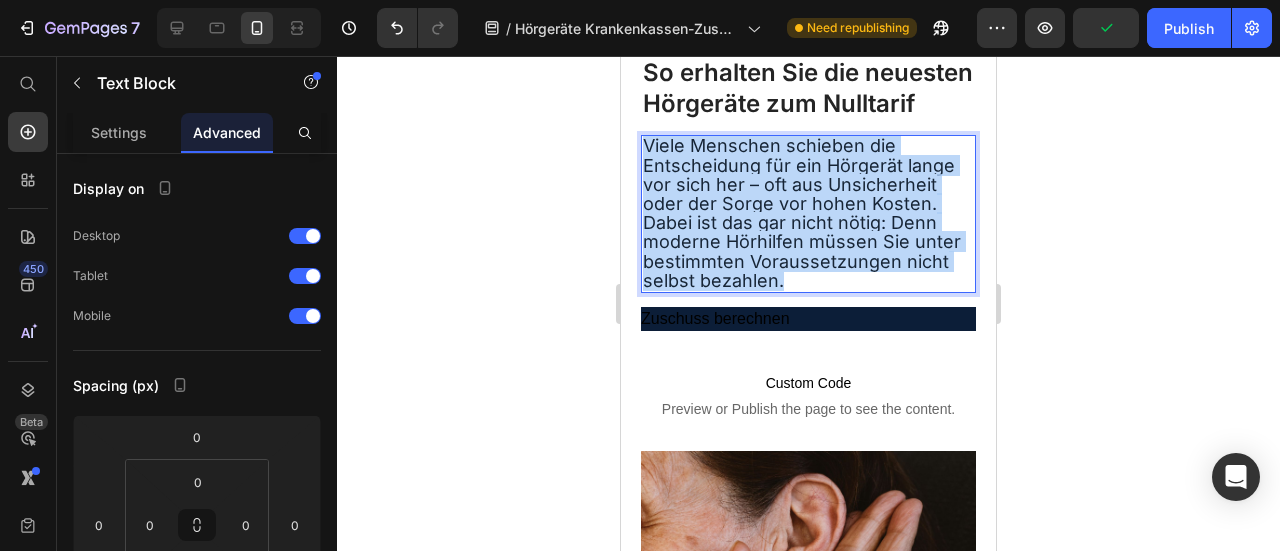 click on "Viele Menschen schieben die Entscheidung für ein Hörgerät lange vor sich her – oft aus Unsicherheit oder der Sorge vor hohen Kosten. Dabei ist das gar nicht nötig: Denn moderne Hörhilfen müssen Sie unter bestimmten Voraussetzungen nicht selbst bezahlen." at bounding box center [802, 212] 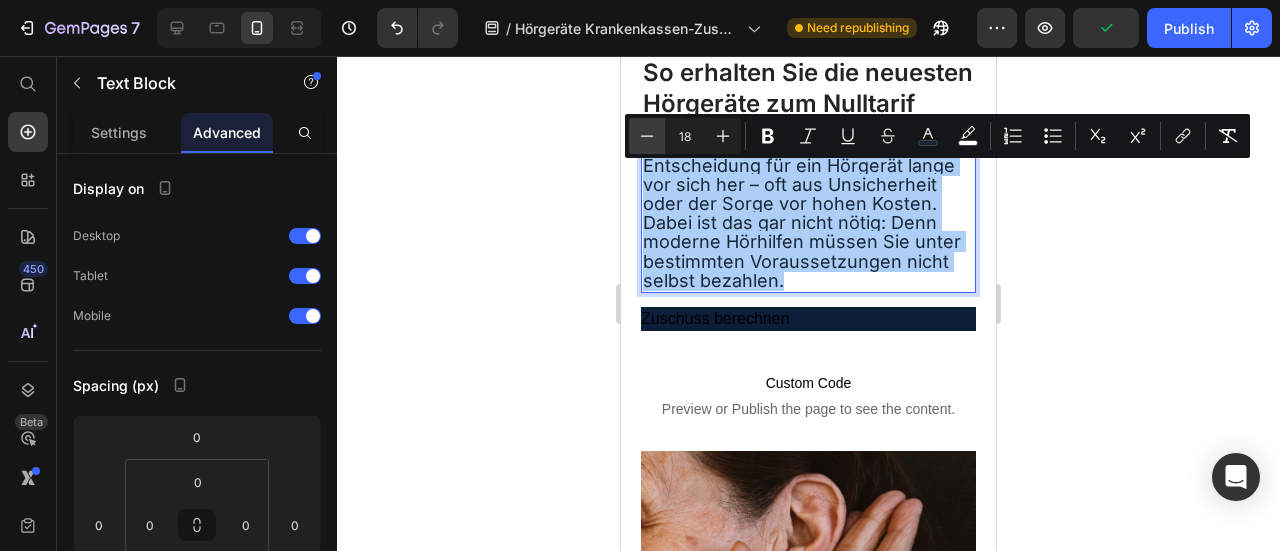 click 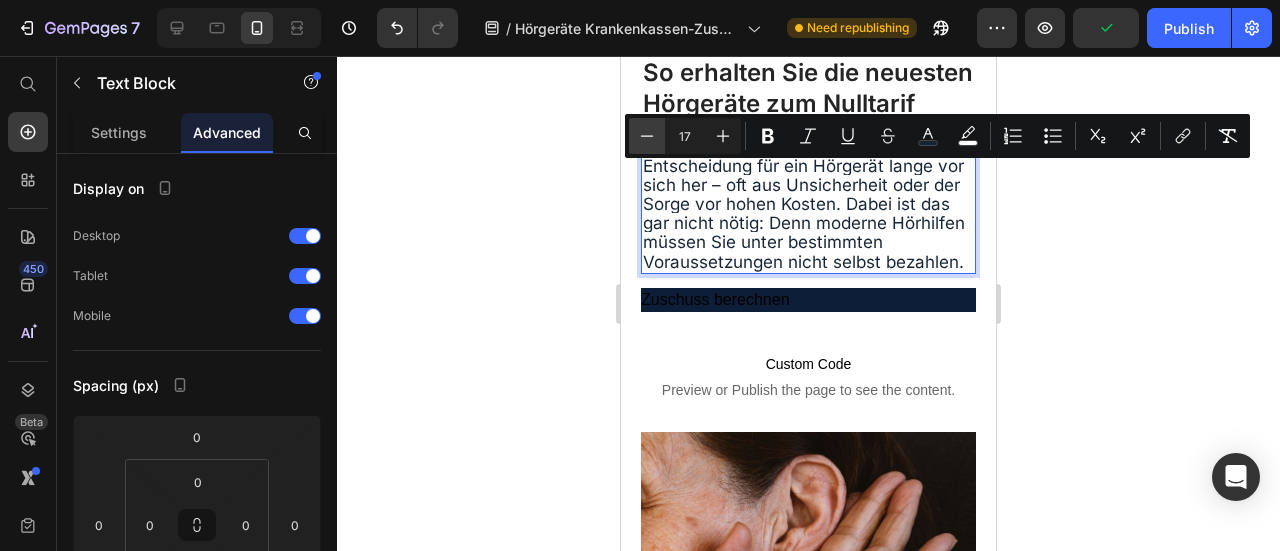 click 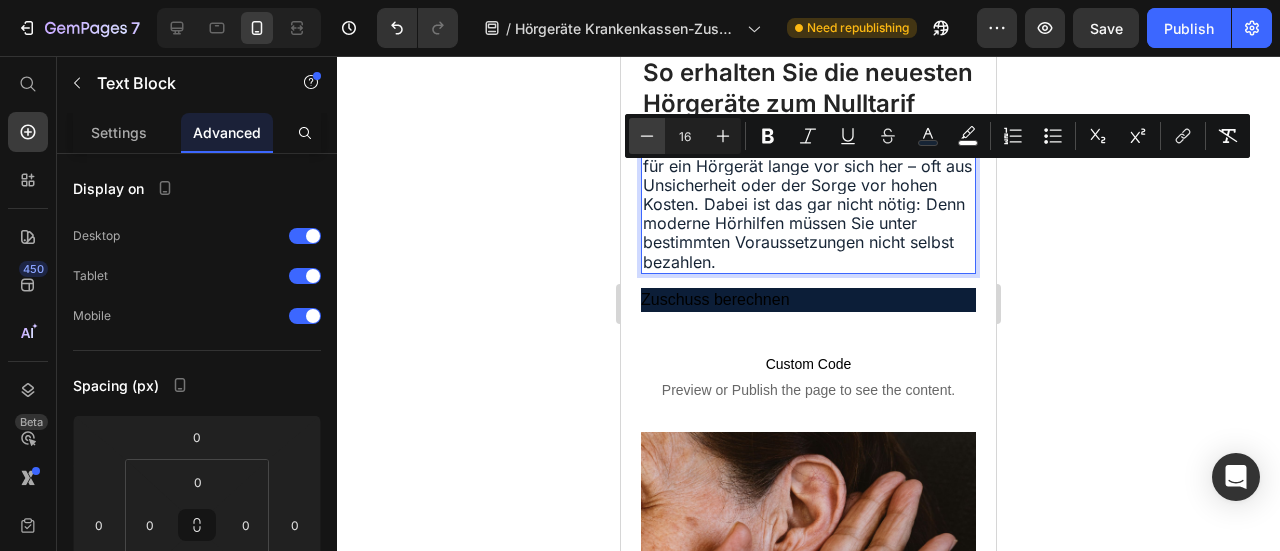 click 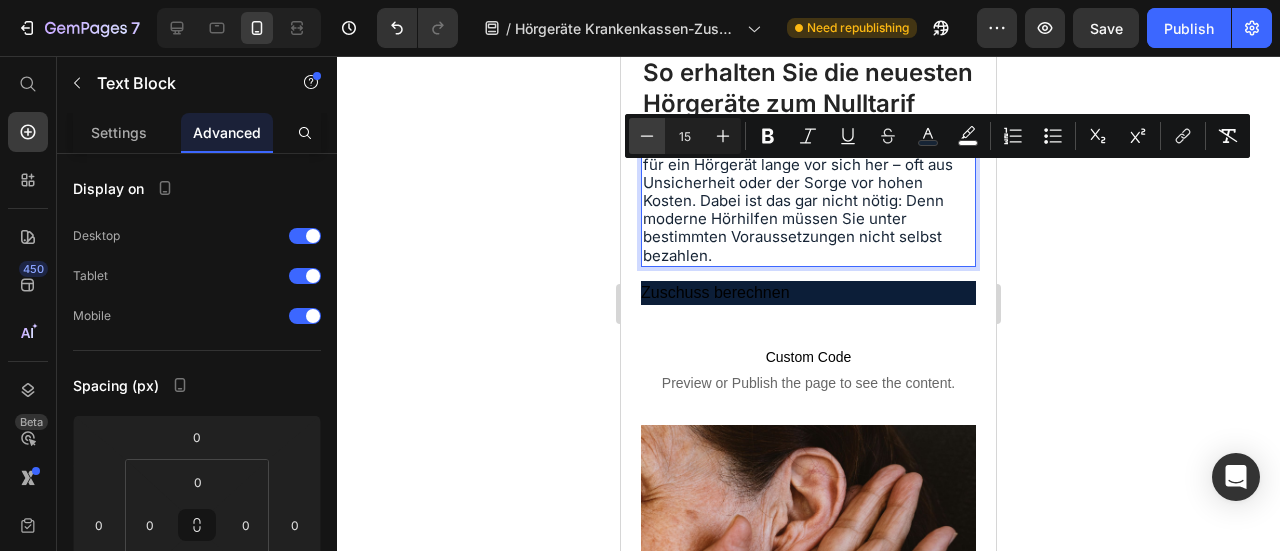 click 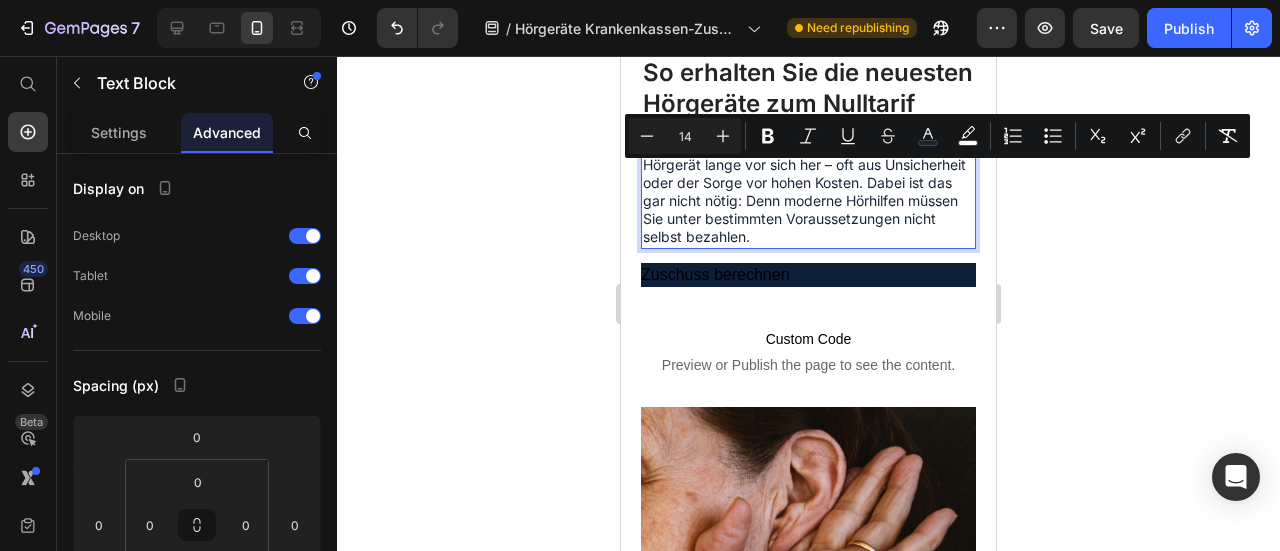 click 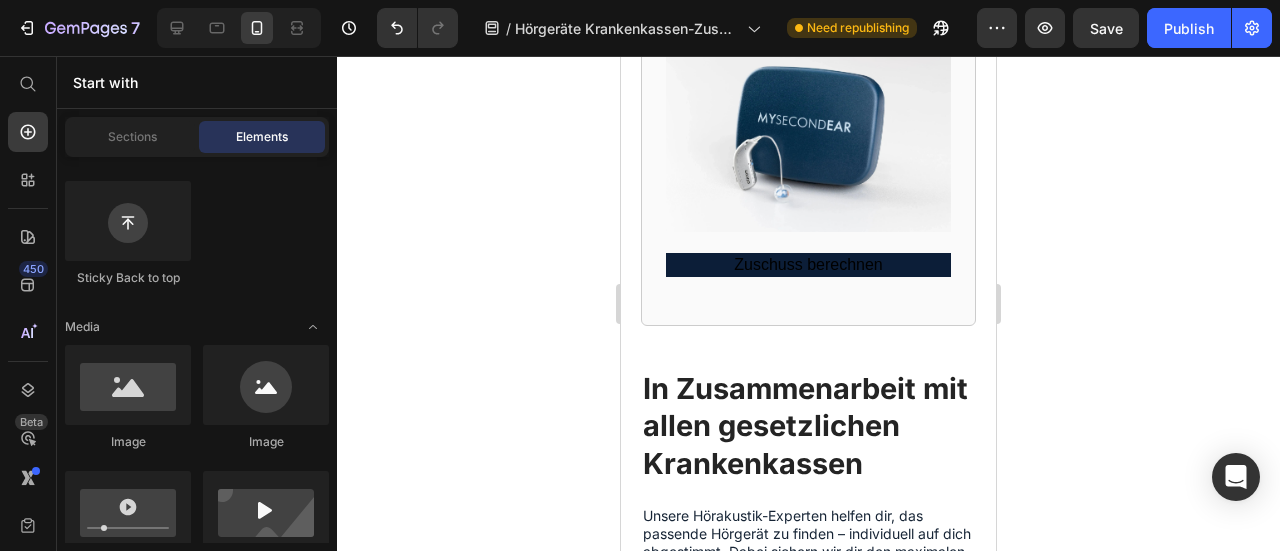 scroll, scrollTop: 1400, scrollLeft: 0, axis: vertical 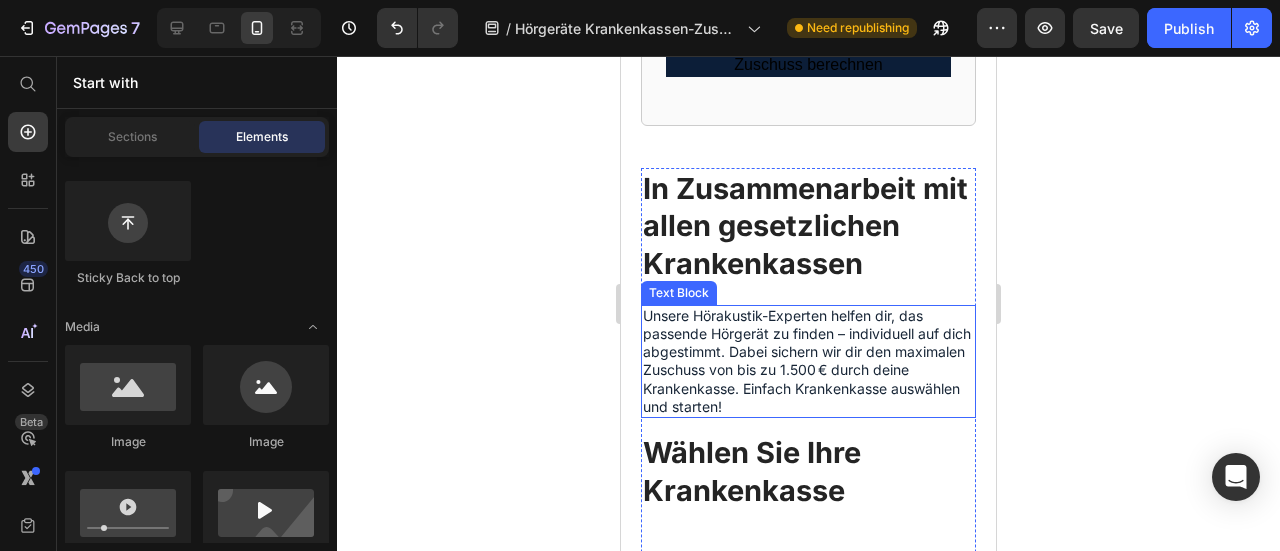 click on "Unsere Hörakustik-Experten helfen dir, das passende Hörgerät zu finden – individuell auf dich abgestimmt. Dabei sichern wir dir den maximalen Zuschuss von bis zu 1.500 € durch deine Krankenkasse. Einfach Krankenkasse auswählen und starten!" at bounding box center (807, 361) 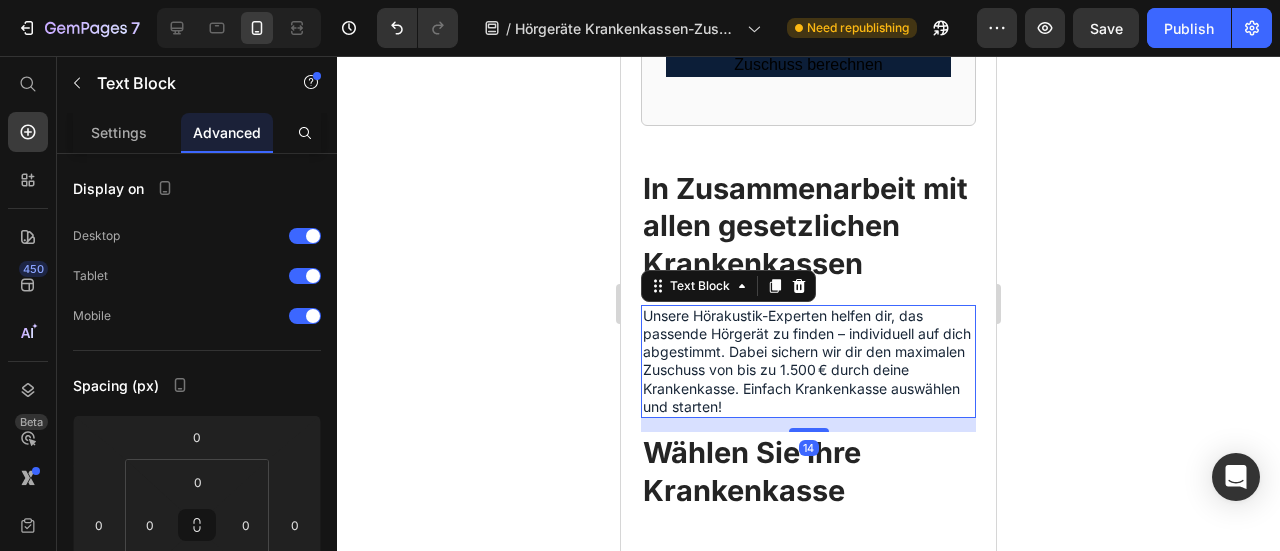click on "Unsere Hörakustik-Experten helfen dir, das passende Hörgerät zu finden – individuell auf dich abgestimmt. Dabei sichern wir dir den maximalen Zuschuss von bis zu 1.500 € durch deine Krankenkasse. Einfach Krankenkasse auswählen und starten!" at bounding box center (807, 361) 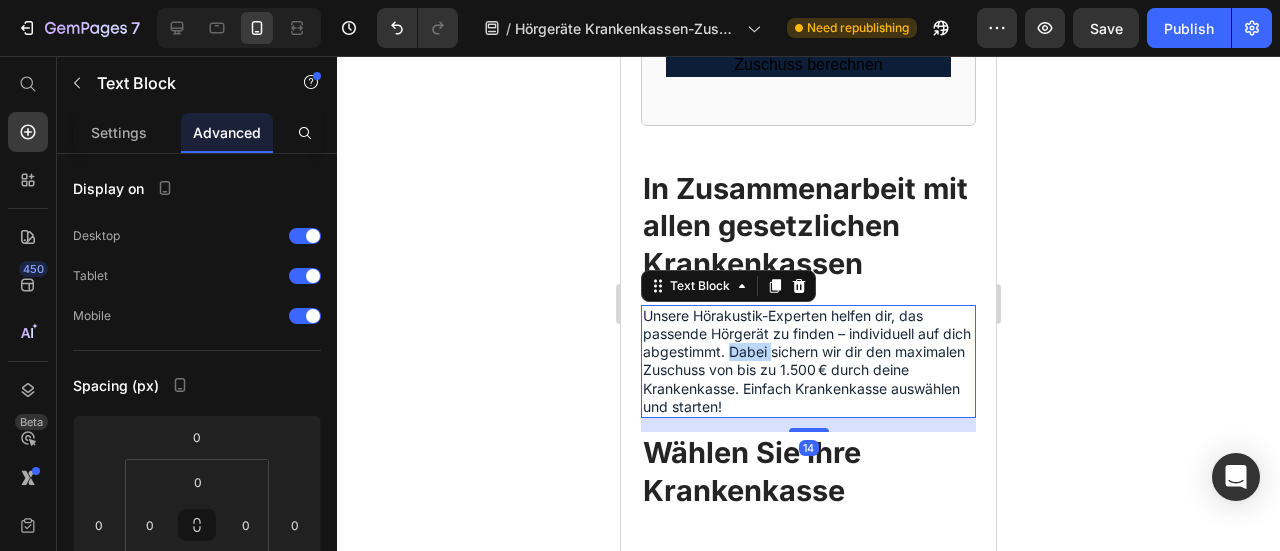 click on "Unsere Hörakustik-Experten helfen dir, das passende Hörgerät zu finden – individuell auf dich abgestimmt. Dabei sichern wir dir den maximalen Zuschuss von bis zu 1.500 € durch deine Krankenkasse. Einfach Krankenkasse auswählen und starten!" at bounding box center (807, 361) 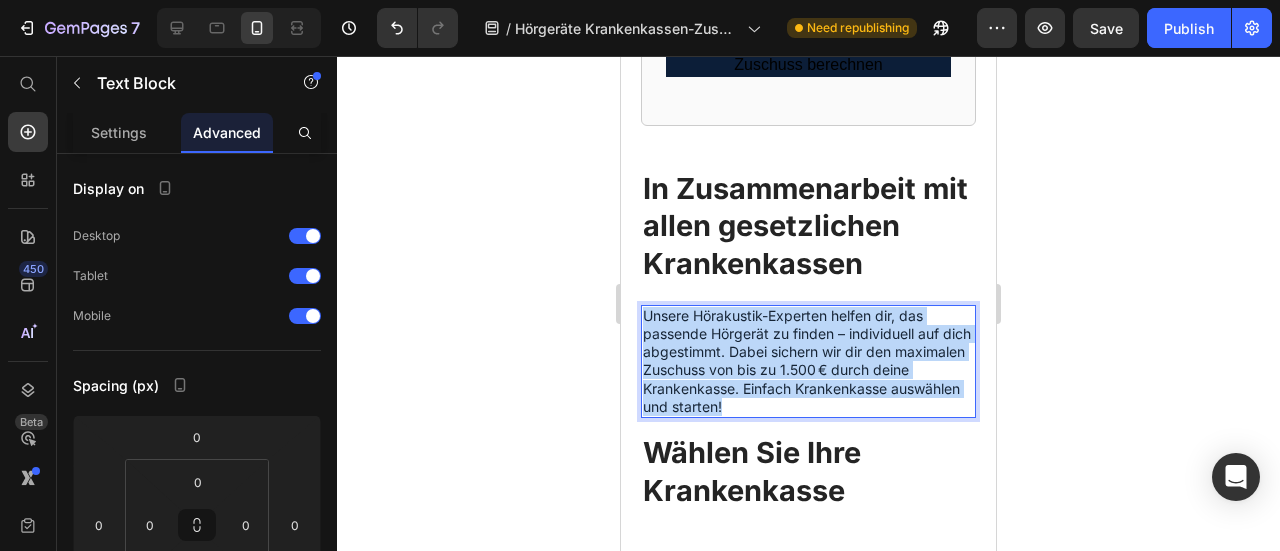 click on "Unsere Hörakustik-Experten helfen dir, das passende Hörgerät zu finden – individuell auf dich abgestimmt. Dabei sichern wir dir den maximalen Zuschuss von bis zu 1.500 € durch deine Krankenkasse. Einfach Krankenkasse auswählen und starten!" at bounding box center (807, 361) 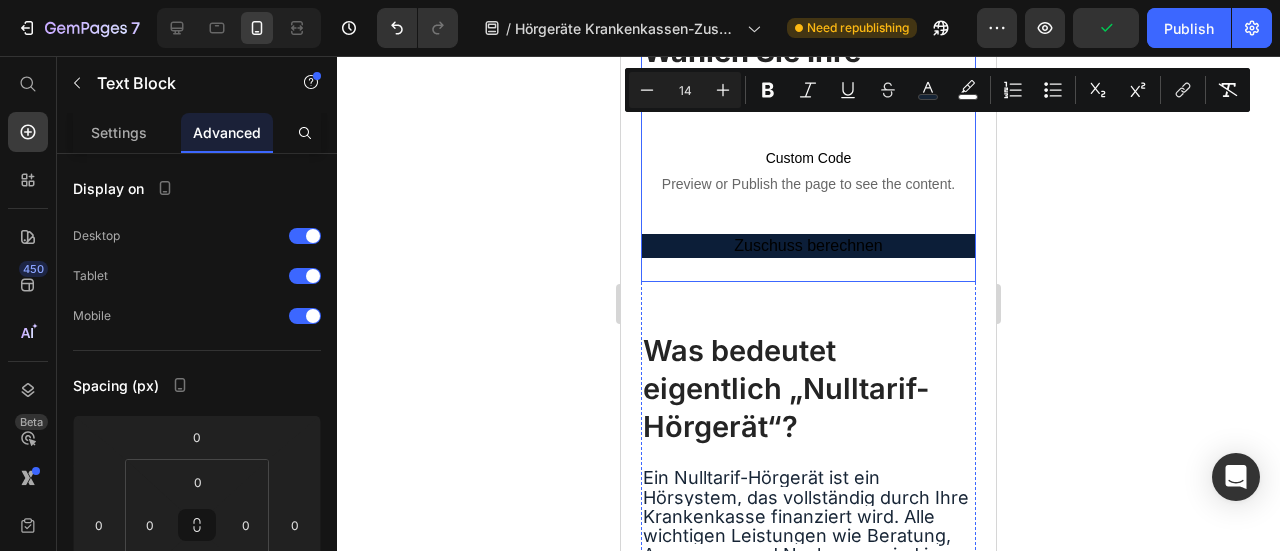 scroll, scrollTop: 1900, scrollLeft: 0, axis: vertical 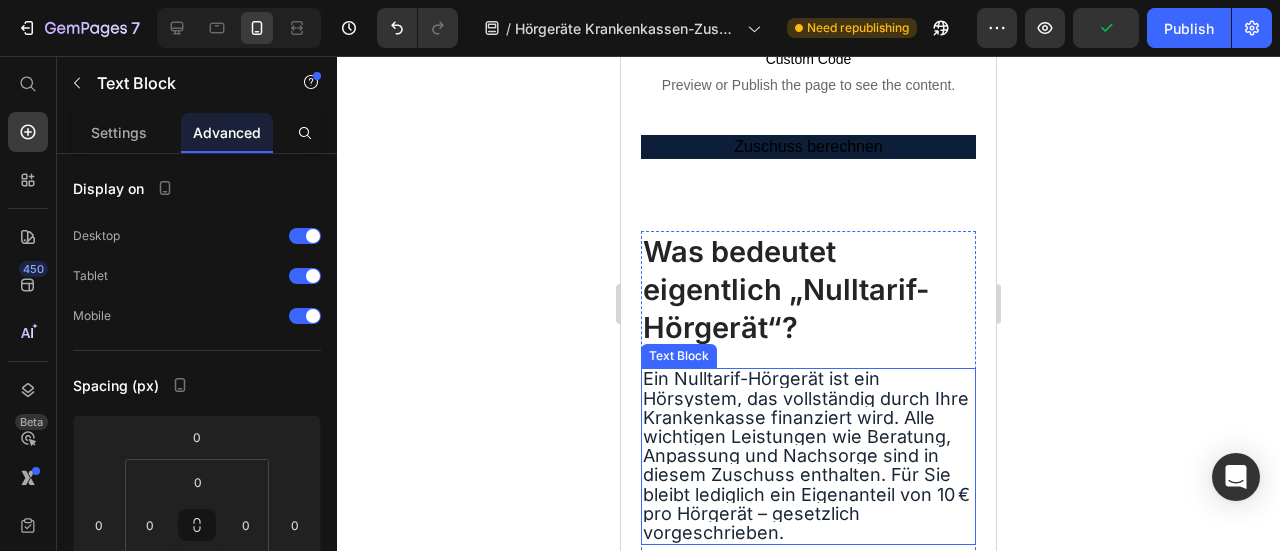 click on "Ein Nulltarif-Hörgerät ist ein Hörsystem, das vollständig durch Ihre Krankenkasse finanziert wird. Alle wichtigen Leistungen wie Beratung, Anpassung und Nachsorge sind in diesem Zuschuss enthalten. Für Sie bleibt lediglich ein Eigenanteil von 10 € pro Hörgerät – gesetzlich vorgeschrieben." at bounding box center (806, 455) 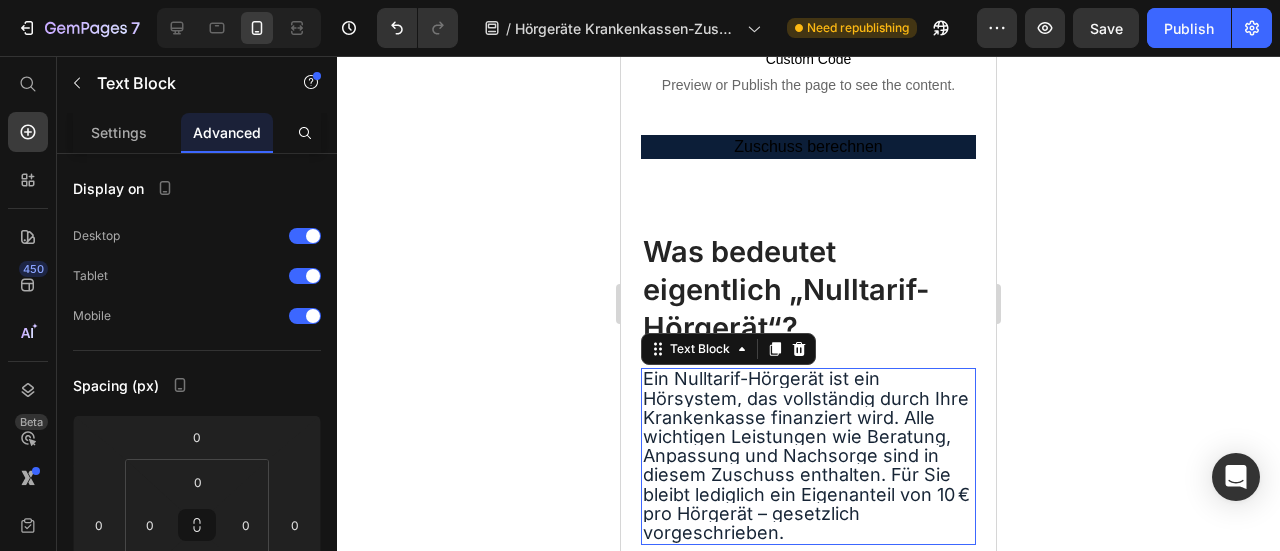 click on "Ein Nulltarif-Hörgerät ist ein Hörsystem, das vollständig durch Ihre Krankenkasse finanziert wird. Alle wichtigen Leistungen wie Beratung, Anpassung und Nachsorge sind in diesem Zuschuss enthalten. Für Sie bleibt lediglich ein Eigenanteil von 10 € pro Hörgerät – gesetzlich vorgeschrieben." at bounding box center (806, 455) 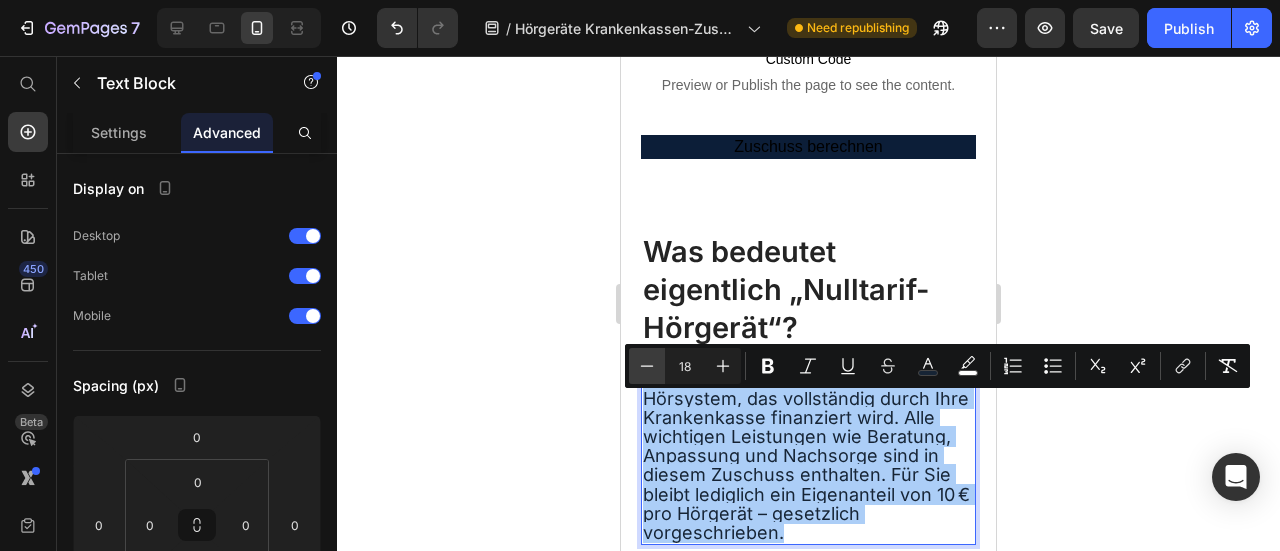 click 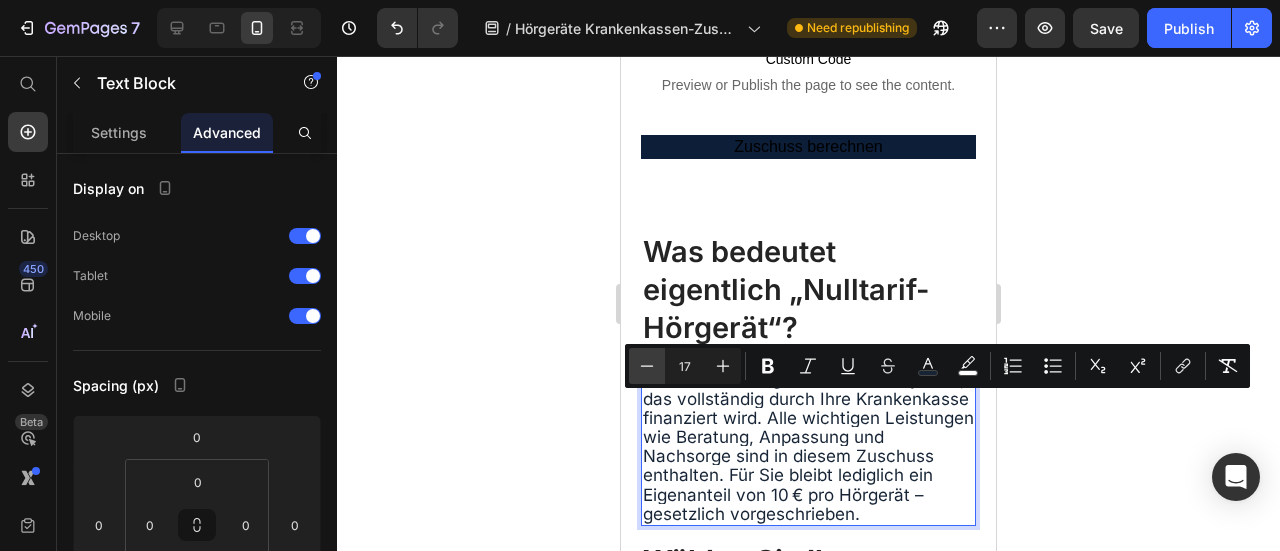 click 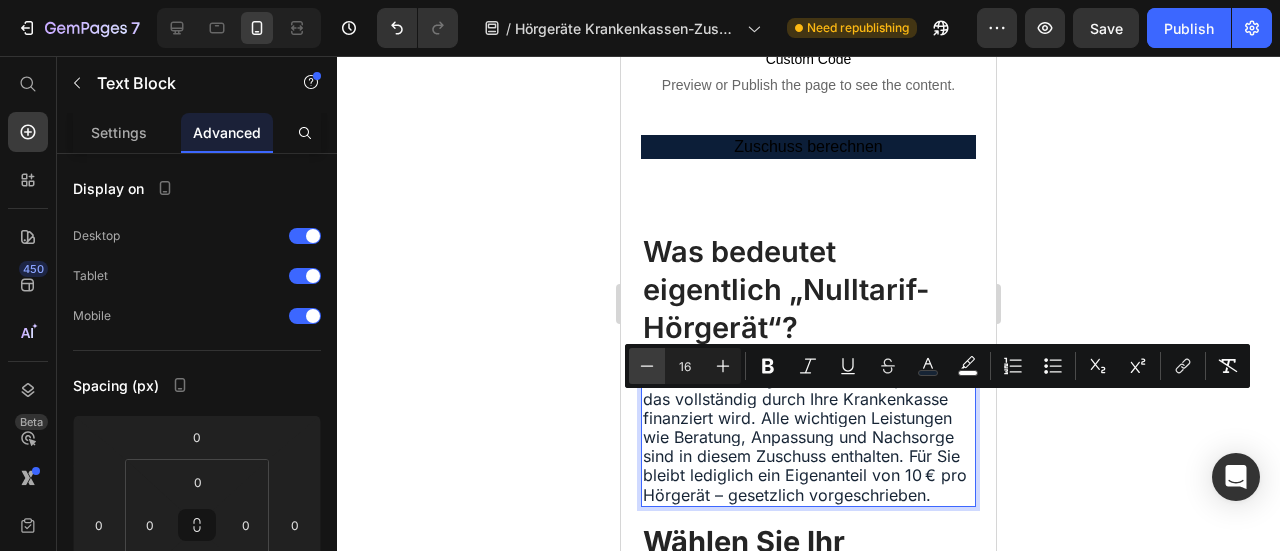 click 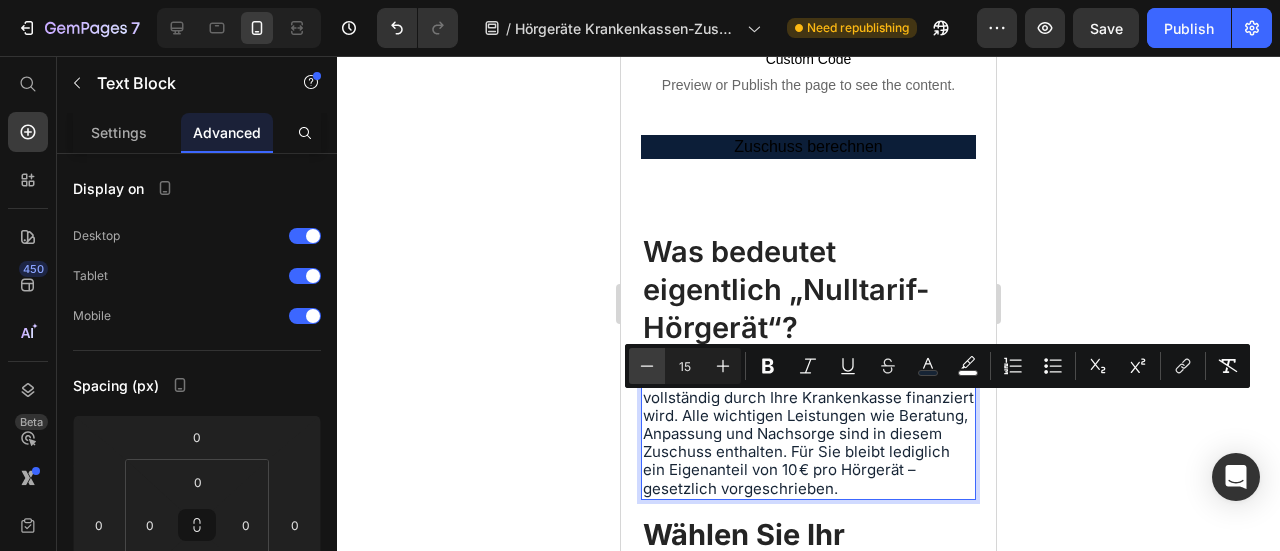 click 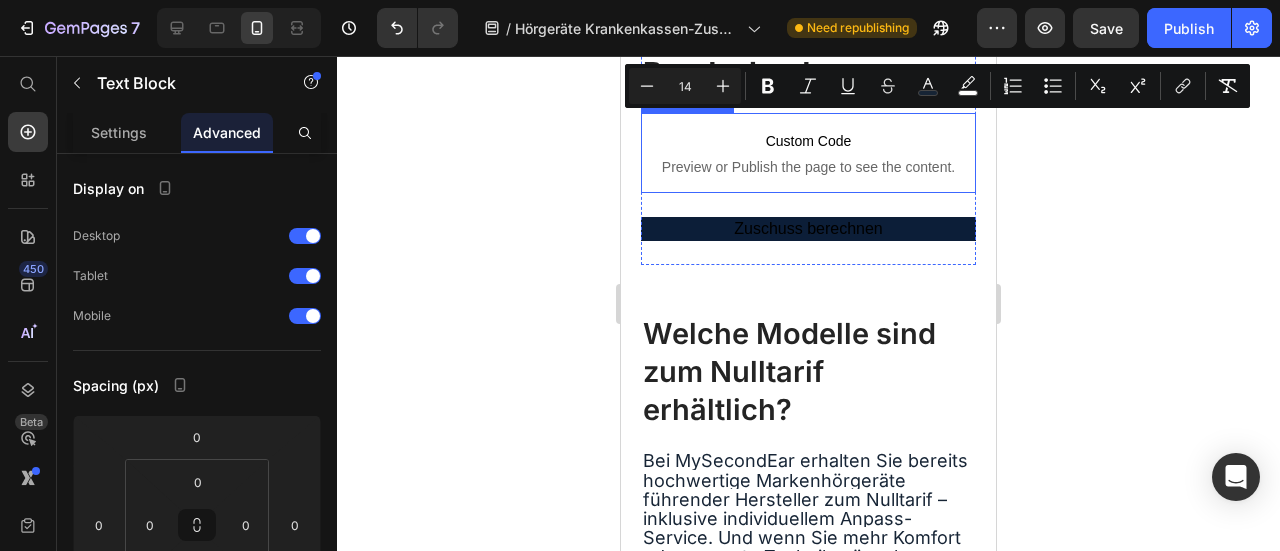 scroll, scrollTop: 2700, scrollLeft: 0, axis: vertical 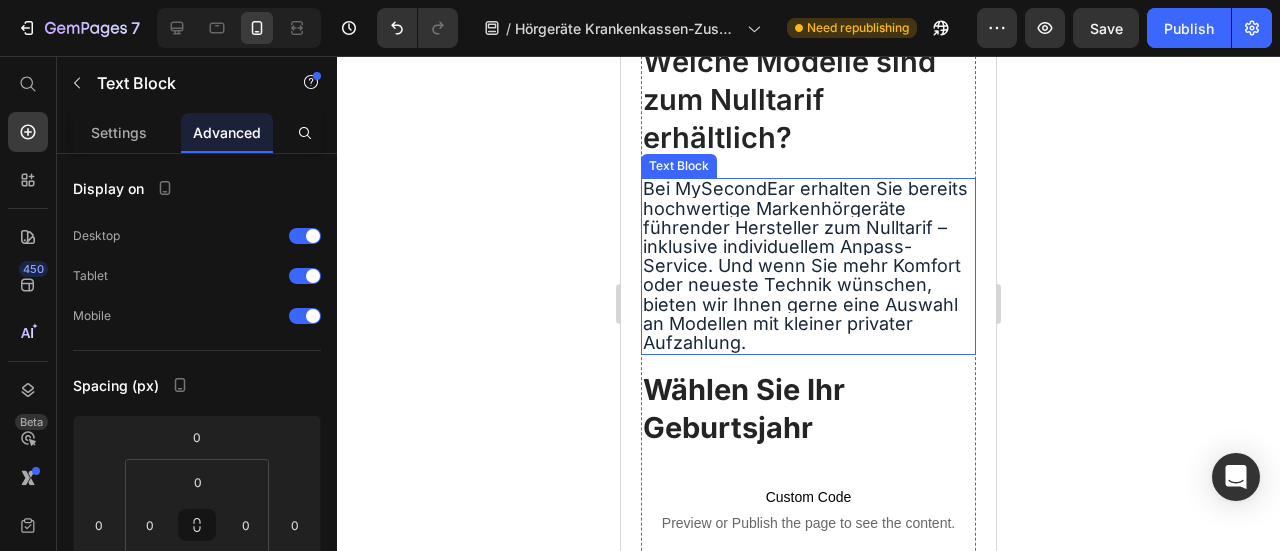 click on "Bei MySecondEar erhalten Sie bereits hochwertige Markenhörgeräte führender Hersteller zum Nulltarif – inklusive individuellem Anpass-Service. Und wenn Sie mehr Komfort oder neueste Technik wünschen, bieten wir Ihnen gerne eine Auswahl an Modellen mit kleiner privater Aufzahlung." at bounding box center [805, 265] 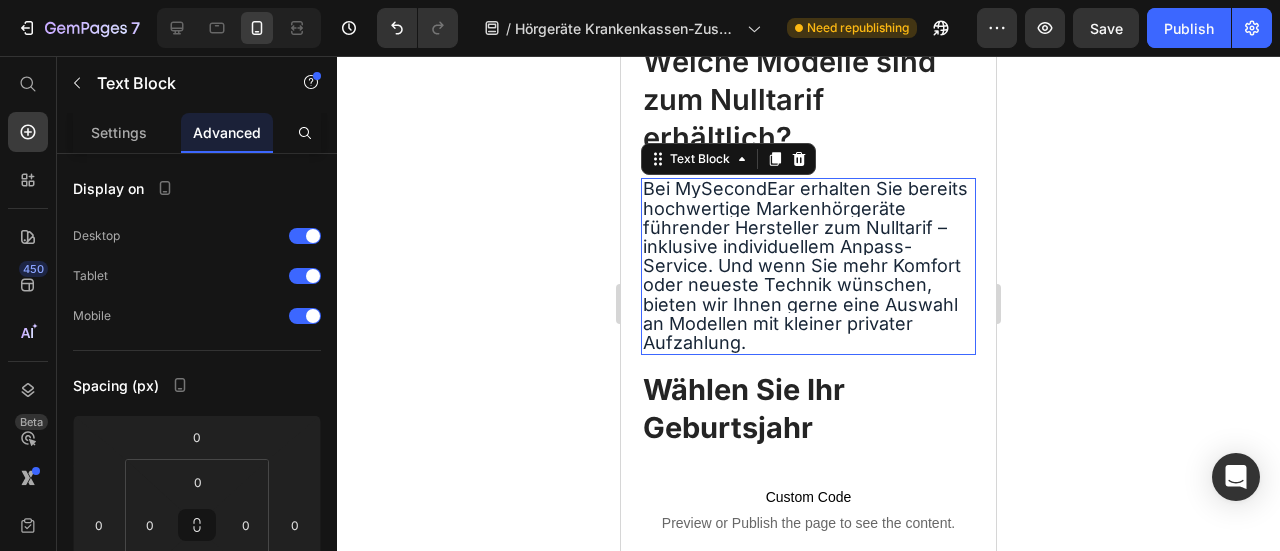 click on "Bei MySecondEar erhalten Sie bereits hochwertige Markenhörgeräte führender Hersteller zum Nulltarif – inklusive individuellem Anpass-Service. Und wenn Sie mehr Komfort oder neueste Technik wünschen, bieten wir Ihnen gerne eine Auswahl an Modellen mit kleiner privater Aufzahlung." at bounding box center (805, 265) 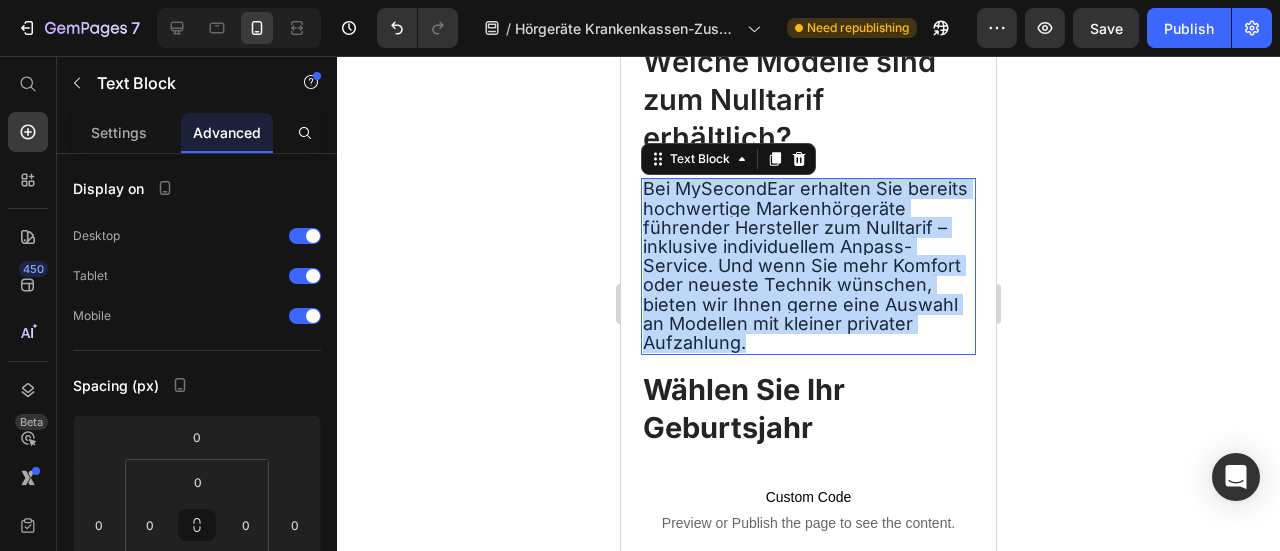 click on "Bei MySecondEar erhalten Sie bereits hochwertige Markenhörgeräte führender Hersteller zum Nulltarif – inklusive individuellem Anpass-Service. Und wenn Sie mehr Komfort oder neueste Technik wünschen, bieten wir Ihnen gerne eine Auswahl an Modellen mit kleiner privater Aufzahlung." at bounding box center (805, 265) 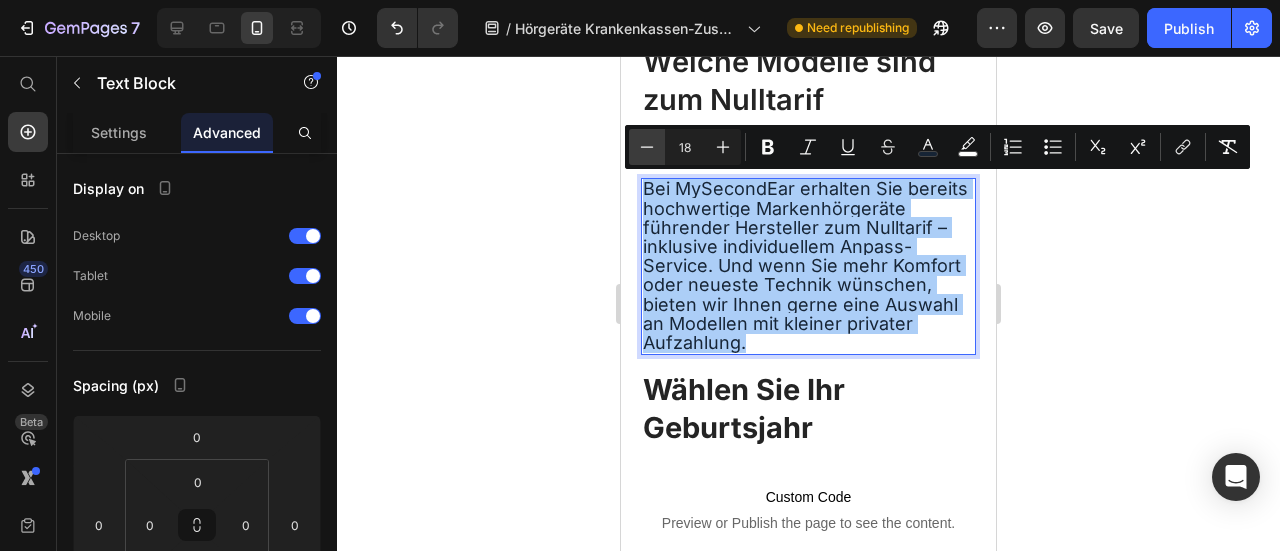 click 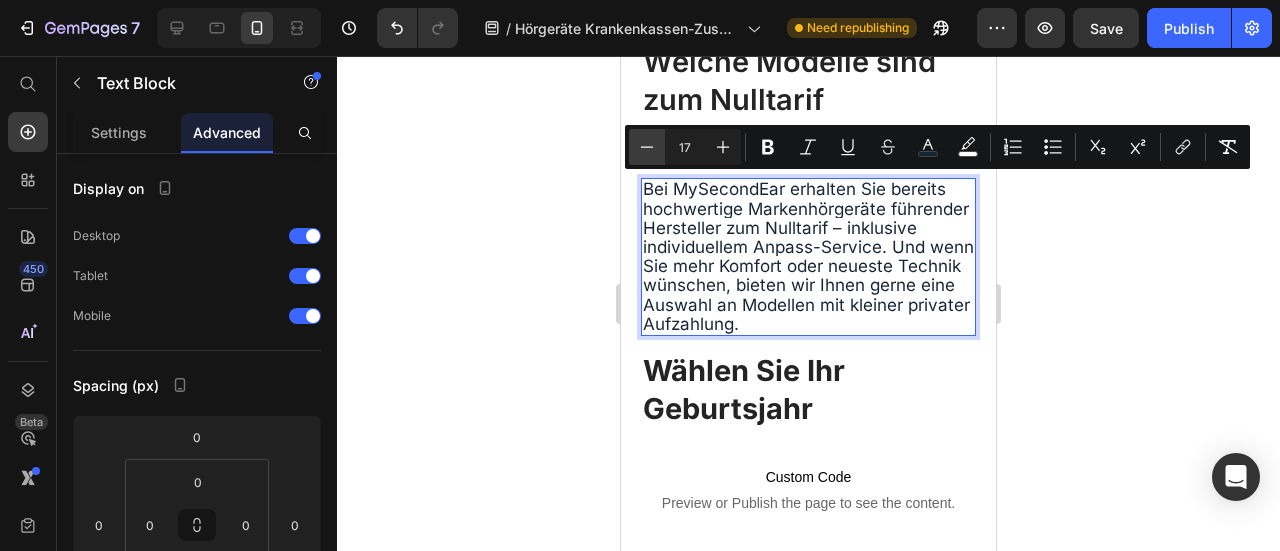 click 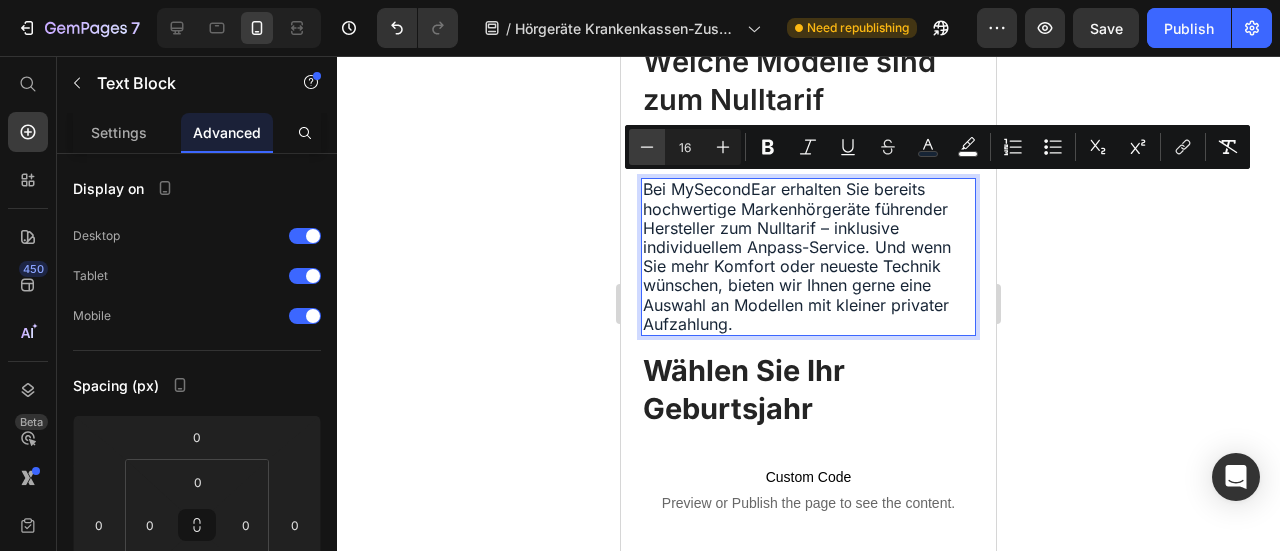 click 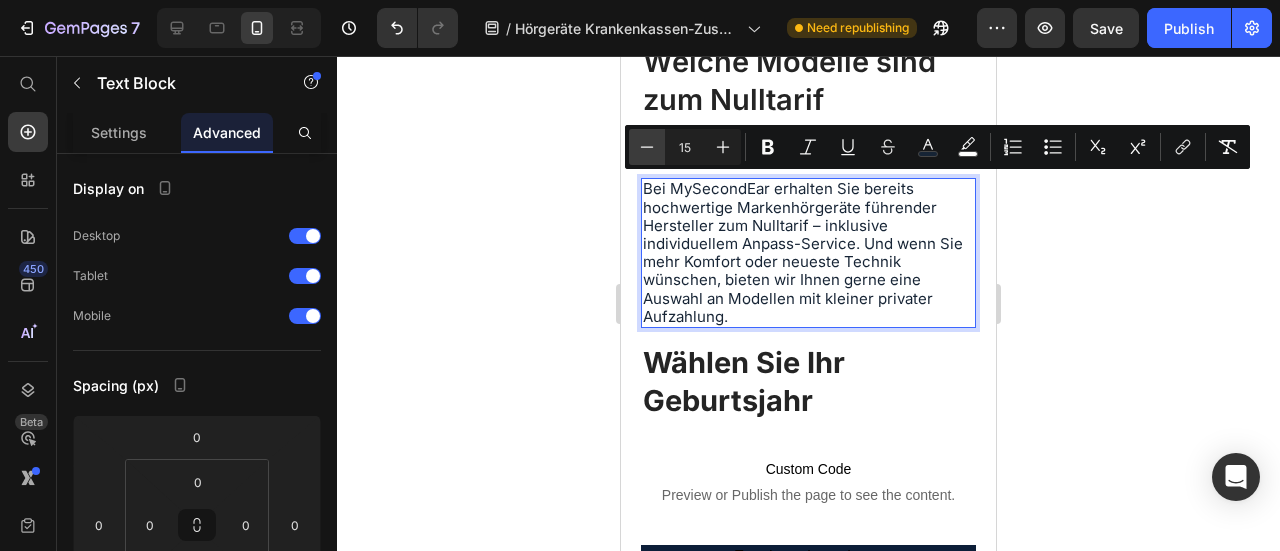 click 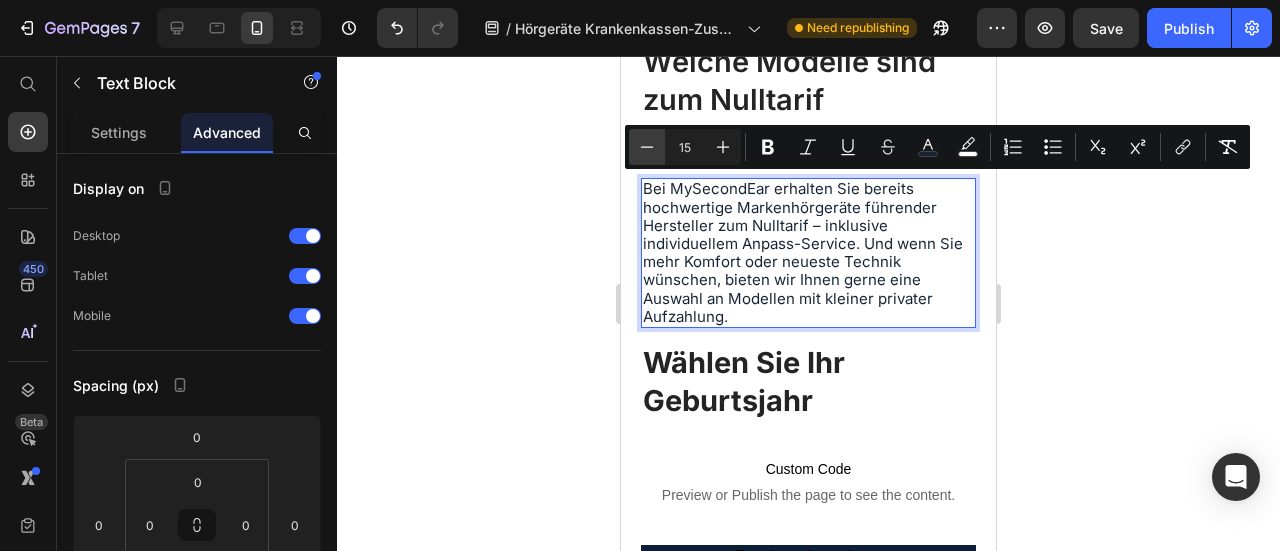 type on "14" 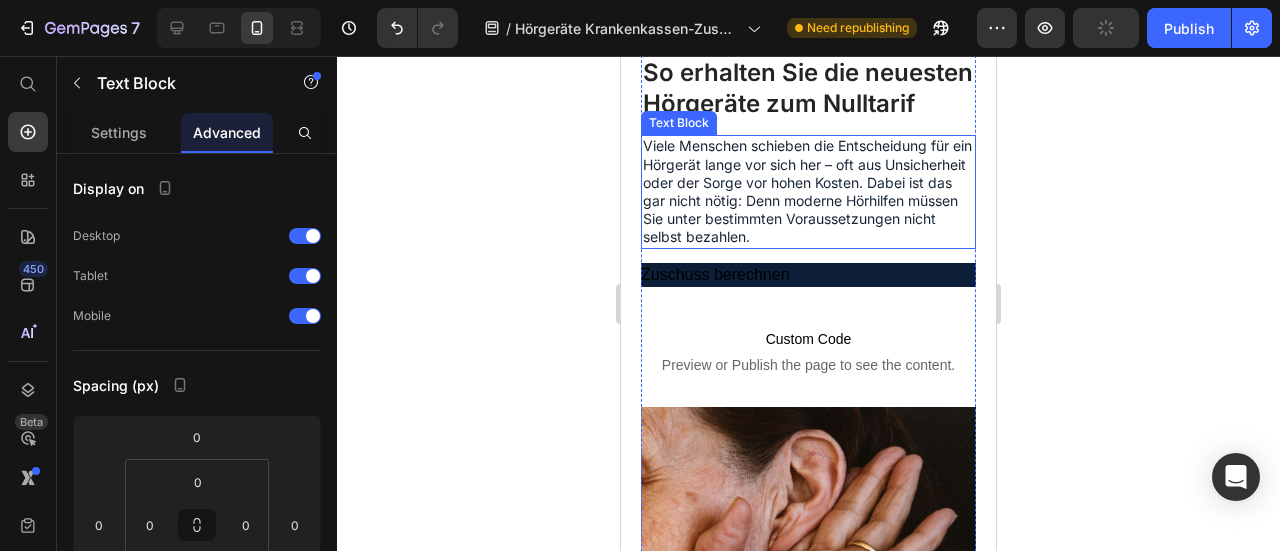 scroll, scrollTop: 0, scrollLeft: 0, axis: both 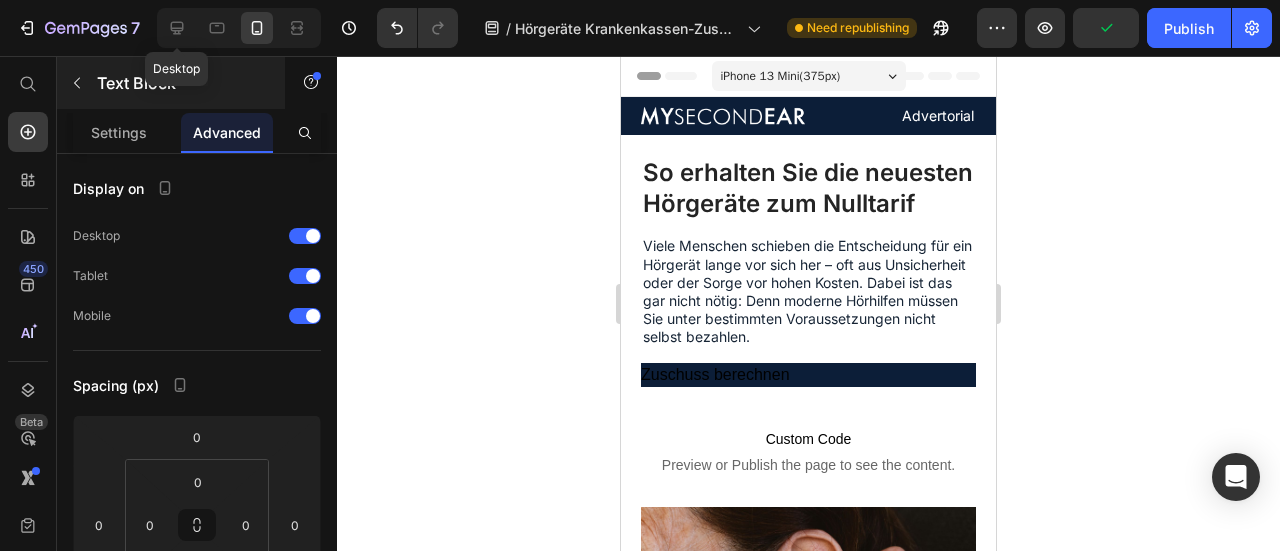 click 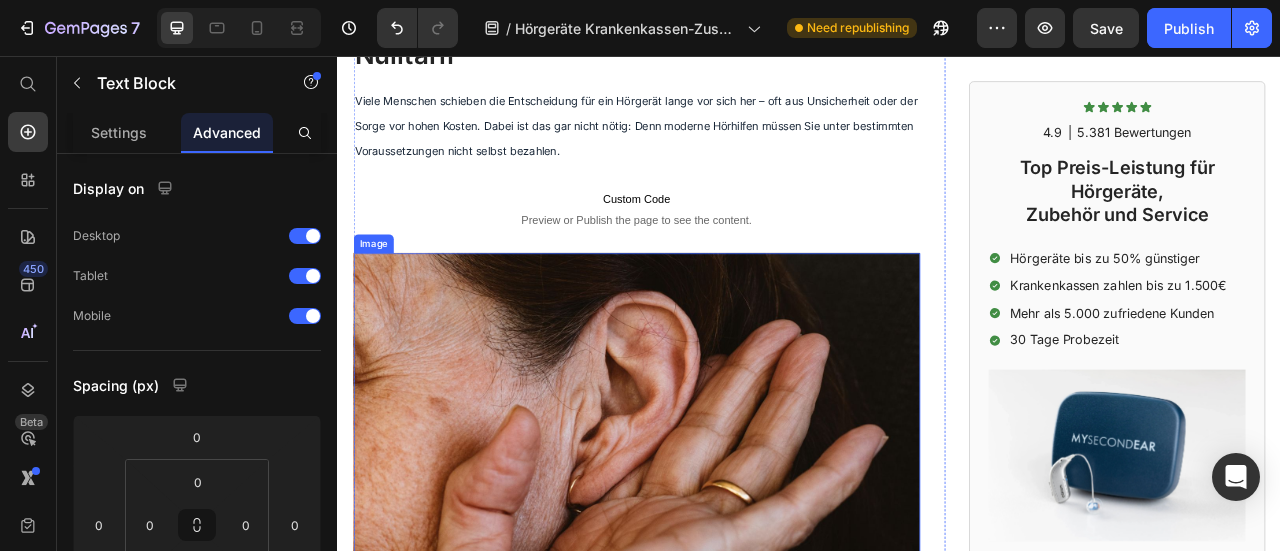 scroll, scrollTop: 0, scrollLeft: 0, axis: both 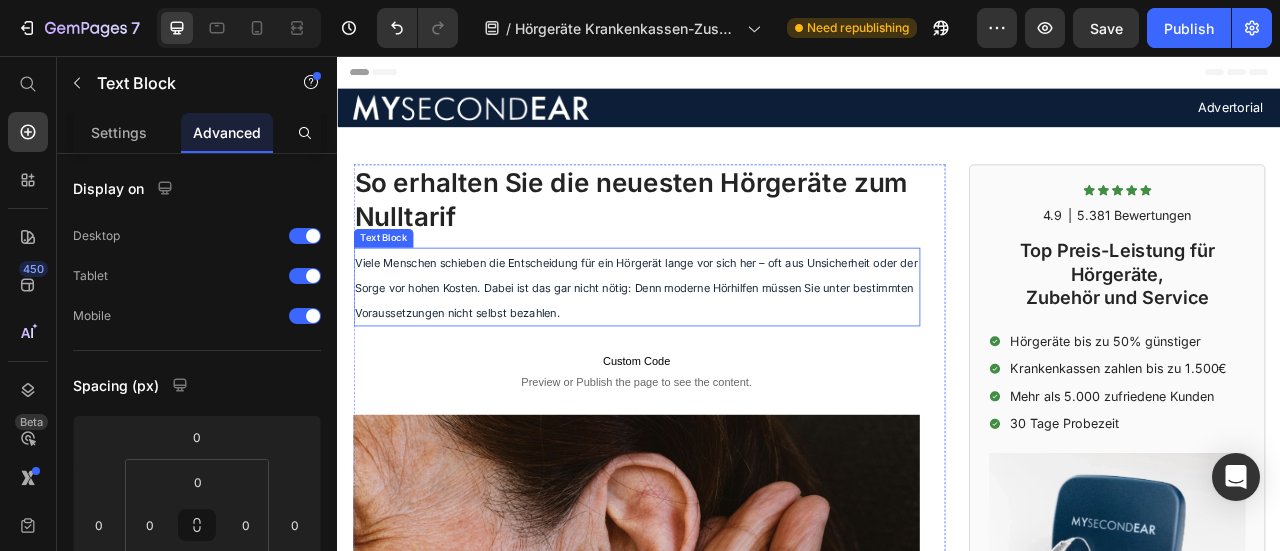 click on "Viele Menschen schieben die Entscheidung für ein Hörgerät lange vor sich her – oft aus Unsicherheit oder der Sorge vor hohen Kosten. Dabei ist das gar nicht nötig: Denn moderne Hörhilfen müssen Sie unter bestimmten Voraussetzungen nicht selbst bezahlen." at bounding box center [717, 350] 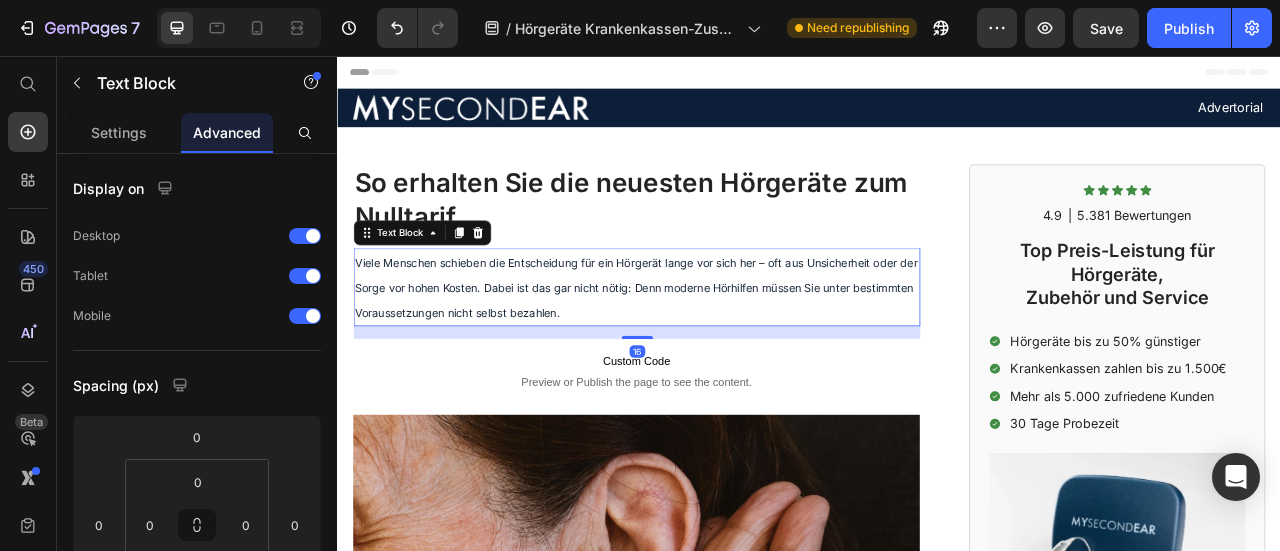 click on "Viele Menschen schieben die Entscheidung für ein Hörgerät lange vor sich her – oft aus Unsicherheit oder der Sorge vor hohen Kosten. Dabei ist das gar nicht nötig: Denn moderne Hörhilfen müssen Sie unter bestimmten Voraussetzungen nicht selbst bezahlen." at bounding box center (717, 350) 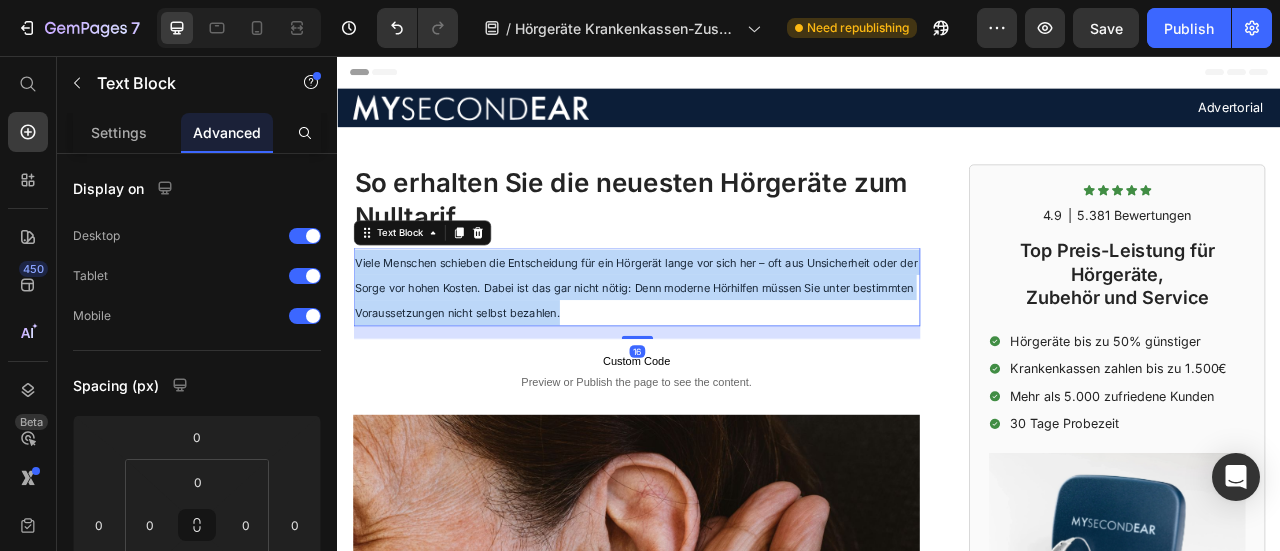 click on "Viele Menschen schieben die Entscheidung für ein Hörgerät lange vor sich her – oft aus Unsicherheit oder der Sorge vor hohen Kosten. Dabei ist das gar nicht nötig: Denn moderne Hörhilfen müssen Sie unter bestimmten Voraussetzungen nicht selbst bezahlen." at bounding box center (717, 350) 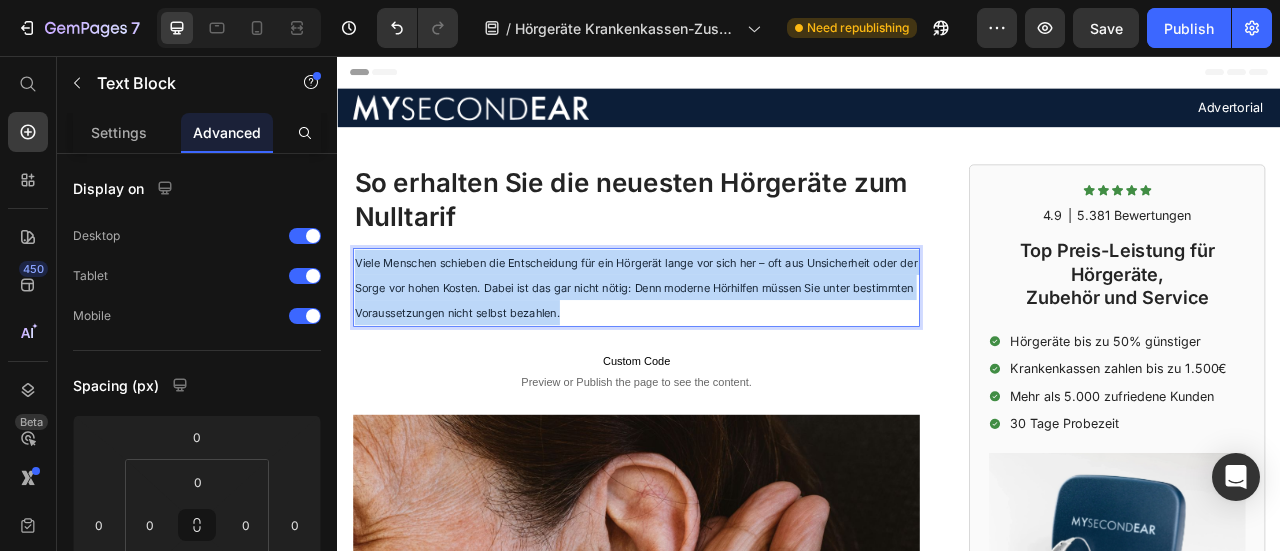 click on "Viele Menschen schieben die Entscheidung für ein Hörgerät lange vor sich her – oft aus Unsicherheit oder der Sorge vor hohen Kosten. Dabei ist das gar nicht nötig: Denn moderne Hörhilfen müssen Sie unter bestimmten Voraussetzungen nicht selbst bezahlen." at bounding box center [717, 350] 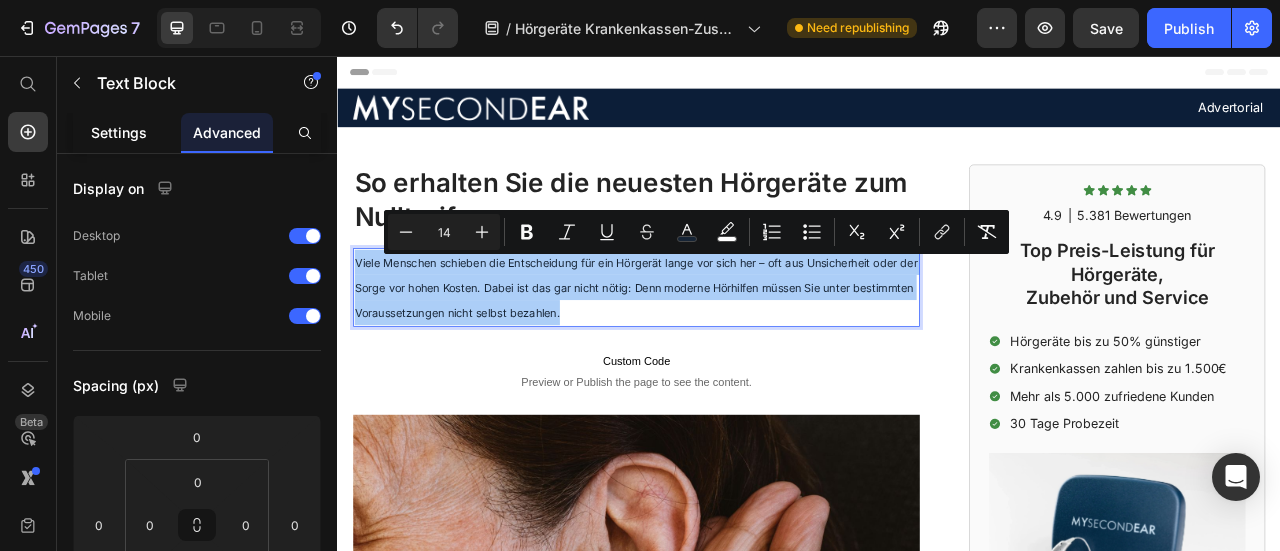 click on "Settings" at bounding box center (119, 132) 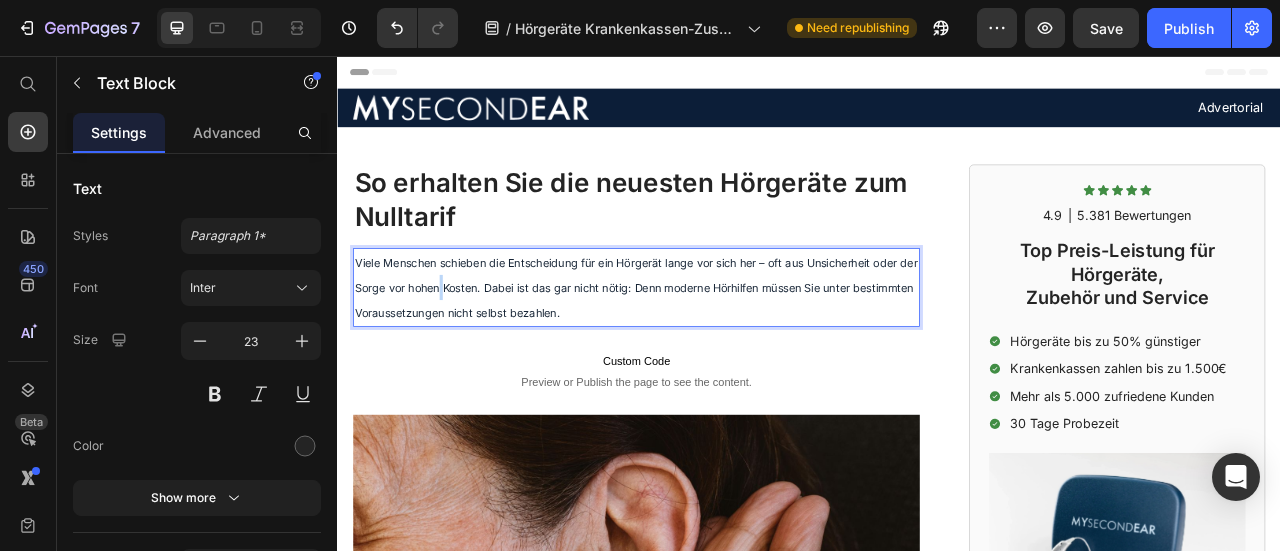 click on "Viele Menschen schieben die Entscheidung für ein Hörgerät lange vor sich her – oft aus Unsicherheit oder der Sorge vor hohen Kosten. Dabei ist das gar nicht nötig: Denn moderne Hörhilfen müssen Sie unter bestimmten Voraussetzungen nicht selbst bezahlen." at bounding box center [717, 350] 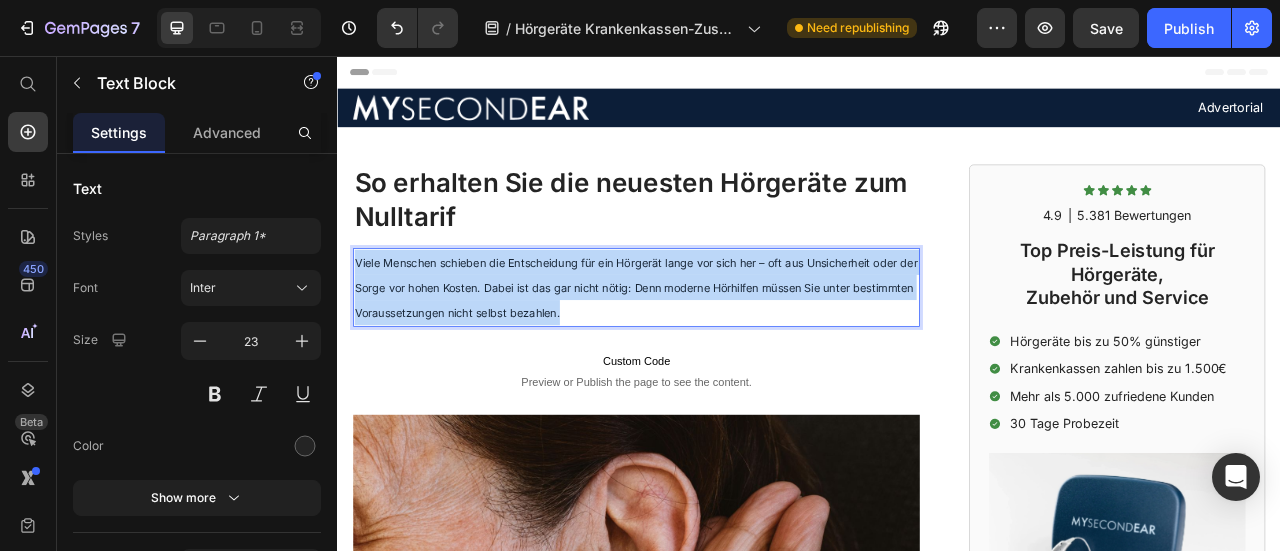 click on "Viele Menschen schieben die Entscheidung für ein Hörgerät lange vor sich her – oft aus Unsicherheit oder der Sorge vor hohen Kosten. Dabei ist das gar nicht nötig: Denn moderne Hörhilfen müssen Sie unter bestimmten Voraussetzungen nicht selbst bezahlen." at bounding box center [717, 350] 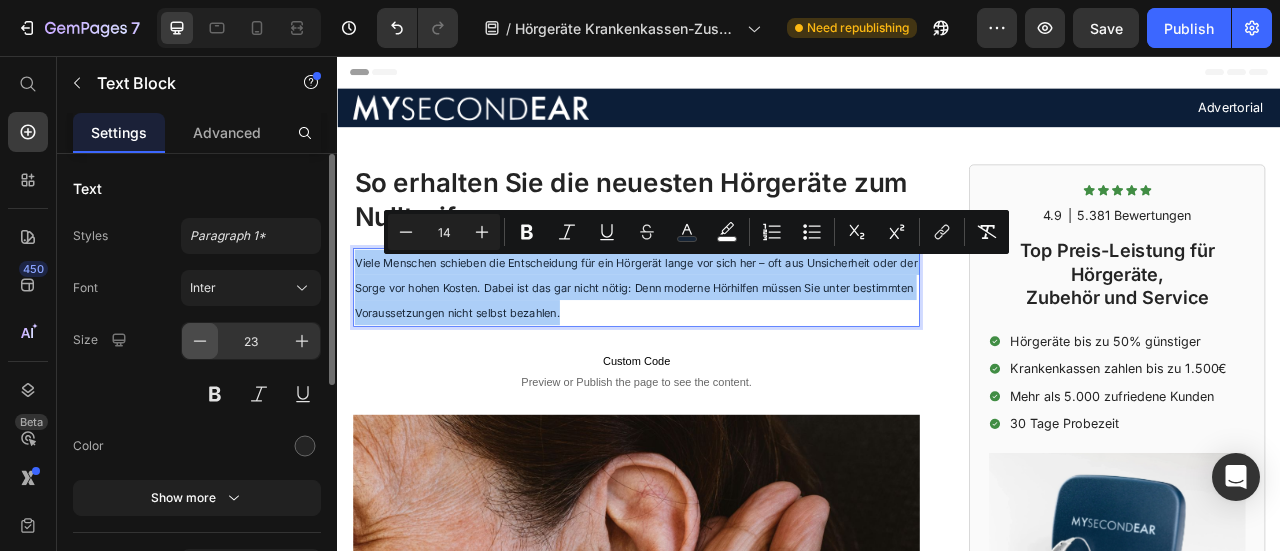 click 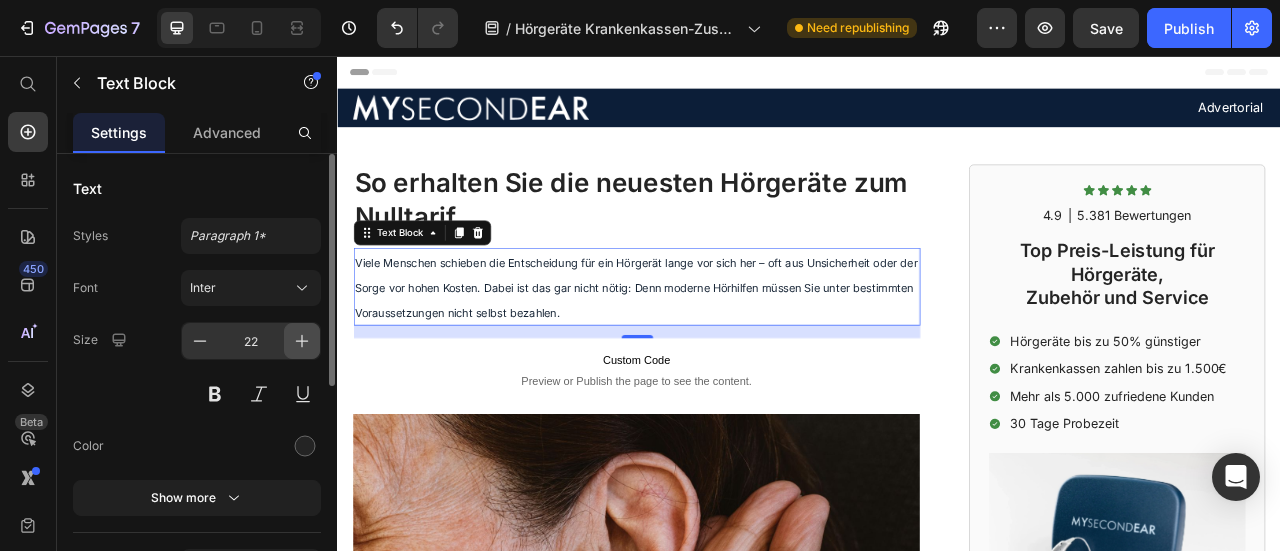 click at bounding box center (302, 341) 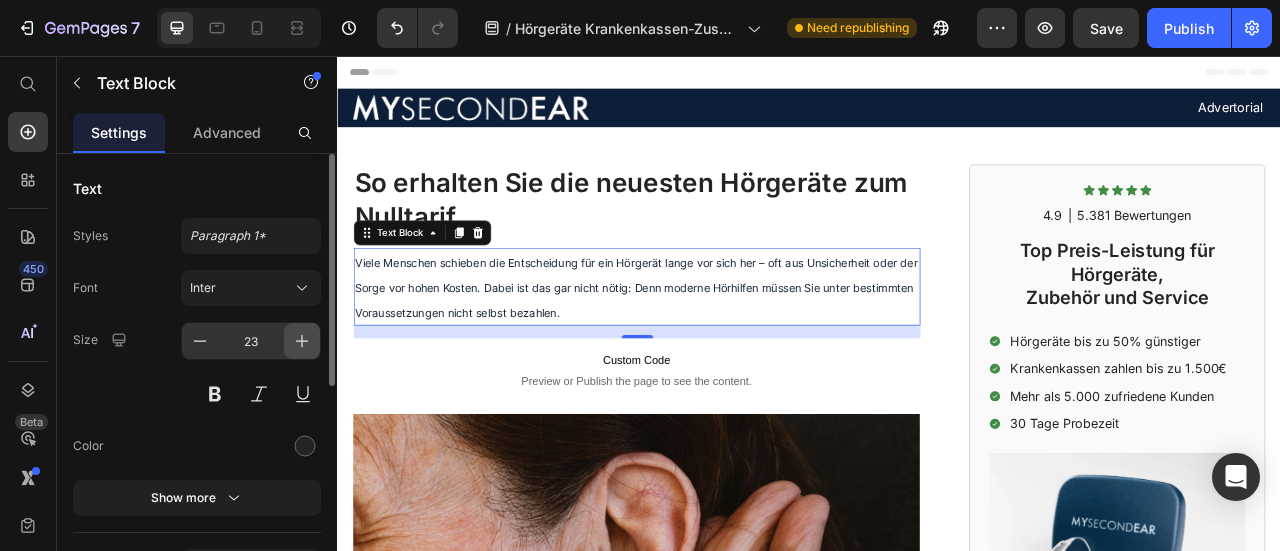 click 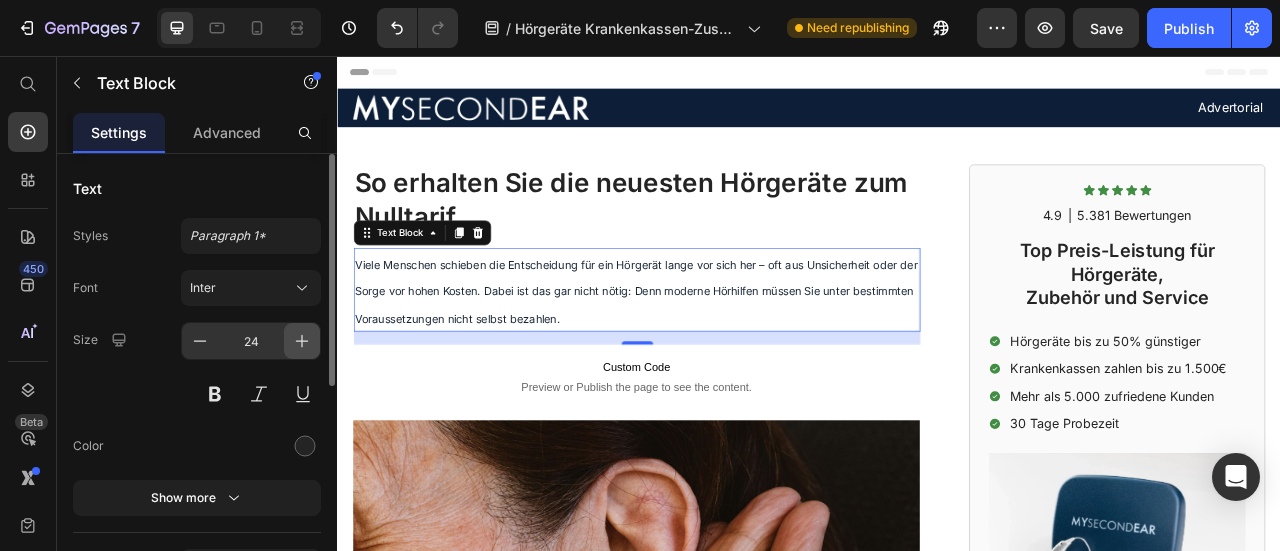 click 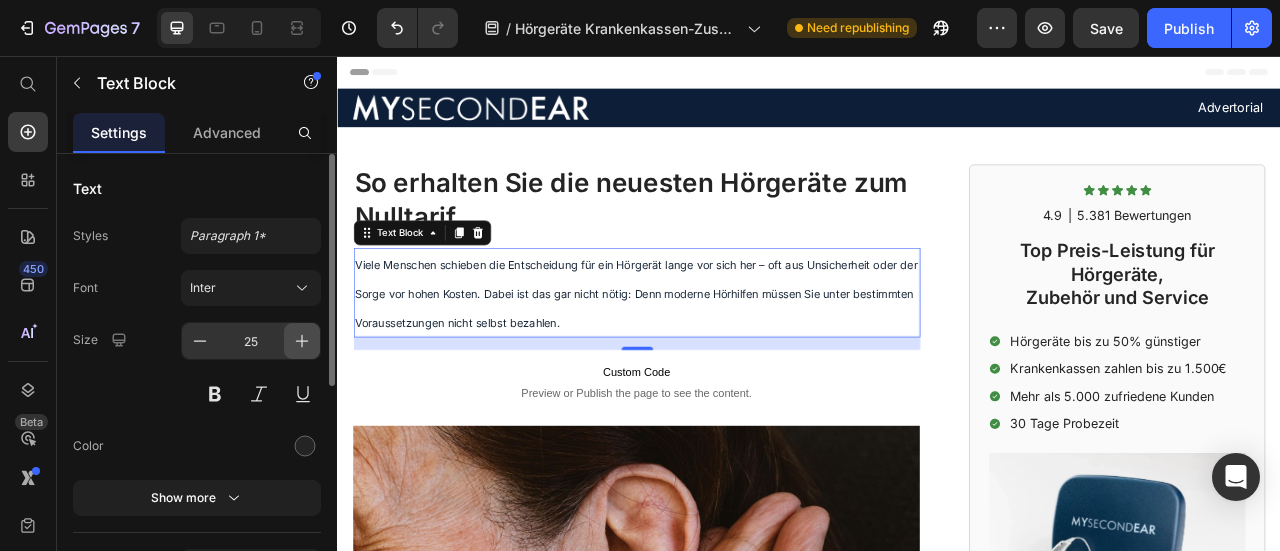 click 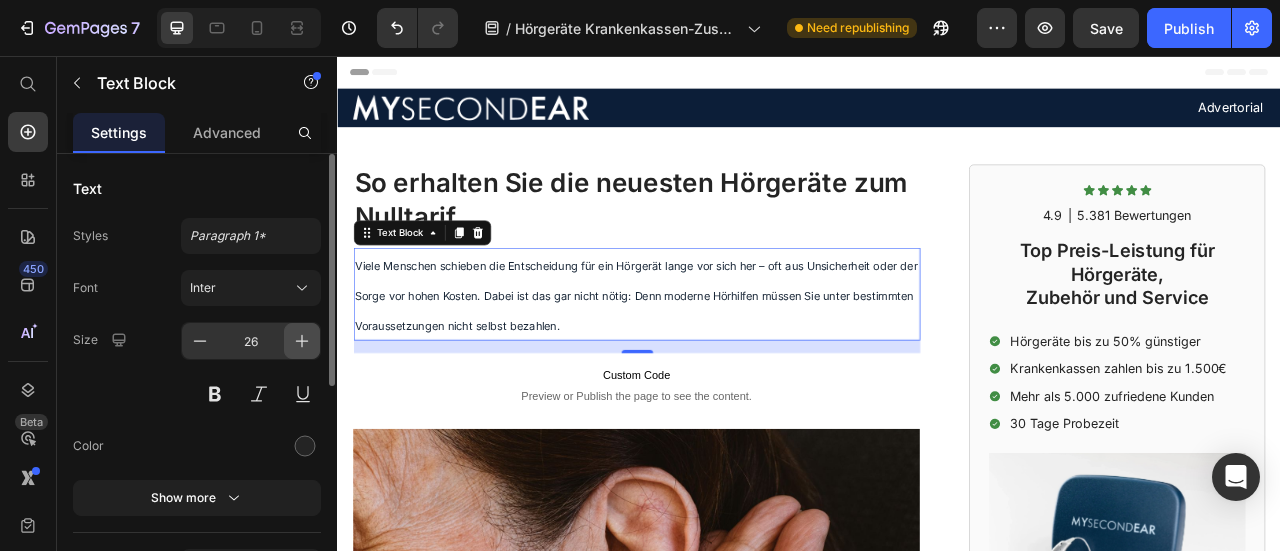 click 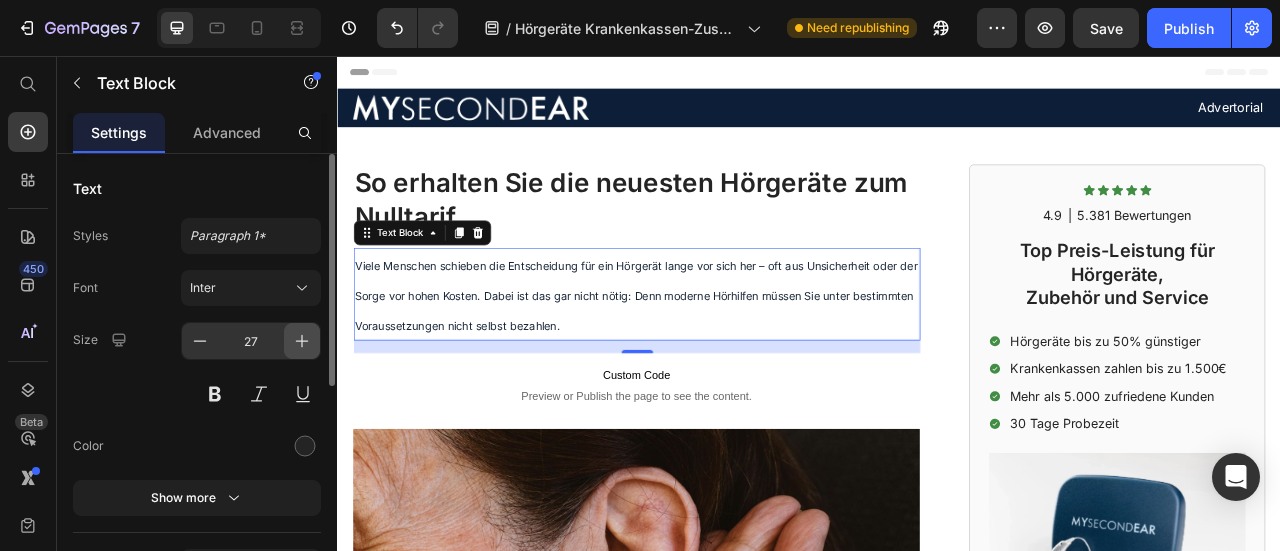 click 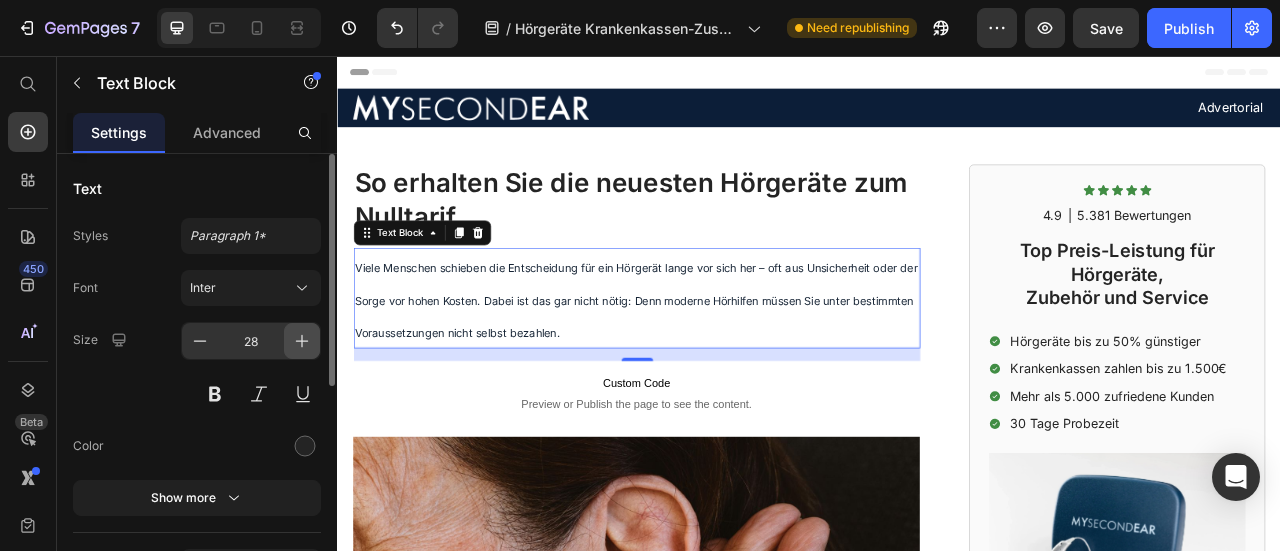 click 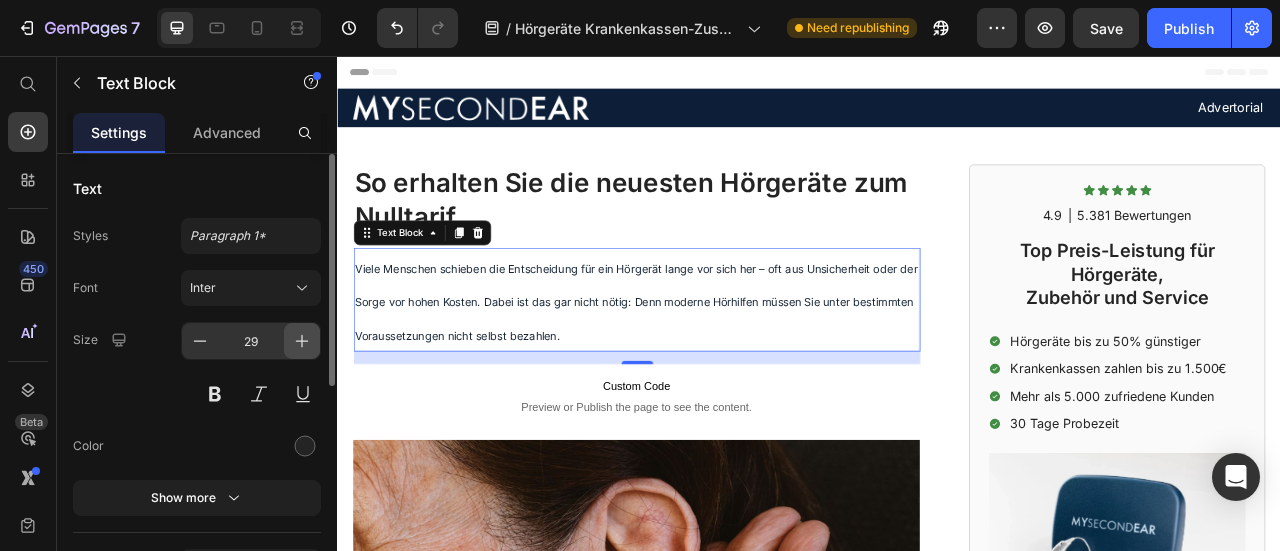click 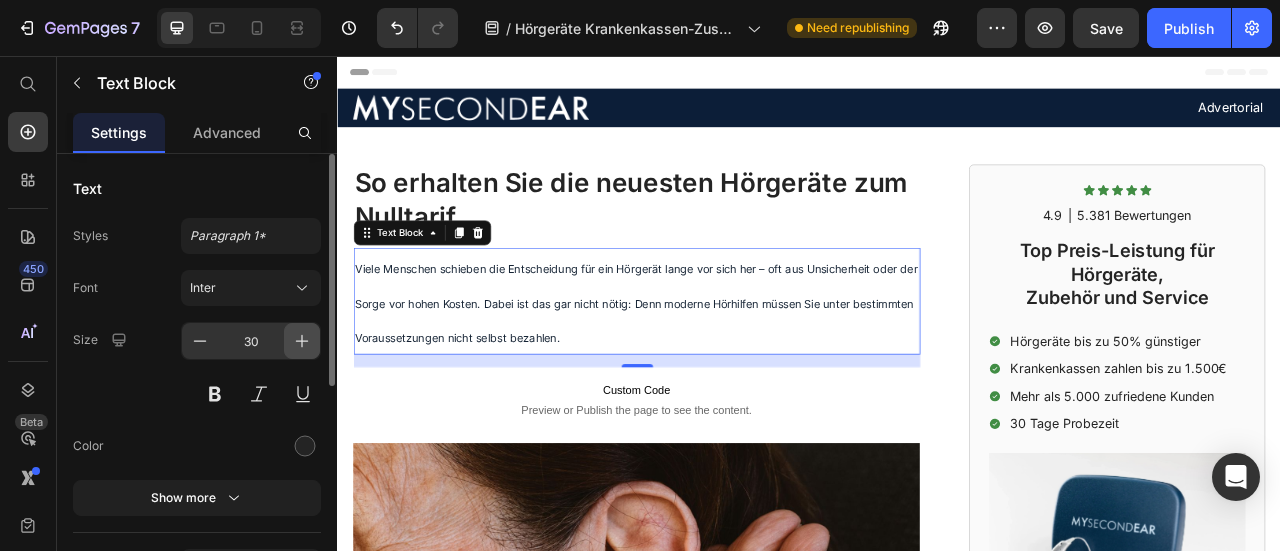 click 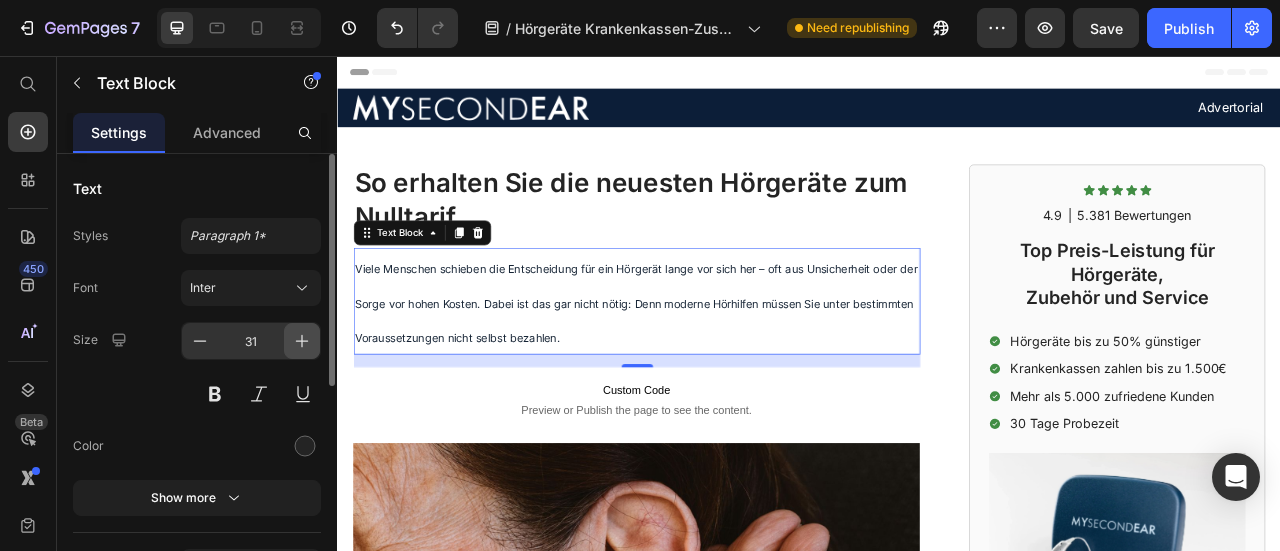 click 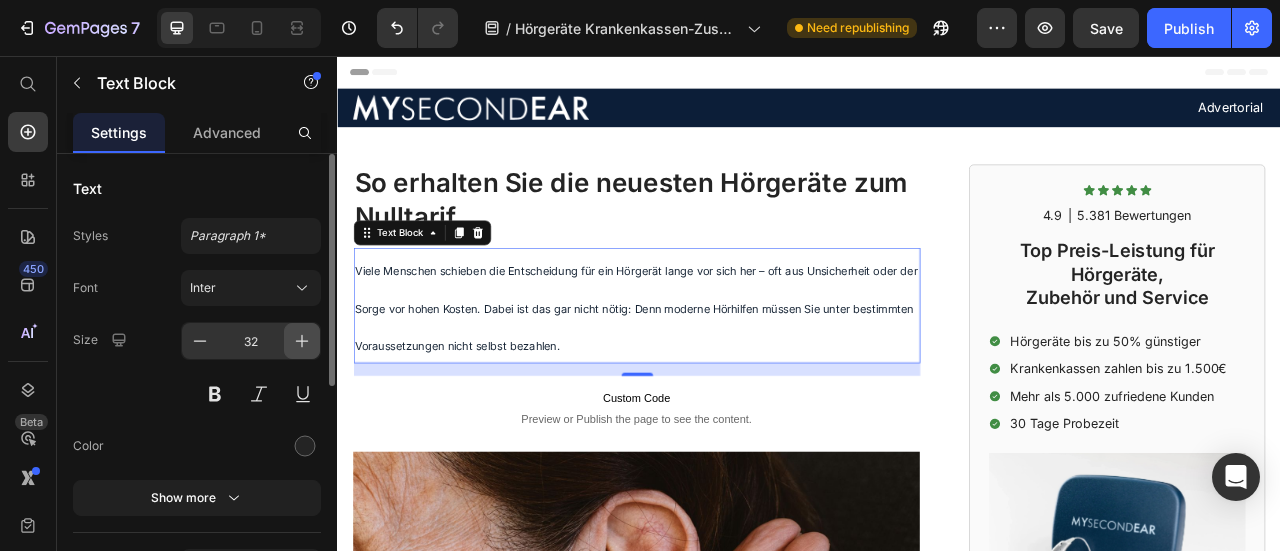 click 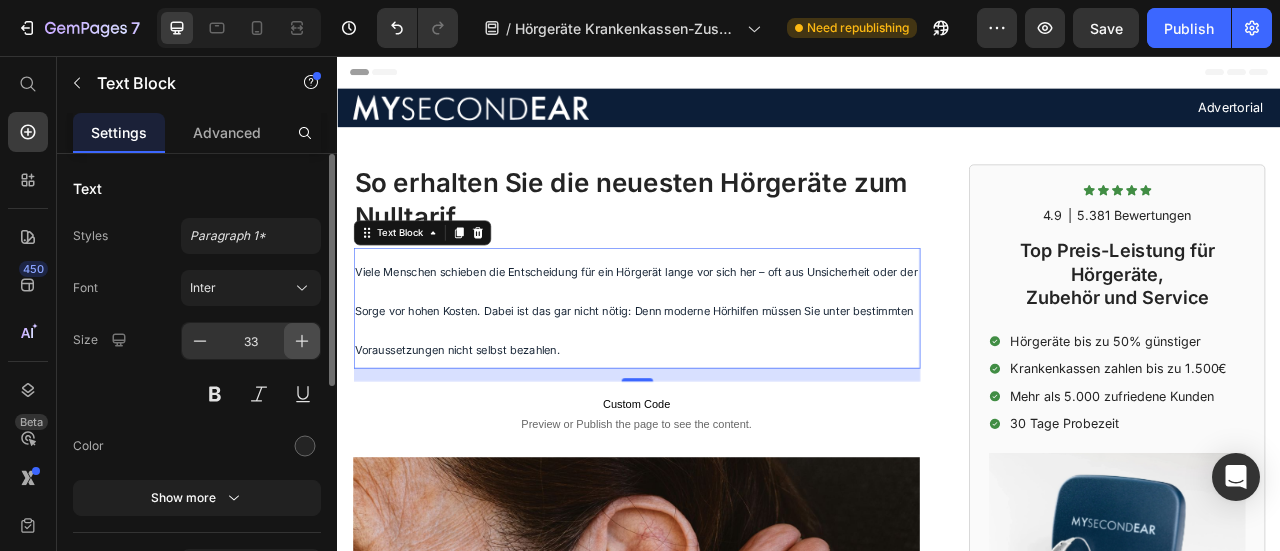 click 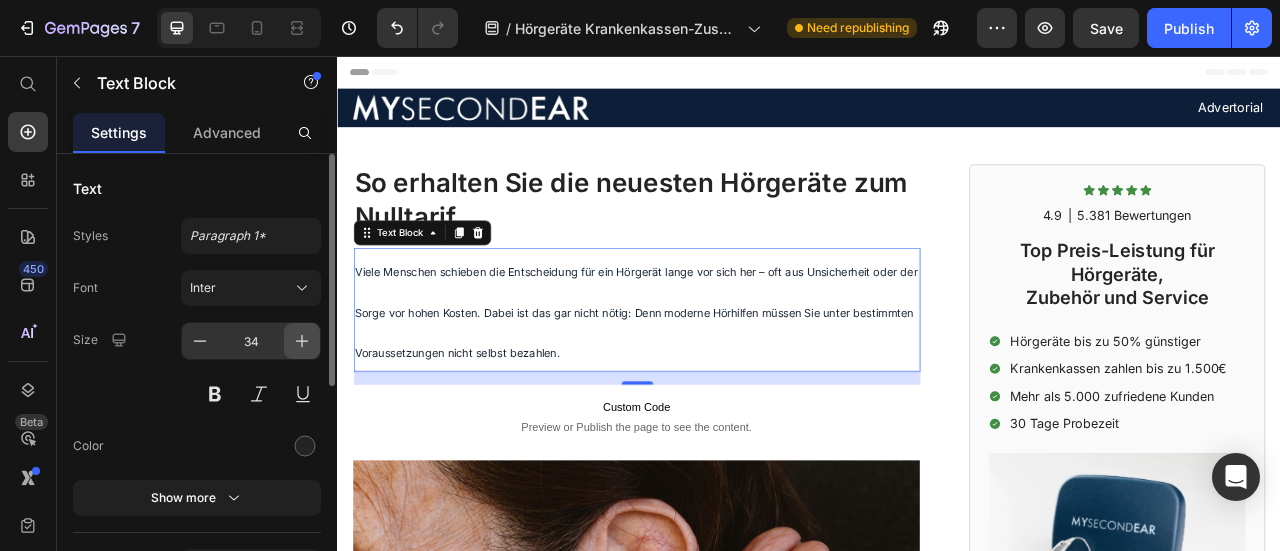 type 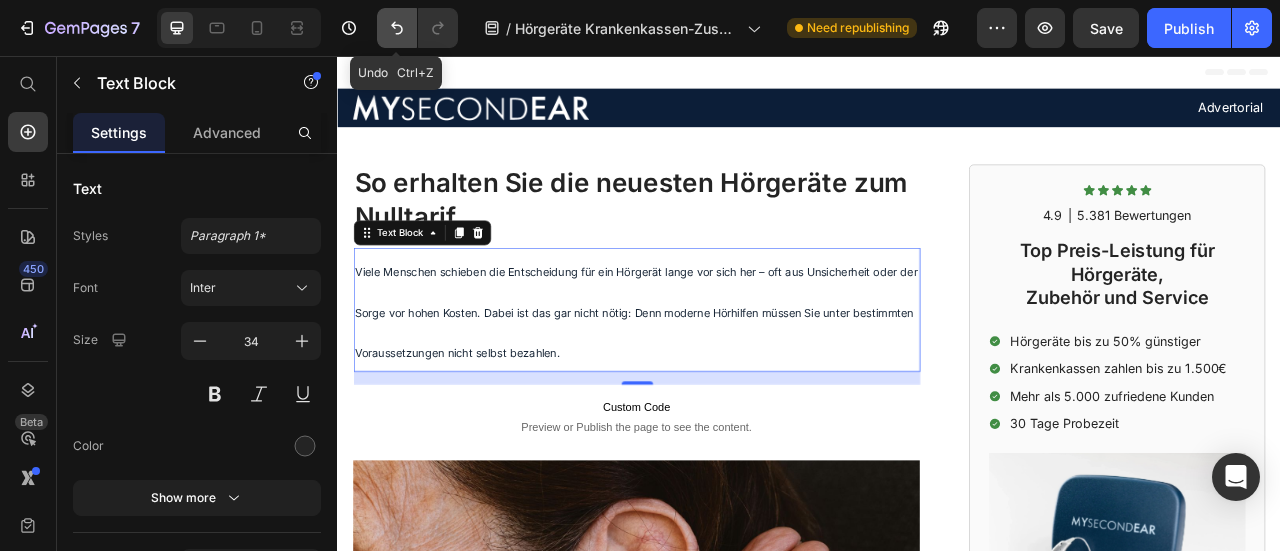click 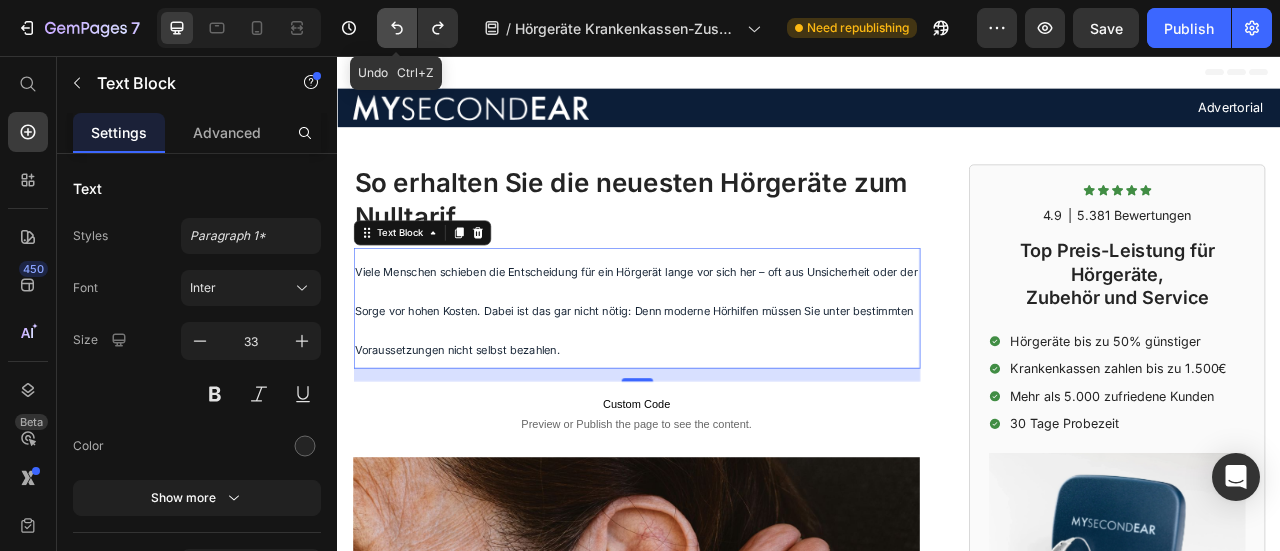 click 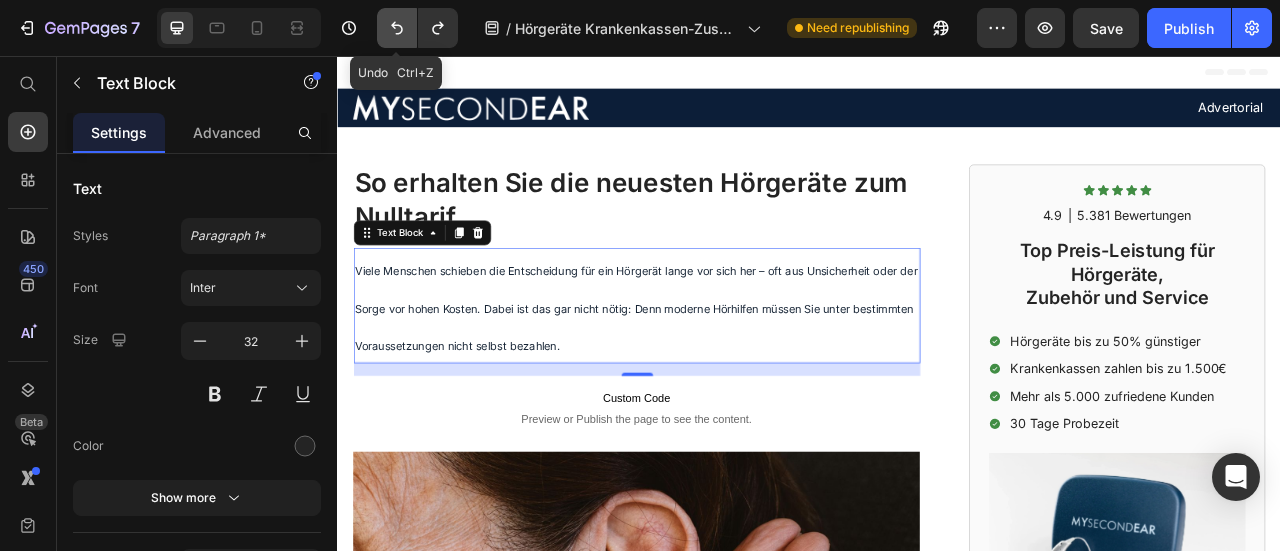click 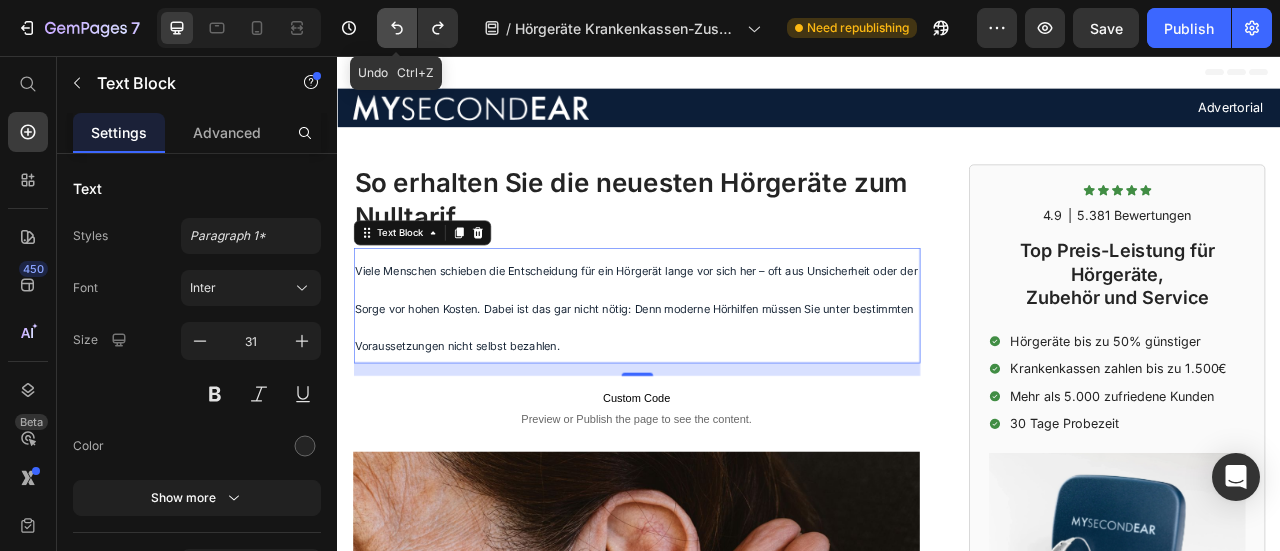 click 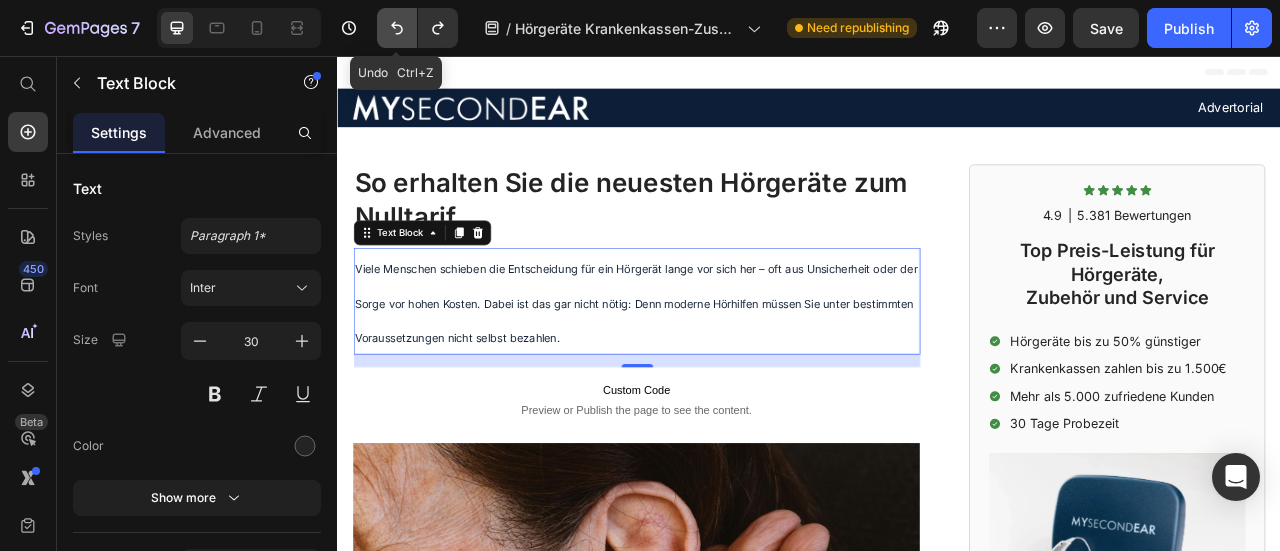 click 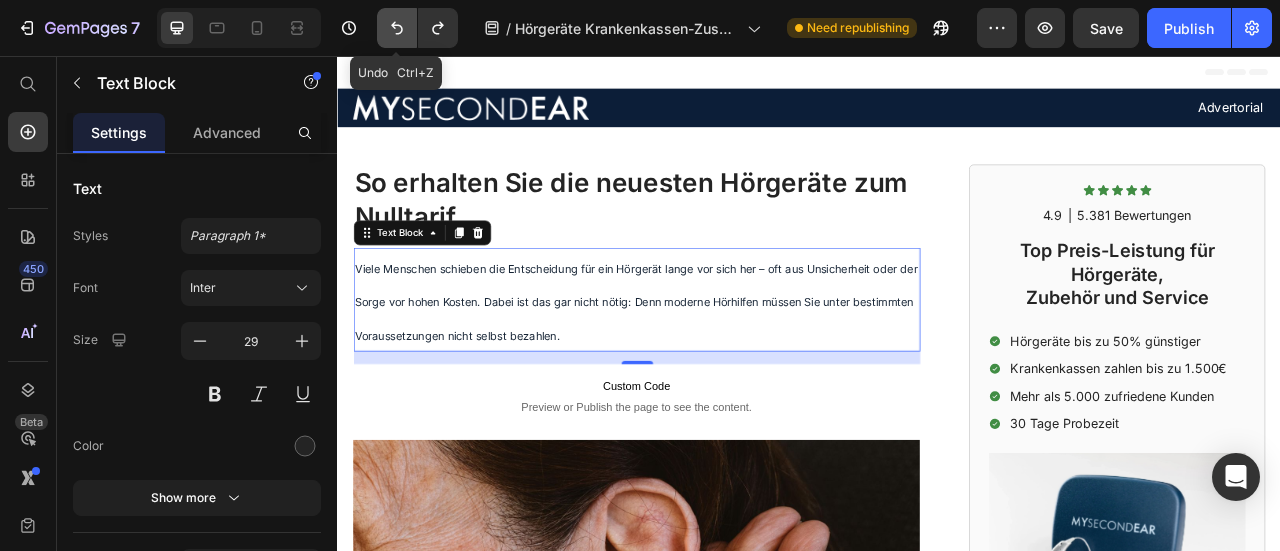 click 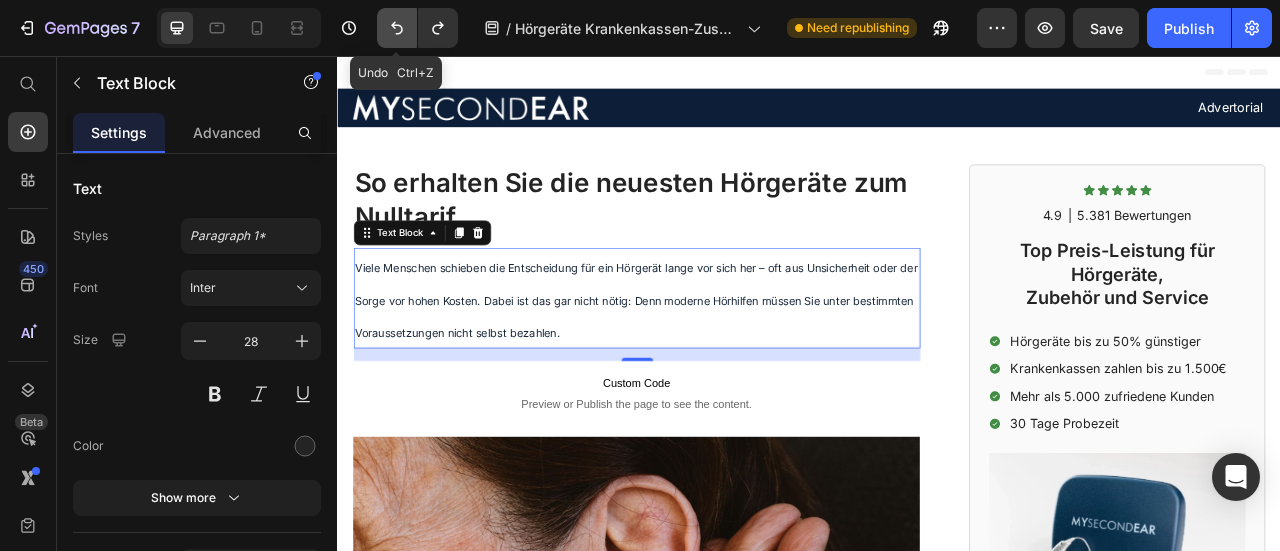 click 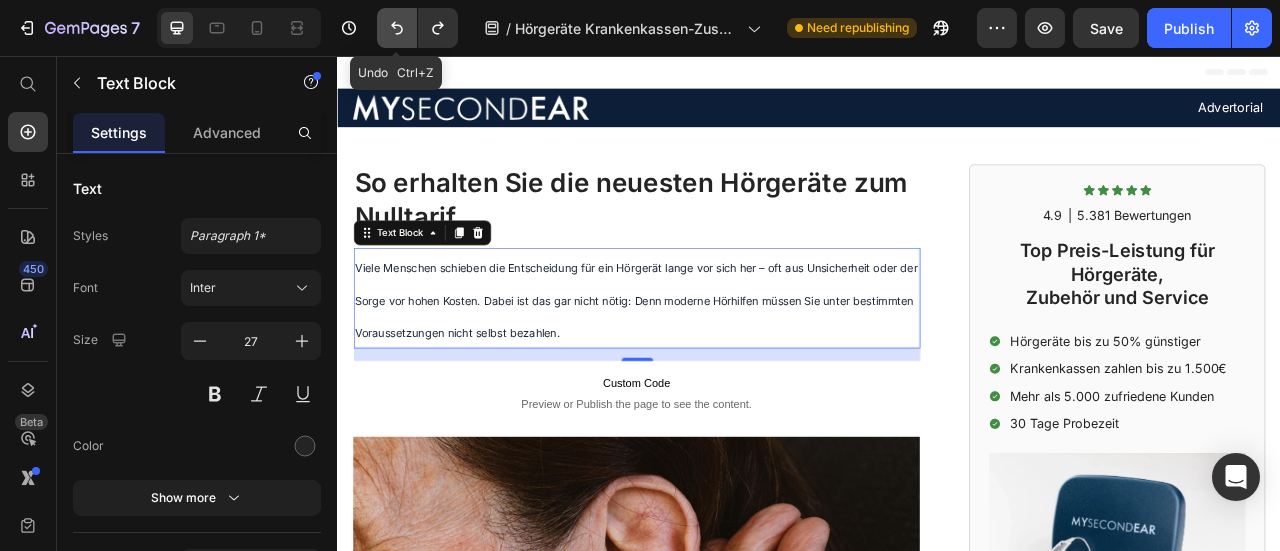 click 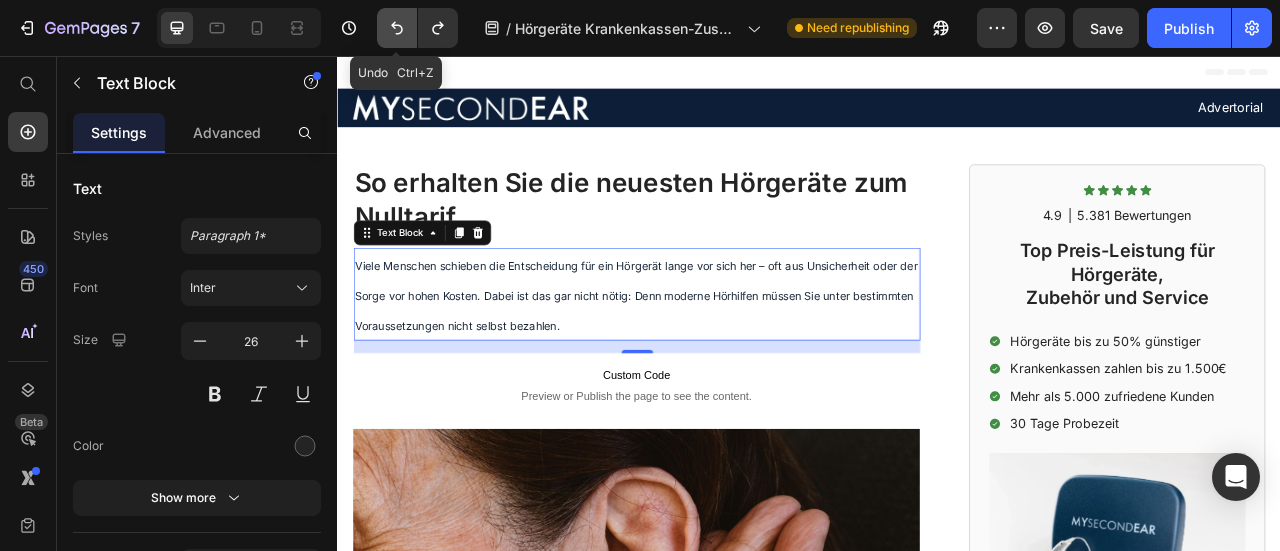 click 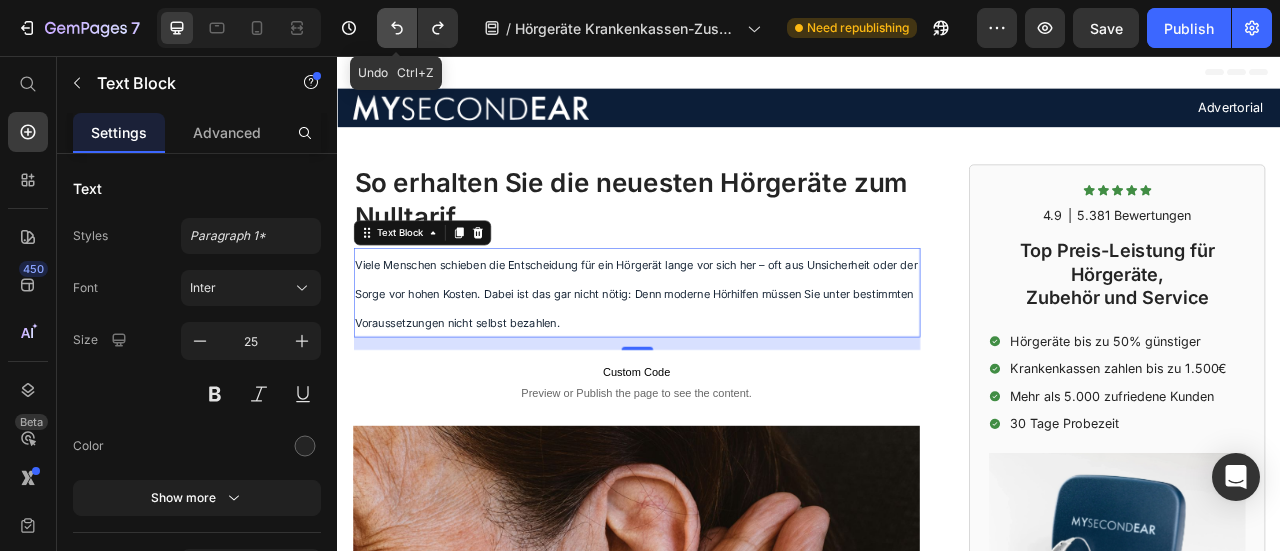 click 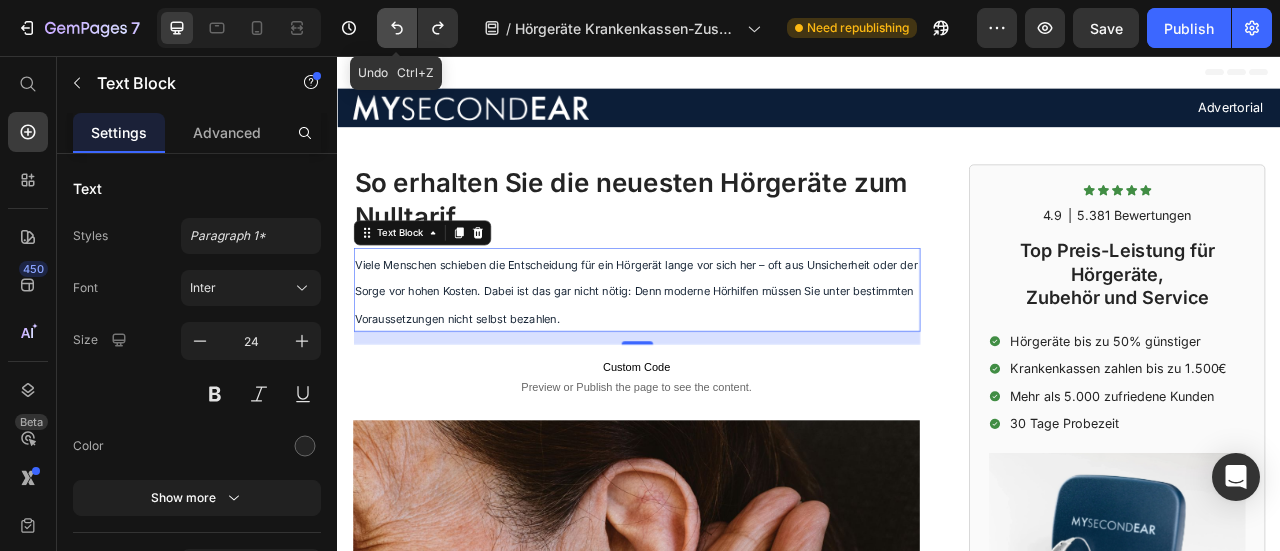 click 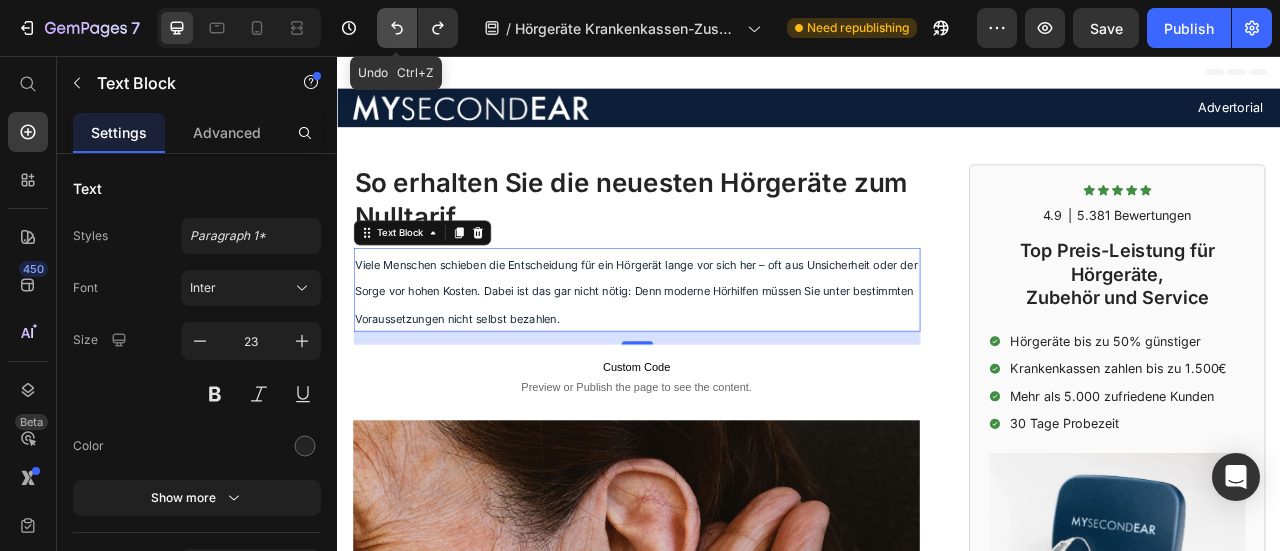 click 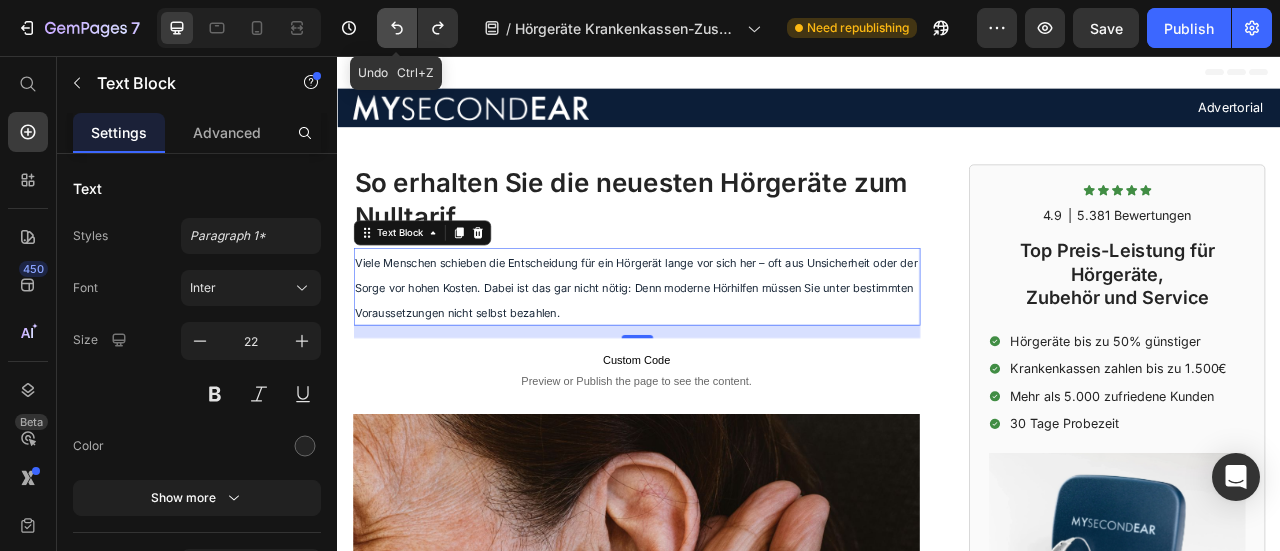 click 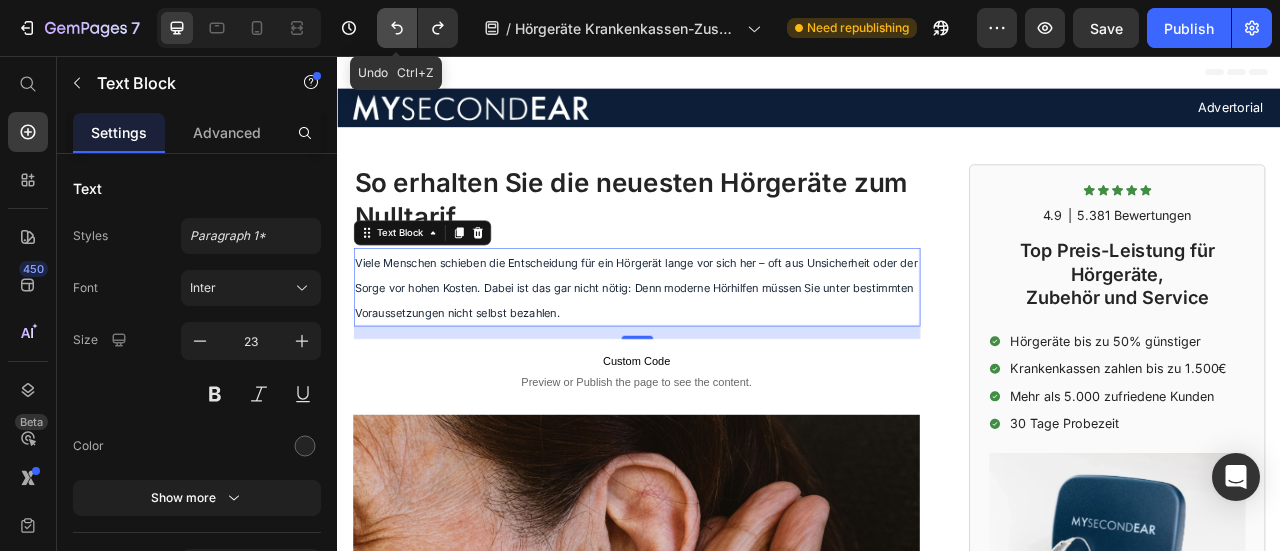 click 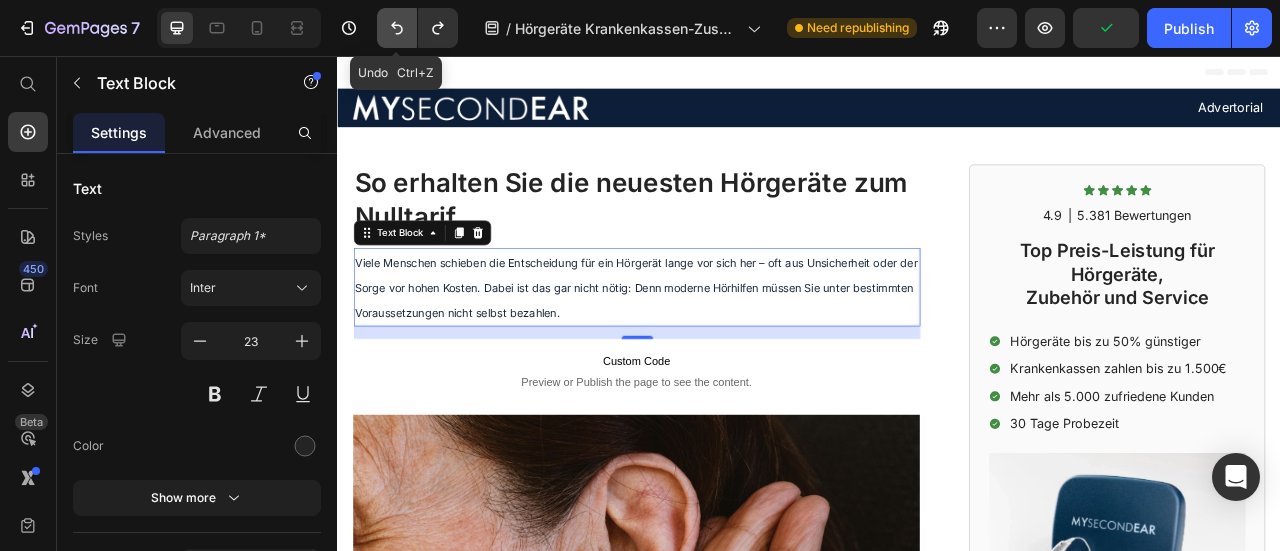 click 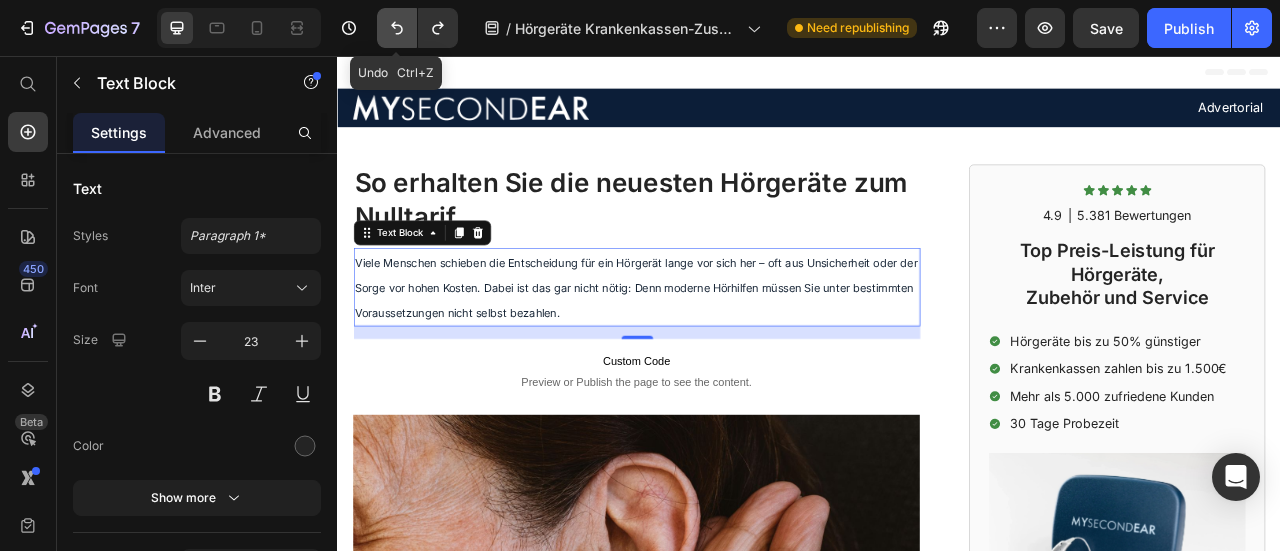 click 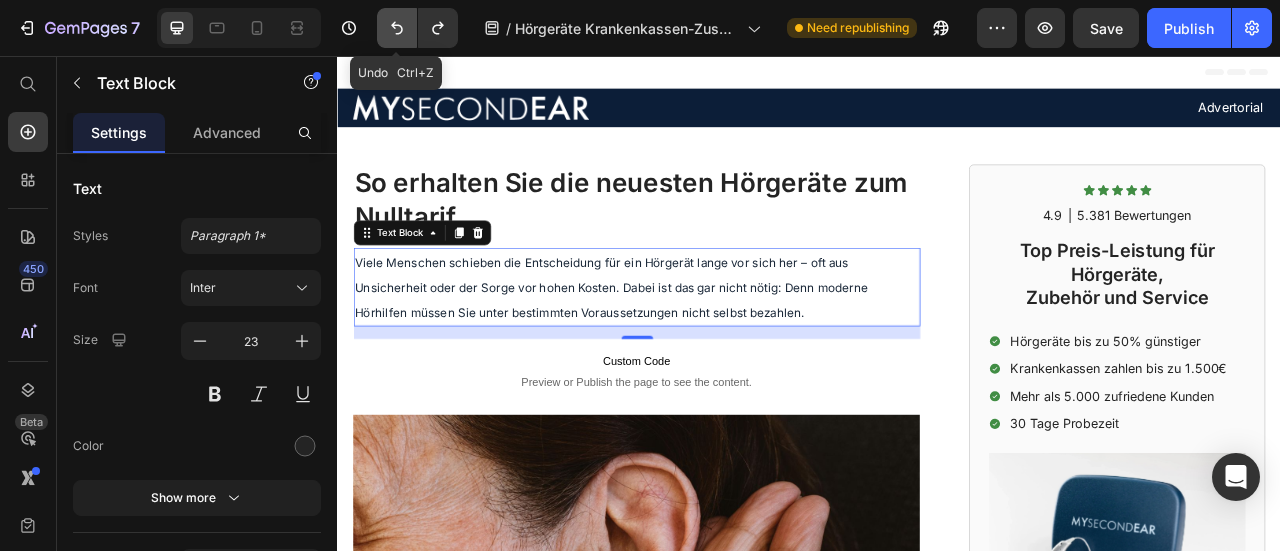 click 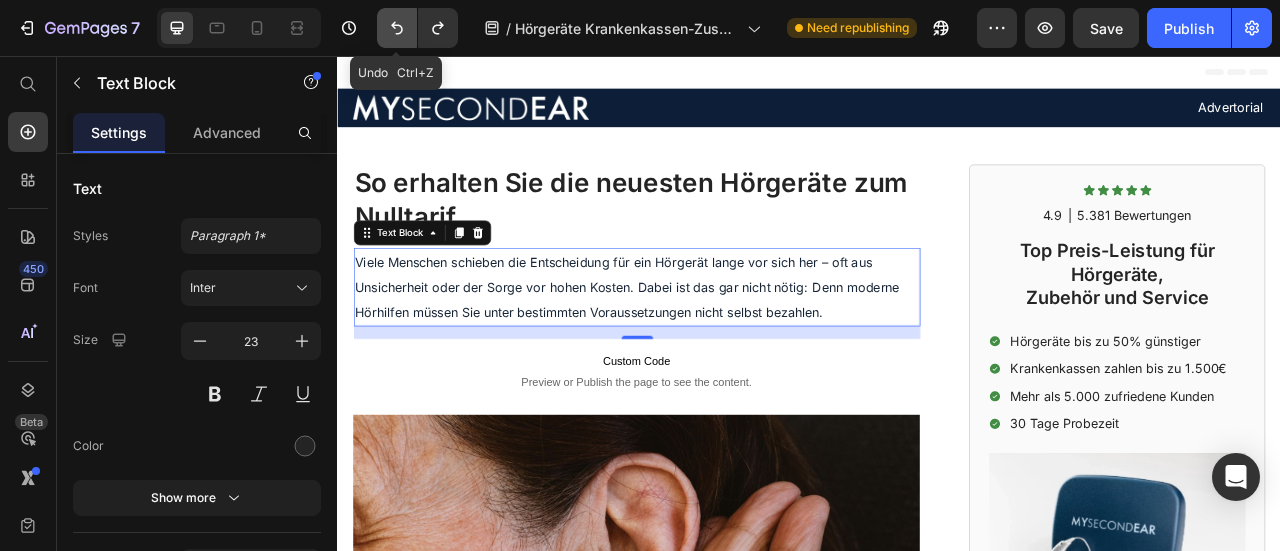 click 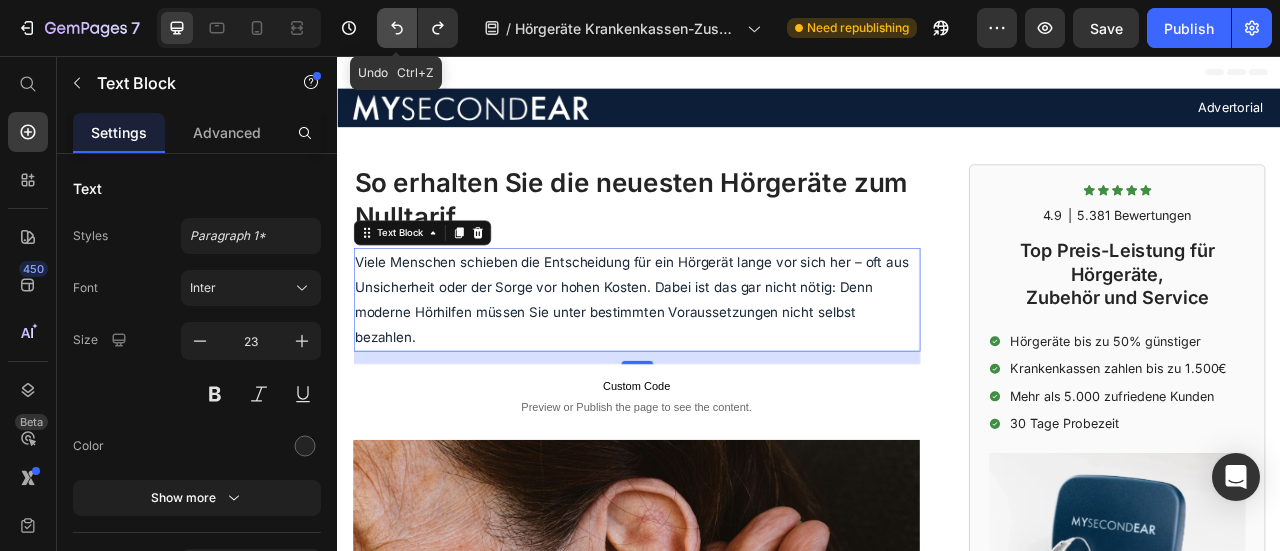 click 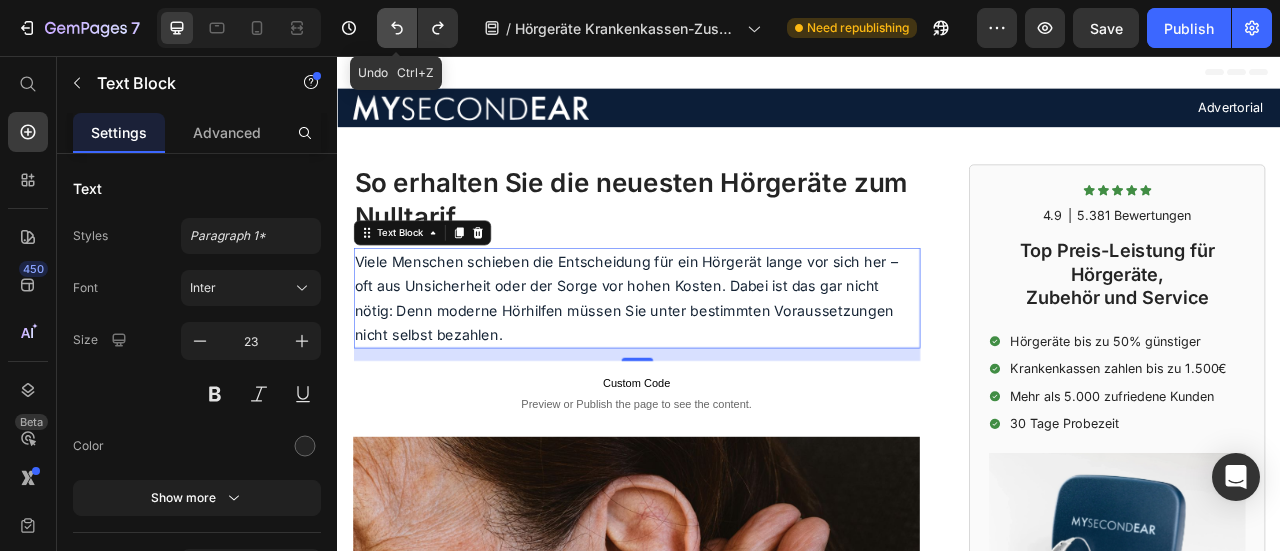 click 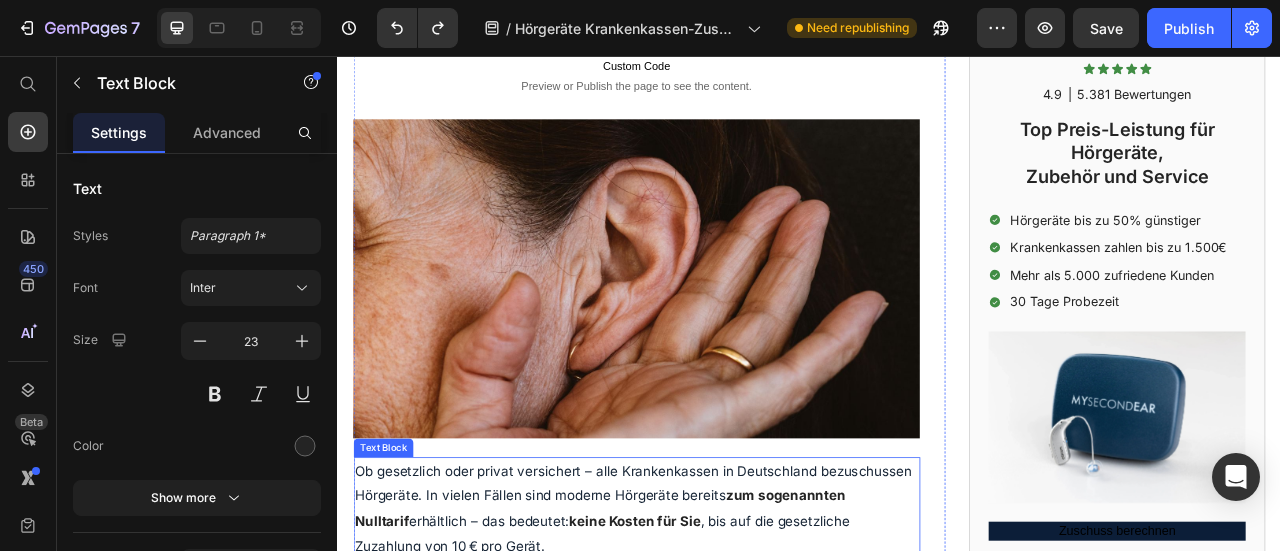 scroll, scrollTop: 700, scrollLeft: 0, axis: vertical 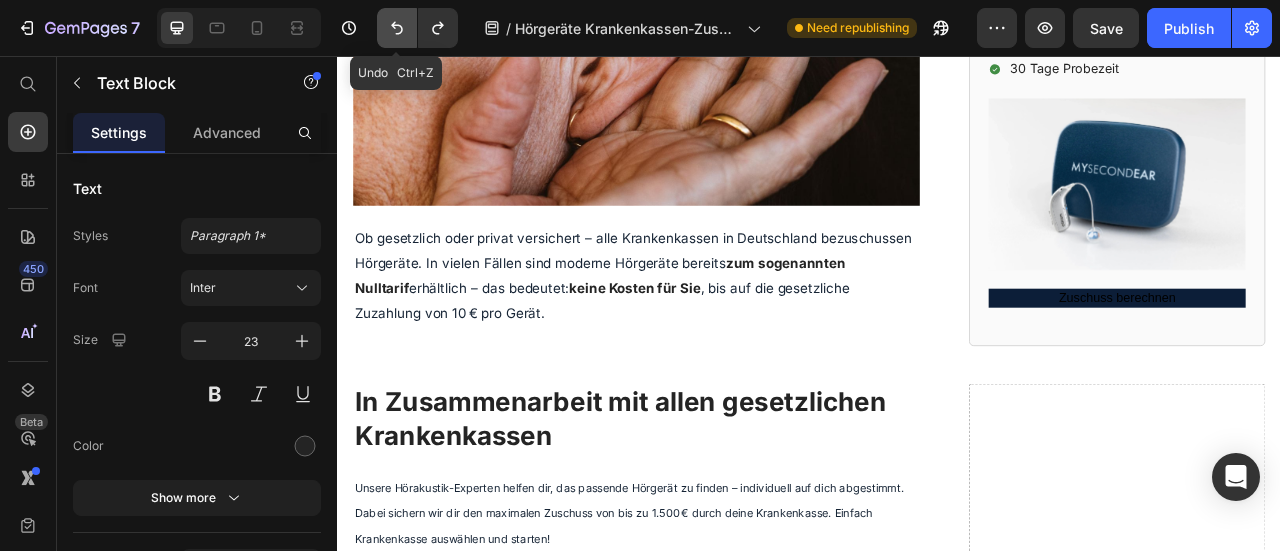click 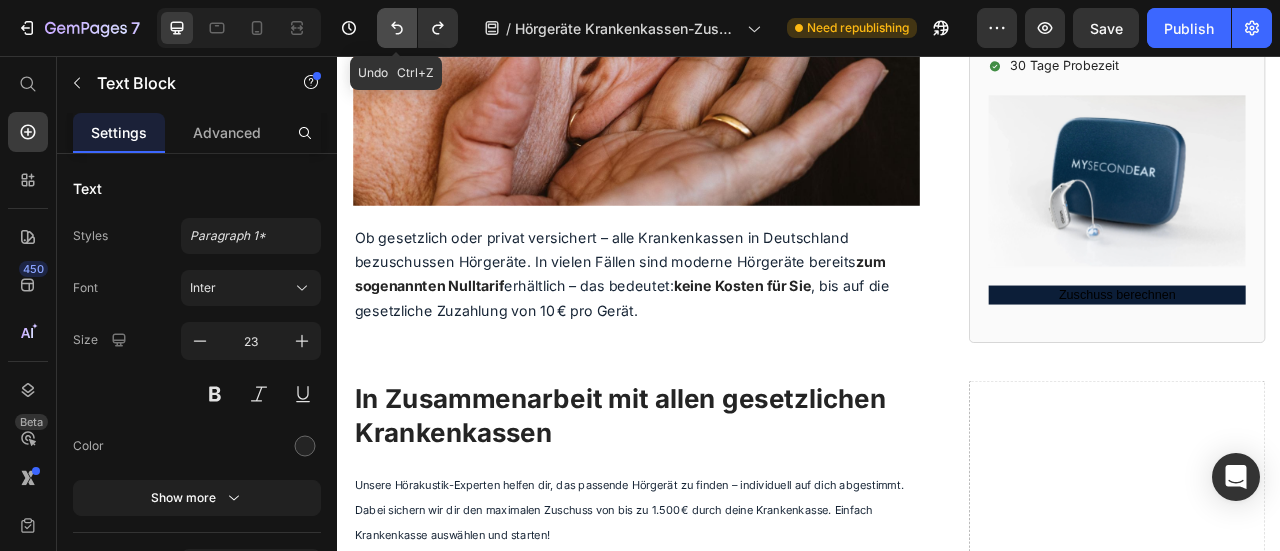 click 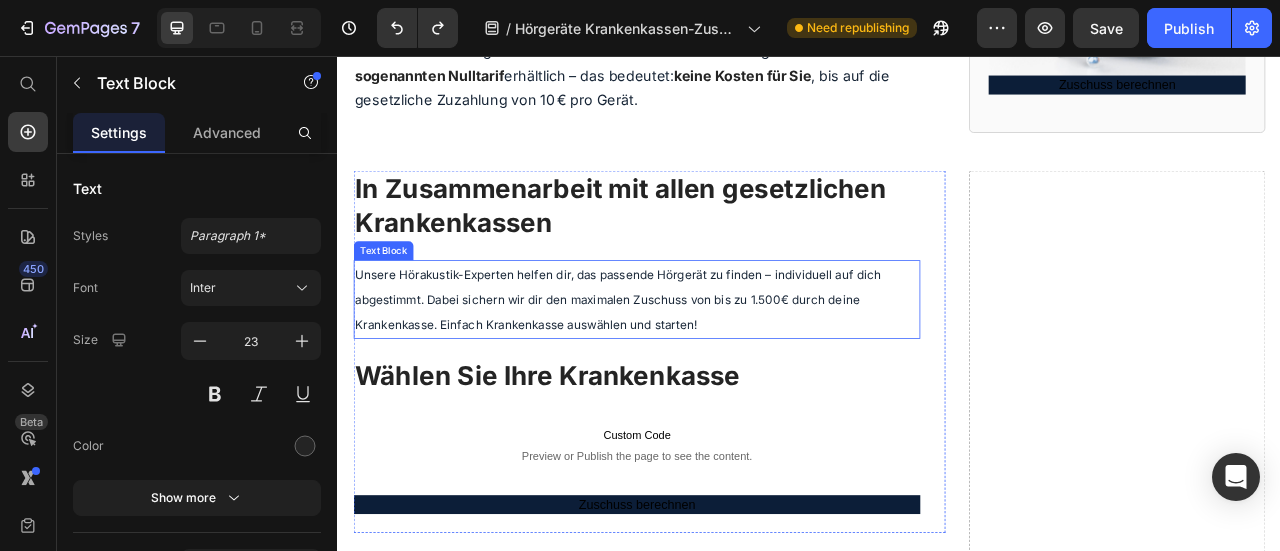 scroll, scrollTop: 1100, scrollLeft: 0, axis: vertical 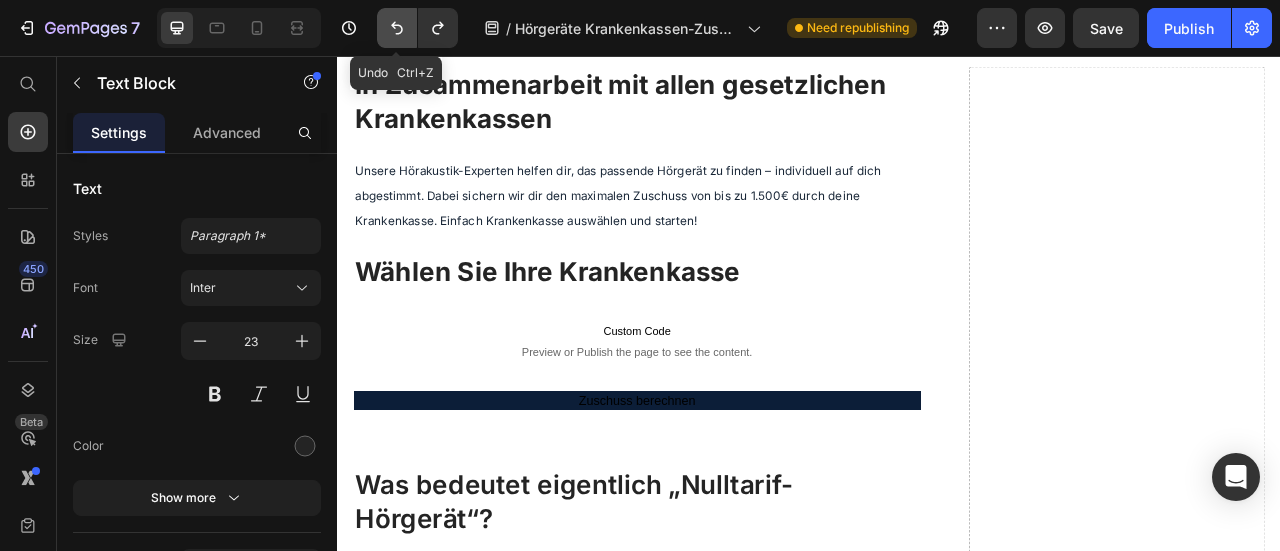 click 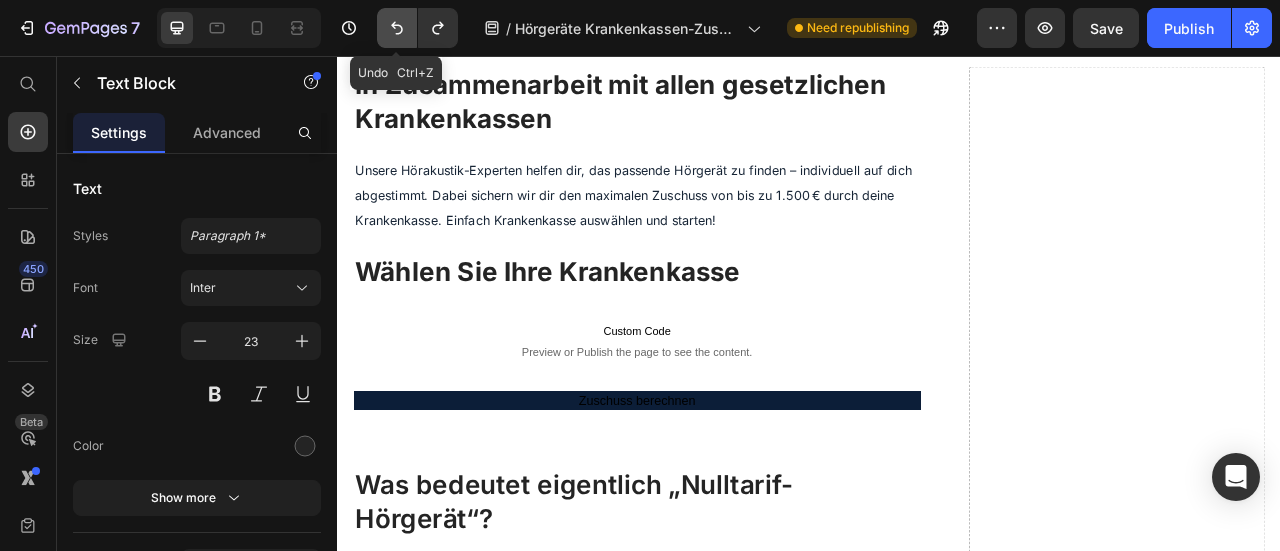 click 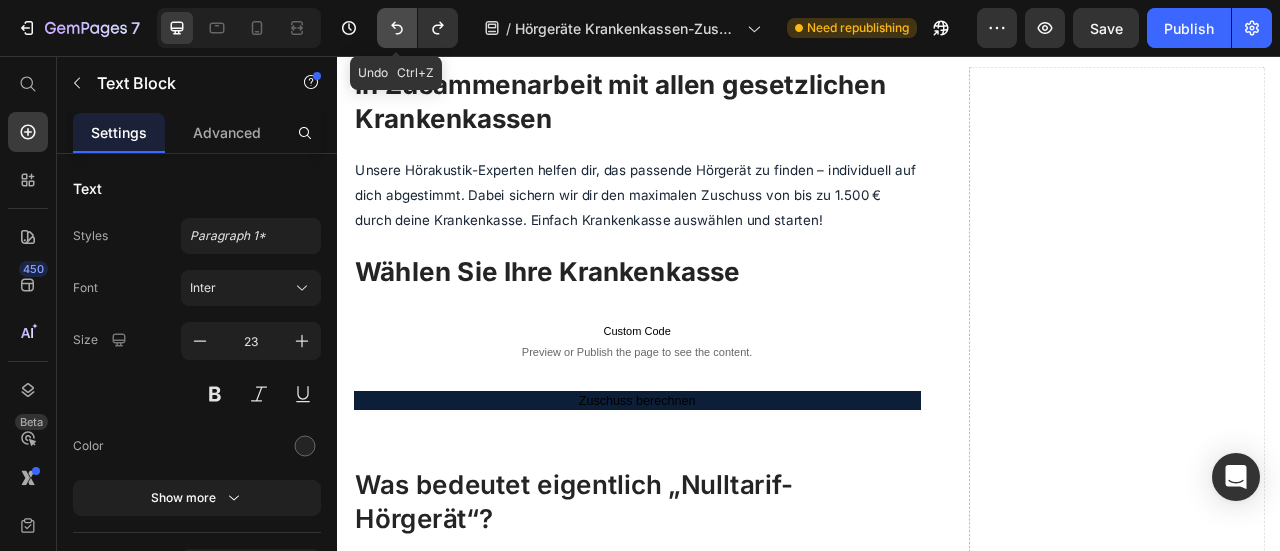 click 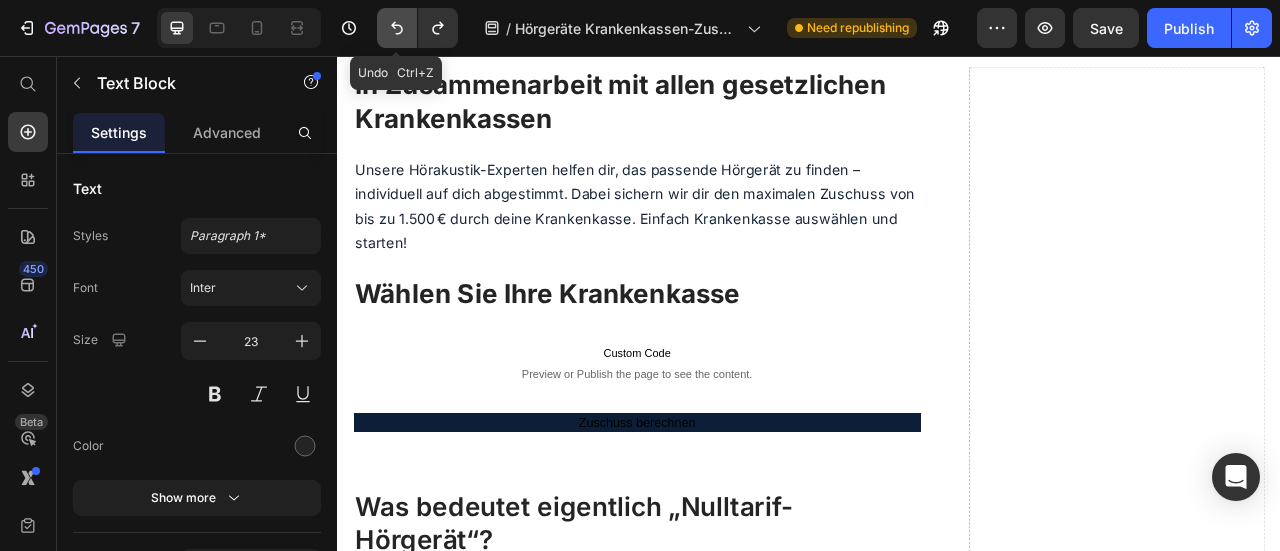 click 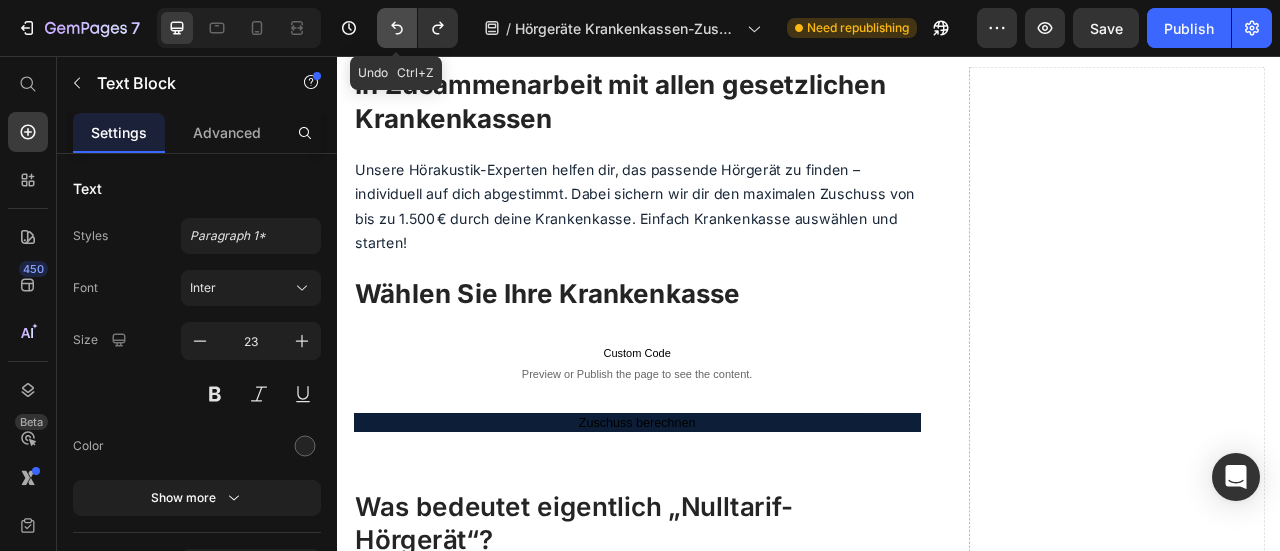 click 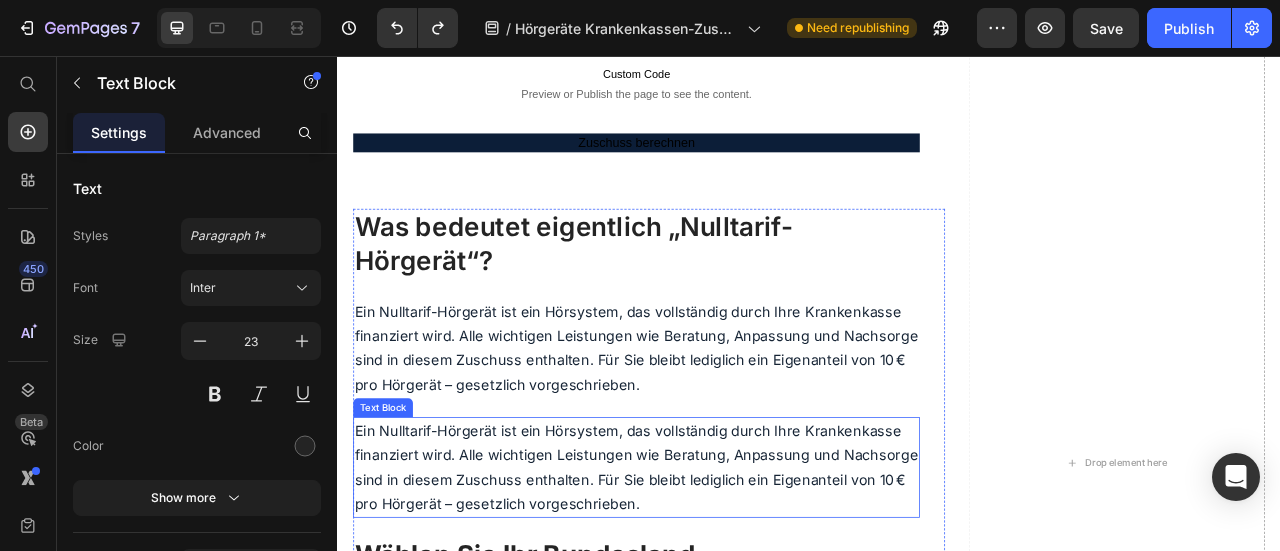 scroll, scrollTop: 1800, scrollLeft: 0, axis: vertical 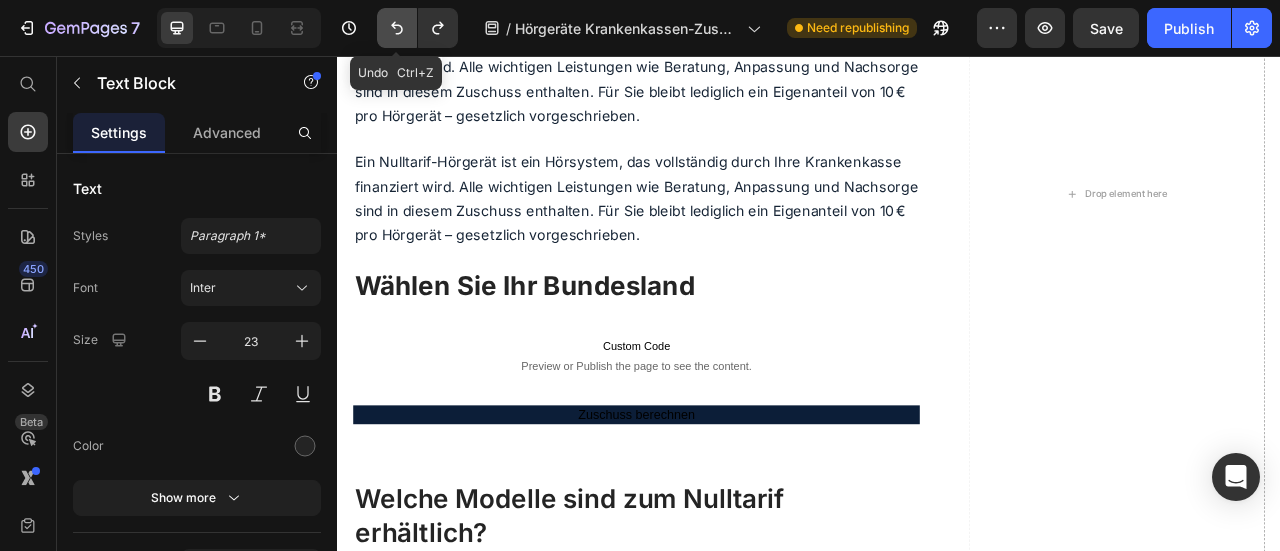 click 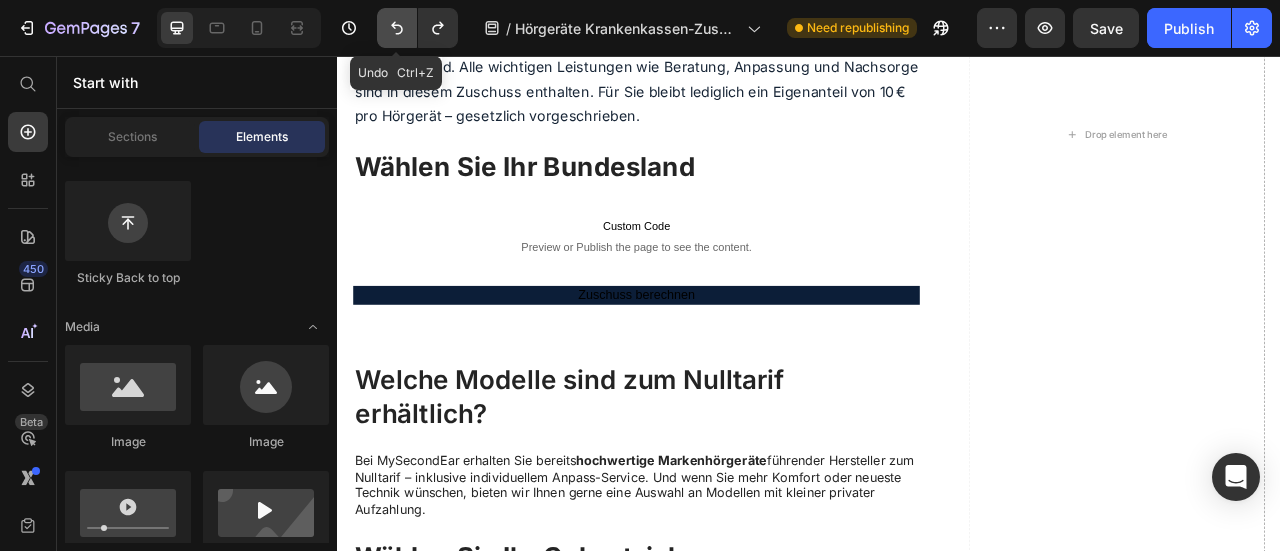 click 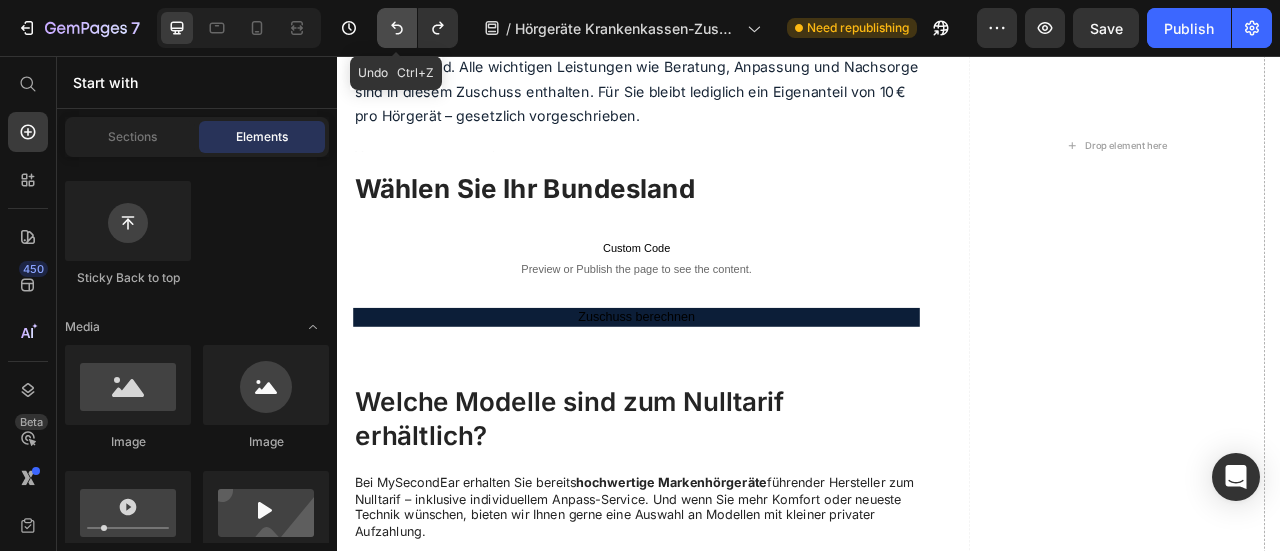 click 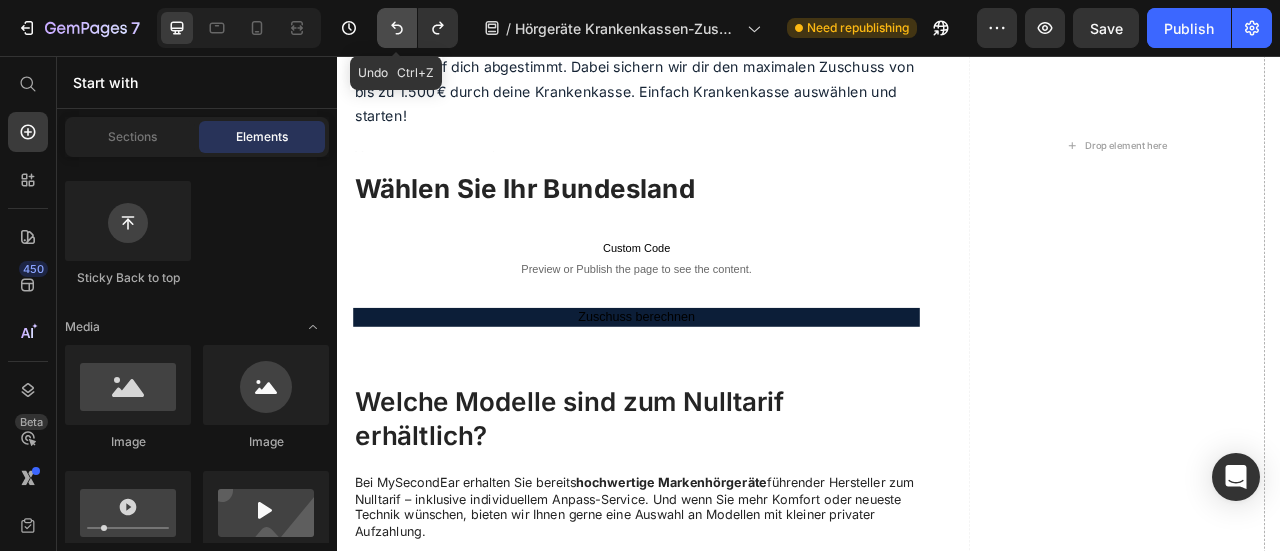 click 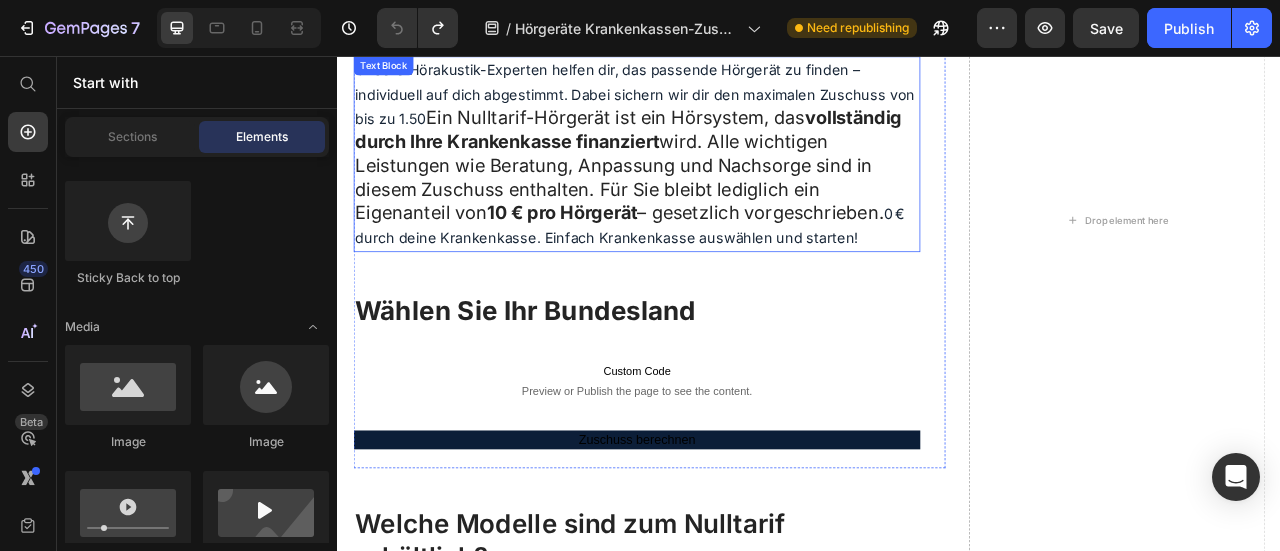 scroll, scrollTop: 1500, scrollLeft: 0, axis: vertical 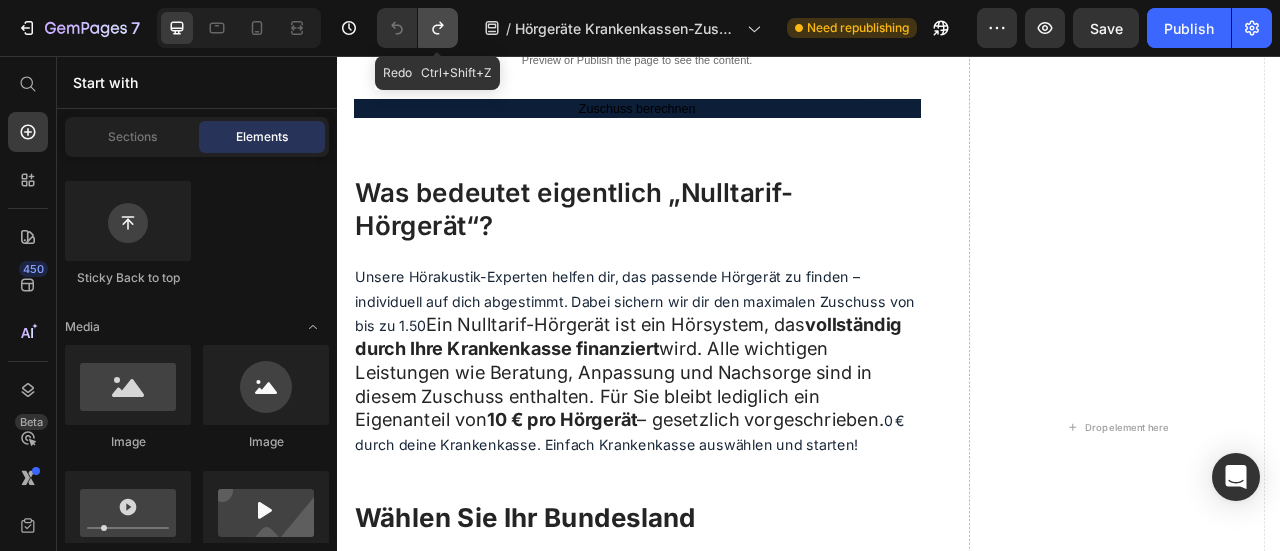 click 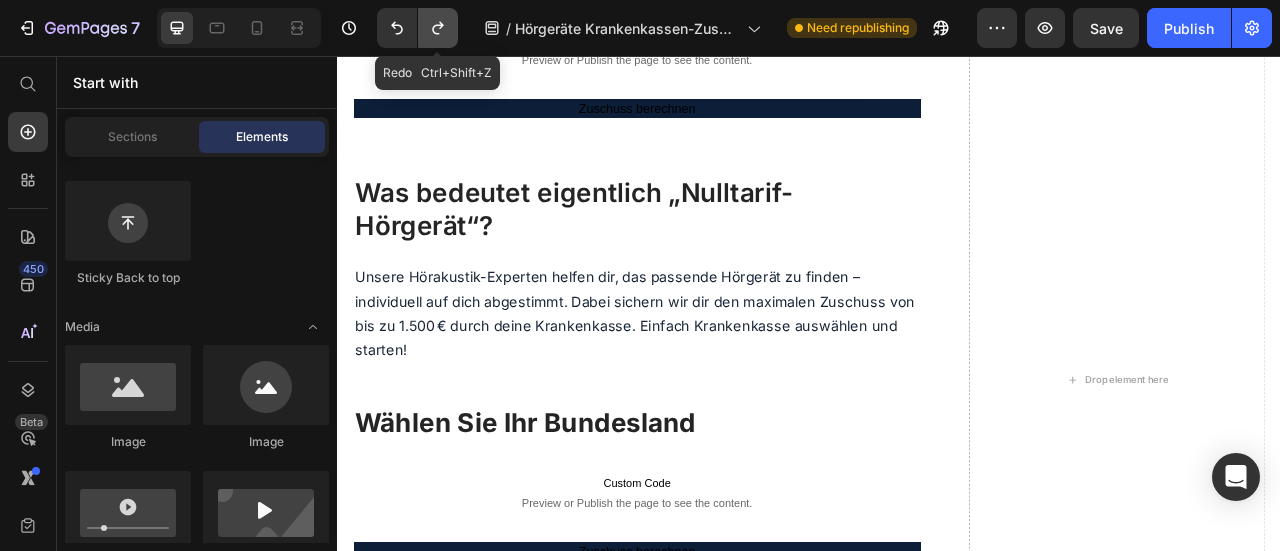 click 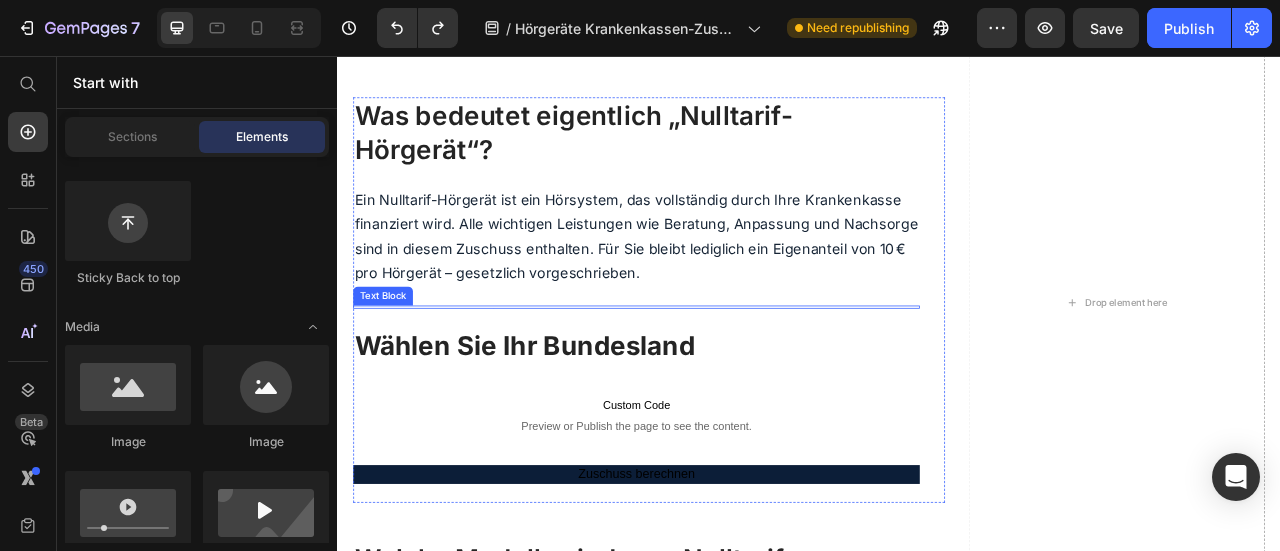 scroll, scrollTop: 1900, scrollLeft: 0, axis: vertical 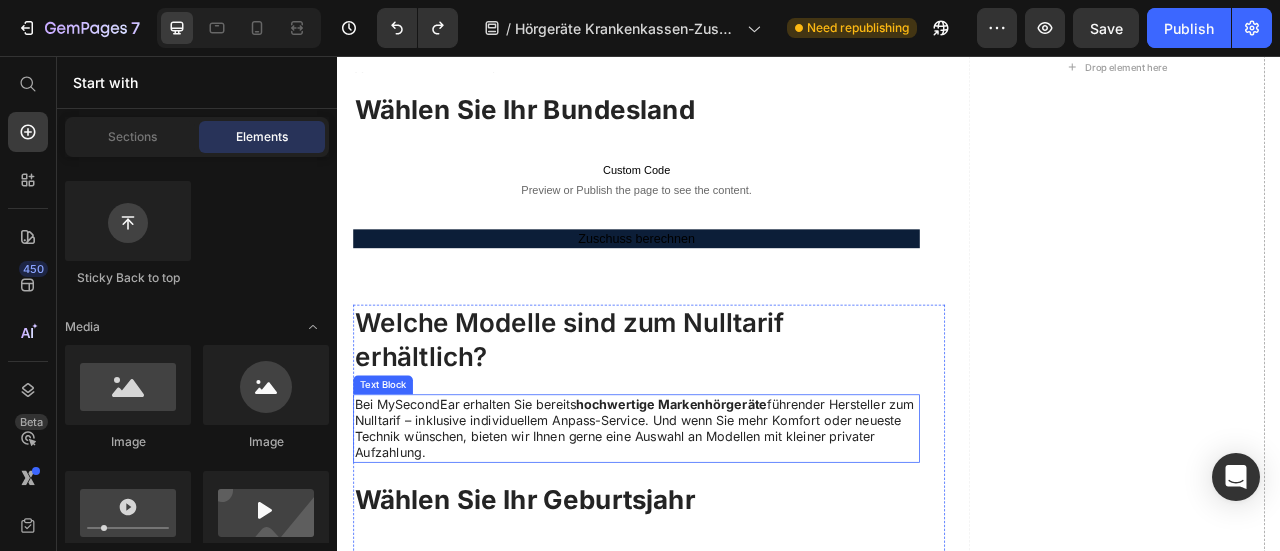 click on "Bei MySecondEar erhalten Sie bereits  hochwertige Markenhörgeräte  führender Hersteller zum Nulltarif – inklusive individuellem Anpass-Service. Und wenn Sie mehr Komfort oder neueste Technik wünschen, bieten wir Ihnen gerne eine Auswahl an Modellen mit kleiner privater Aufzahlung." at bounding box center [717, 529] 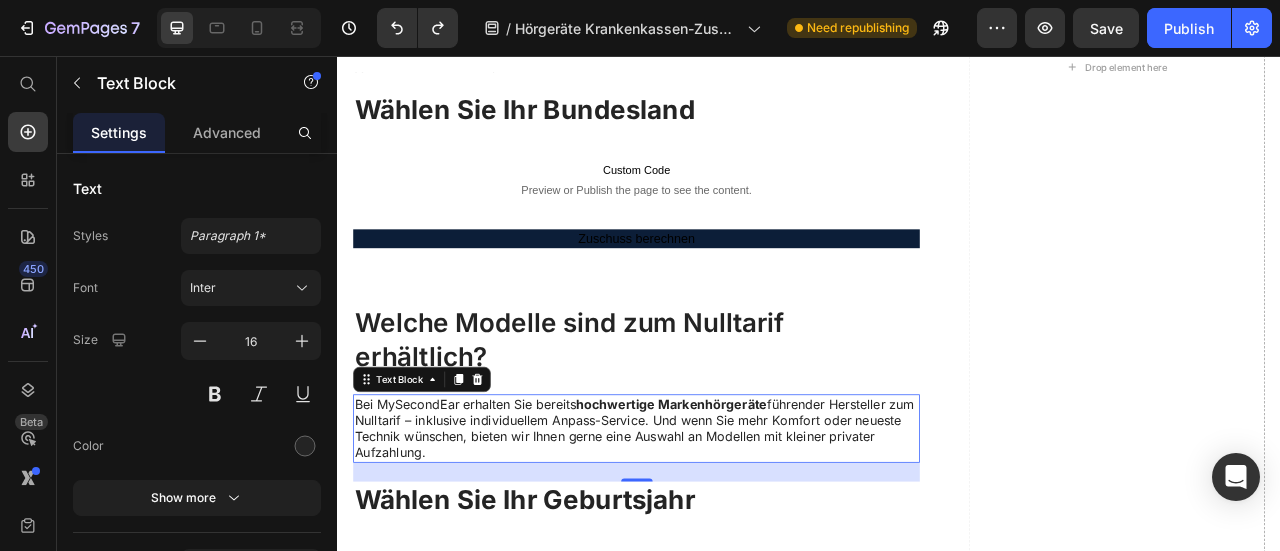 click on "Bei MySecondEar erhalten Sie bereits  hochwertige Markenhörgeräte  führender Hersteller zum Nulltarif – inklusive individuellem Anpass-Service. Und wenn Sie mehr Komfort oder neueste Technik wünschen, bieten wir Ihnen gerne eine Auswahl an Modellen mit kleiner privater Aufzahlung." at bounding box center [717, 529] 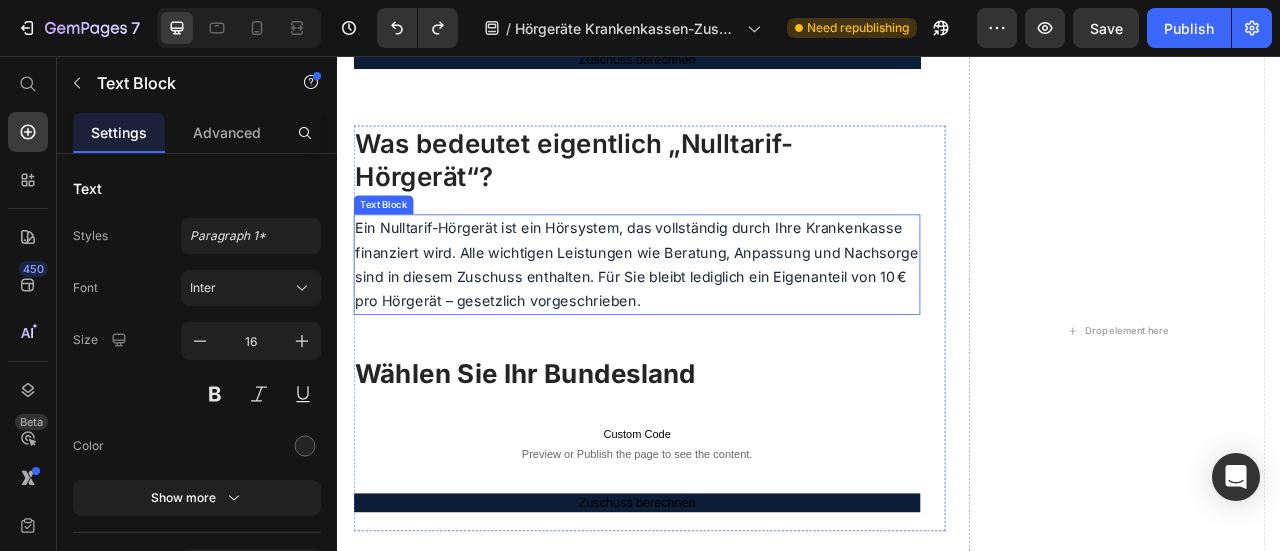 scroll, scrollTop: 1500, scrollLeft: 0, axis: vertical 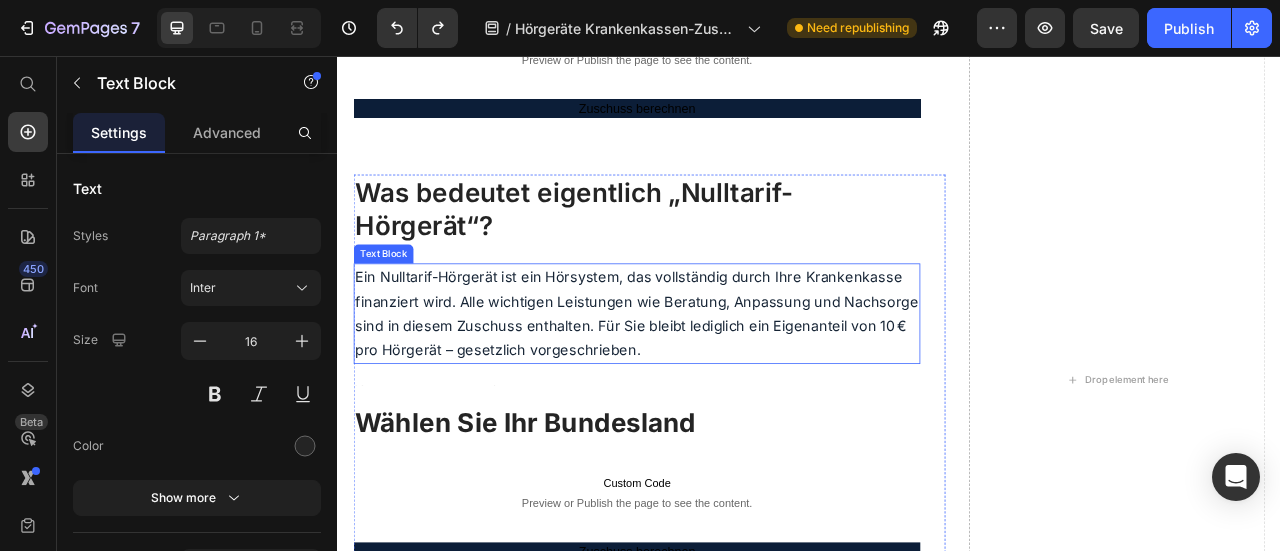 click on "Ein Nulltarif-Hörgerät ist ein Hörsystem, das vollständig durch Ihre Krankenkasse finanziert wird. Alle wichtigen Leistungen wie Beratung, Anpassung und Nachsorge sind in diesem Zuschuss enthalten. Für Sie bleibt lediglich ein Eigenanteil von 10 € pro Hörgerät – gesetzlich vorgeschrieben." at bounding box center [717, 383] 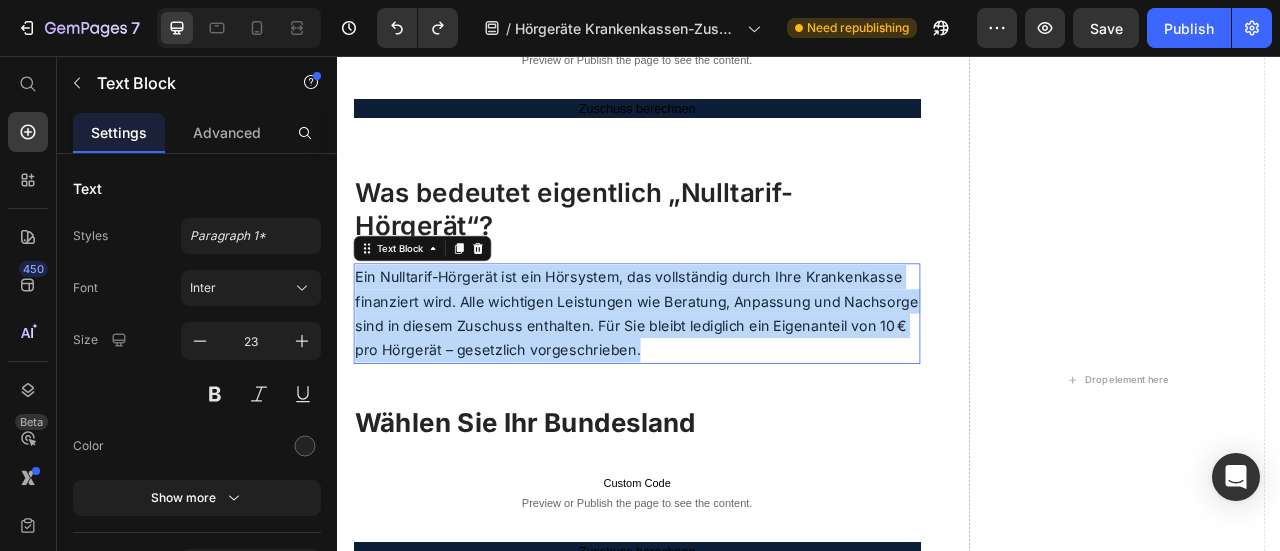 click on "Ein Nulltarif-Hörgerät ist ein Hörsystem, das vollständig durch Ihre Krankenkasse finanziert wird. Alle wichtigen Leistungen wie Beratung, Anpassung und Nachsorge sind in diesem Zuschuss enthalten. Für Sie bleibt lediglich ein Eigenanteil von 10 € pro Hörgerät – gesetzlich vorgeschrieben." at bounding box center [717, 383] 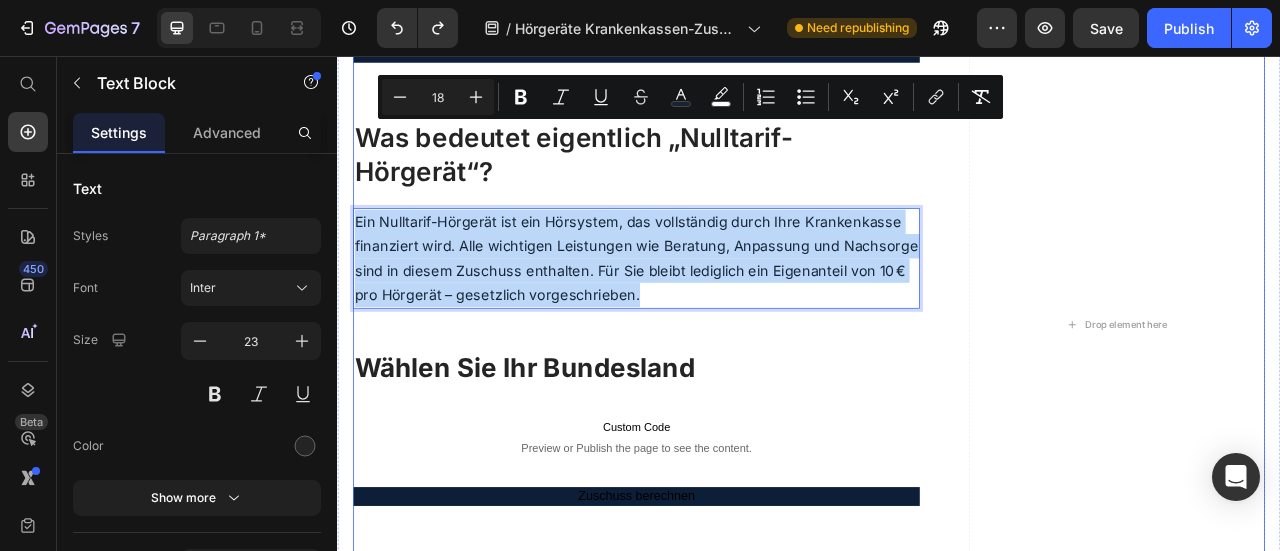 scroll, scrollTop: 1900, scrollLeft: 0, axis: vertical 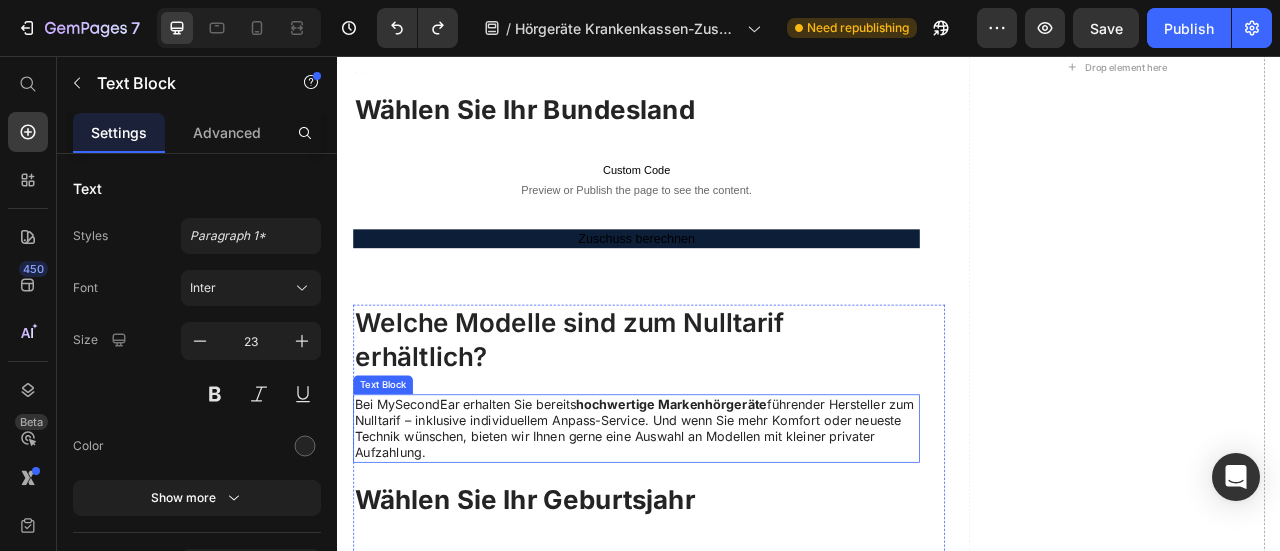 click on "Bei MySecondEar erhalten Sie bereits  hochwertige Markenhörgeräte  führender Hersteller zum Nulltarif – inklusive individuellem Anpass-Service. Und wenn Sie mehr Komfort oder neueste Technik wünschen, bieten wir Ihnen gerne eine Auswahl an Modellen mit kleiner privater Aufzahlung." at bounding box center [717, 529] 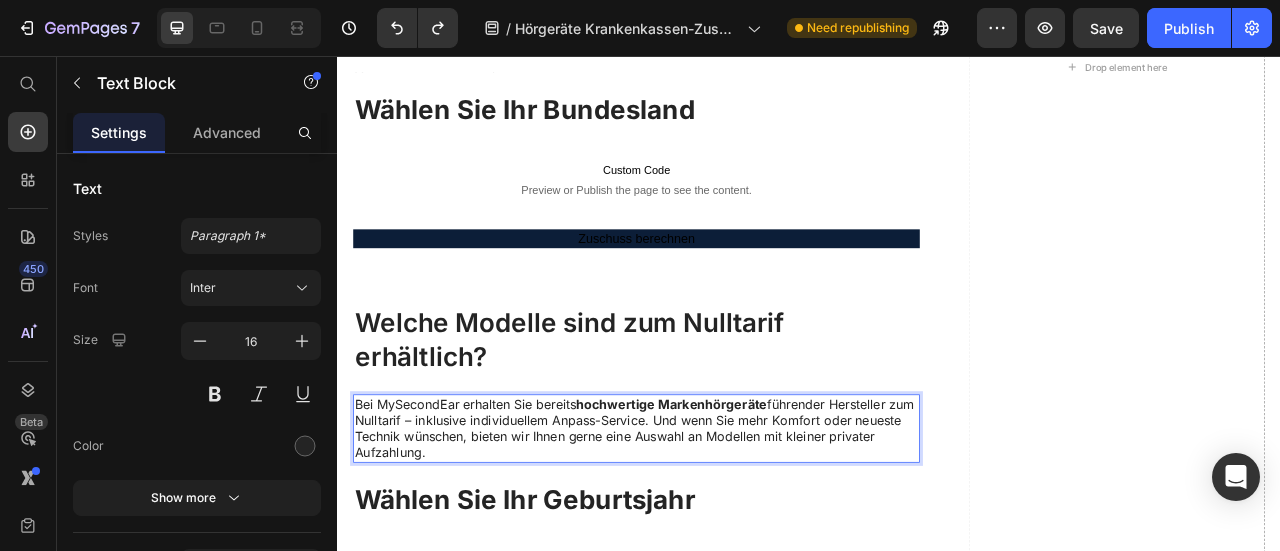 click on "Bei MySecondEar erhalten Sie bereits  hochwertige Markenhörgeräte  führender Hersteller zum Nulltarif – inklusive individuellem Anpass-Service. Und wenn Sie mehr Komfort oder neueste Technik wünschen, bieten wir Ihnen gerne eine Auswahl an Modellen mit kleiner privater Aufzahlung." at bounding box center (717, 529) 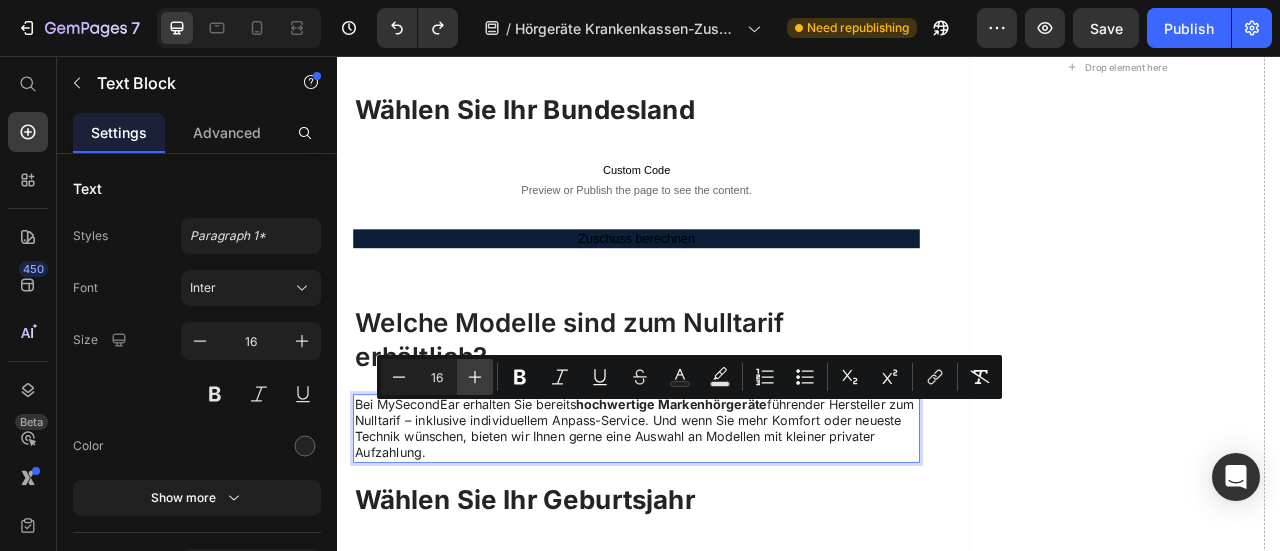 click 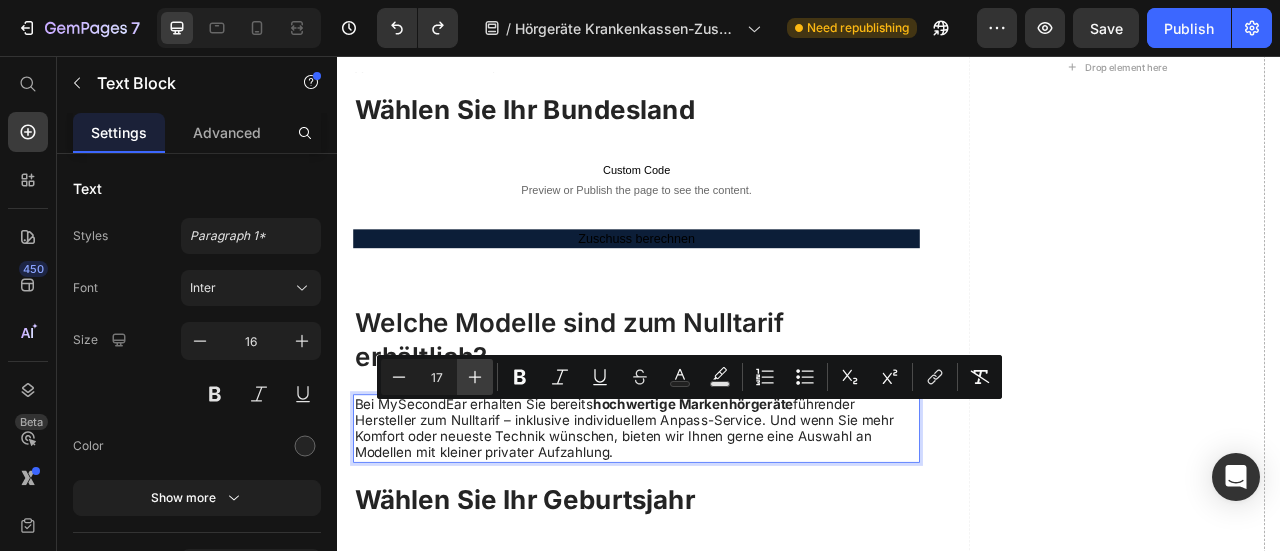 click 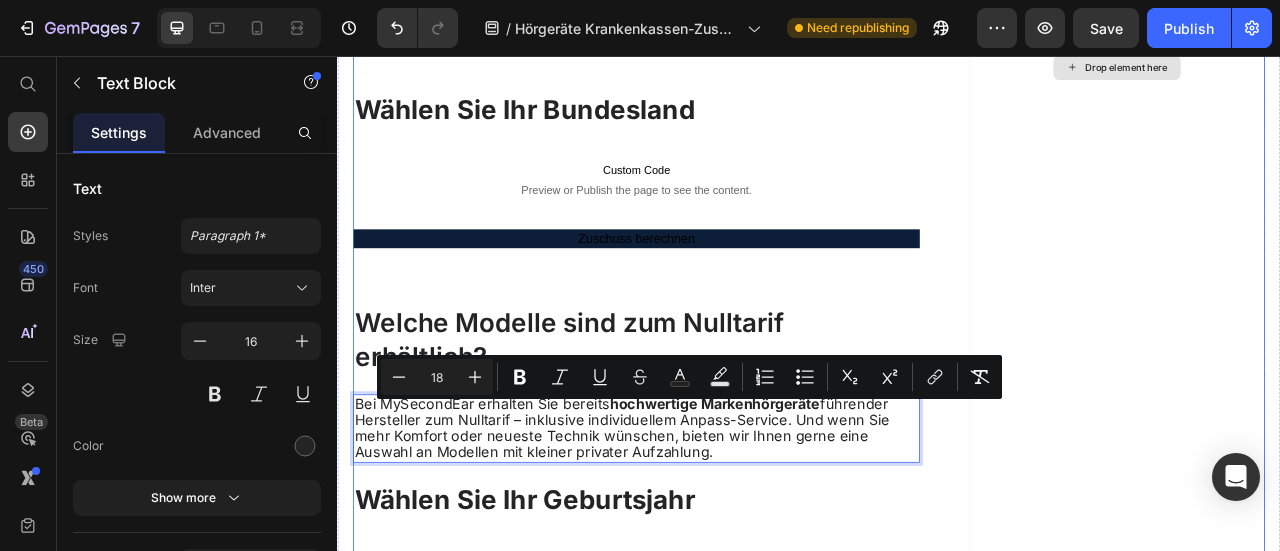 click on "Drop element here" at bounding box center (1328, 69) 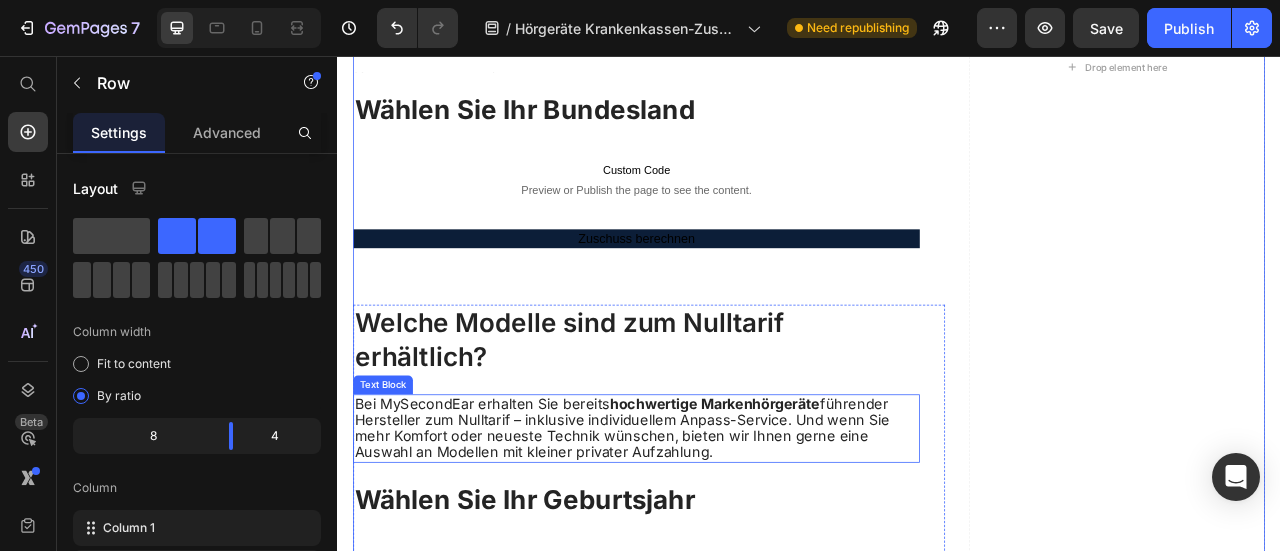 click on "hochwertige Markenhörgeräte" at bounding box center [817, 497] 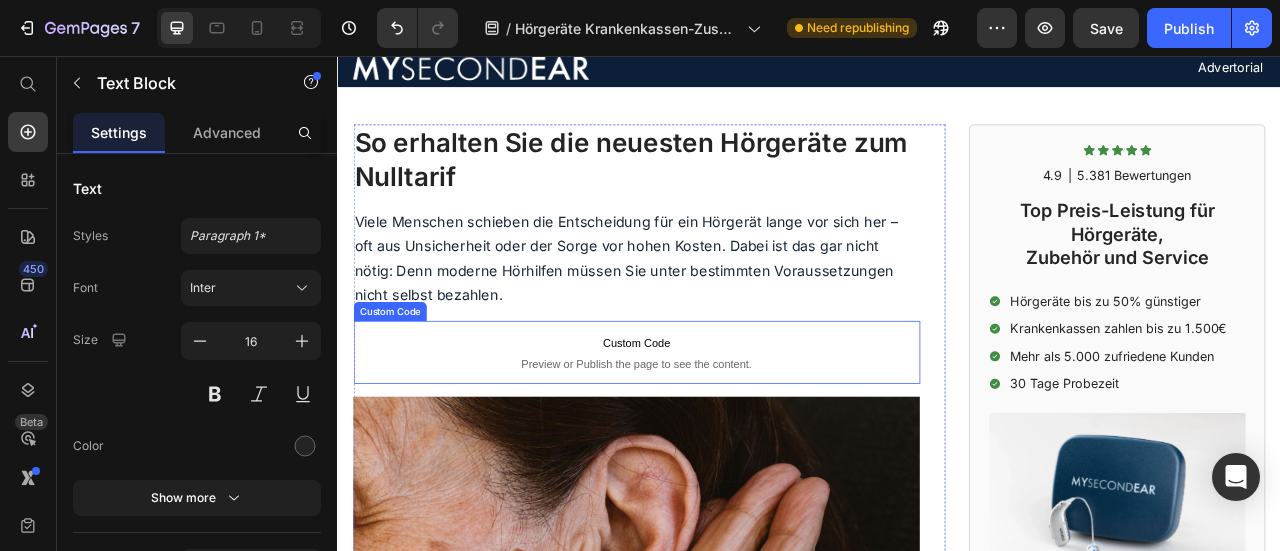 scroll, scrollTop: 0, scrollLeft: 0, axis: both 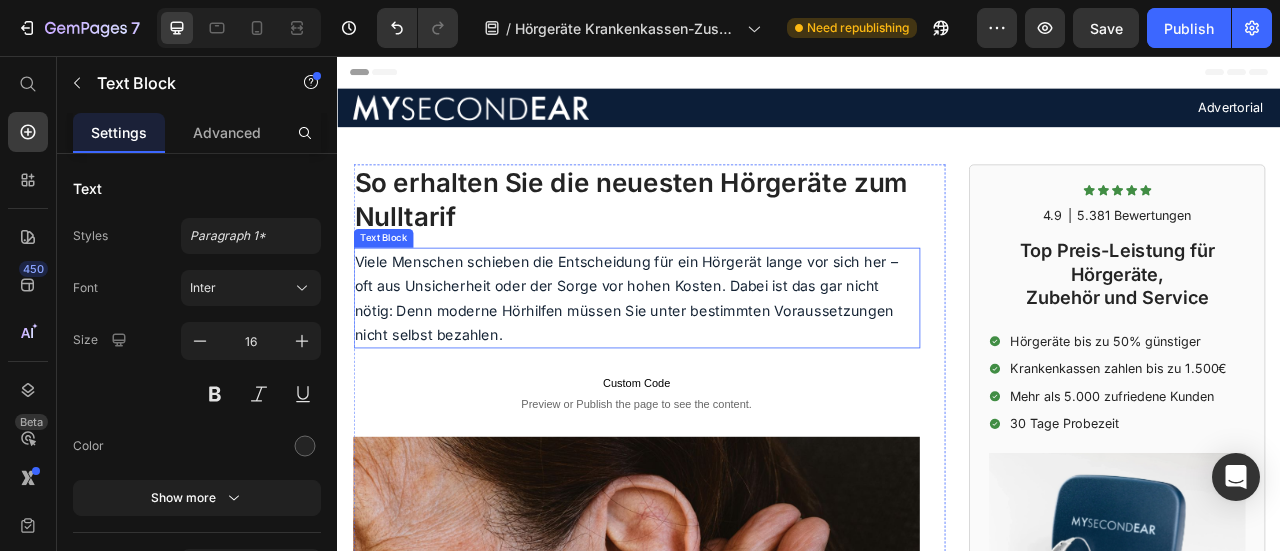 click on "Viele Menschen schieben die Entscheidung für ein Hörgerät lange vor sich her – oft aus Unsicherheit oder der Sorge vor hohen Kosten. Dabei ist das gar nicht nötig: Denn moderne Hörhilfen müssen Sie unter bestimmten Voraussetzungen nicht selbst bezahlen." at bounding box center [704, 364] 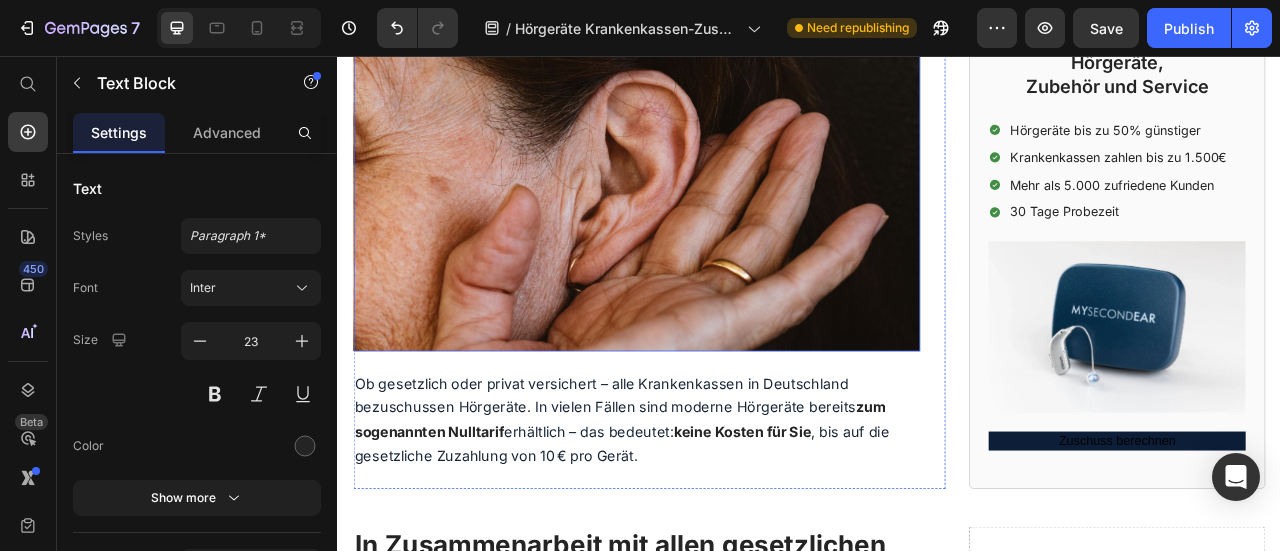 scroll, scrollTop: 600, scrollLeft: 0, axis: vertical 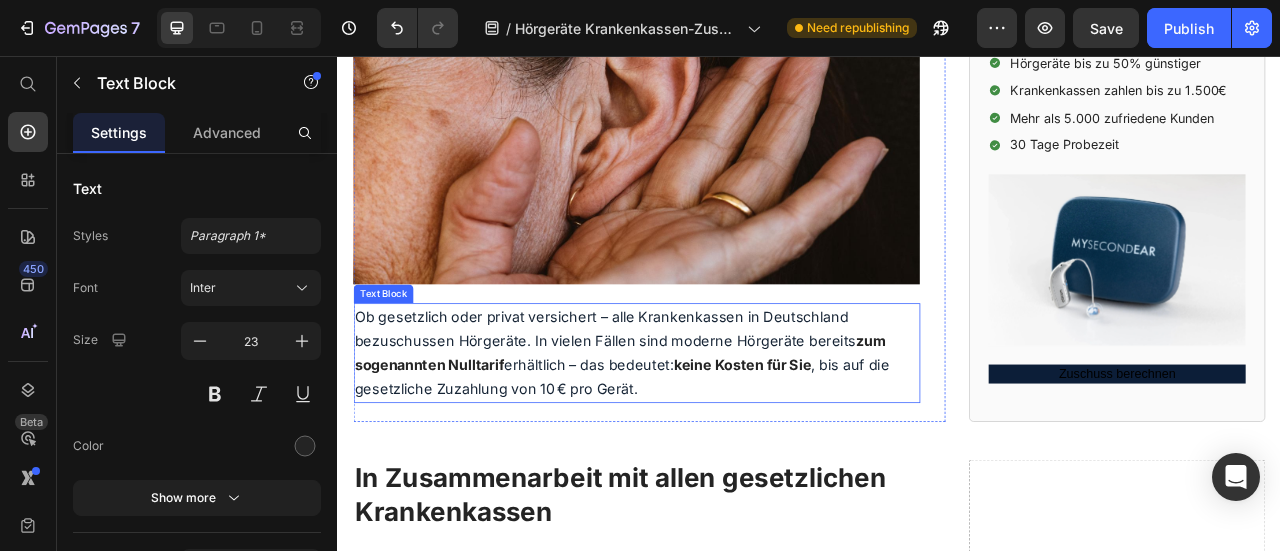 click on "Ob gesetzlich oder privat versichert – alle Krankenkassen in [COUNTRY] bezuschussen Hörgeräte. In vielen Fällen sind moderne Hörgeräte bereits  zum sogenannten Nulltarif  erhältlich – das bedeutet:  keine Kosten für Sie , bis auf die gesetzliche Zuzahlung von [MONEY] pro Gerät." at bounding box center [717, 434] 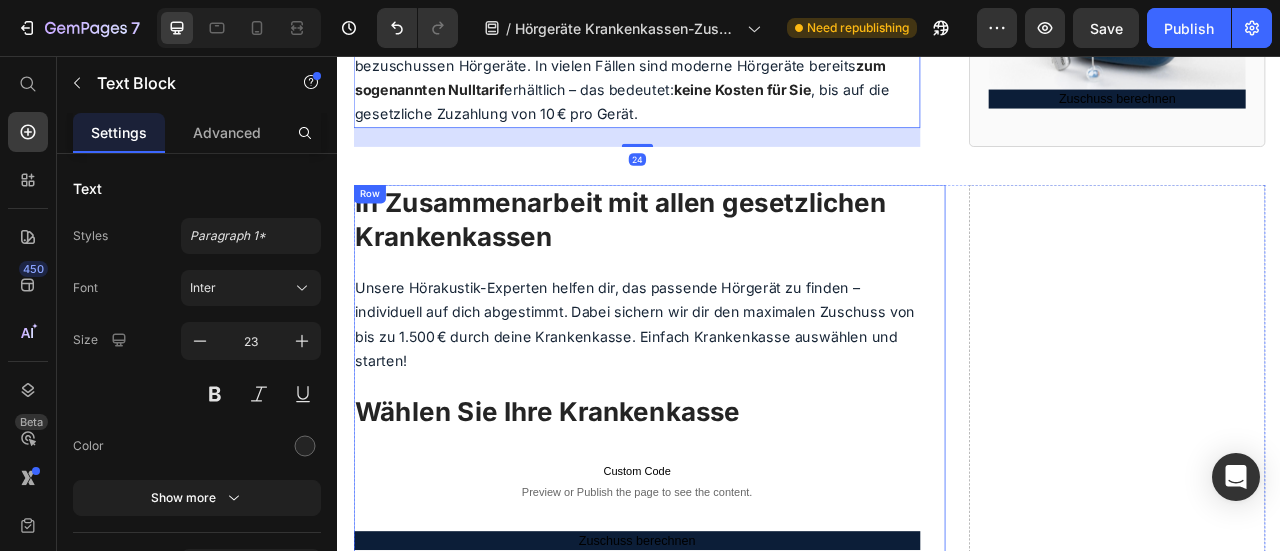 scroll, scrollTop: 1100, scrollLeft: 0, axis: vertical 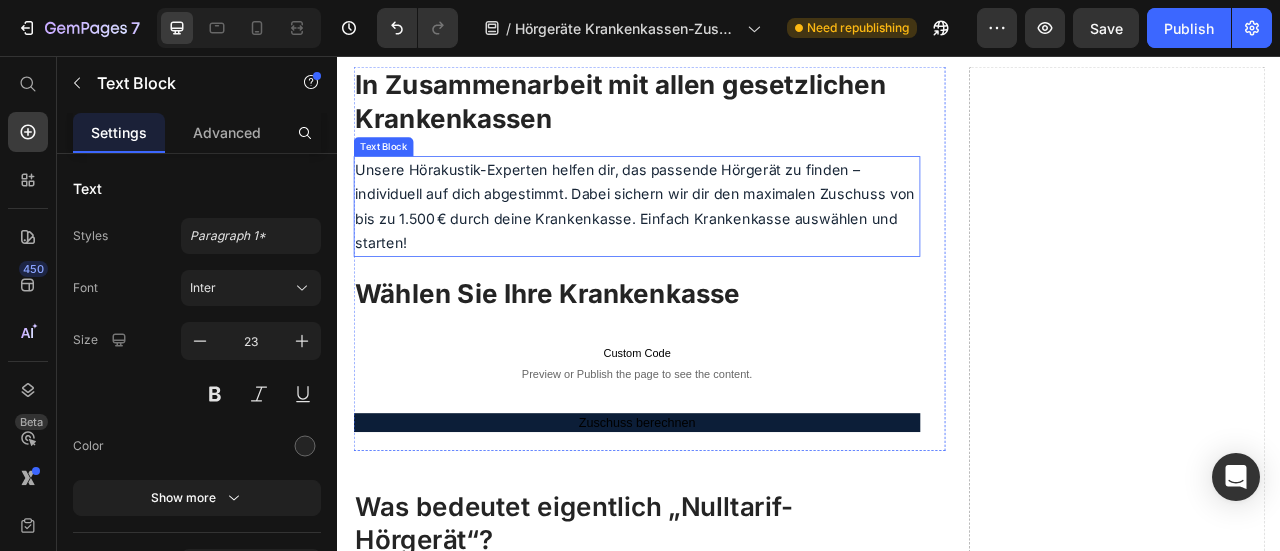 click on "Unsere Hörakustik-Experten helfen dir, das passende Hörgerät zu finden – individuell auf dich abgestimmt. Dabei sichern wir dir den maximalen Zuschuss von bis zu 1.500 € durch deine Krankenkasse. Einfach Krankenkasse auswählen und starten!" at bounding box center [715, 247] 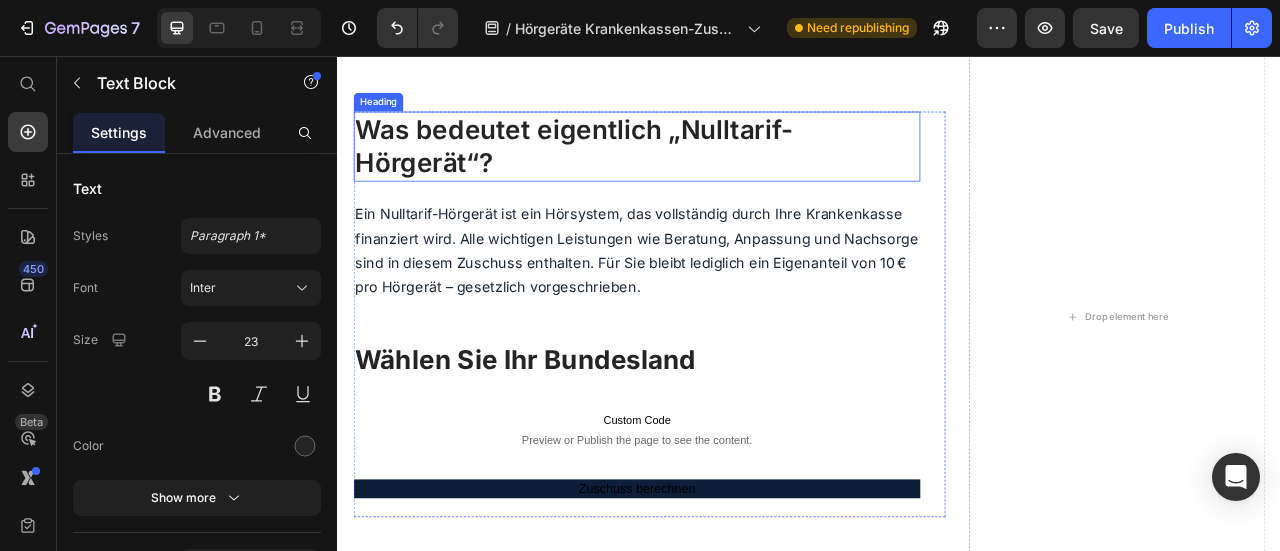 scroll, scrollTop: 1600, scrollLeft: 0, axis: vertical 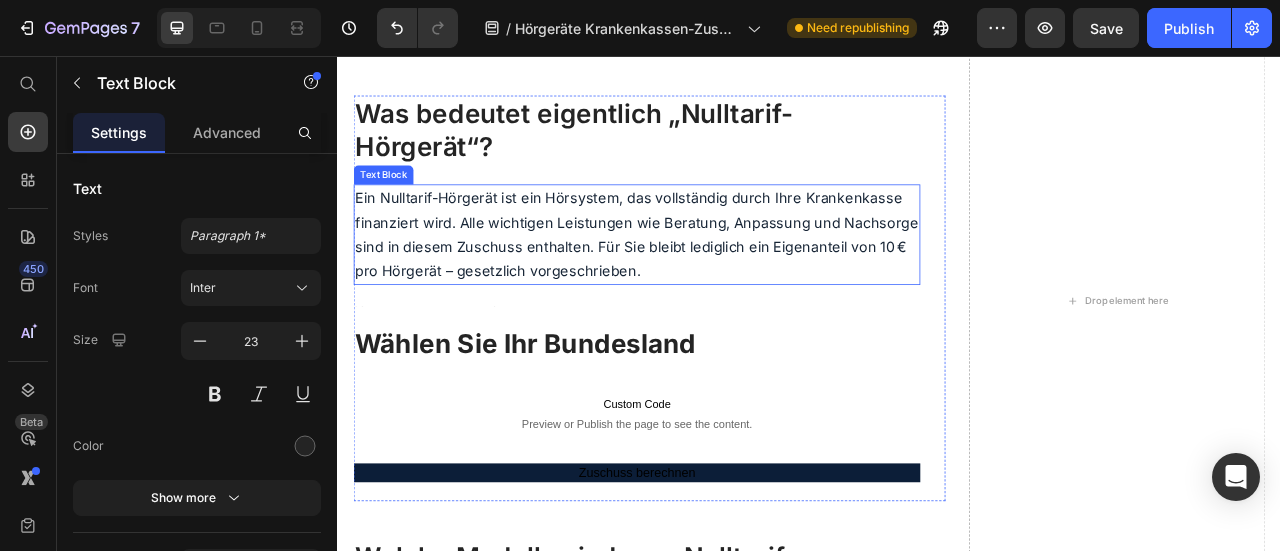 click on "Ein Nulltarif-Hörgerät ist ein Hörsystem, das vollständig durch Ihre Krankenkasse finanziert wird. Alle wichtigen Leistungen wie Beratung, Anpassung und Nachsorge sind in diesem Zuschuss enthalten. Für Sie bleibt lediglich ein Eigenanteil von 10 € pro Hörgerät – gesetzlich vorgeschrieben." at bounding box center [717, 283] 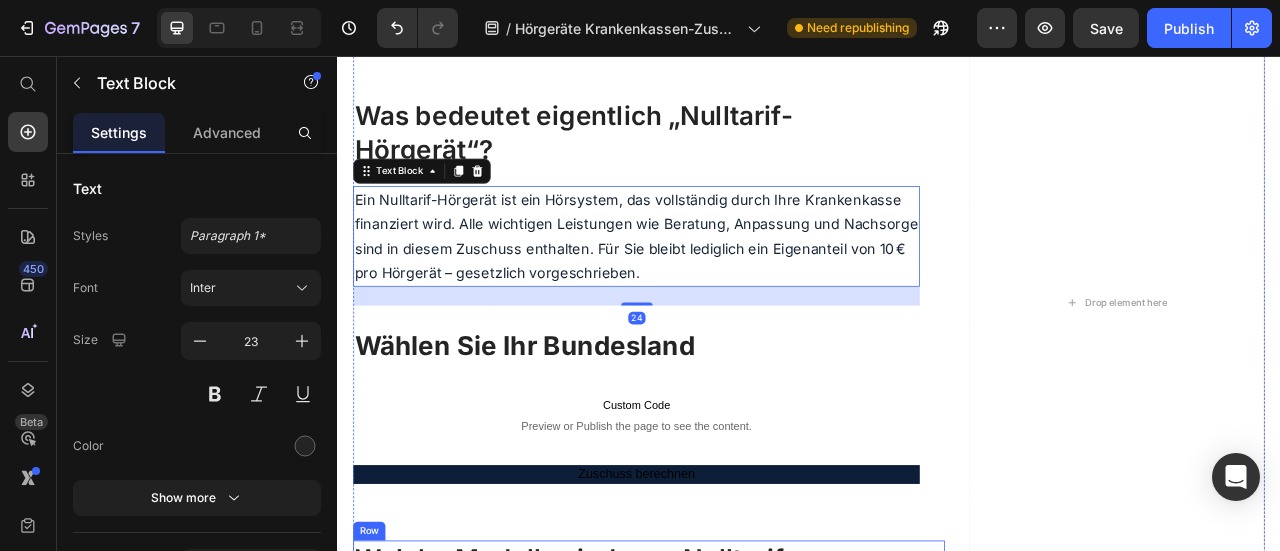 scroll, scrollTop: 2100, scrollLeft: 0, axis: vertical 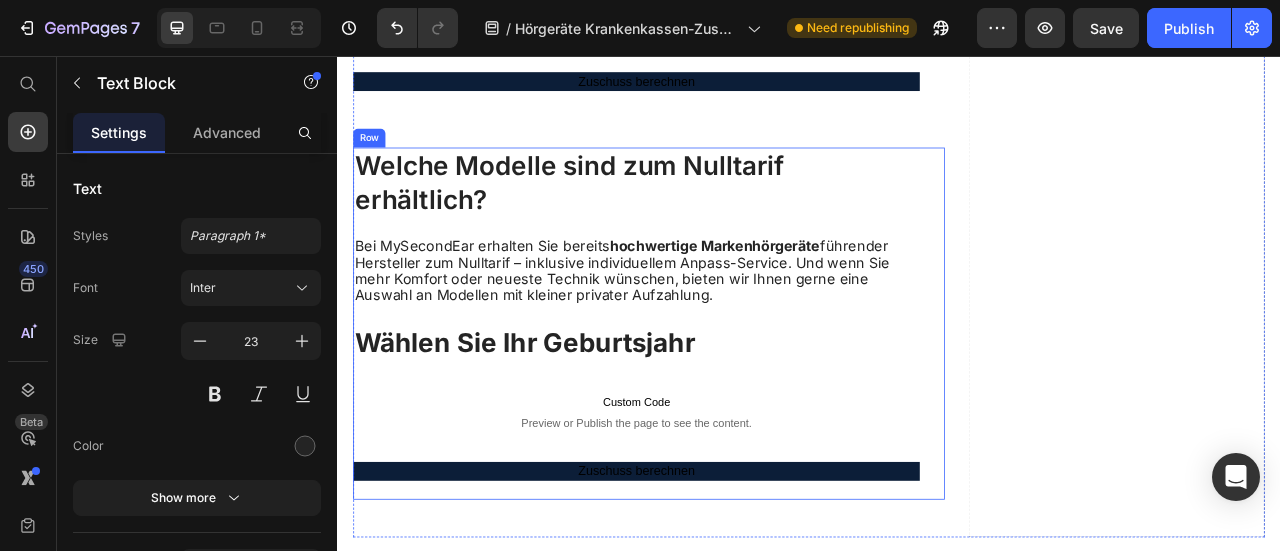 click on "Bei MySecondEar erhalten Sie bereits  hochwertige Markenhörgeräte  führender Hersteller zum Nulltarif – inklusive individuellem Anpass-Service. Und wenn Sie mehr Komfort oder neueste Technik wünschen, bieten wir Ihnen gerne eine Auswahl an Modellen mit kleiner privater Aufzahlung." at bounding box center [699, 328] 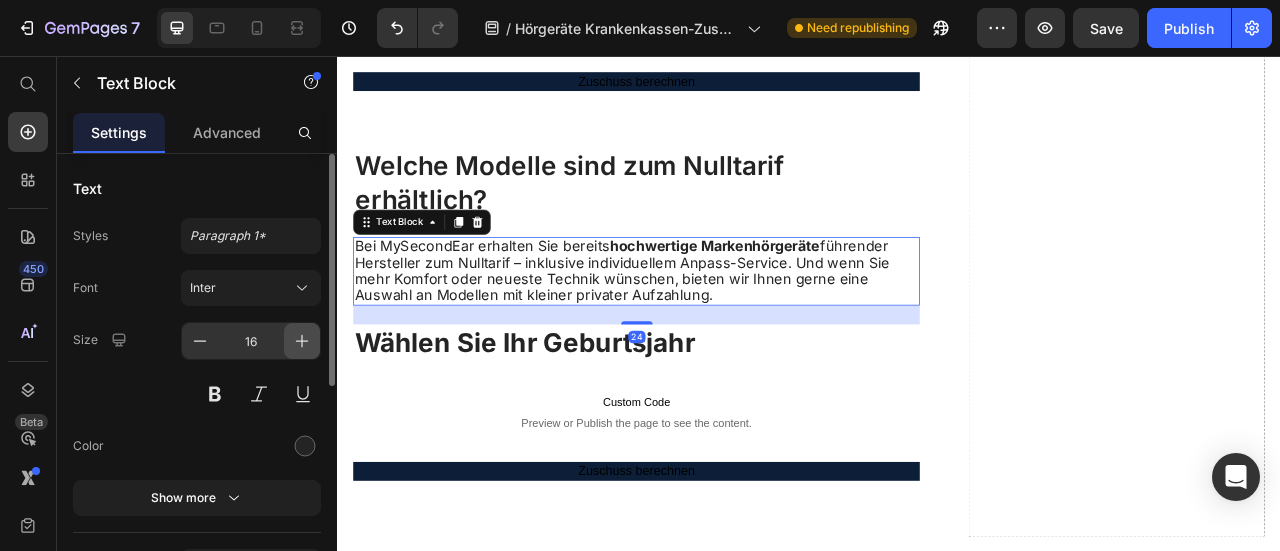 click 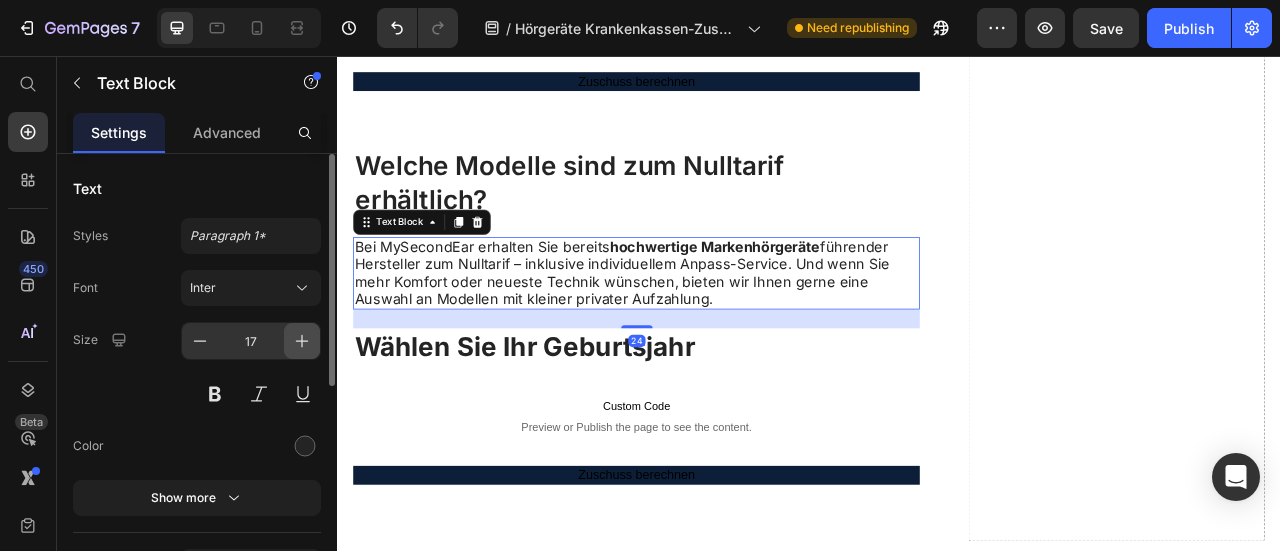 click 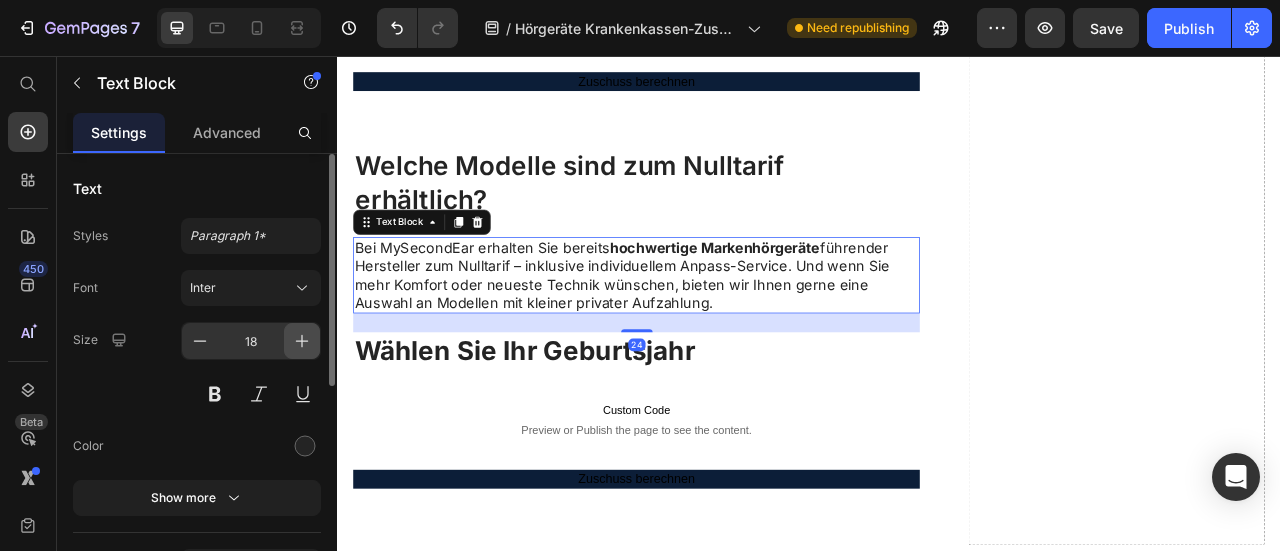 click 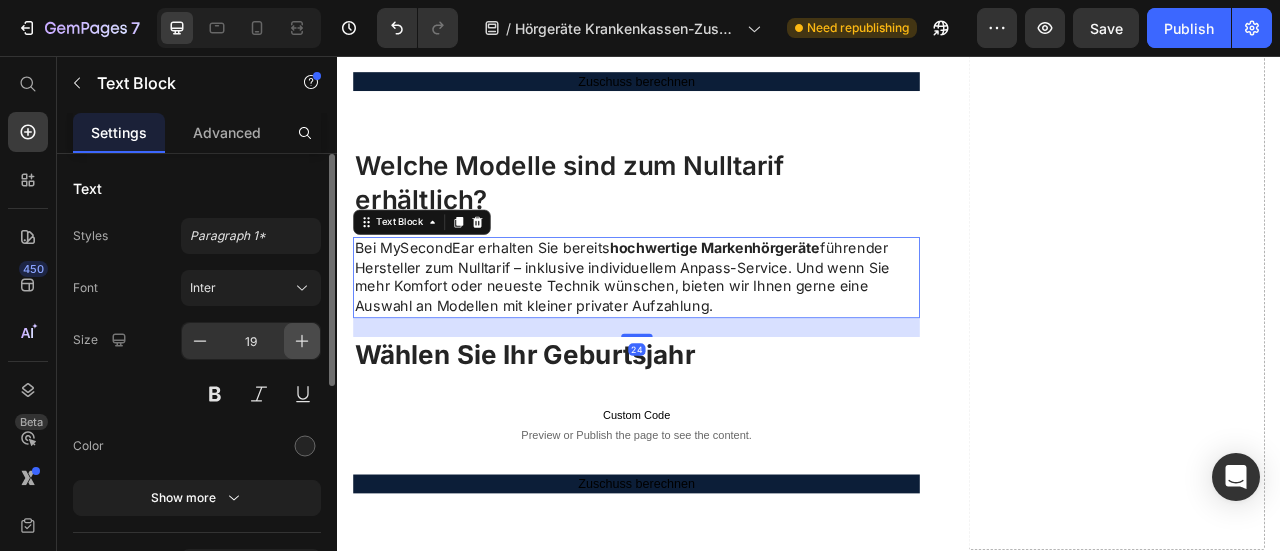 click 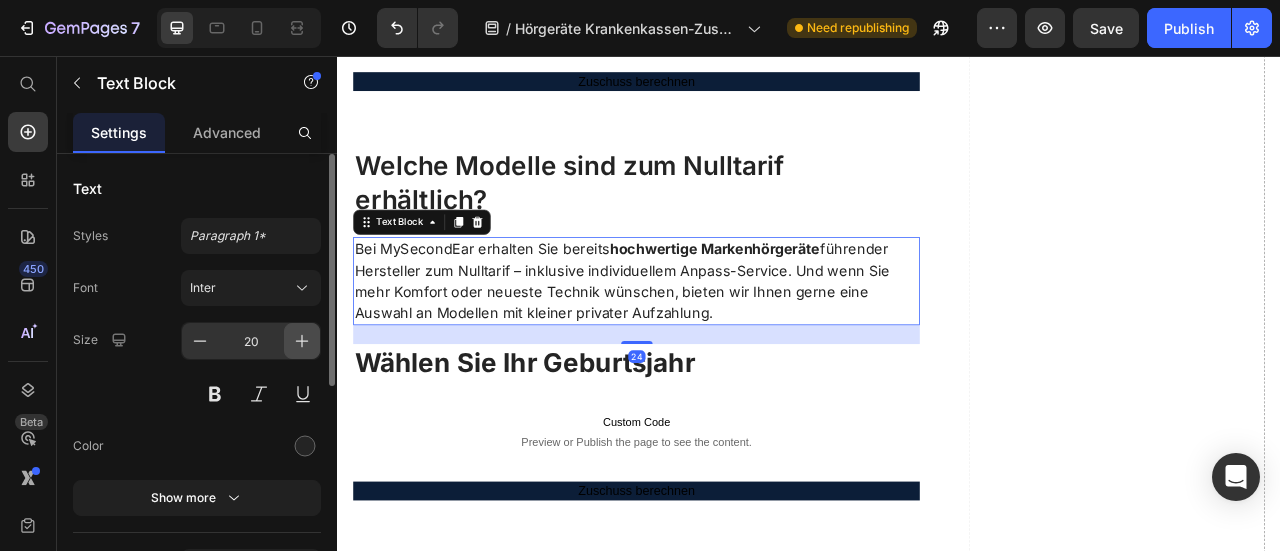 click 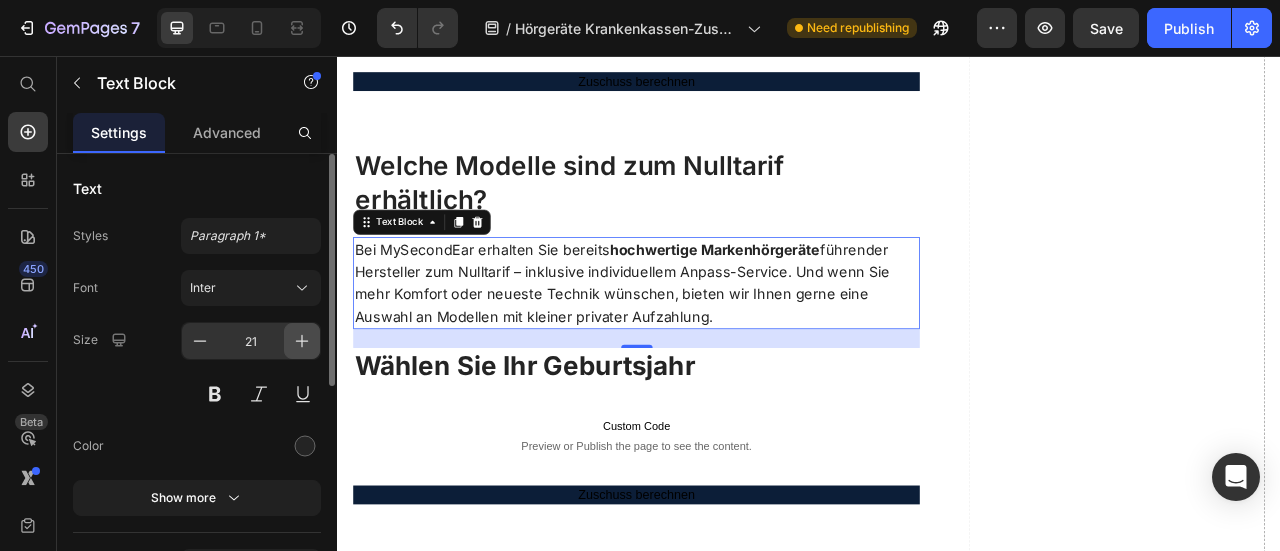 click 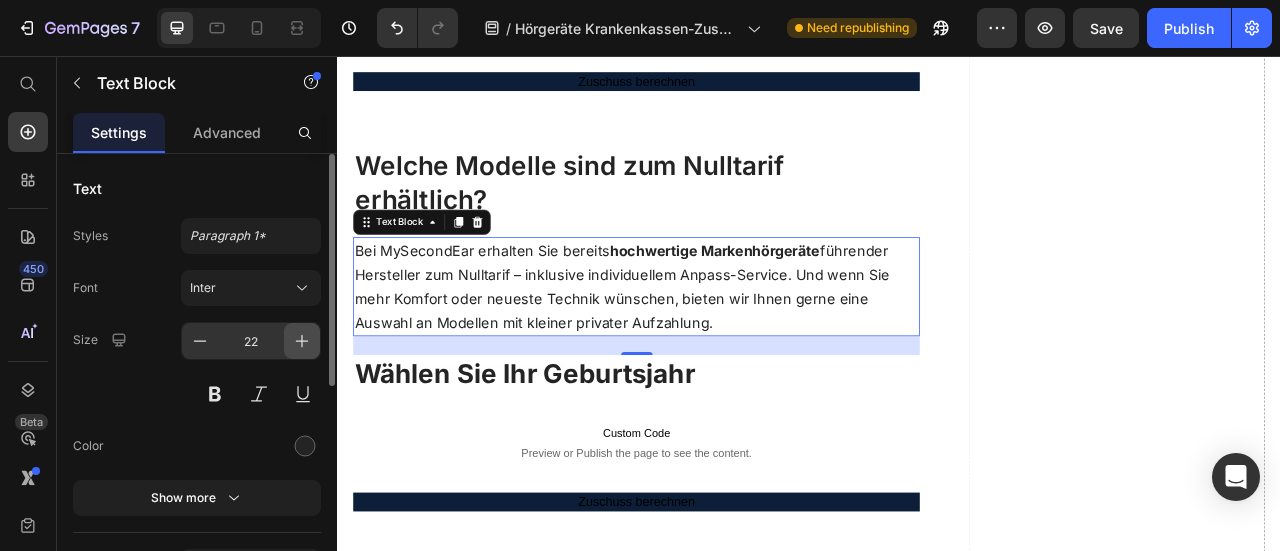 click 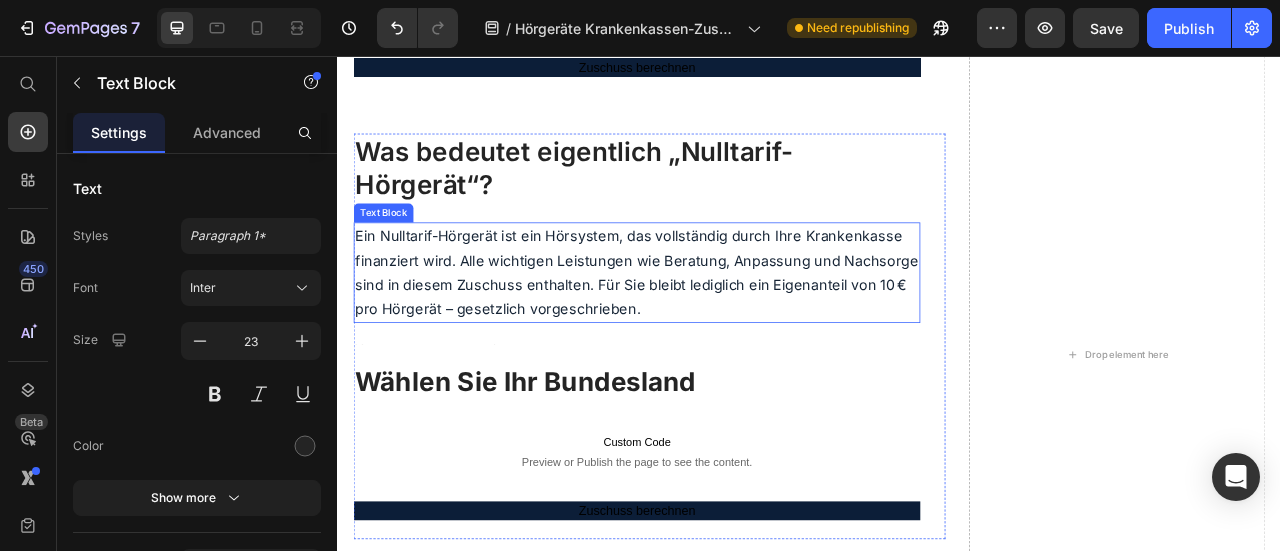 scroll, scrollTop: 1400, scrollLeft: 0, axis: vertical 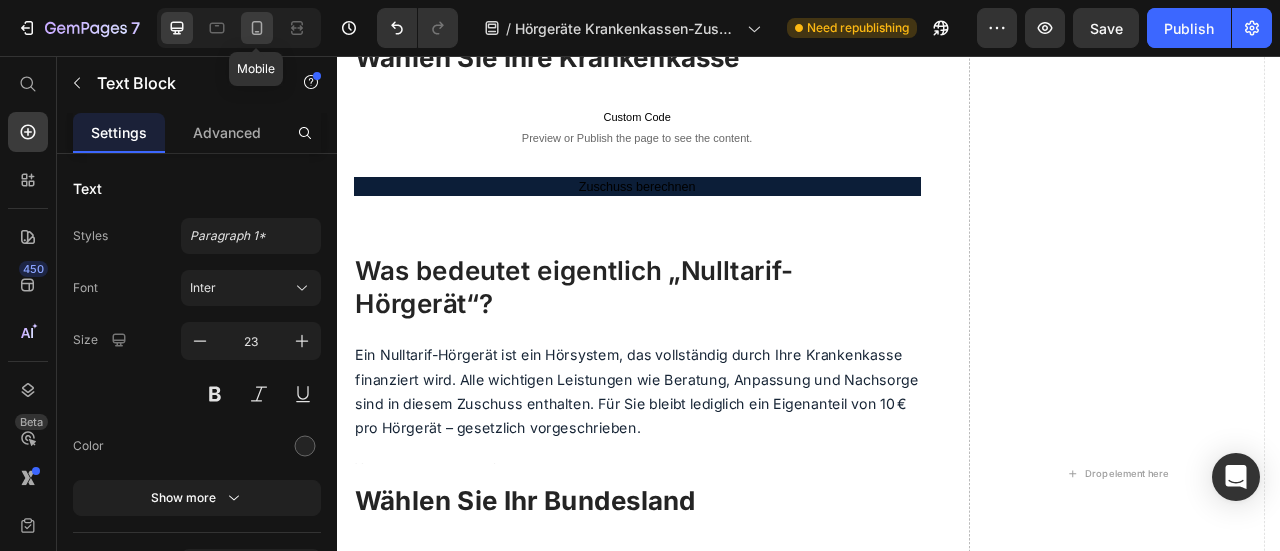 click 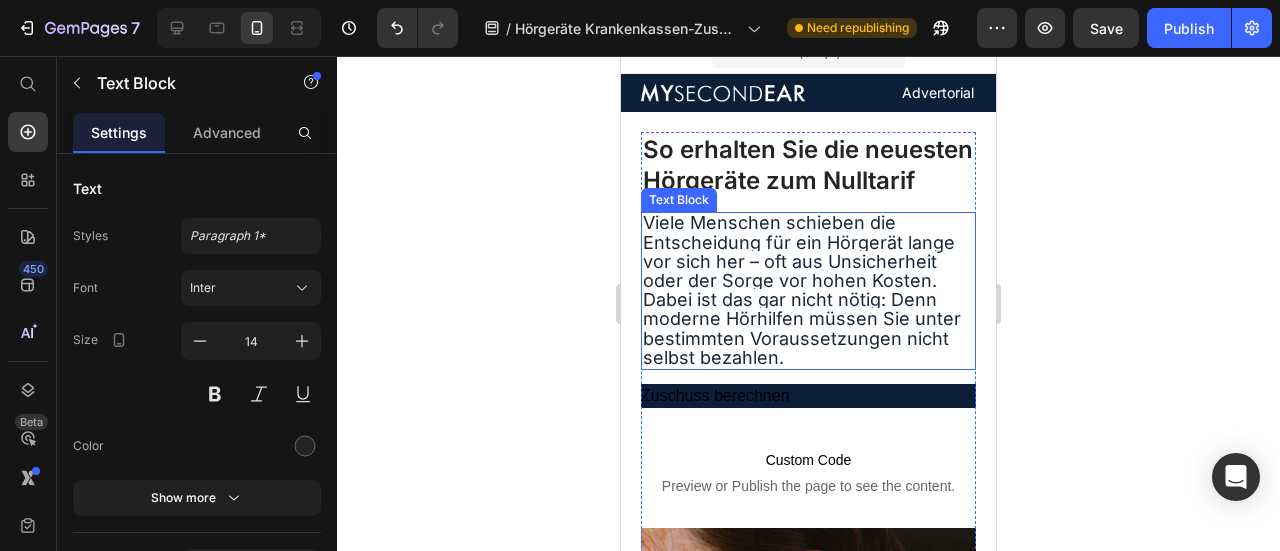 scroll, scrollTop: 0, scrollLeft: 0, axis: both 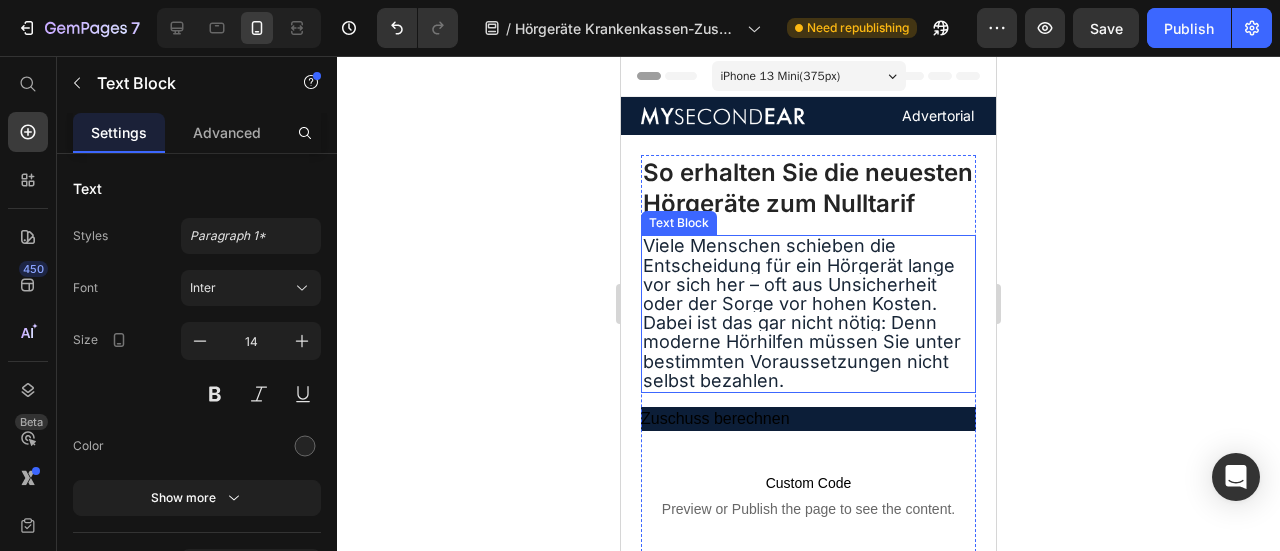 click on "Viele Menschen schieben die Entscheidung für ein Hörgerät lange vor sich her – oft aus Unsicherheit oder der Sorge vor hohen Kosten. Dabei ist das gar nicht nötig: Denn moderne Hörhilfen müssen Sie unter bestimmten Voraussetzungen nicht selbst bezahlen." at bounding box center (802, 312) 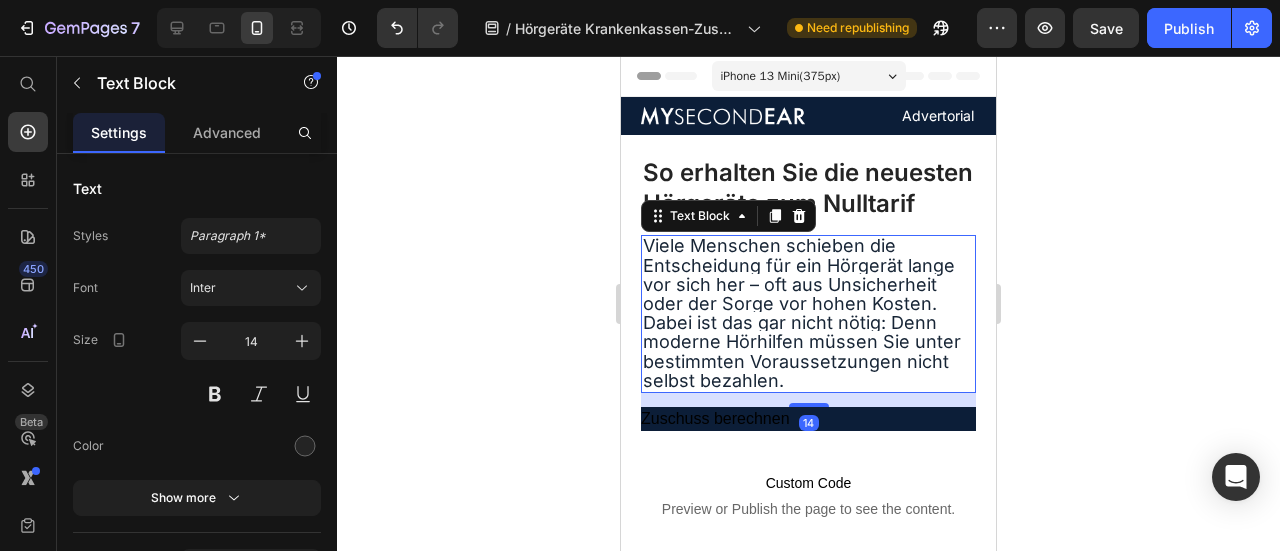 click on "Viele Menschen schieben die Entscheidung für ein Hörgerät lange vor sich her – oft aus Unsicherheit oder der Sorge vor hohen Kosten. Dabei ist das gar nicht nötig: Denn moderne Hörhilfen müssen Sie unter bestimmten Voraussetzungen nicht selbst bezahlen." at bounding box center (802, 312) 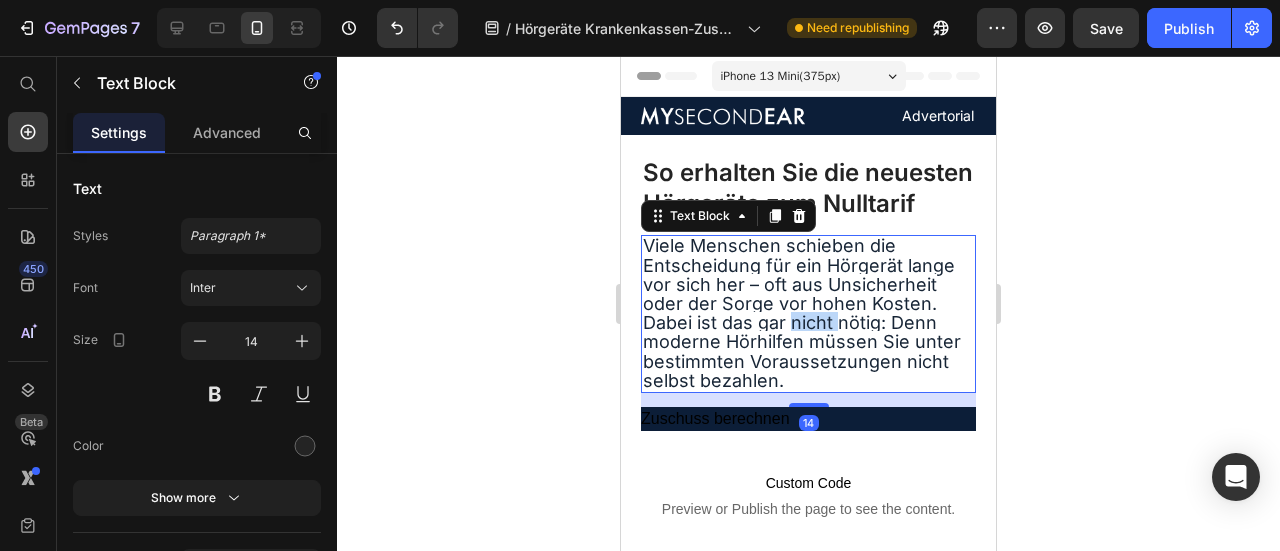 click on "Viele Menschen schieben die Entscheidung für ein Hörgerät lange vor sich her – oft aus Unsicherheit oder der Sorge vor hohen Kosten. Dabei ist das gar nicht nötig: Denn moderne Hörhilfen müssen Sie unter bestimmten Voraussetzungen nicht selbst bezahlen." at bounding box center [802, 312] 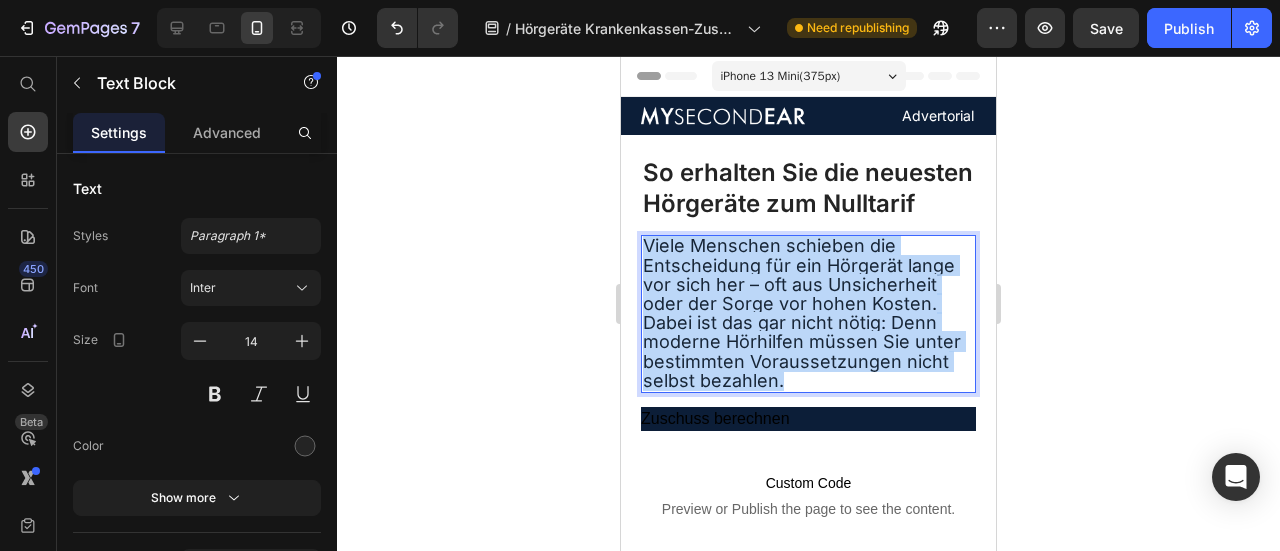 click on "Viele Menschen schieben die Entscheidung für ein Hörgerät lange vor sich her – oft aus Unsicherheit oder der Sorge vor hohen Kosten. Dabei ist das gar nicht nötig: Denn moderne Hörhilfen müssen Sie unter bestimmten Voraussetzungen nicht selbst bezahlen." at bounding box center [802, 312] 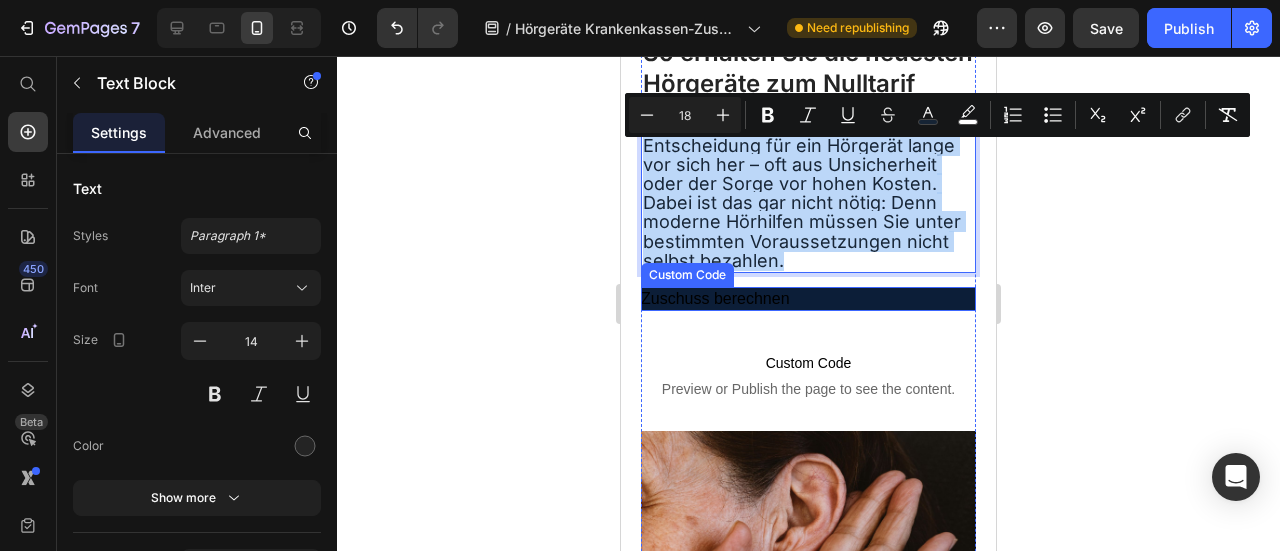 scroll, scrollTop: 100, scrollLeft: 0, axis: vertical 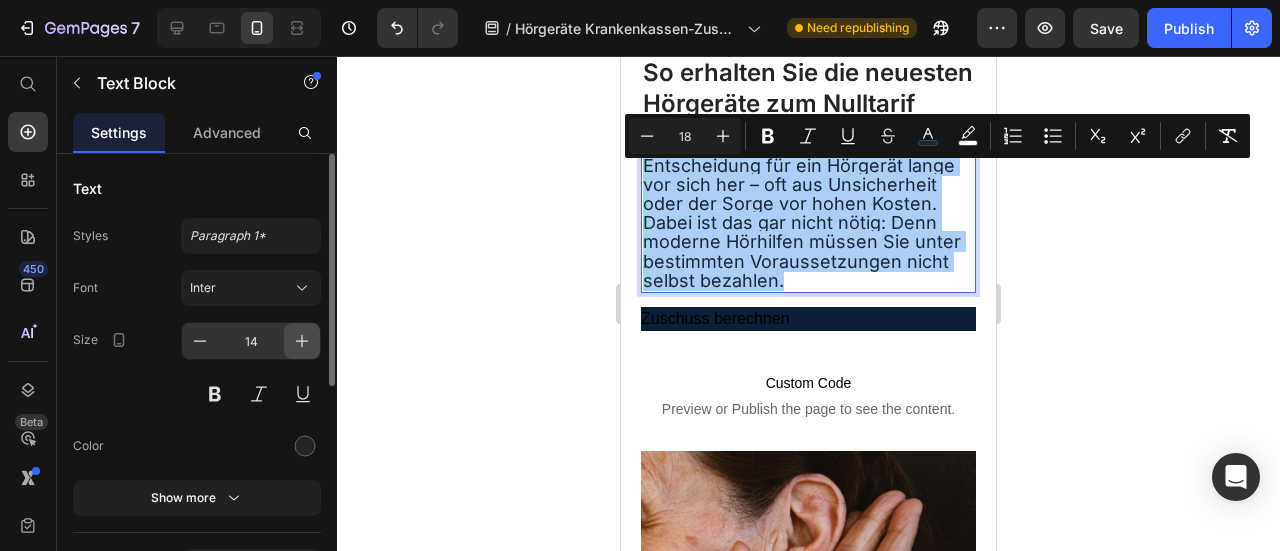 click 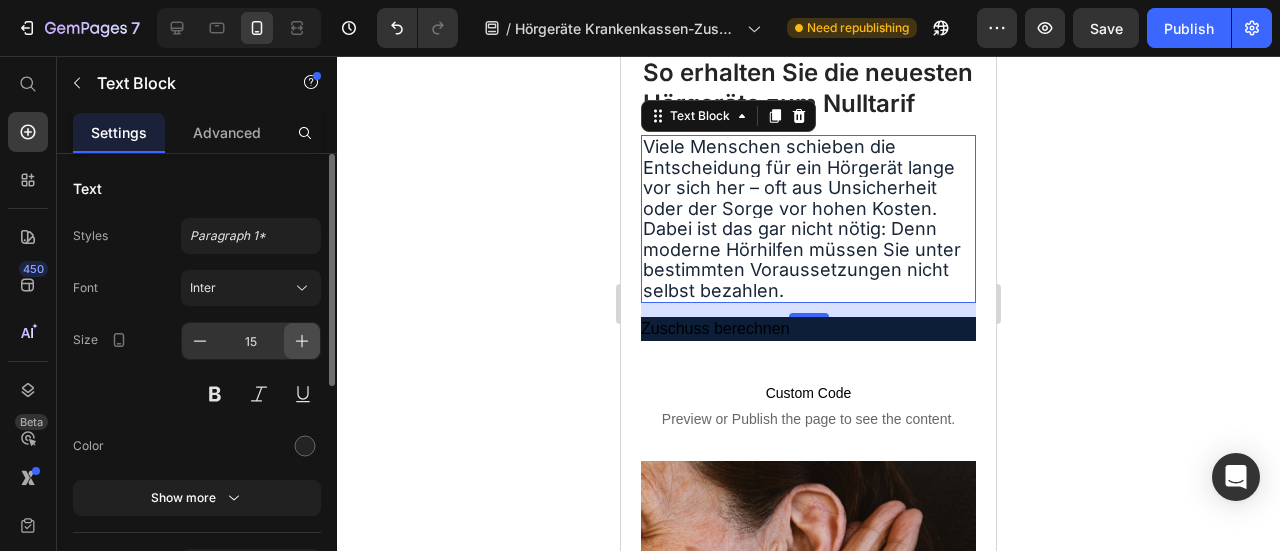 click 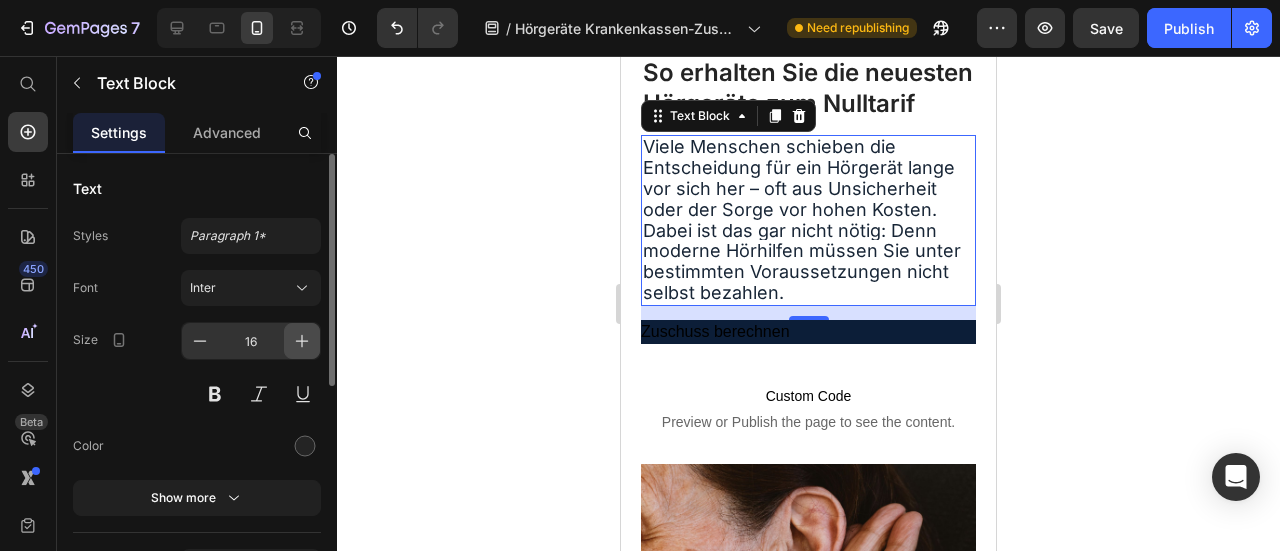 click 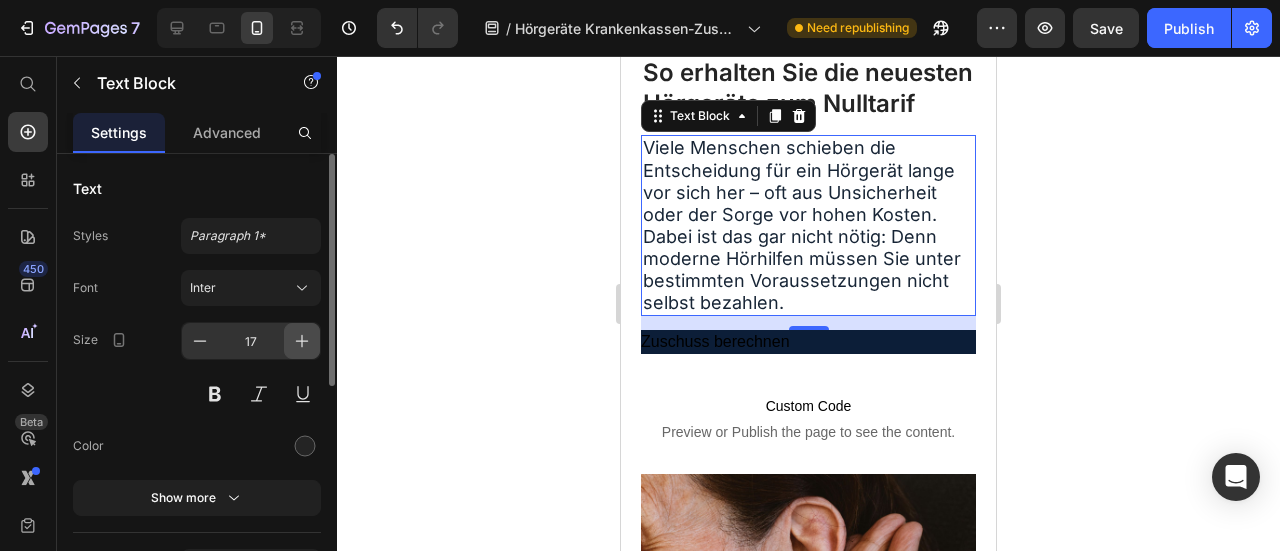 click 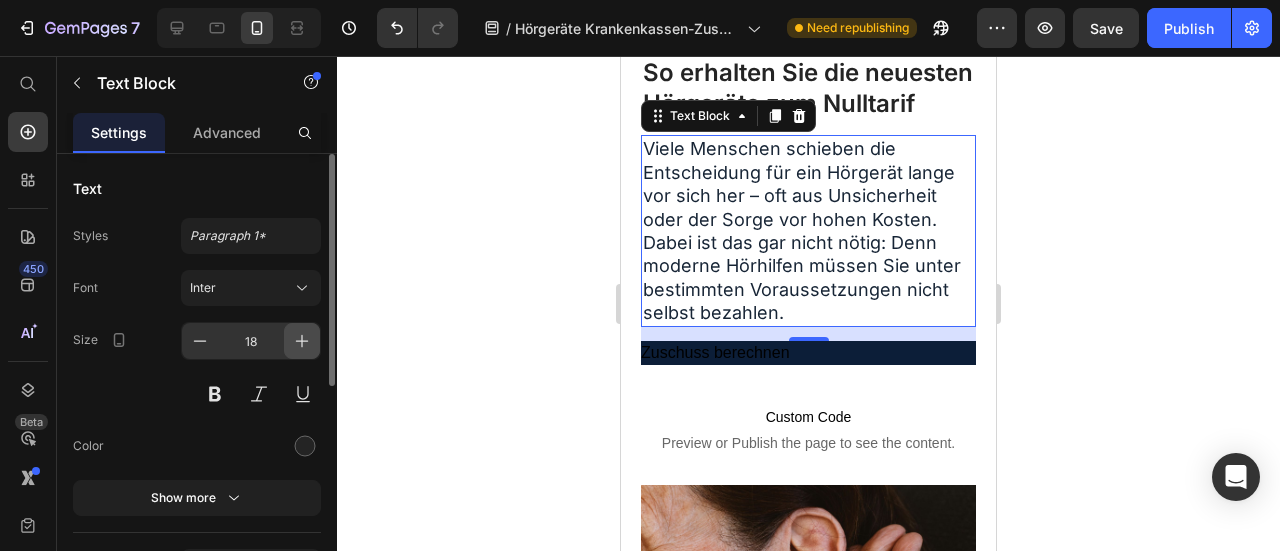 click 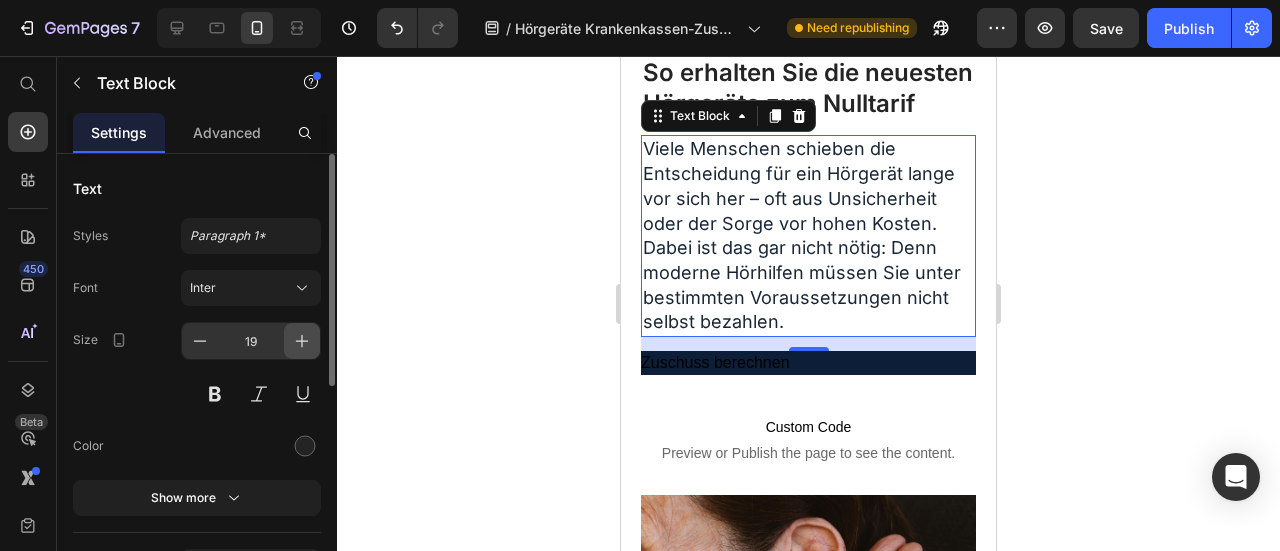 click 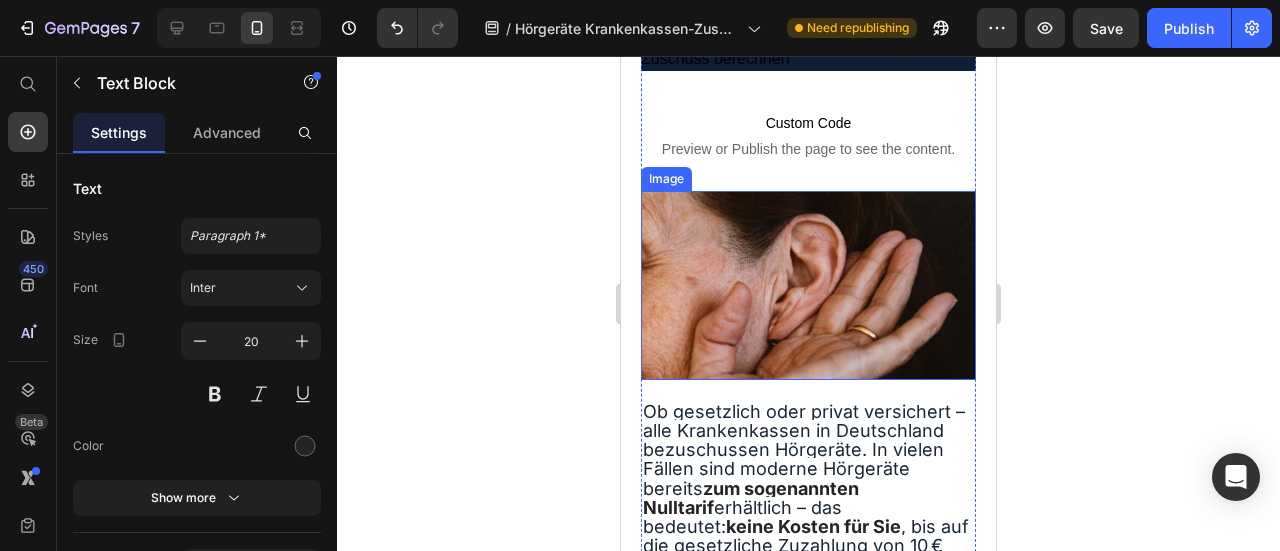 scroll, scrollTop: 600, scrollLeft: 0, axis: vertical 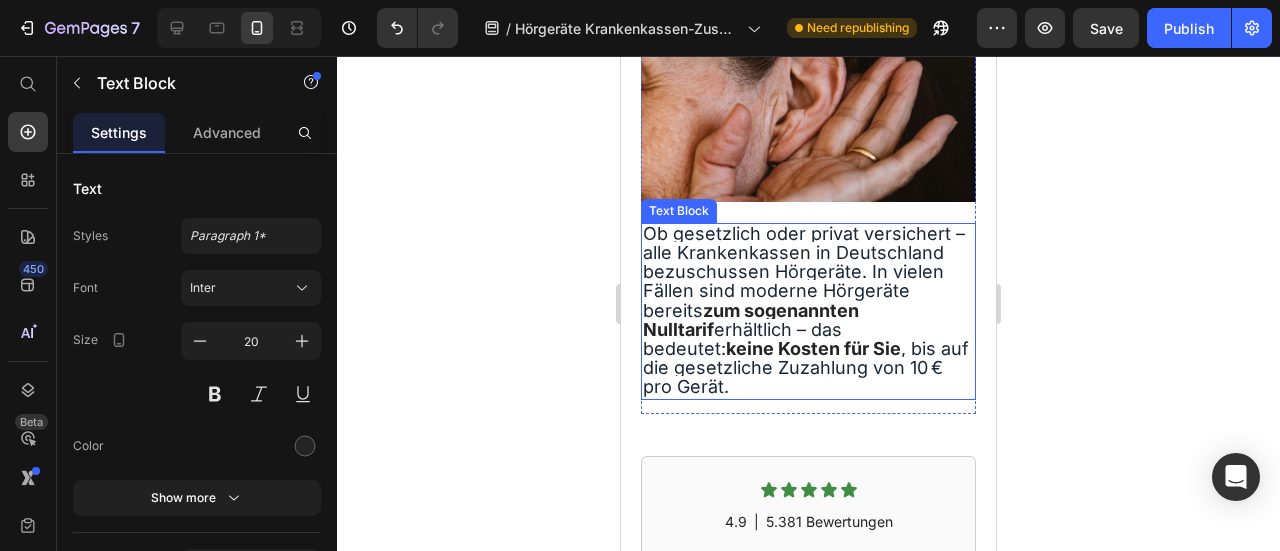 click on "zum sogenannten Nulltarif" at bounding box center (751, 320) 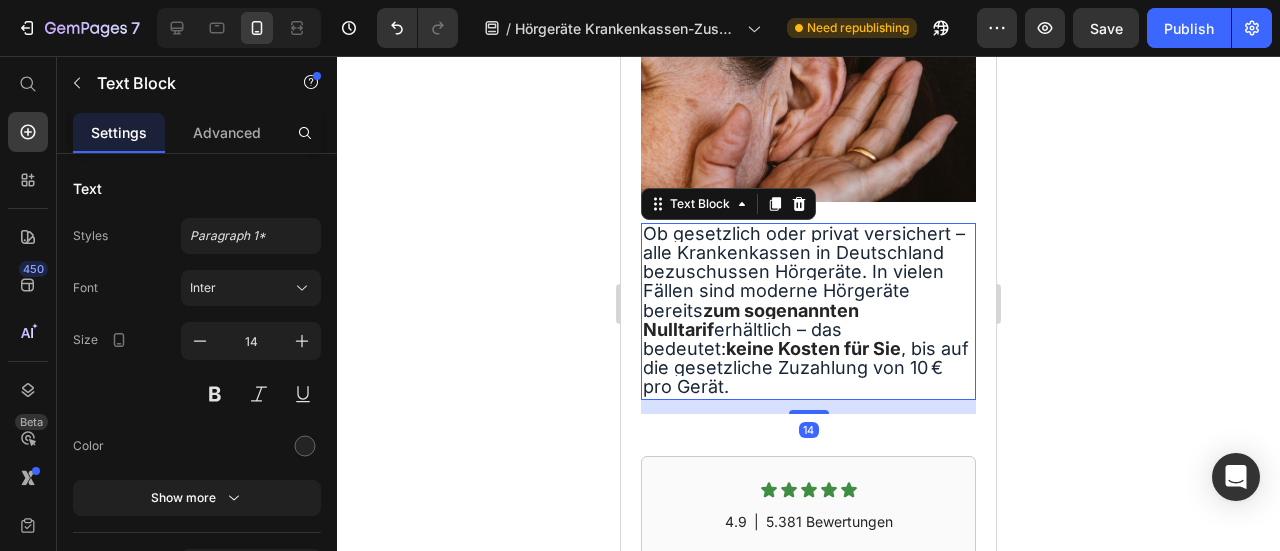click on "zum sogenannten Nulltarif" at bounding box center [751, 320] 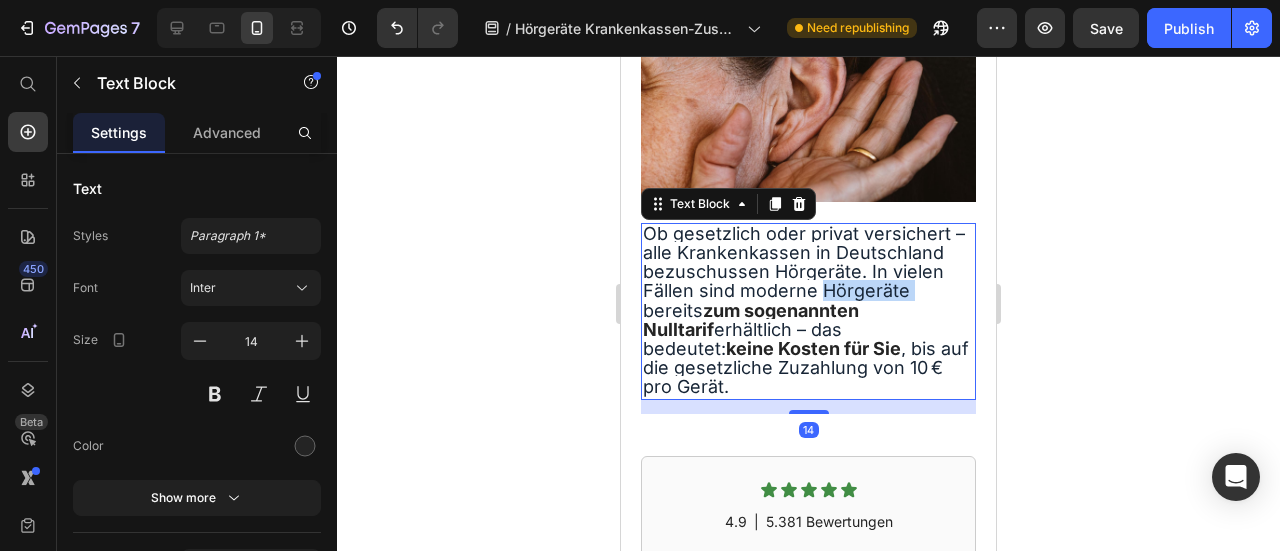 click on "zum sogenannten Nulltarif" at bounding box center (751, 320) 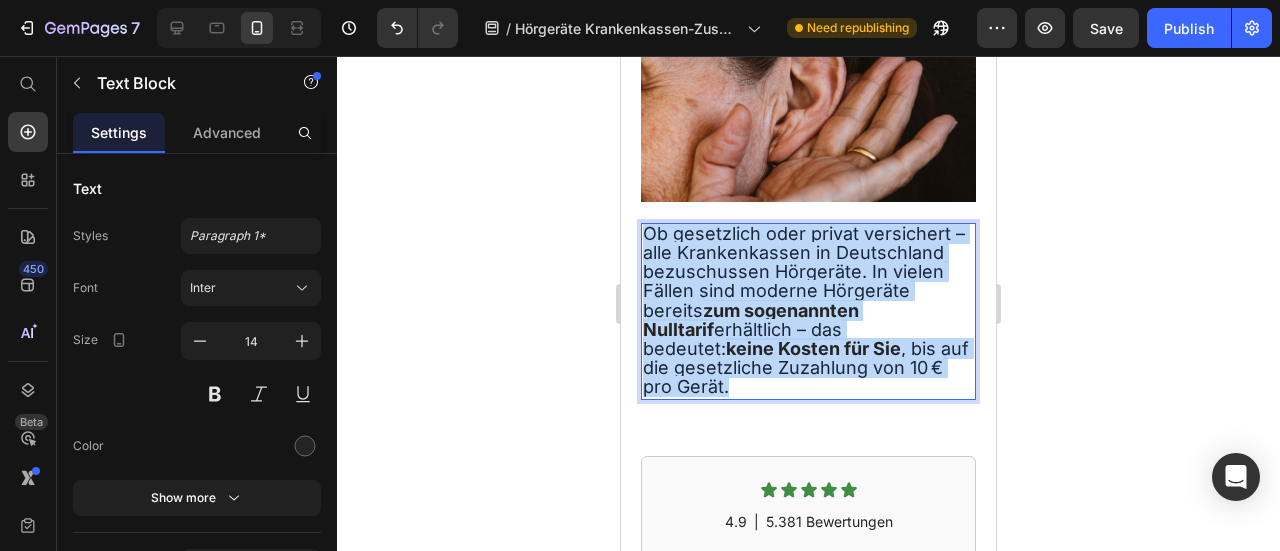 click on "zum sogenannten Nulltarif" at bounding box center (751, 320) 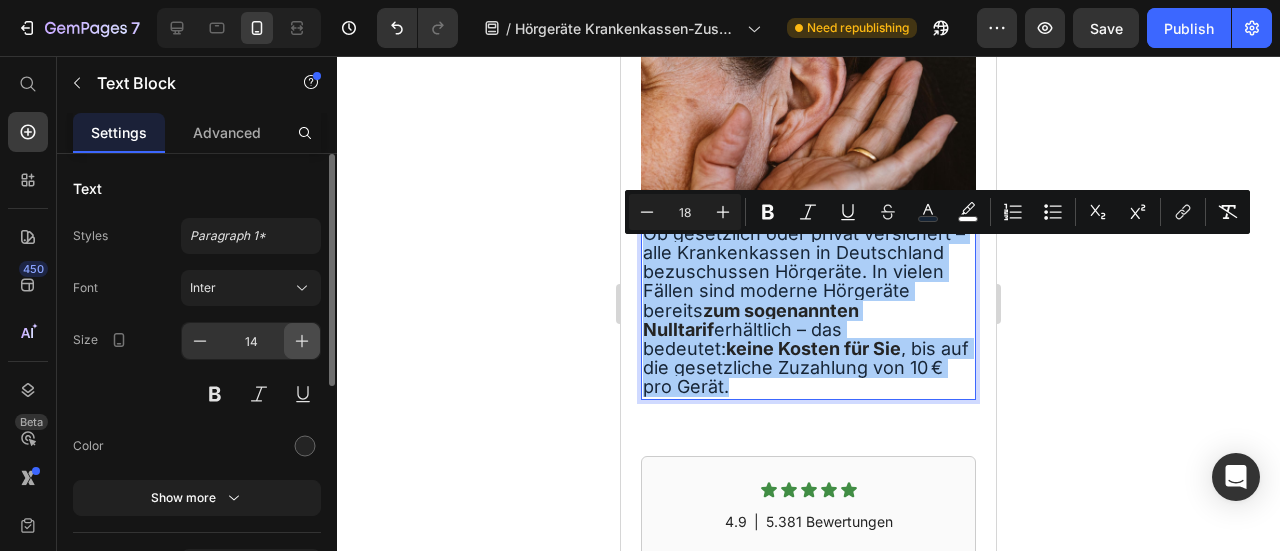 click 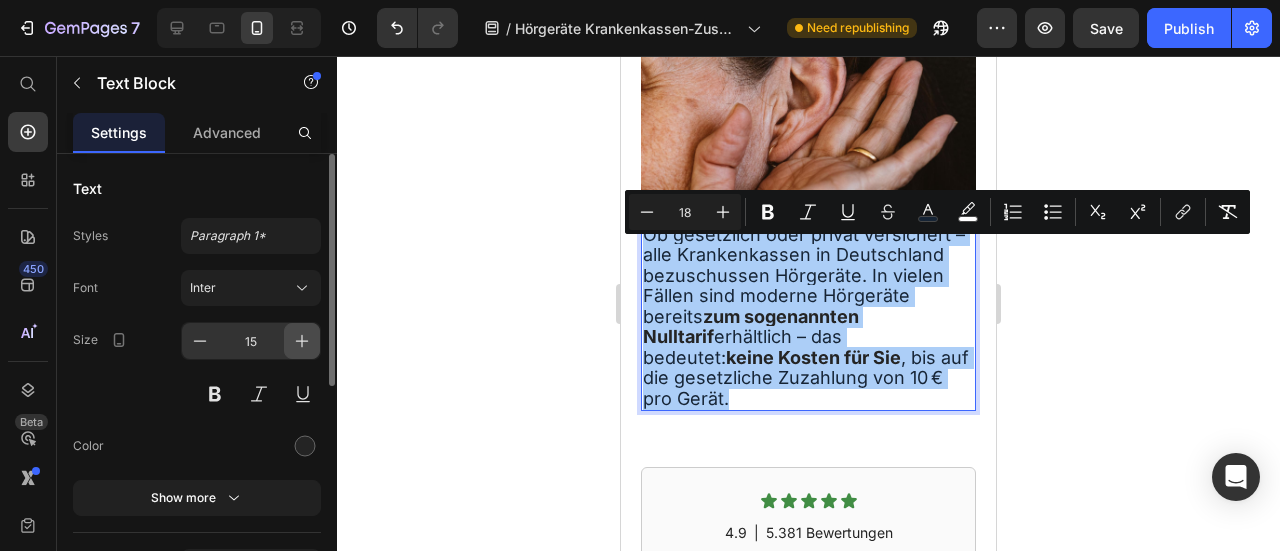 click 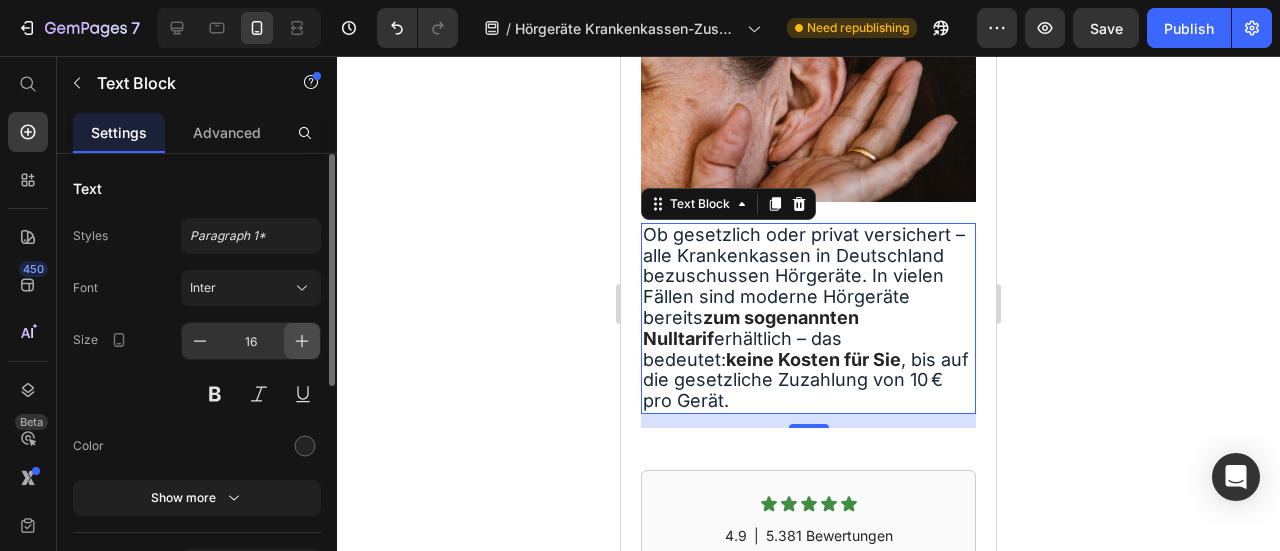 click 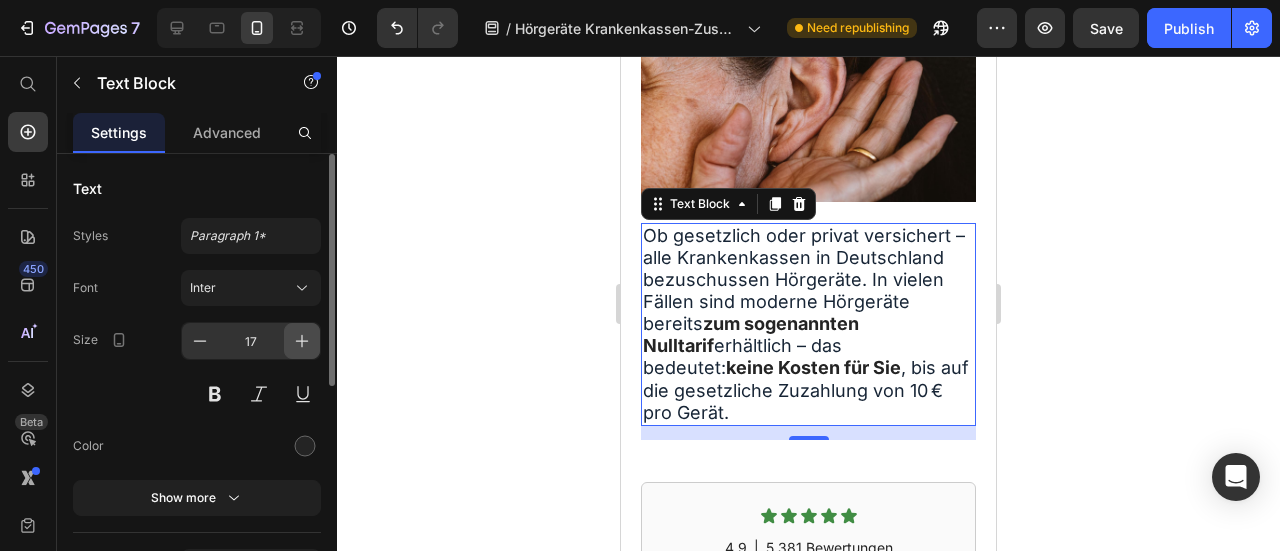 click 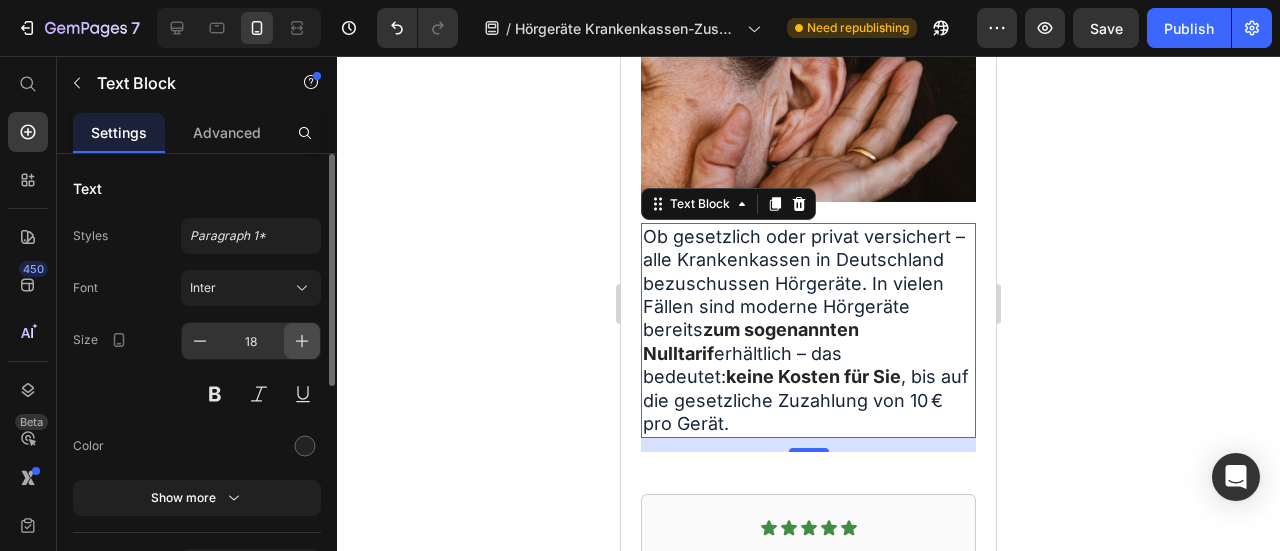 click 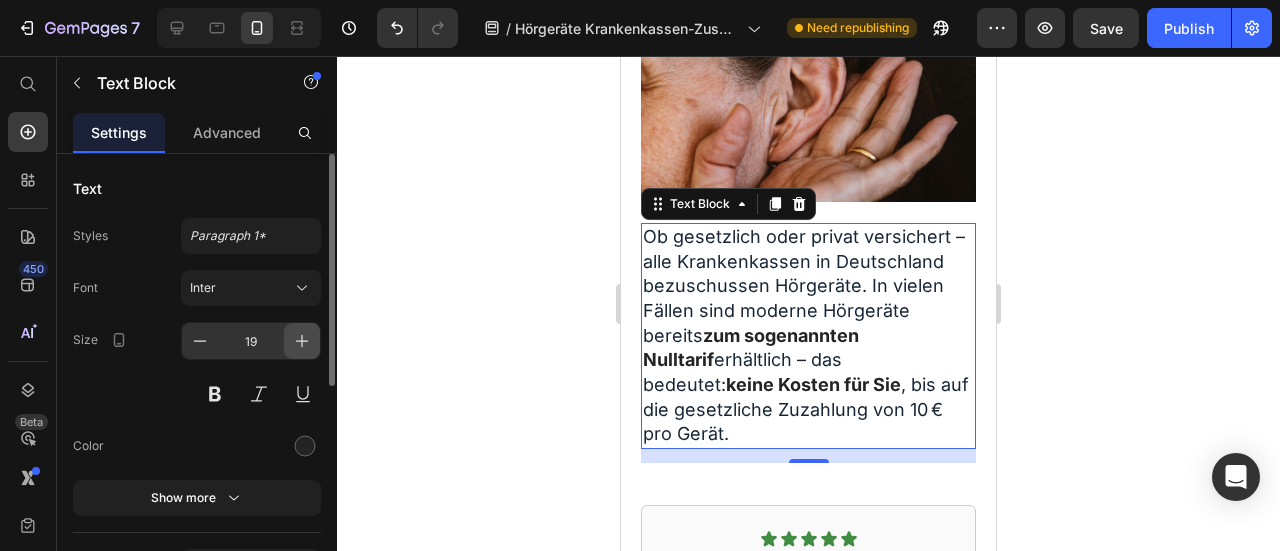click 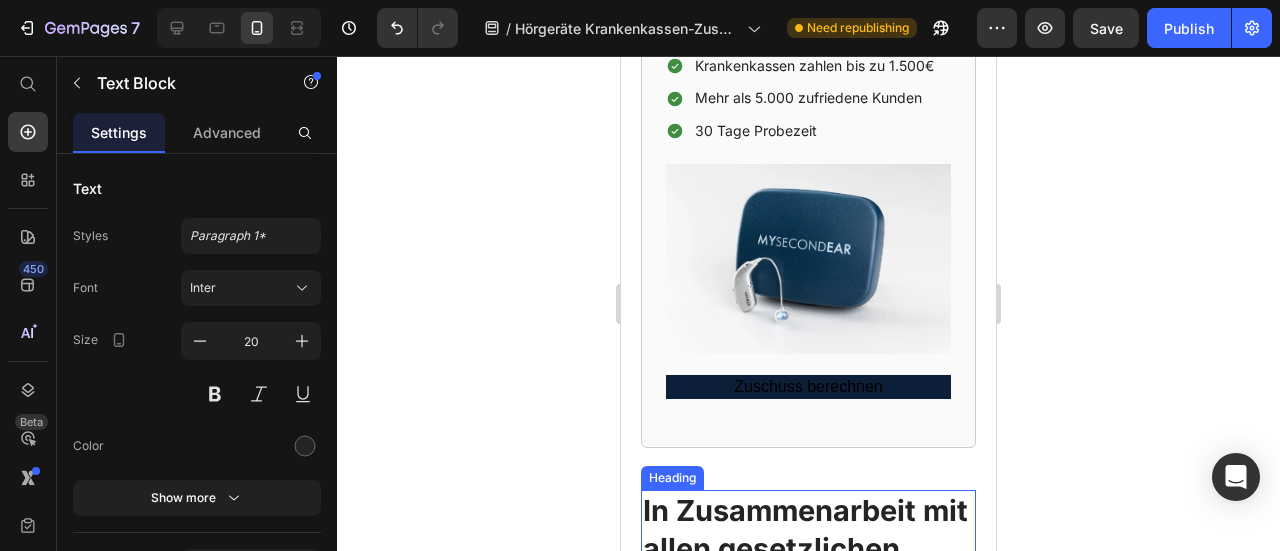 scroll, scrollTop: 1600, scrollLeft: 0, axis: vertical 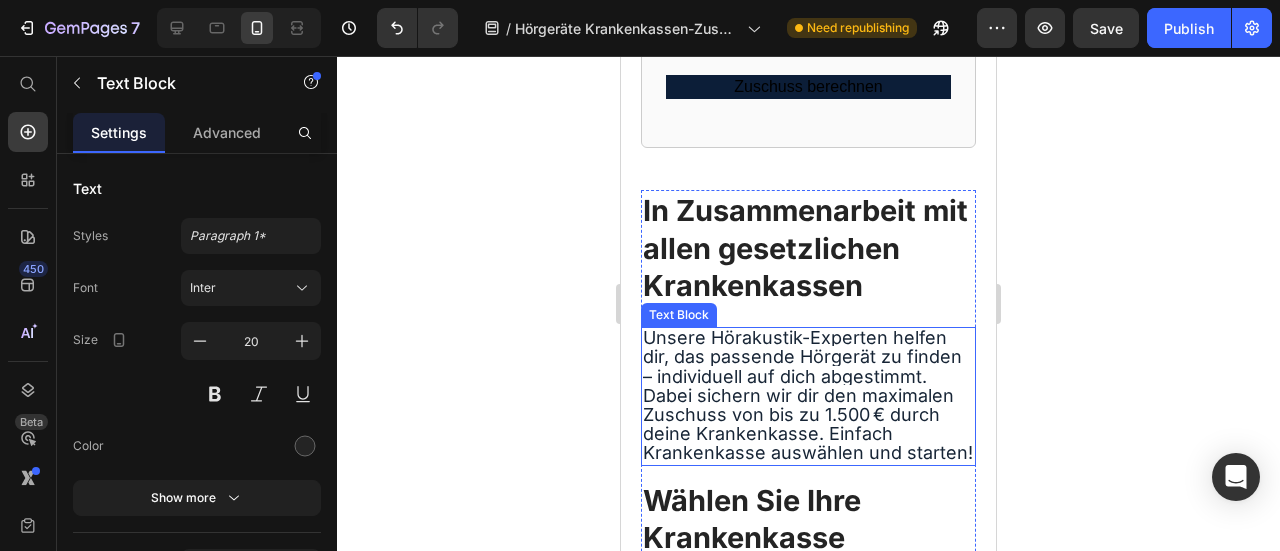 click on "Unsere Hörakustik-Experten helfen dir, das passende Hörgerät zu finden – individuell auf dich abgestimmt. Dabei sichern wir dir den maximalen Zuschuss von bis zu 1.500 € durch deine Krankenkasse. Einfach Krankenkasse auswählen und starten!" at bounding box center (808, 395) 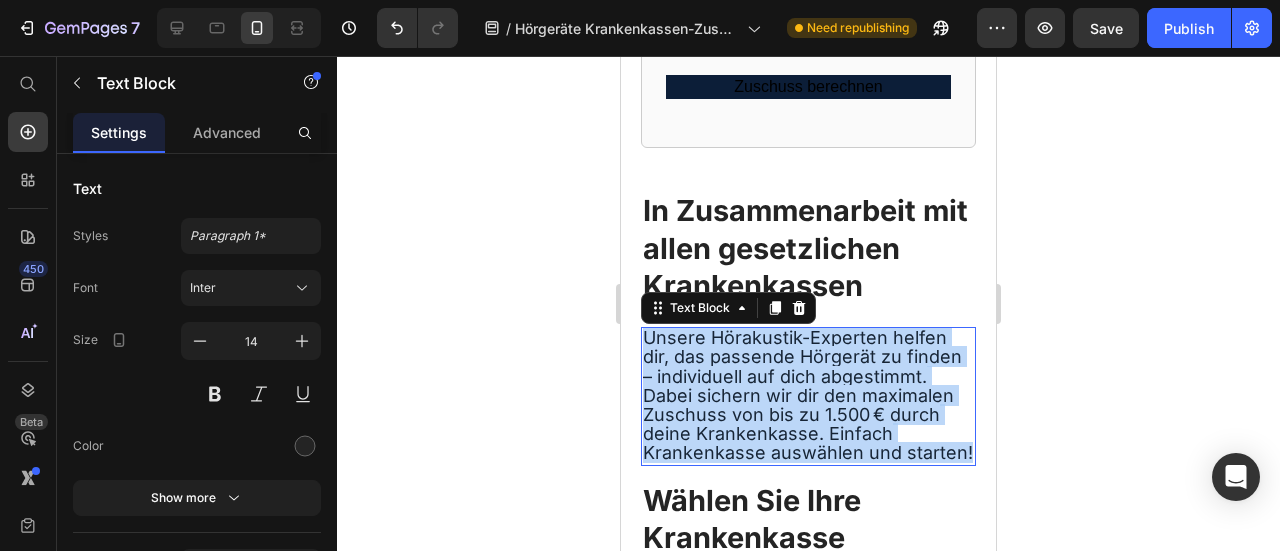 click on "Unsere Hörakustik-Experten helfen dir, das passende Hörgerät zu finden – individuell auf dich abgestimmt. Dabei sichern wir dir den maximalen Zuschuss von bis zu 1.500 € durch deine Krankenkasse. Einfach Krankenkasse auswählen und starten!" at bounding box center (808, 395) 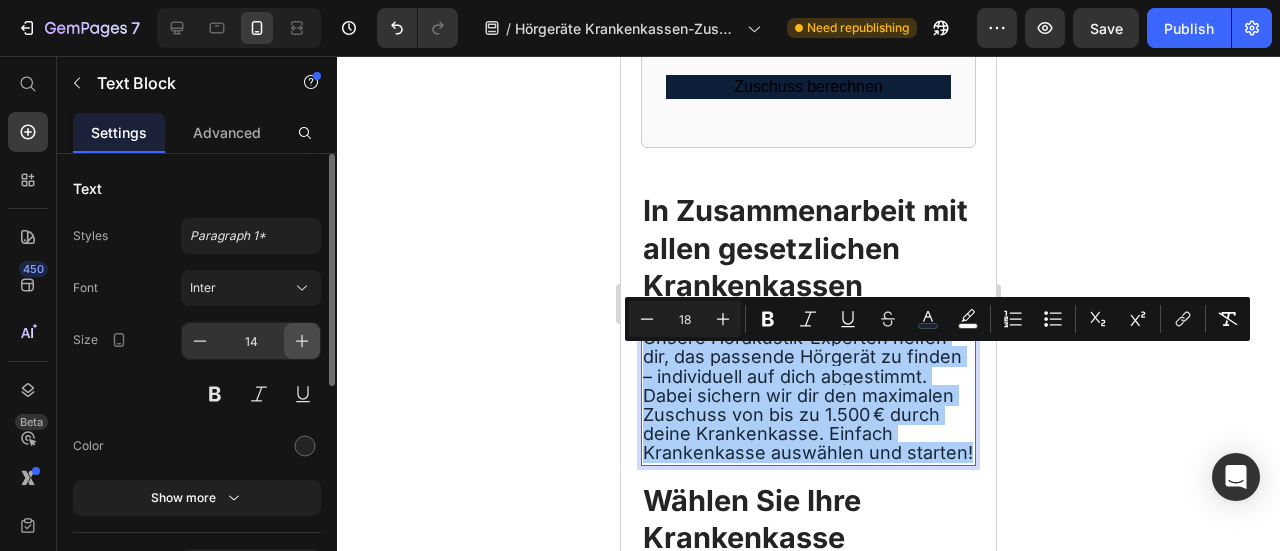 click 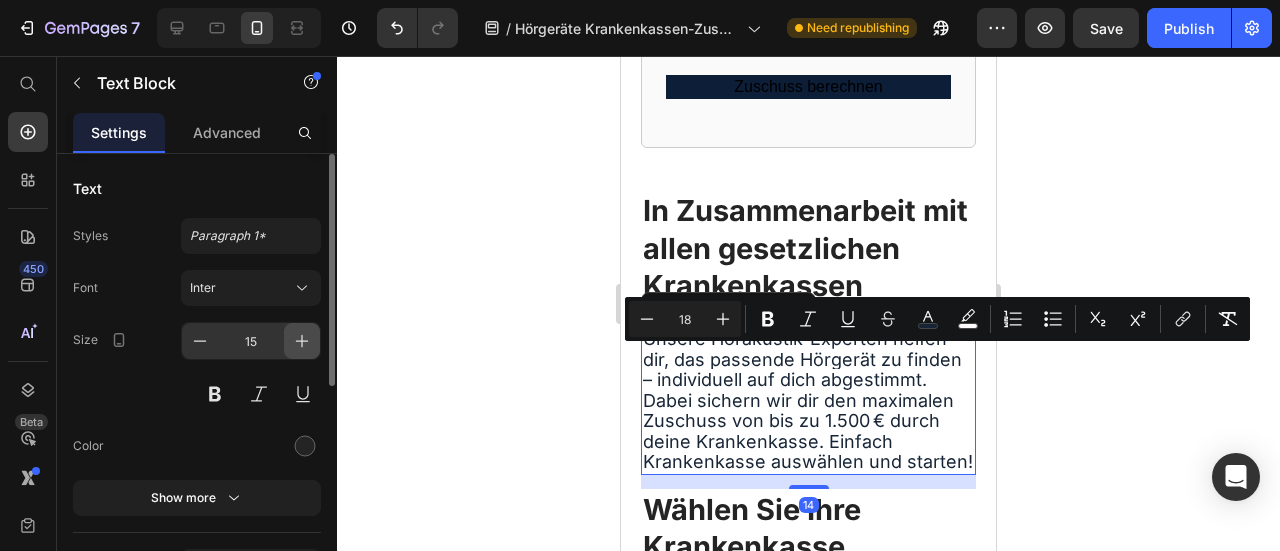 click 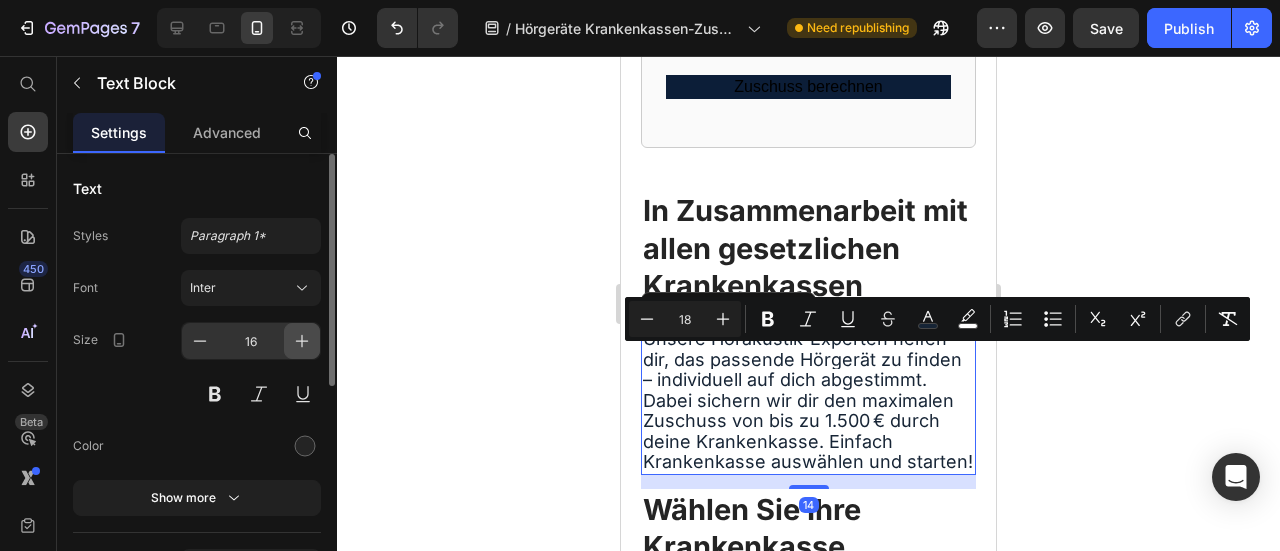 click at bounding box center (302, 341) 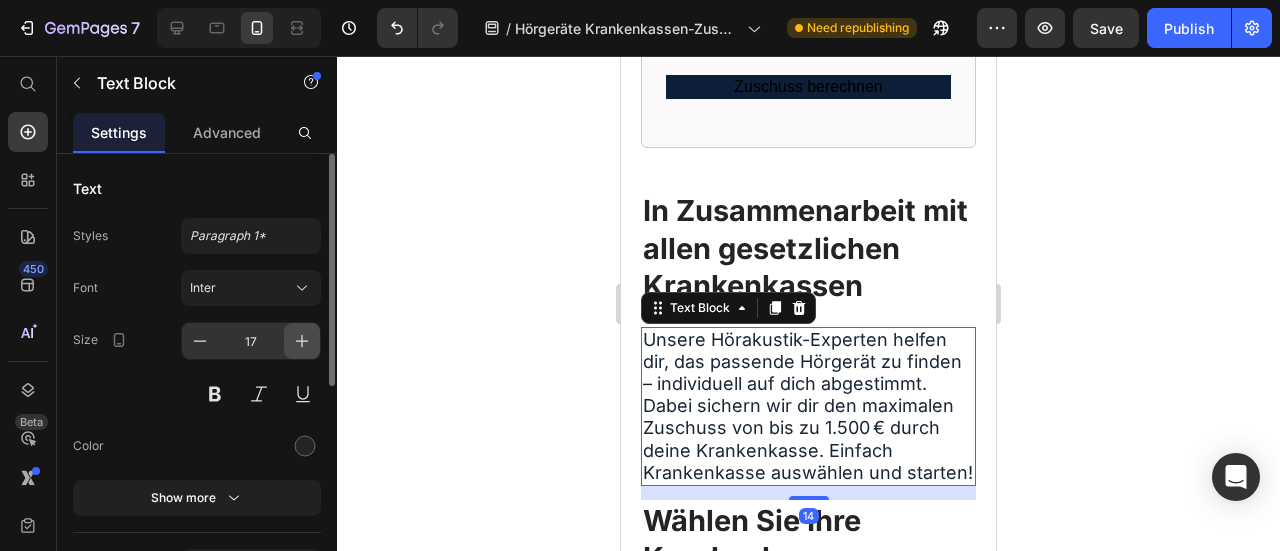 click at bounding box center (302, 341) 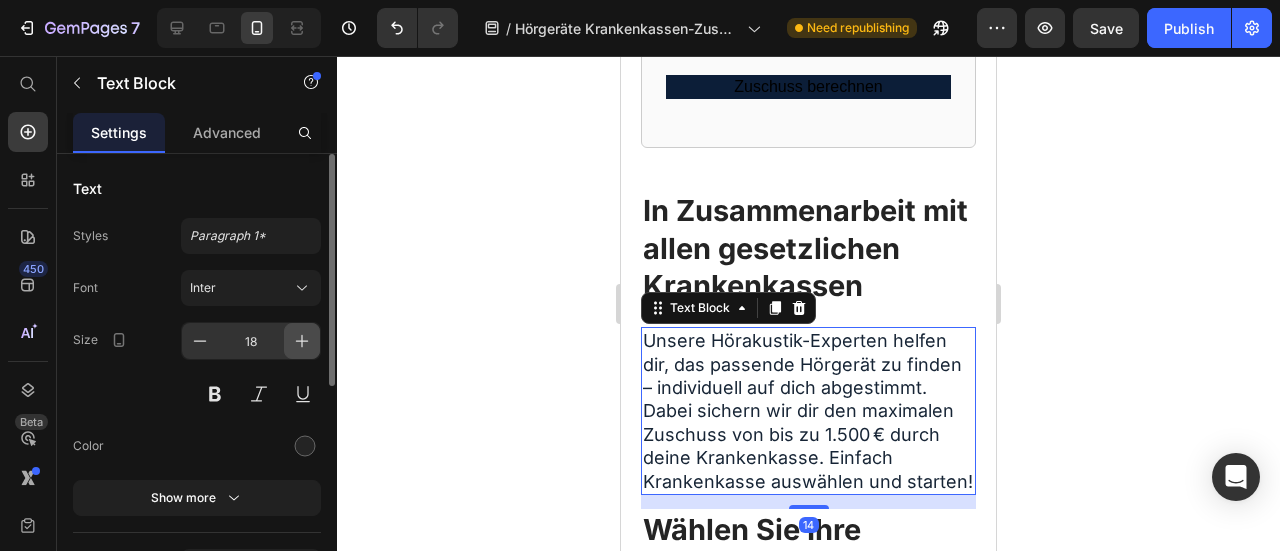 click at bounding box center (302, 341) 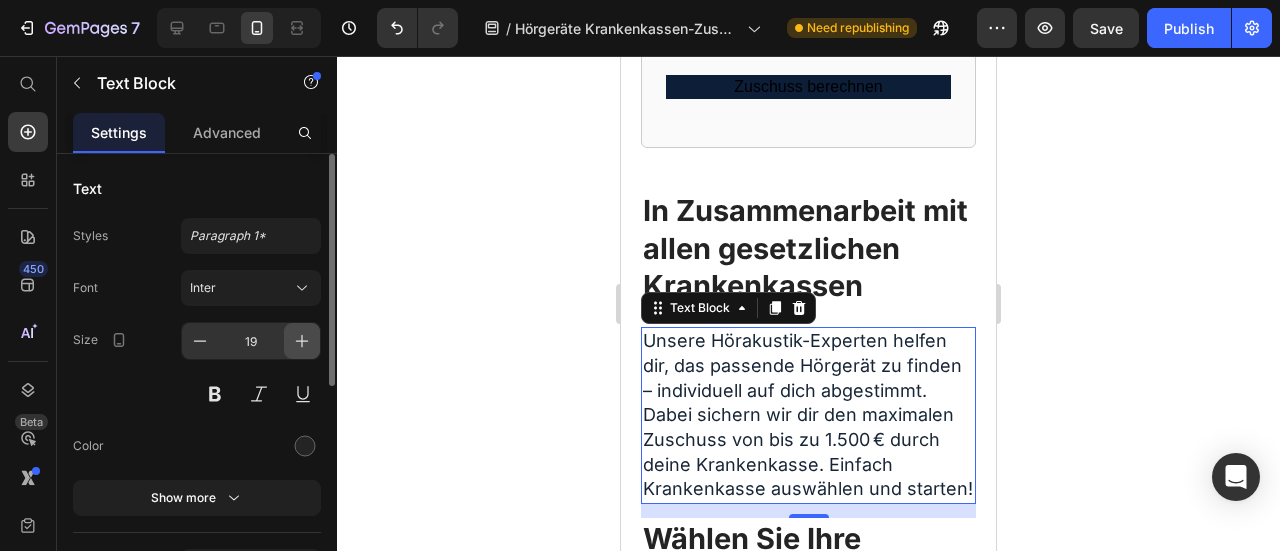 click 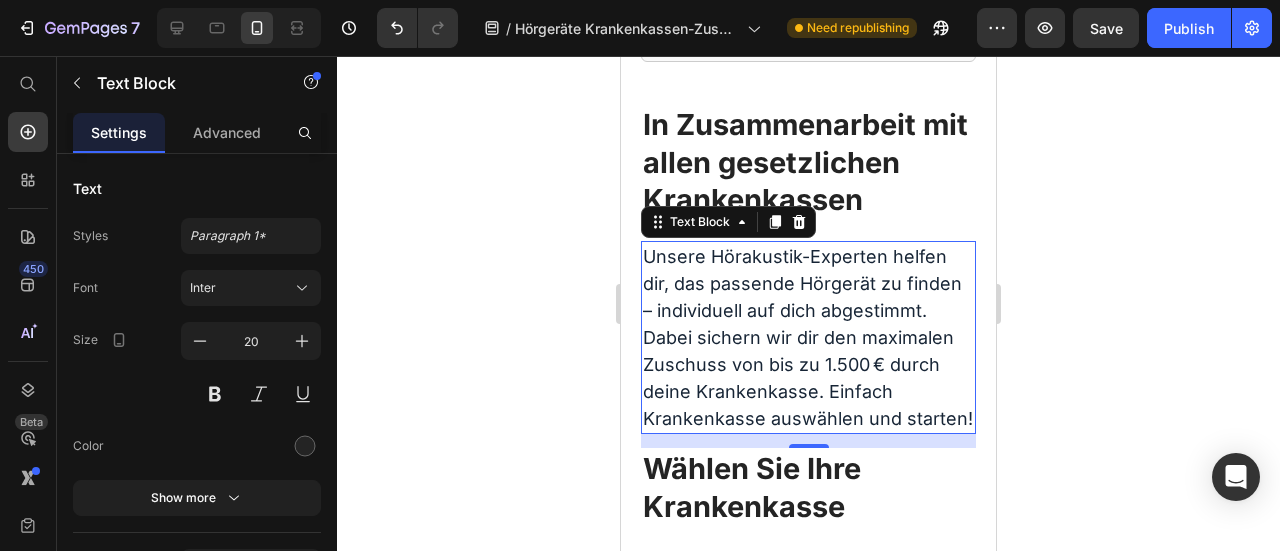 scroll, scrollTop: 1800, scrollLeft: 0, axis: vertical 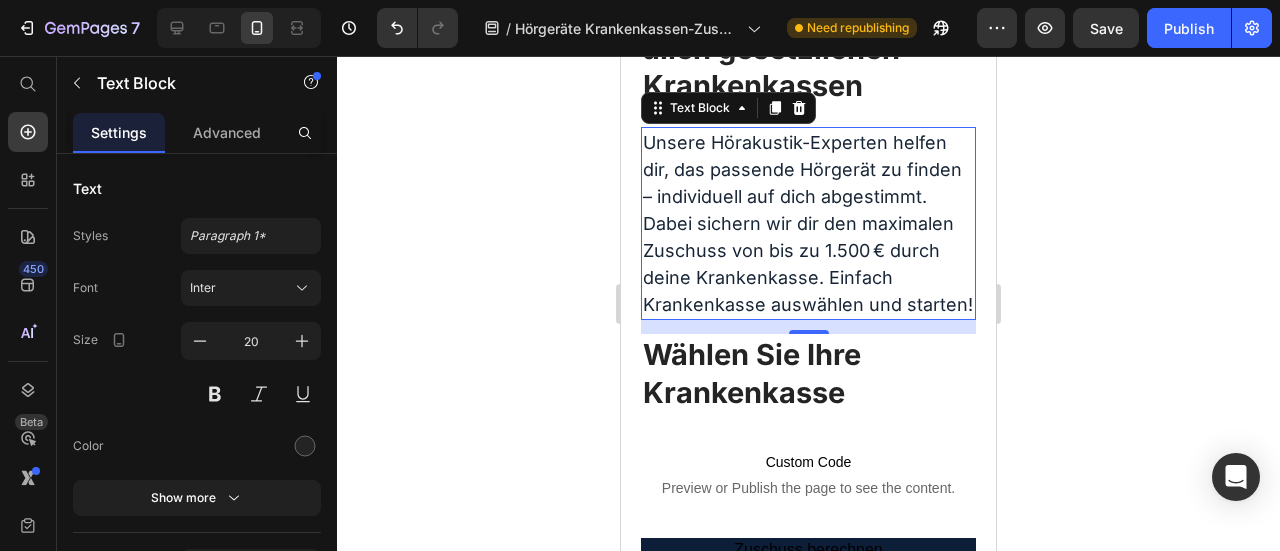 click on "Unsere Hörakustik-Experten helfen dir, das passende Hörgerät zu finden – individuell auf dich abgestimmt. Dabei sichern wir dir den maximalen Zuschuss von bis zu 1.500 € durch deine Krankenkasse. Einfach Krankenkasse auswählen und starten!" at bounding box center (808, 223) 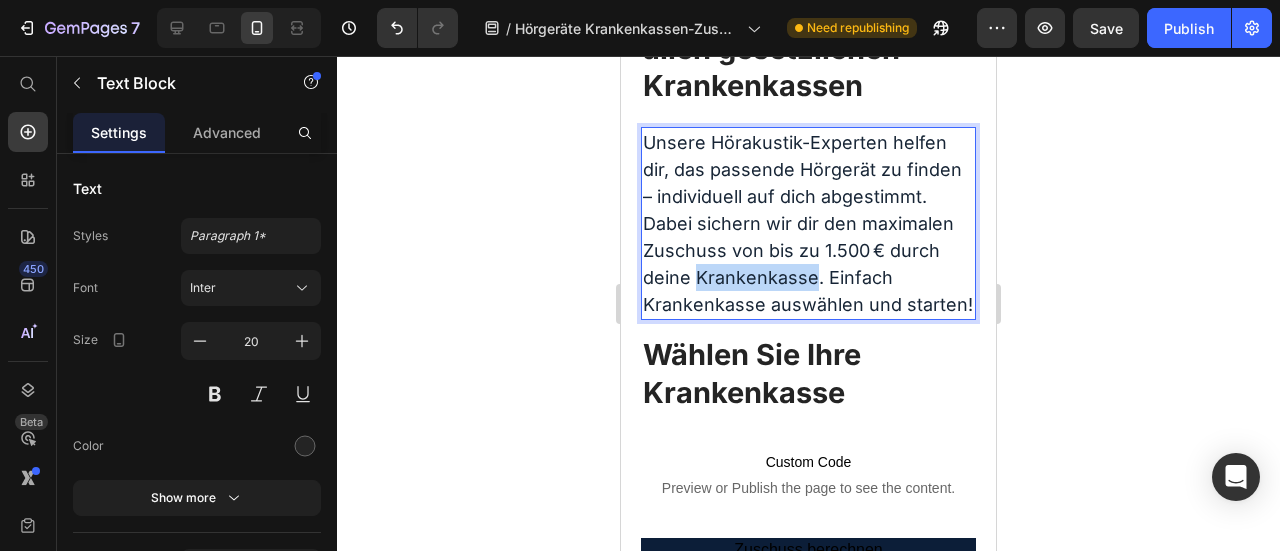 click on "Unsere Hörakustik-Experten helfen dir, das passende Hörgerät zu finden – individuell auf dich abgestimmt. Dabei sichern wir dir den maximalen Zuschuss von bis zu 1.500 € durch deine Krankenkasse. Einfach Krankenkasse auswählen und starten!" at bounding box center (808, 223) 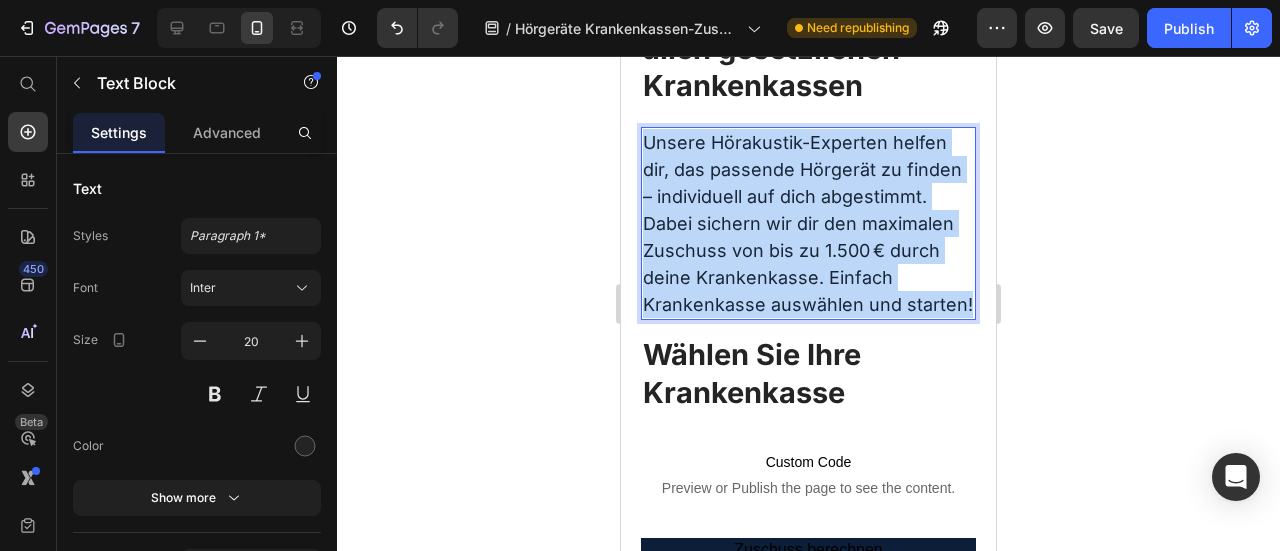 click on "Unsere Hörakustik-Experten helfen dir, das passende Hörgerät zu finden – individuell auf dich abgestimmt. Dabei sichern wir dir den maximalen Zuschuss von bis zu 1.500 € durch deine Krankenkasse. Einfach Krankenkasse auswählen und starten!" at bounding box center (808, 223) 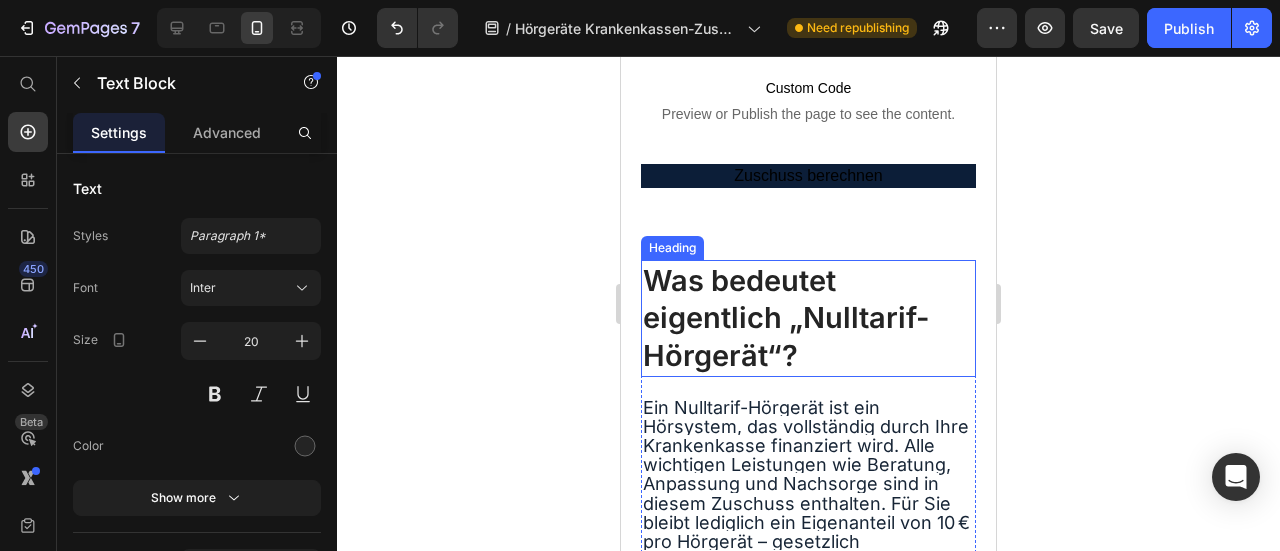 scroll, scrollTop: 2200, scrollLeft: 0, axis: vertical 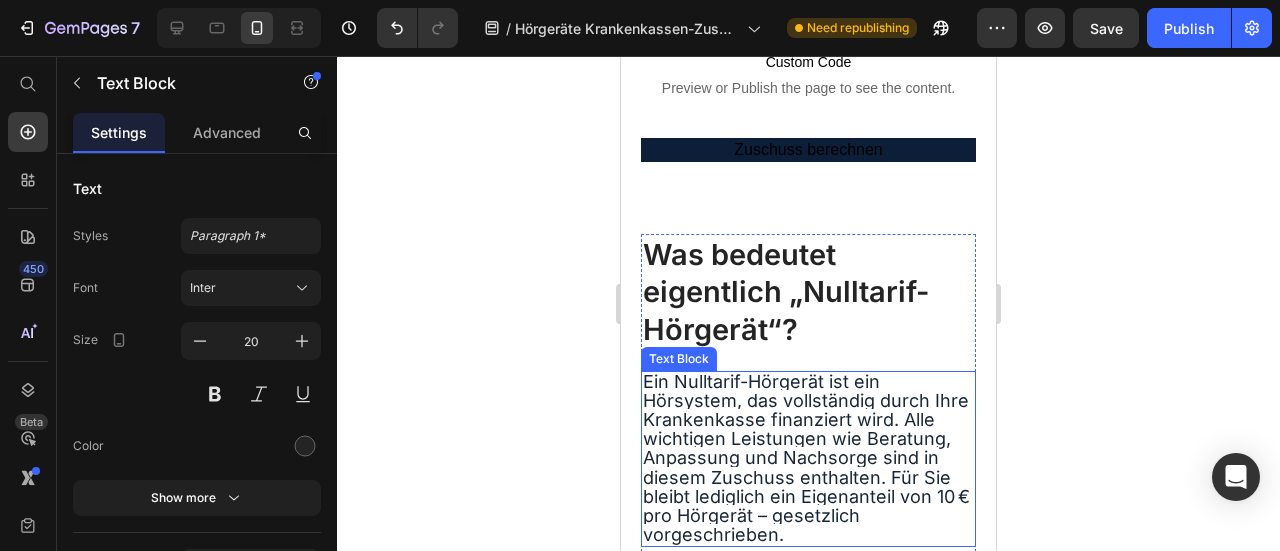 click on "Ein Nulltarif-Hörgerät ist ein Hörsystem, das vollständig durch Ihre Krankenkasse finanziert wird. Alle wichtigen Leistungen wie Beratung, Anpassung und Nachsorge sind in diesem Zuschuss enthalten. Für Sie bleibt lediglich ein Eigenanteil von 10 € pro Hörgerät – gesetzlich vorgeschrieben." at bounding box center [806, 458] 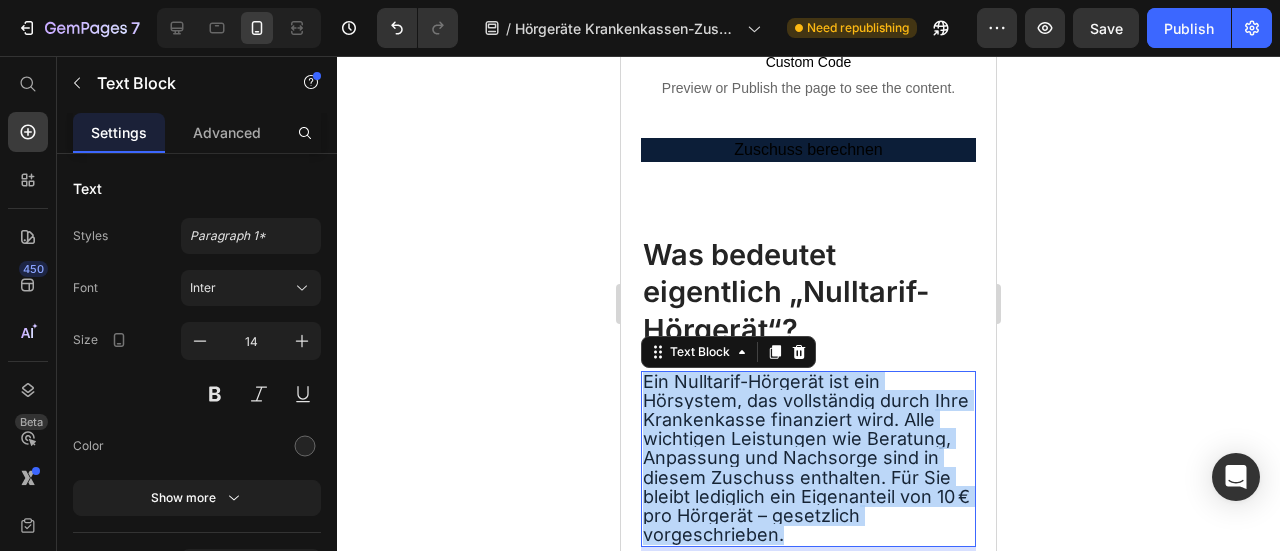 click on "Ein Nulltarif-Hörgerät ist ein Hörsystem, das vollständig durch Ihre Krankenkasse finanziert wird. Alle wichtigen Leistungen wie Beratung, Anpassung und Nachsorge sind in diesem Zuschuss enthalten. Für Sie bleibt lediglich ein Eigenanteil von 10 € pro Hörgerät – gesetzlich vorgeschrieben." at bounding box center (806, 458) 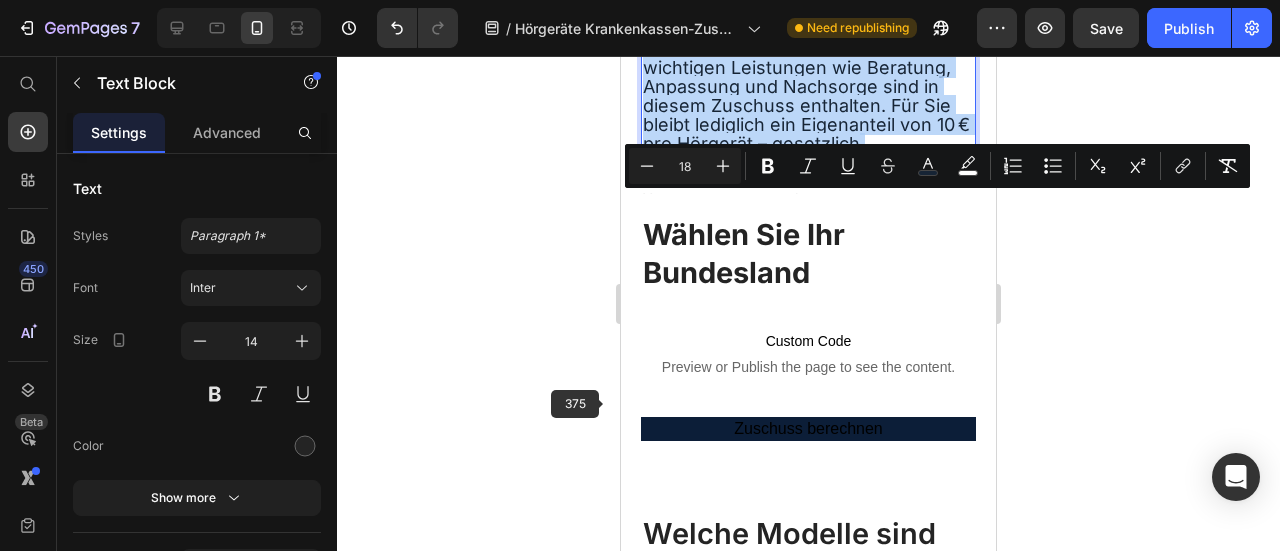 scroll, scrollTop: 2600, scrollLeft: 0, axis: vertical 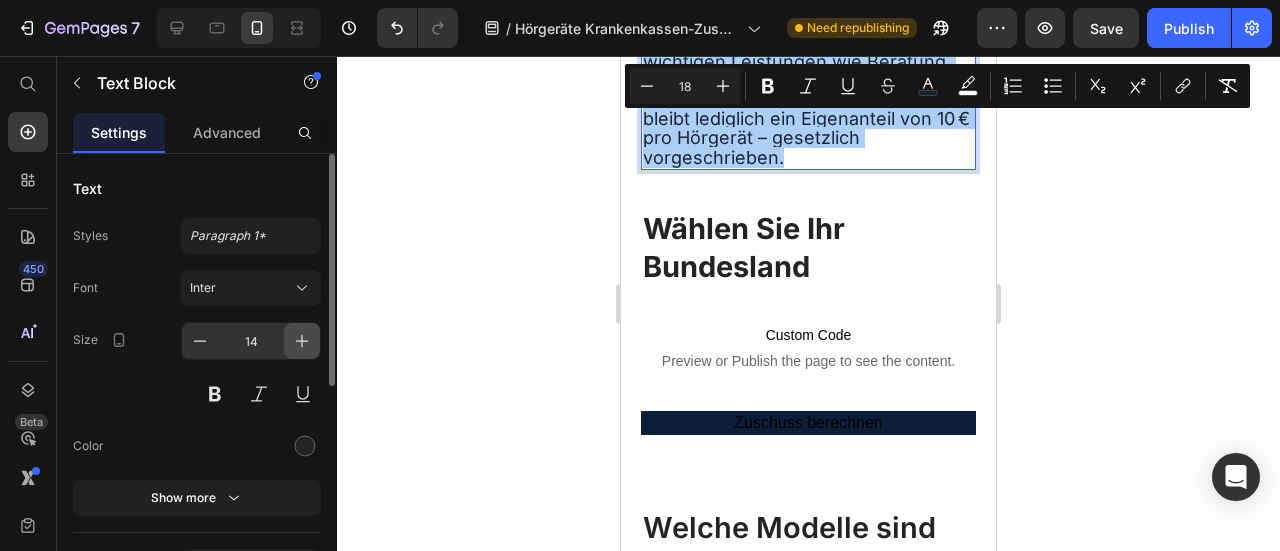 click 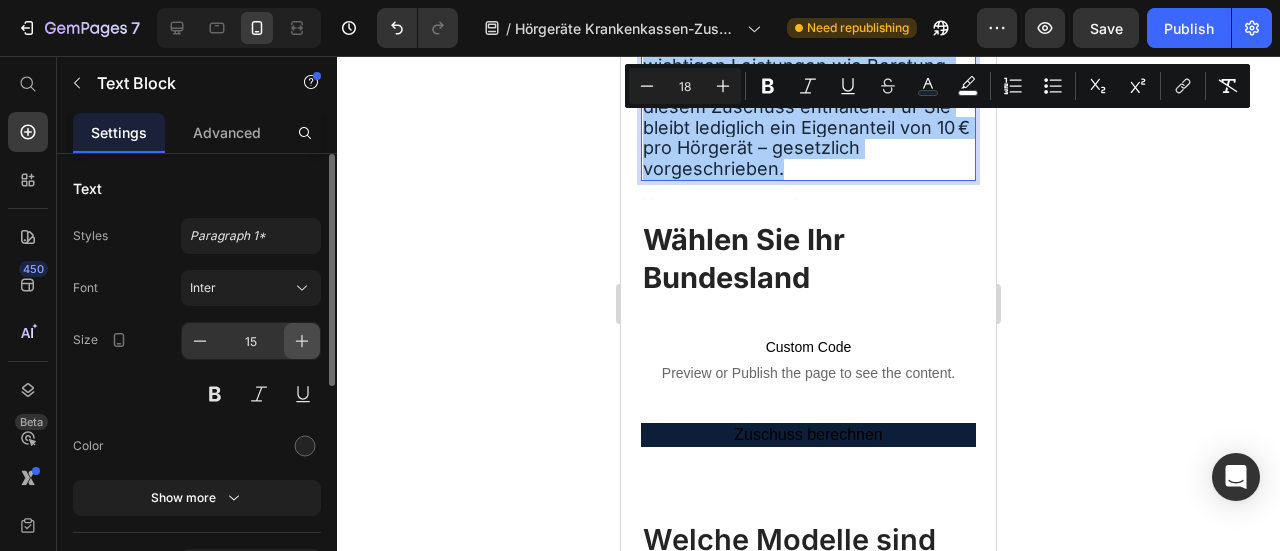 click 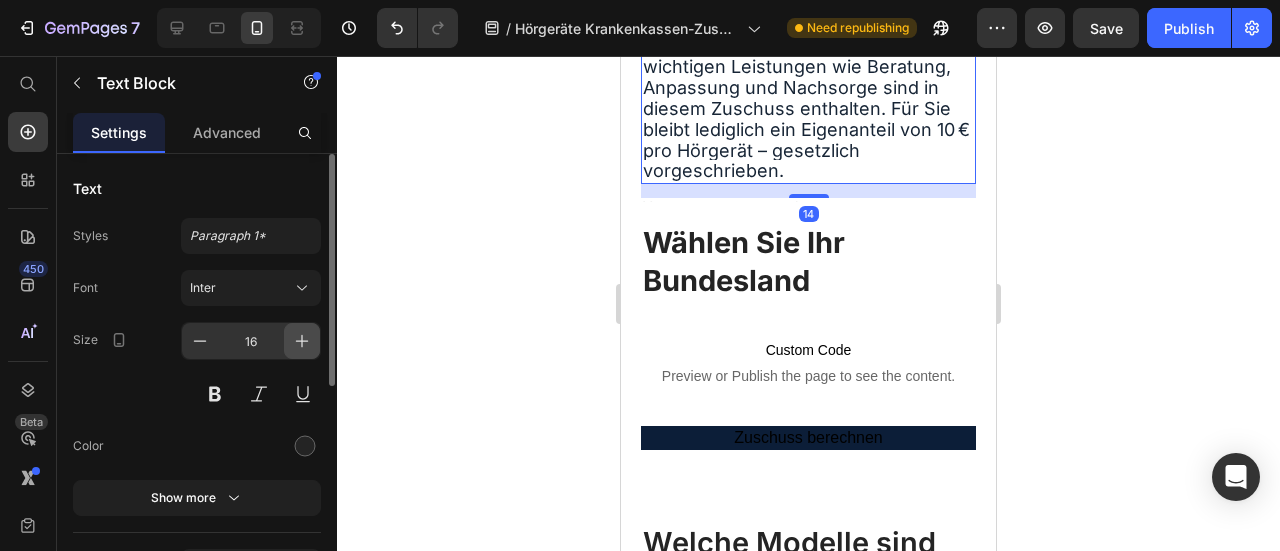 click 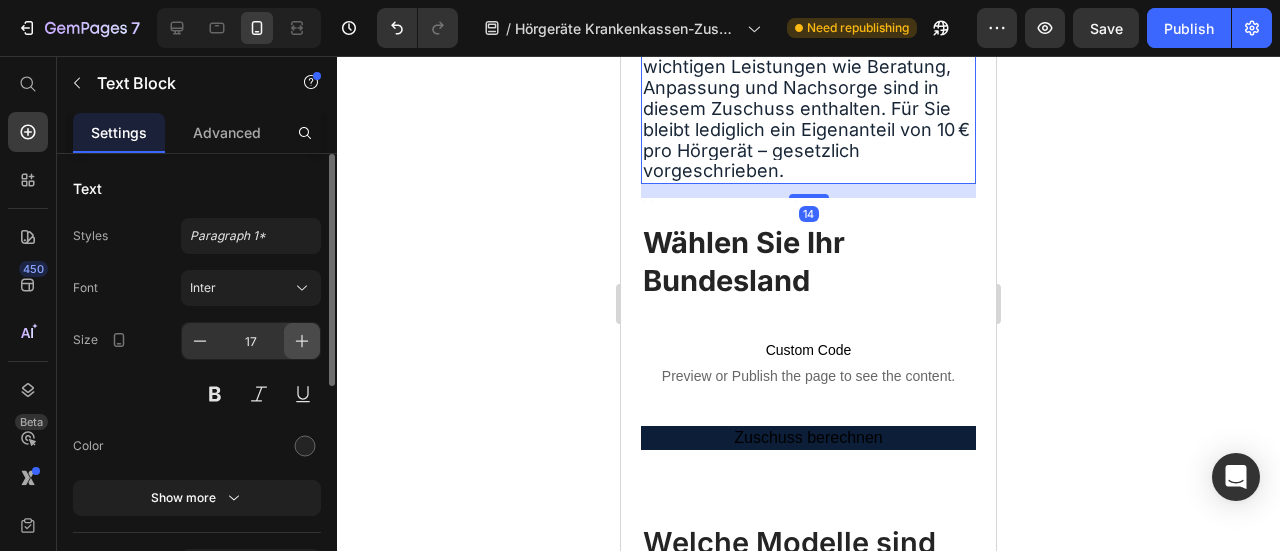 click 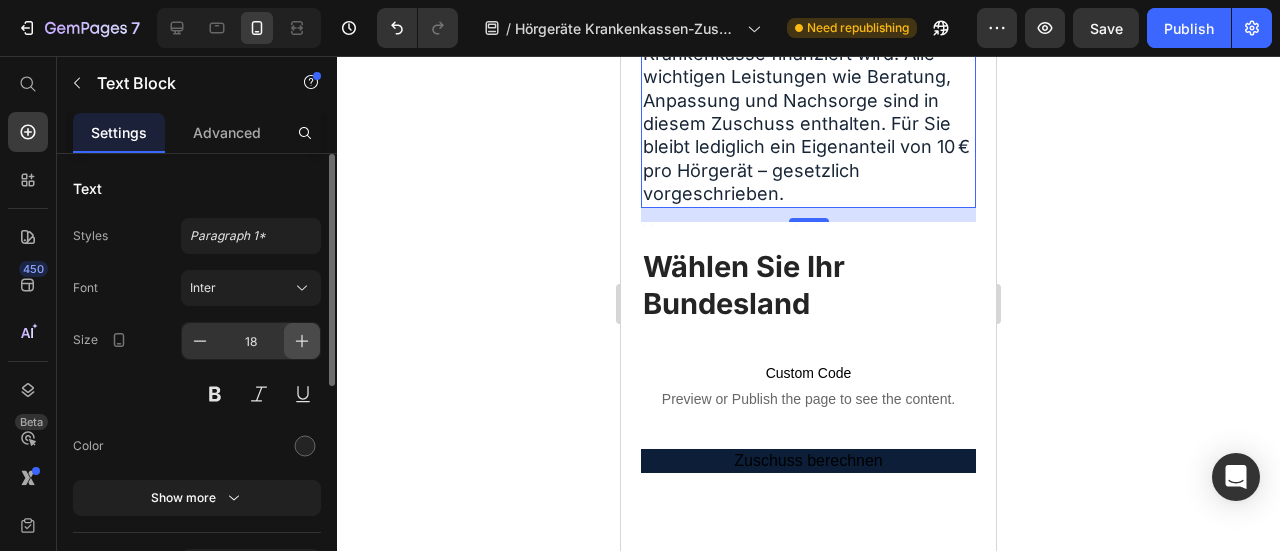 click 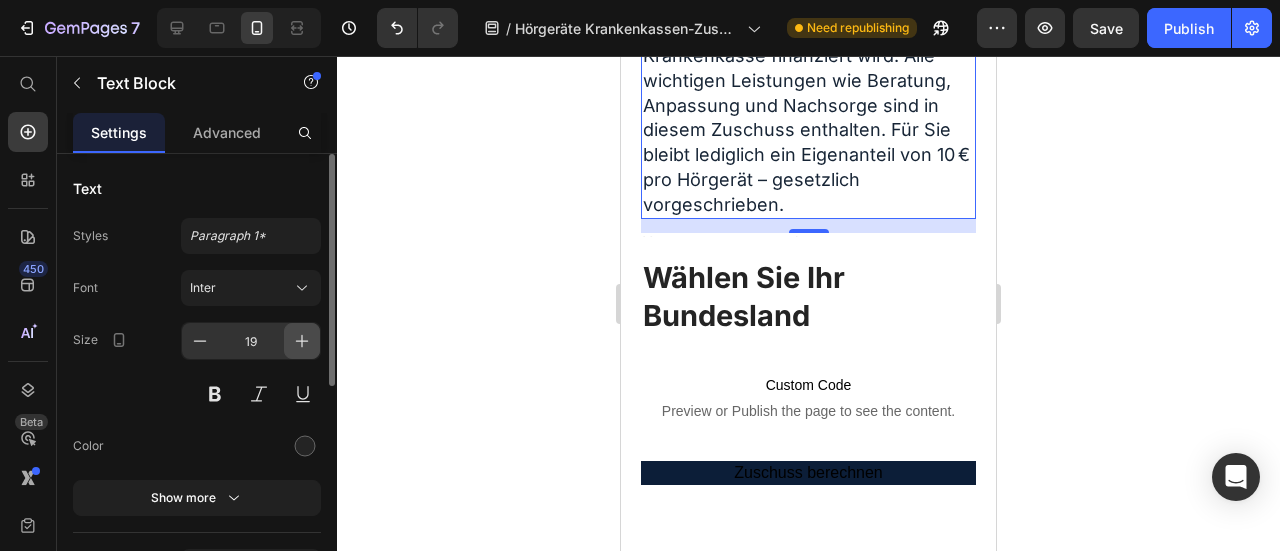 click 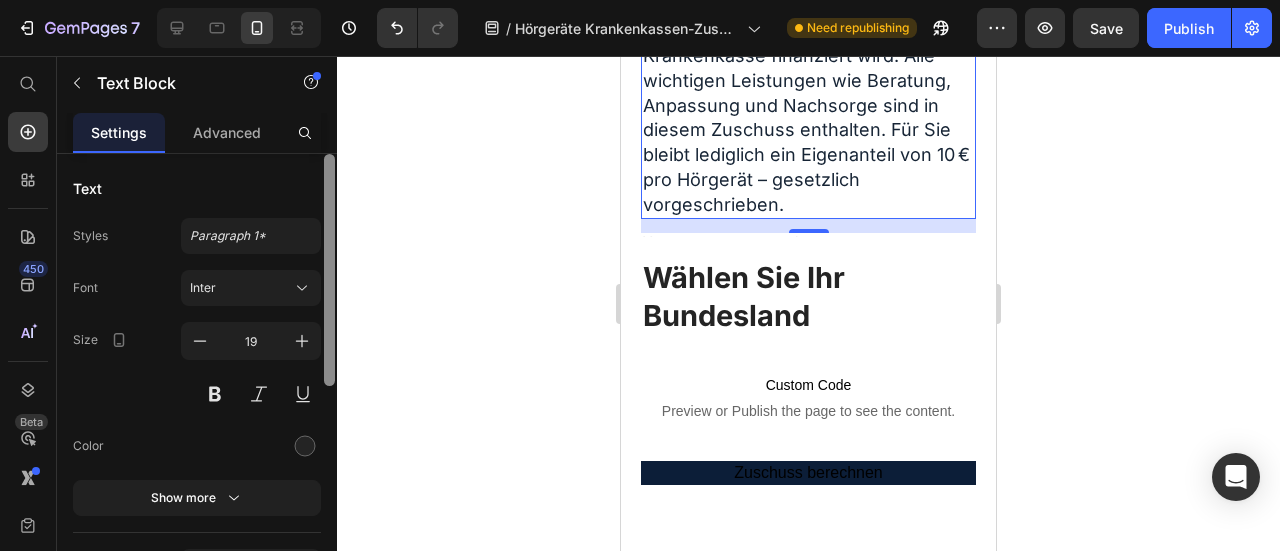 type on "20" 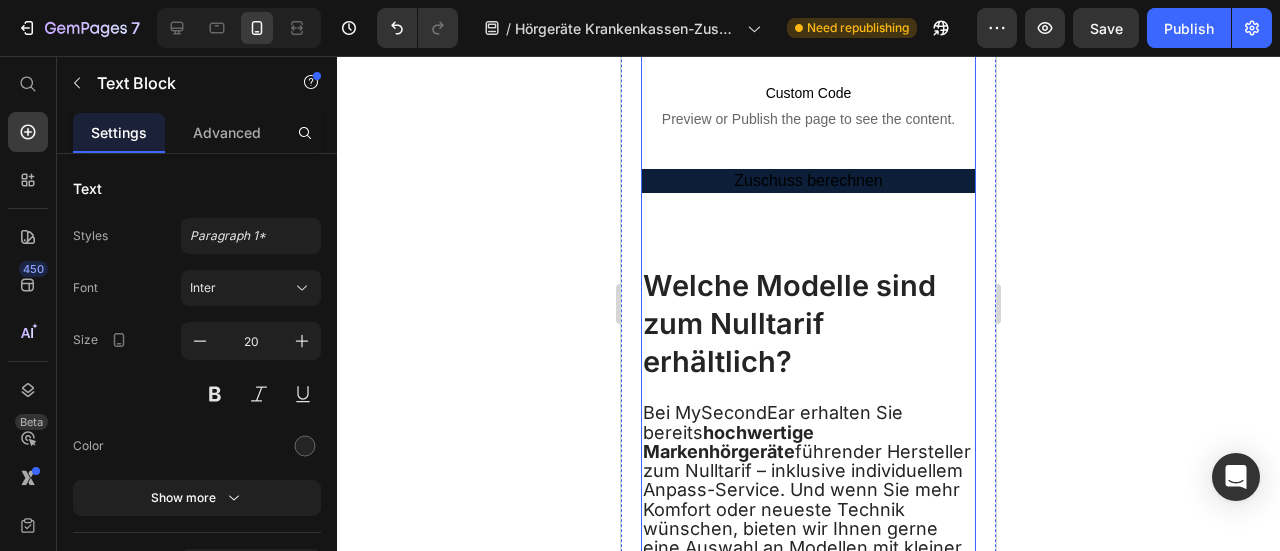scroll, scrollTop: 3100, scrollLeft: 0, axis: vertical 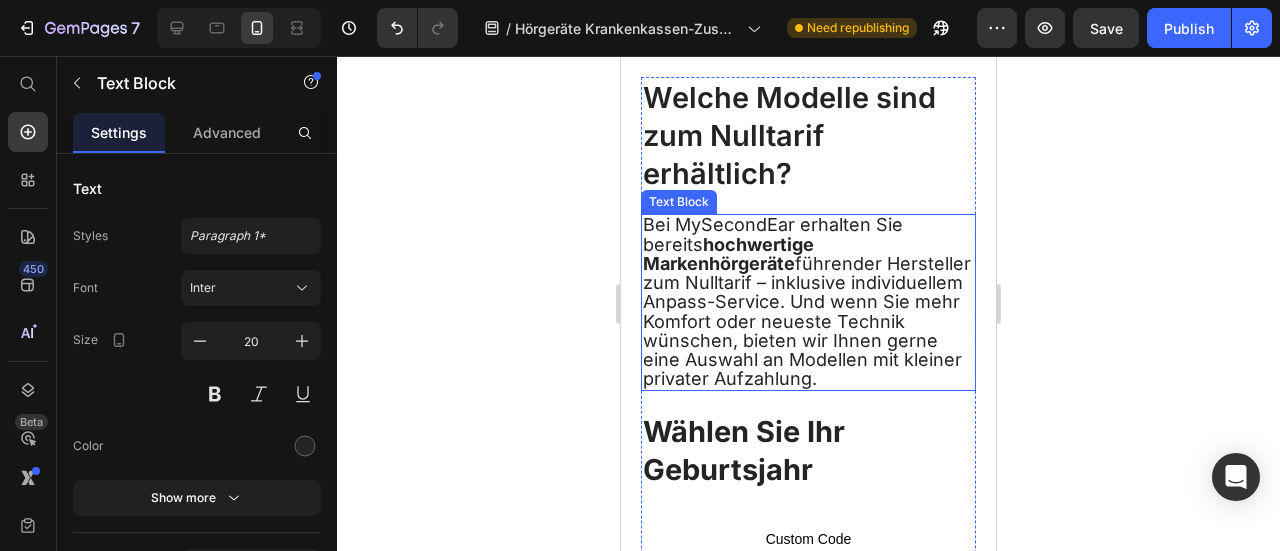click on "Bei MySecondEar erhalten Sie bereits  hochwertige Markenhörgeräte  führender Hersteller zum Nulltarif – inklusive individuellem Anpass-Service. Und wenn Sie mehr Komfort oder neueste Technik wünschen, bieten wir Ihnen gerne eine Auswahl an Modellen mit kleiner privater Aufzahlung." at bounding box center (807, 301) 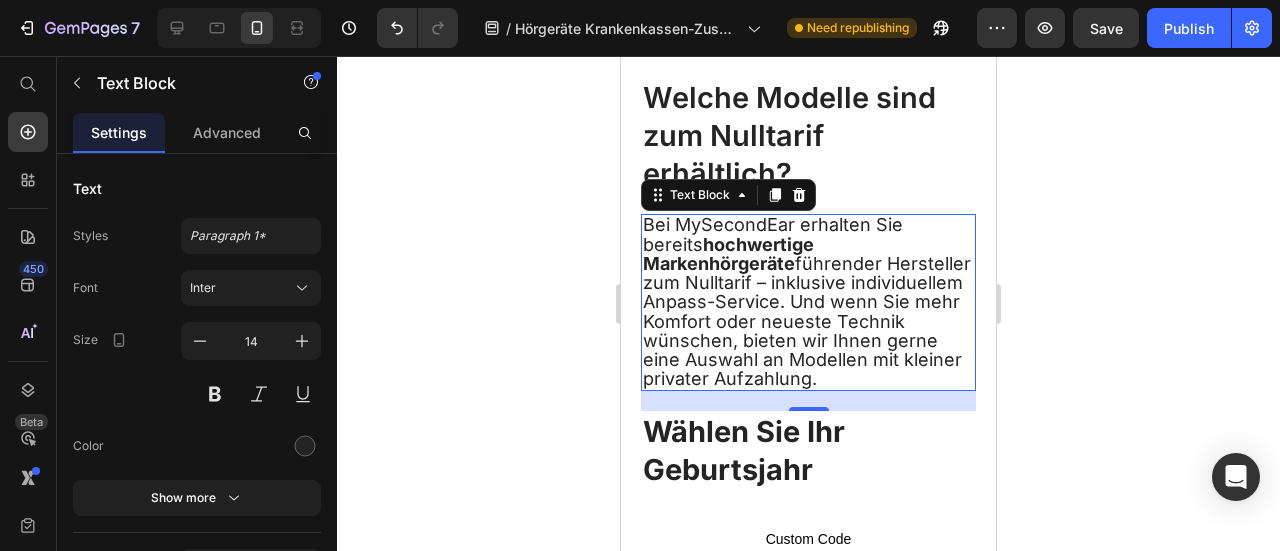 click on "Bei MySecondEar erhalten Sie bereits  hochwertige Markenhörgeräte  führender Hersteller zum Nulltarif – inklusive individuellem Anpass-Service. Und wenn Sie mehr Komfort oder neueste Technik wünschen, bieten wir Ihnen gerne eine Auswahl an Modellen mit kleiner privater Aufzahlung." at bounding box center [807, 301] 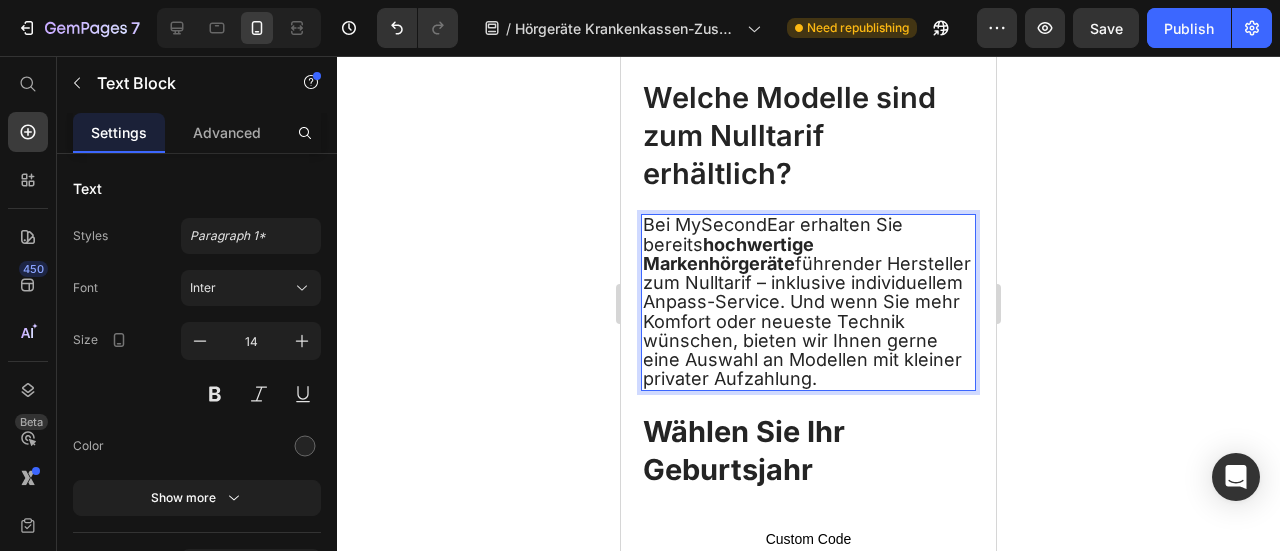 click on "Bei MySecondEar erhalten Sie bereits  hochwertige Markenhörgeräte  führender Hersteller zum Nulltarif – inklusive individuellem Anpass-Service. Und wenn Sie mehr Komfort oder neueste Technik wünschen, bieten wir Ihnen gerne eine Auswahl an Modellen mit kleiner privater Aufzahlung." at bounding box center [807, 301] 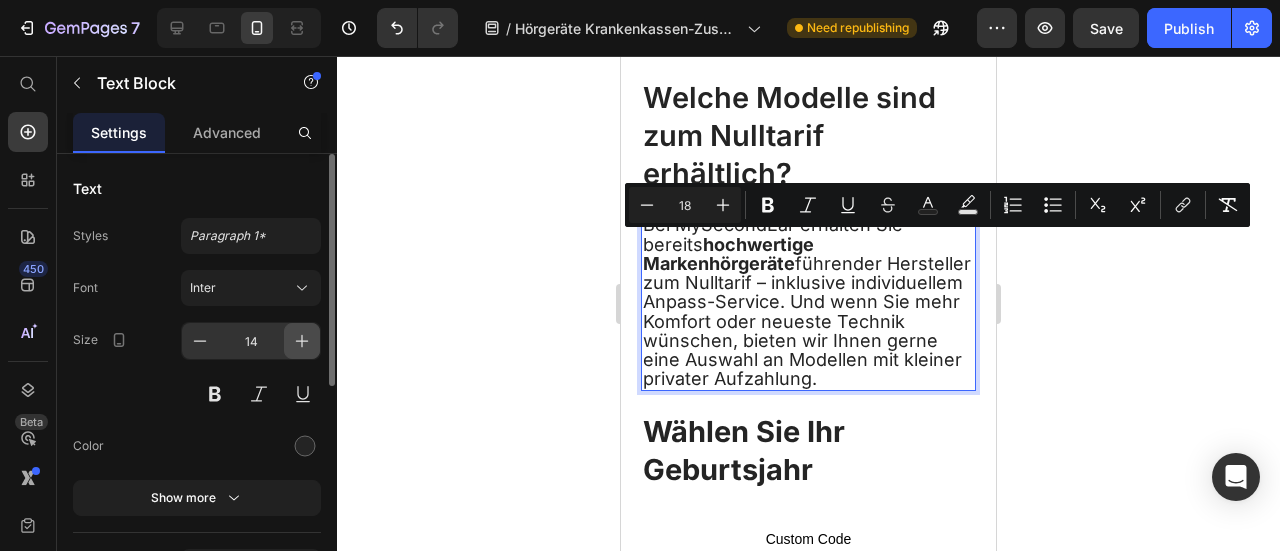 click 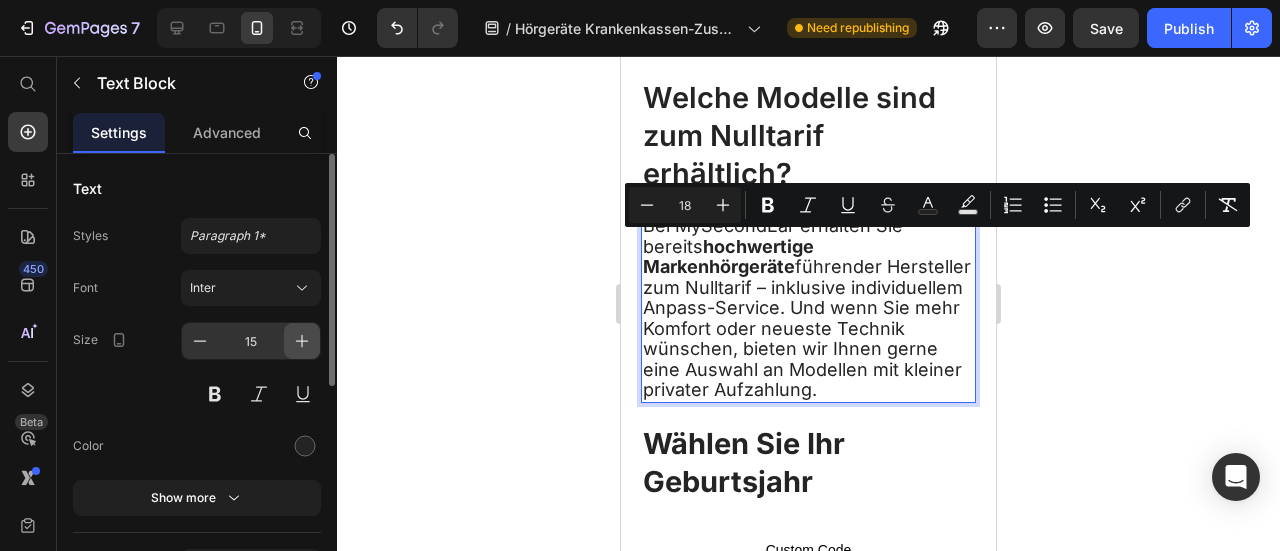 click 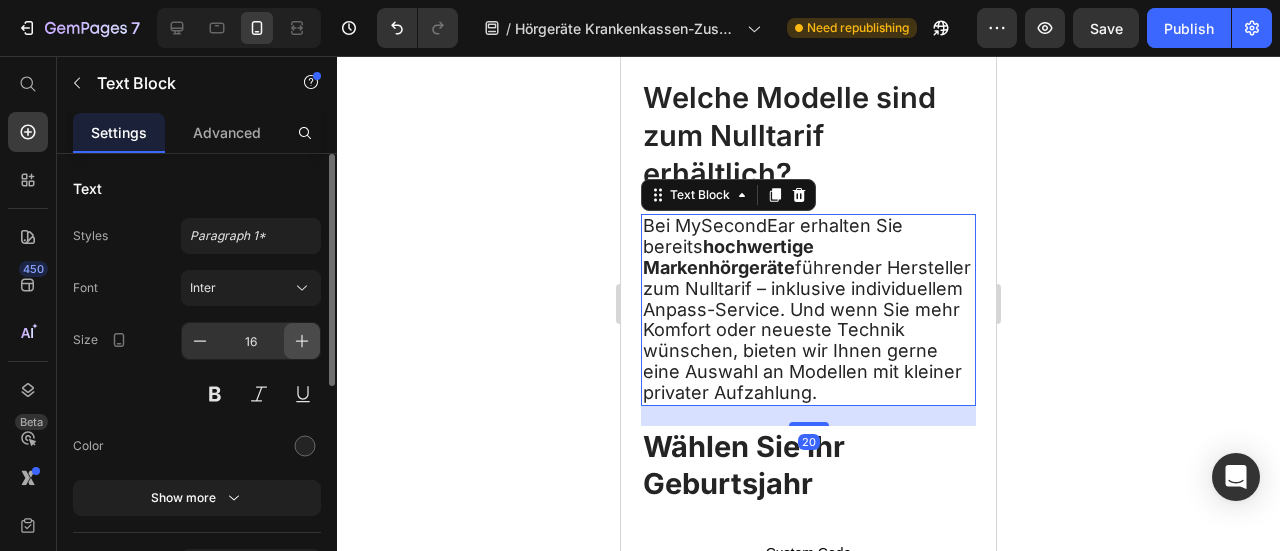 click 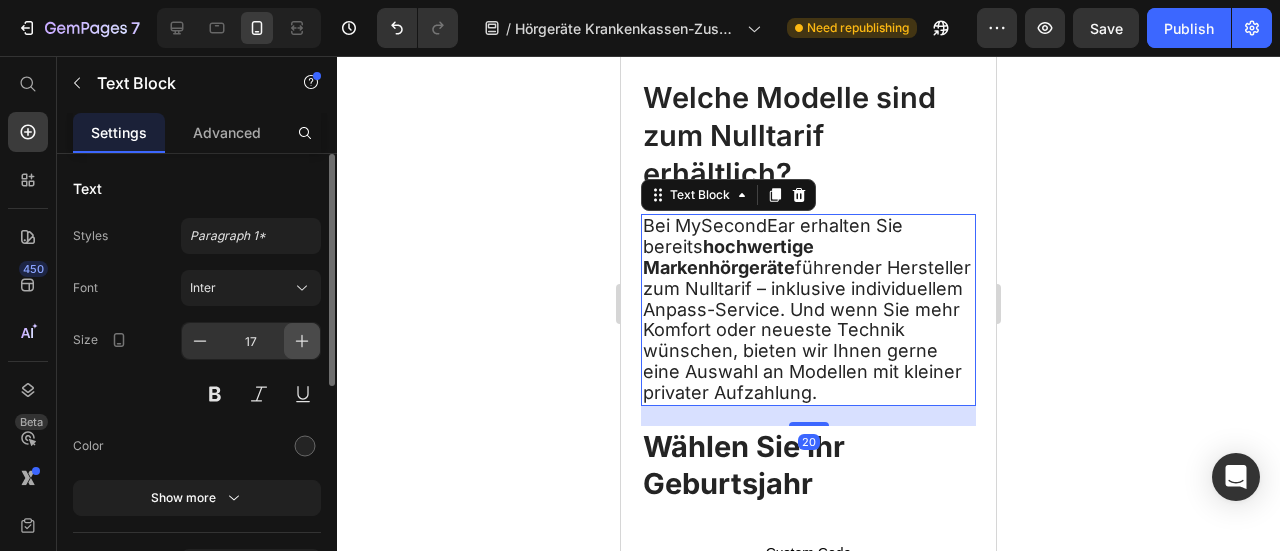 click 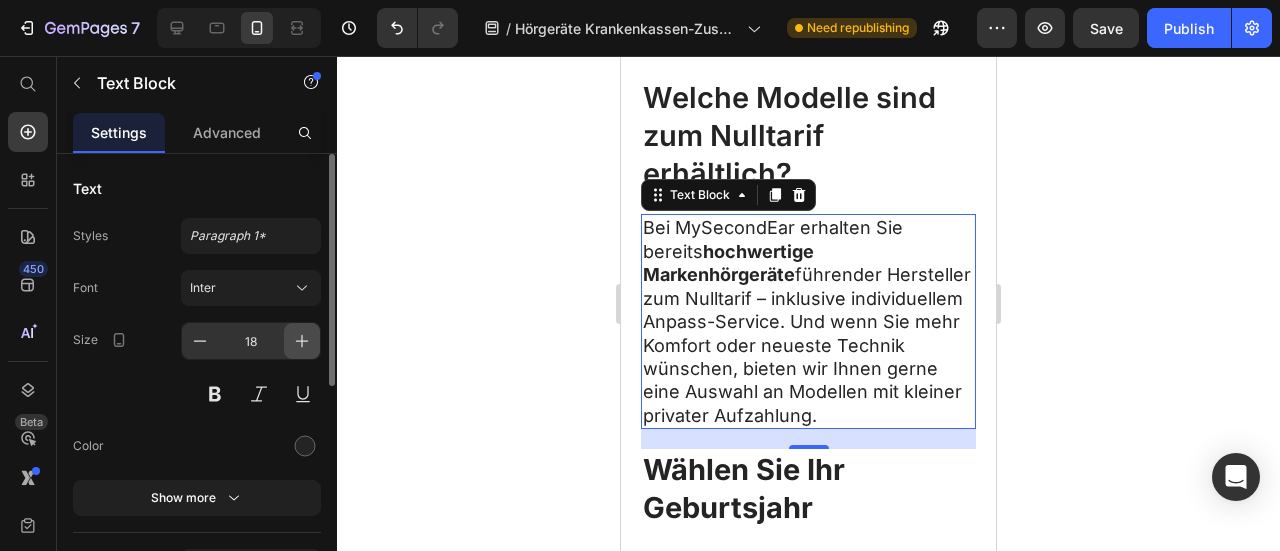 click 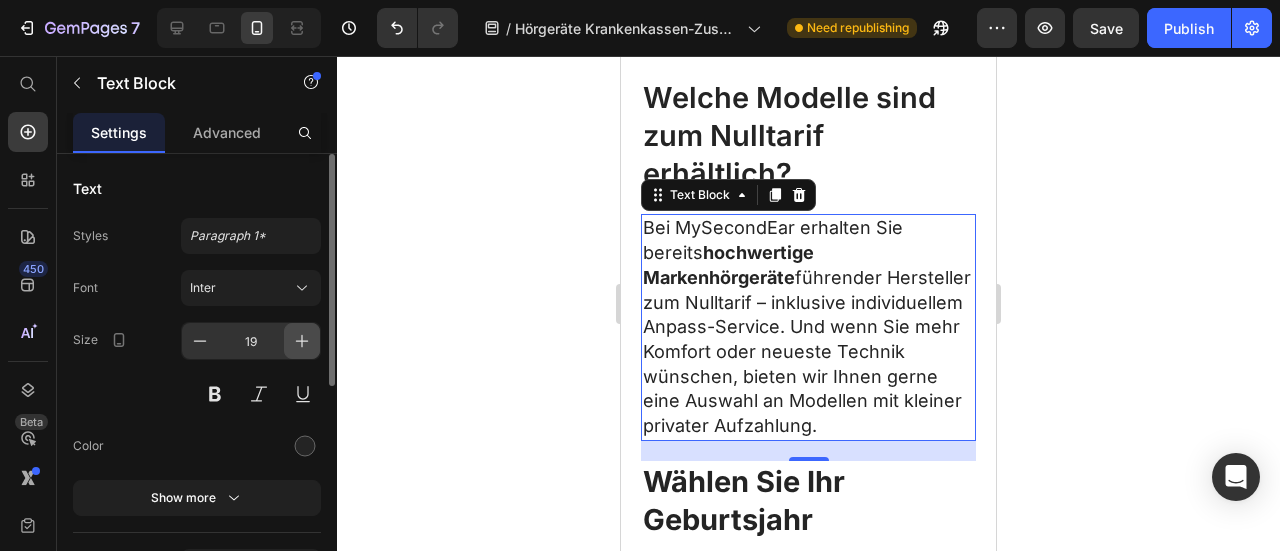 click 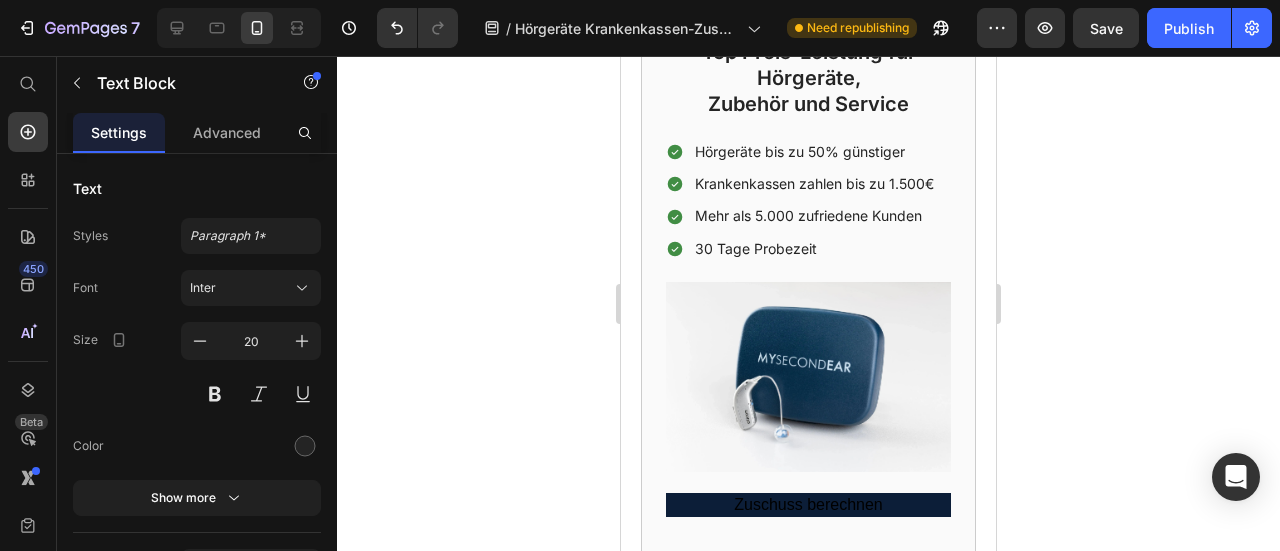 scroll, scrollTop: 900, scrollLeft: 0, axis: vertical 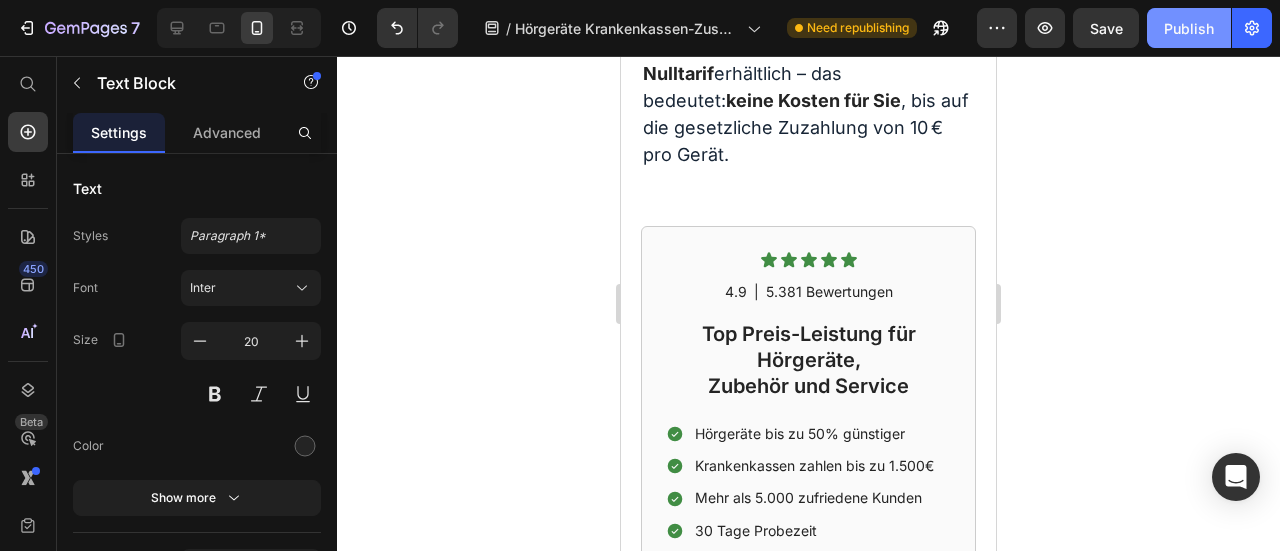 click on "Publish" at bounding box center (1189, 28) 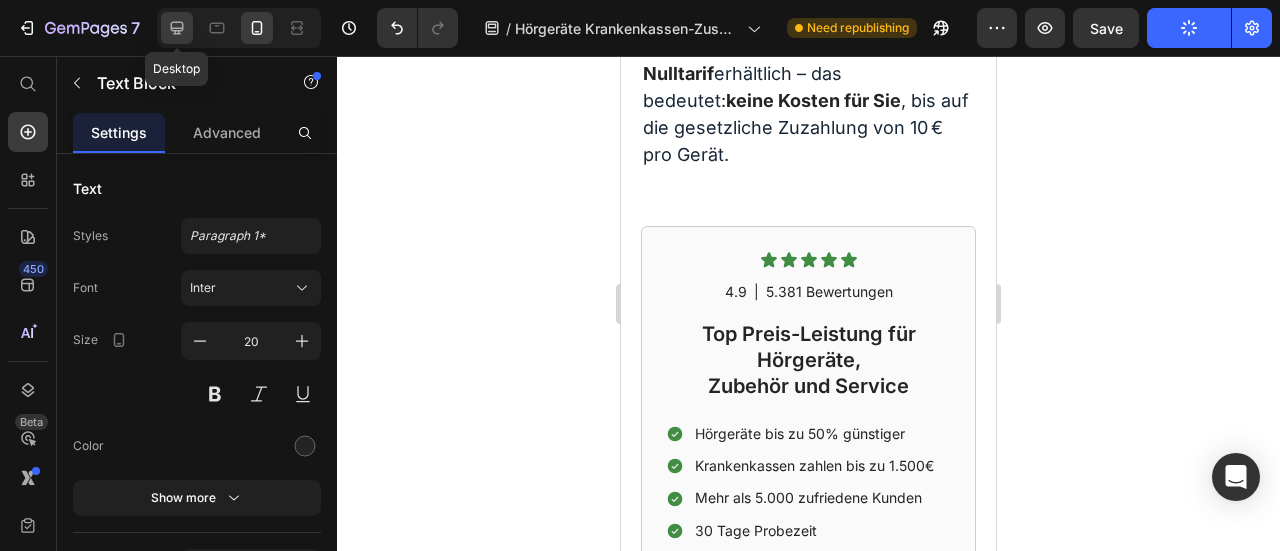click 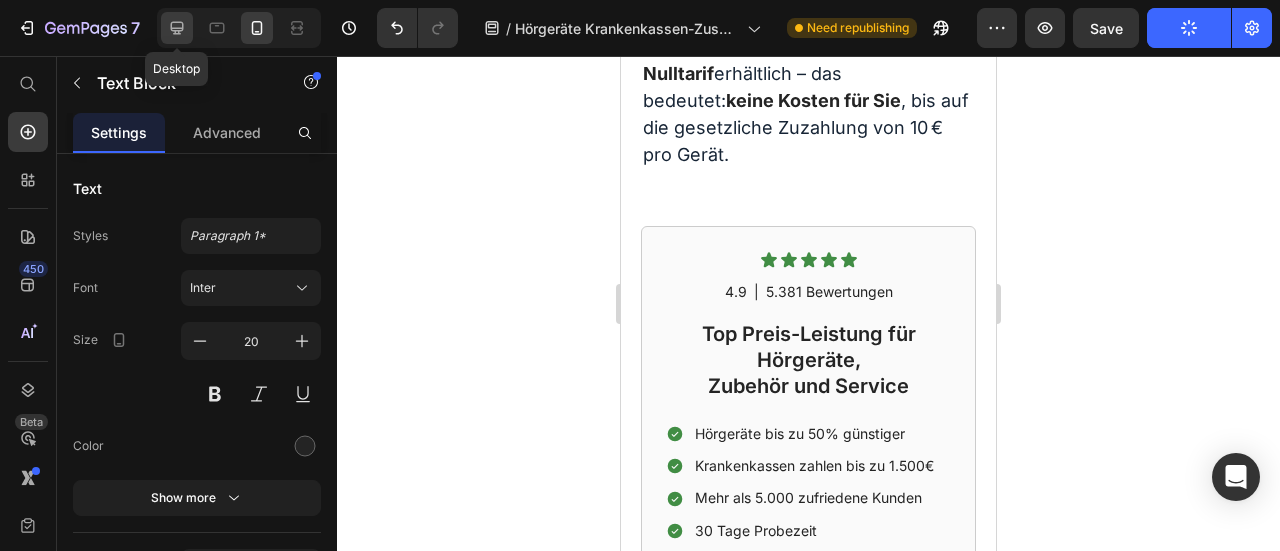 type on "23" 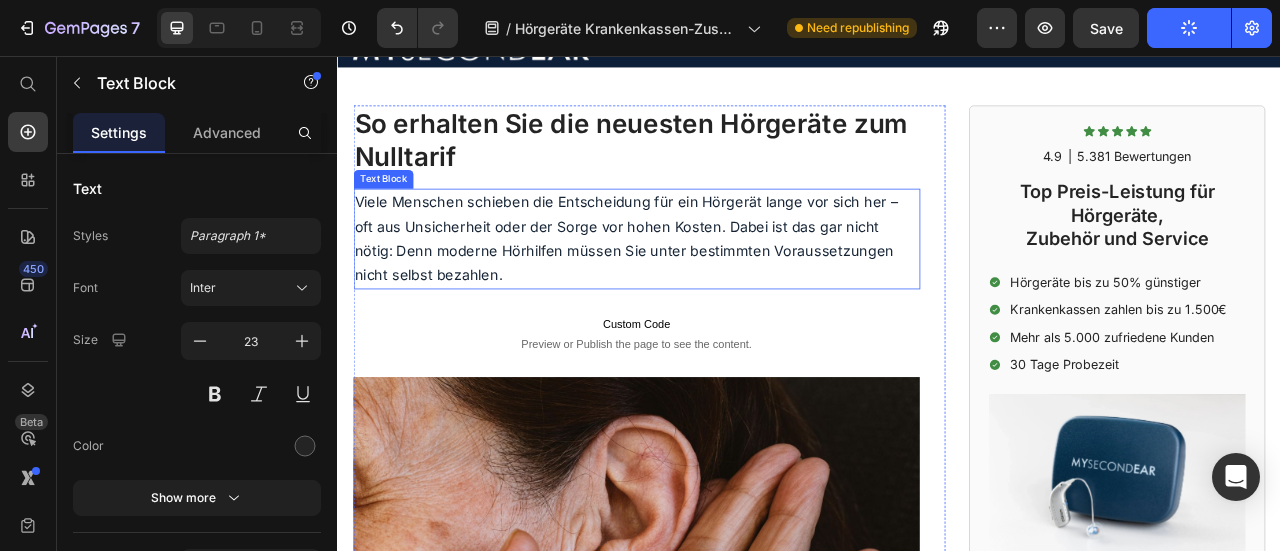 scroll, scrollTop: 0, scrollLeft: 0, axis: both 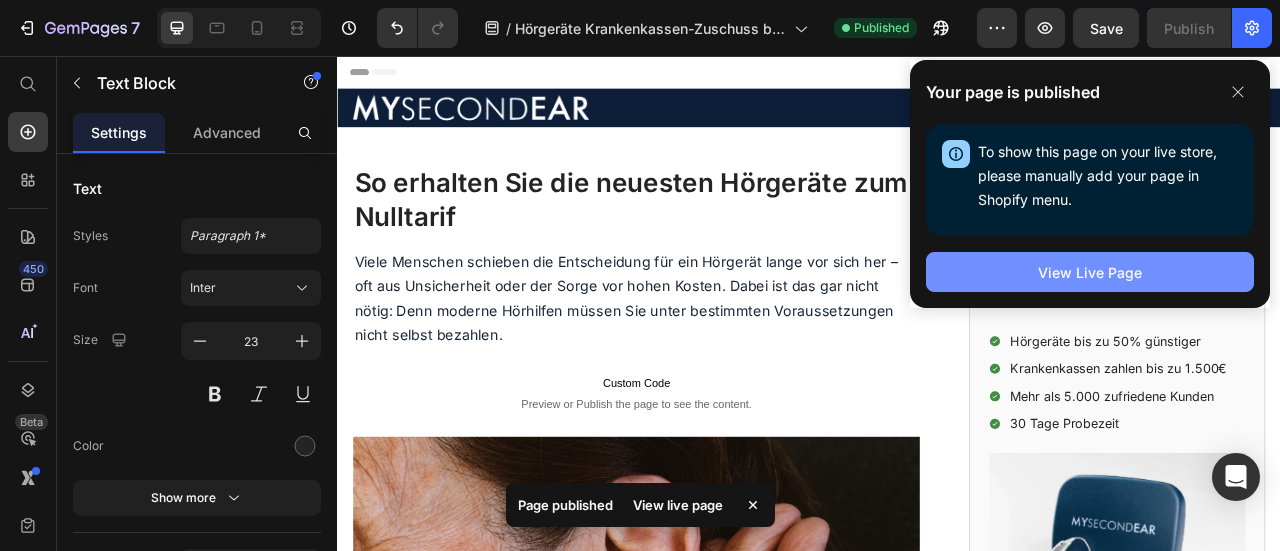 click on "View Live Page" at bounding box center (1090, 272) 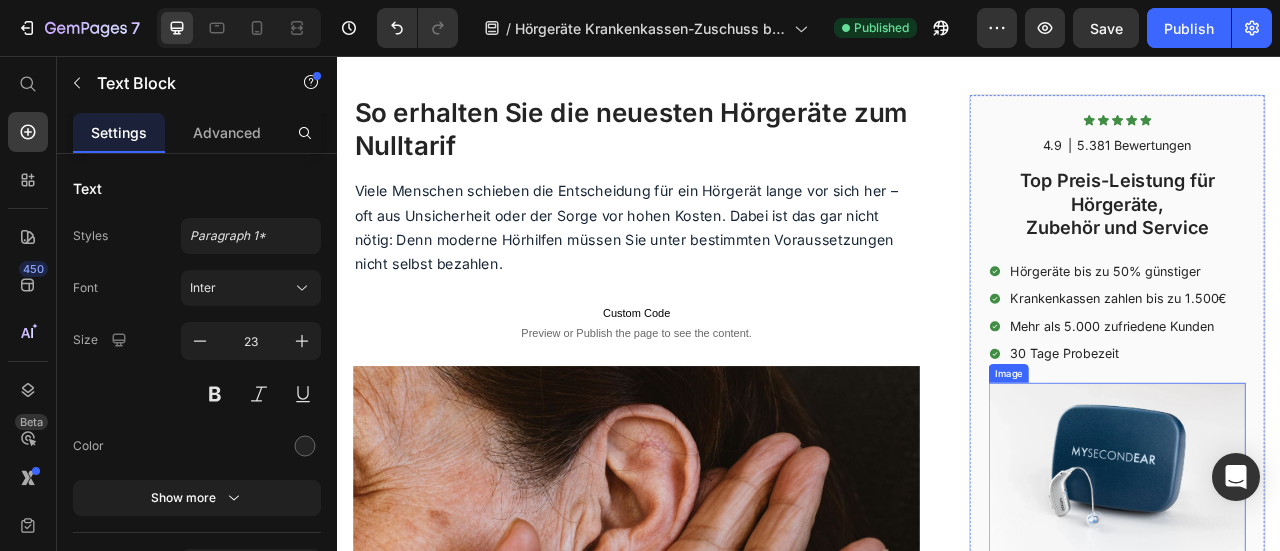 scroll, scrollTop: 200, scrollLeft: 0, axis: vertical 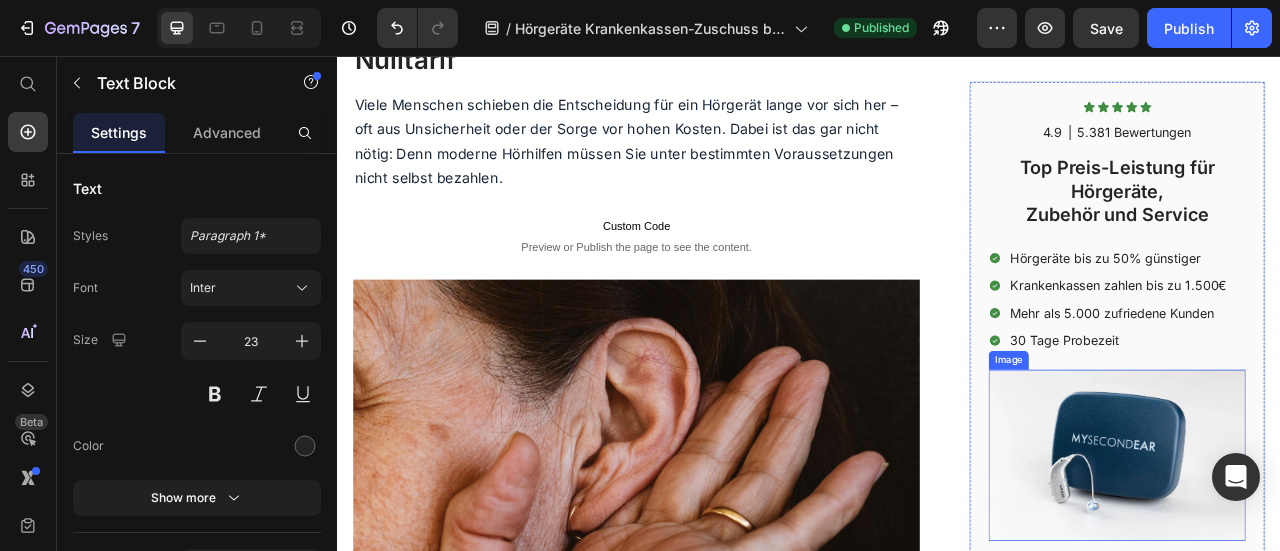 click at bounding box center [1328, 564] 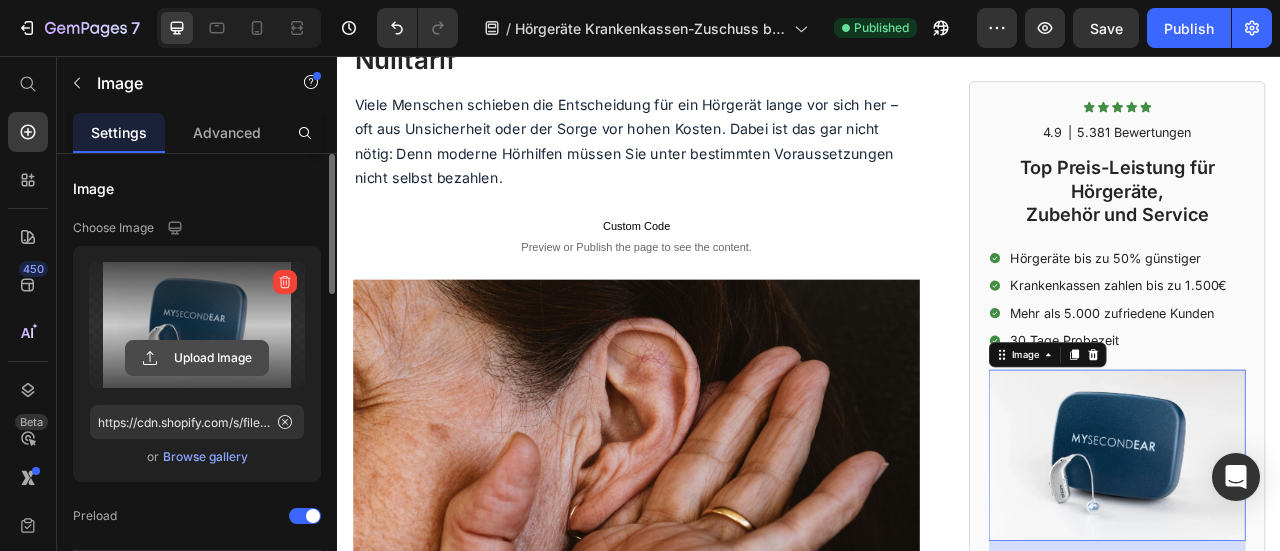 click 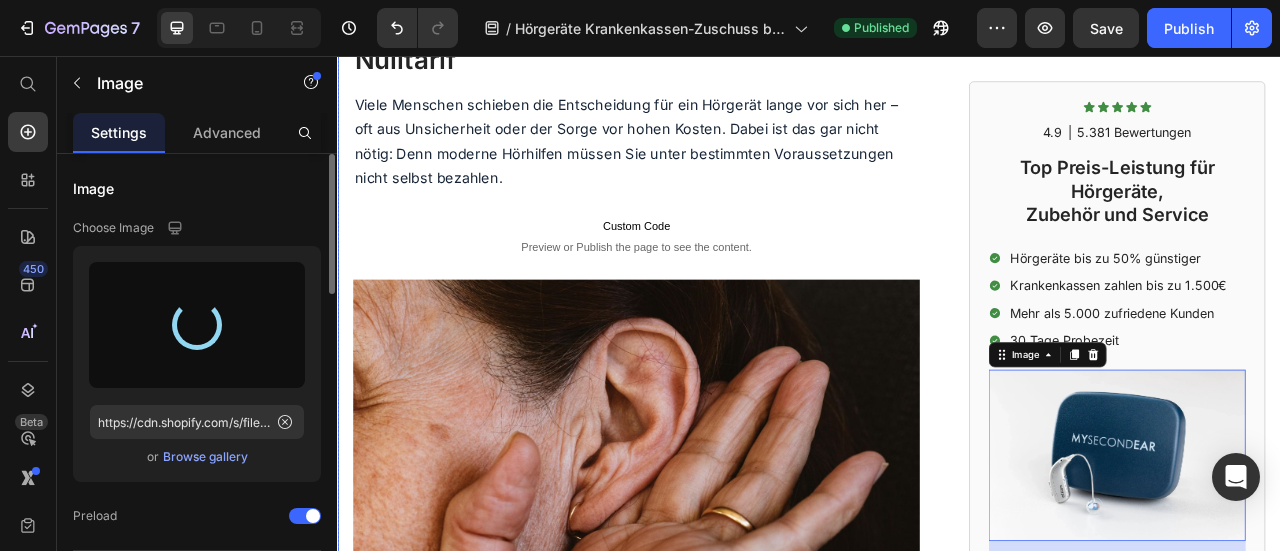 type on "https://cdn.shopify.com/s/files/1/0266/3618/9740/files/gempages_572651253079737496-03a7858c-346b-428a-8224-175b0dcc0cdb.jpg" 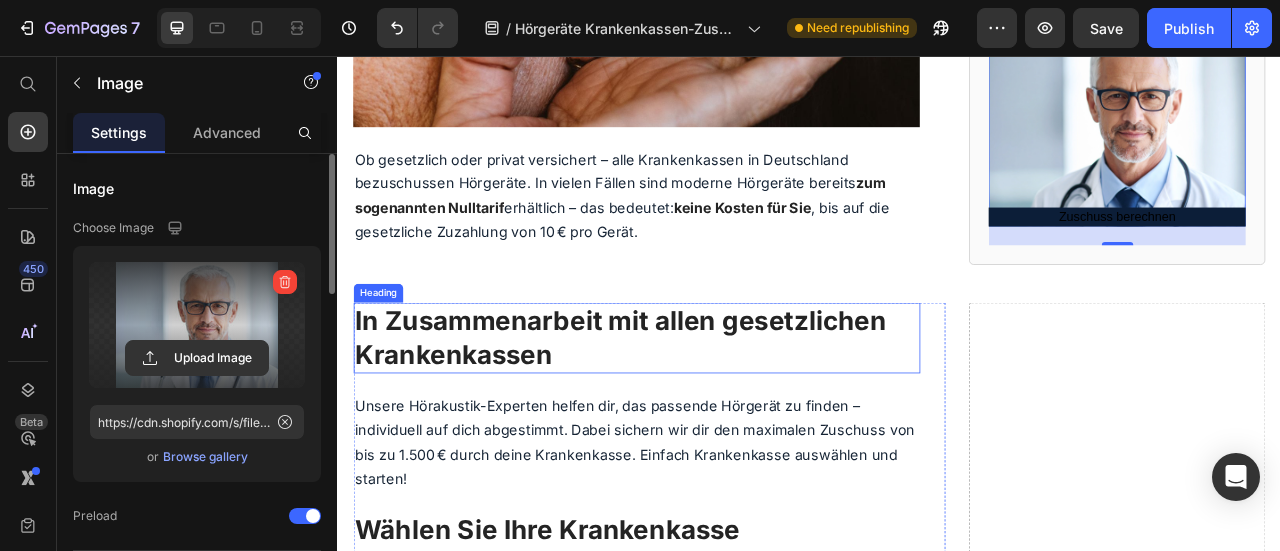 scroll, scrollTop: 1200, scrollLeft: 0, axis: vertical 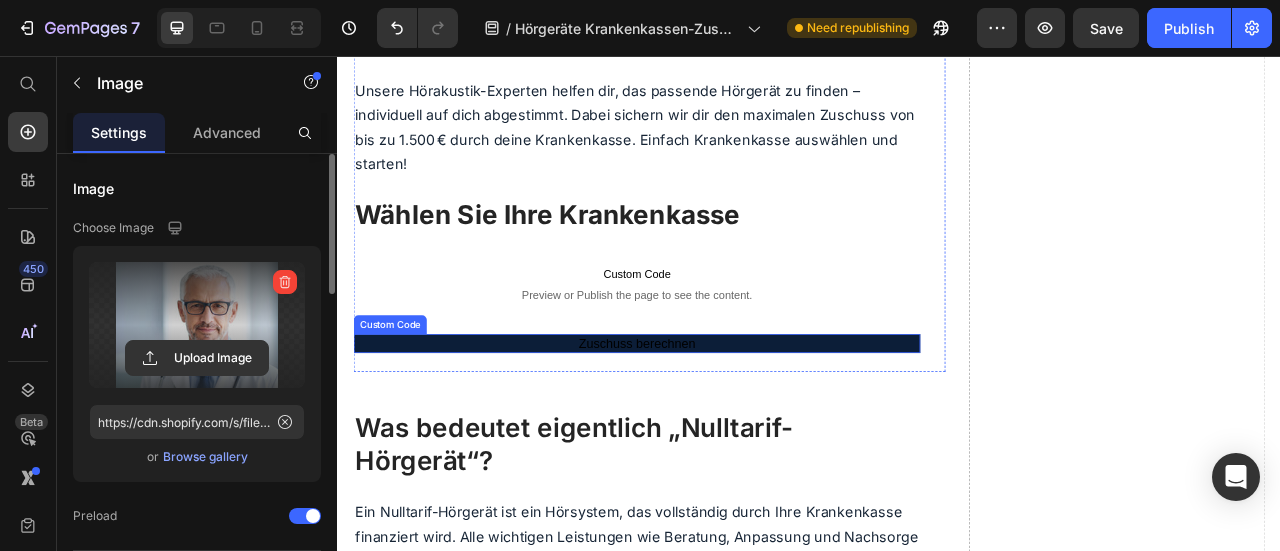 click on "Zuschuss berechnen" at bounding box center (717, 422) 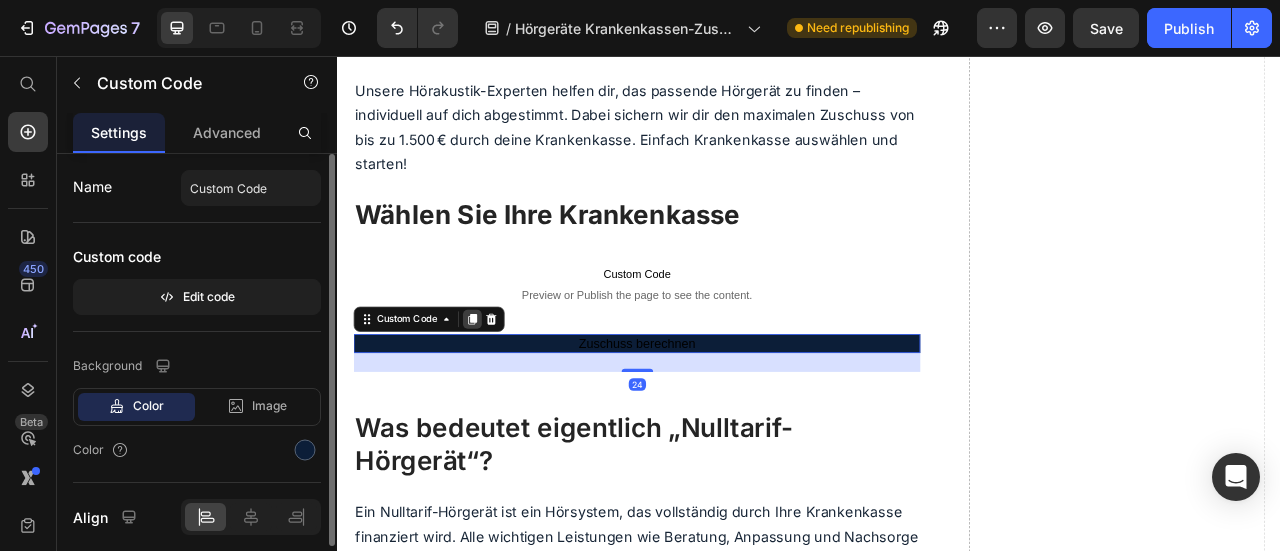 click 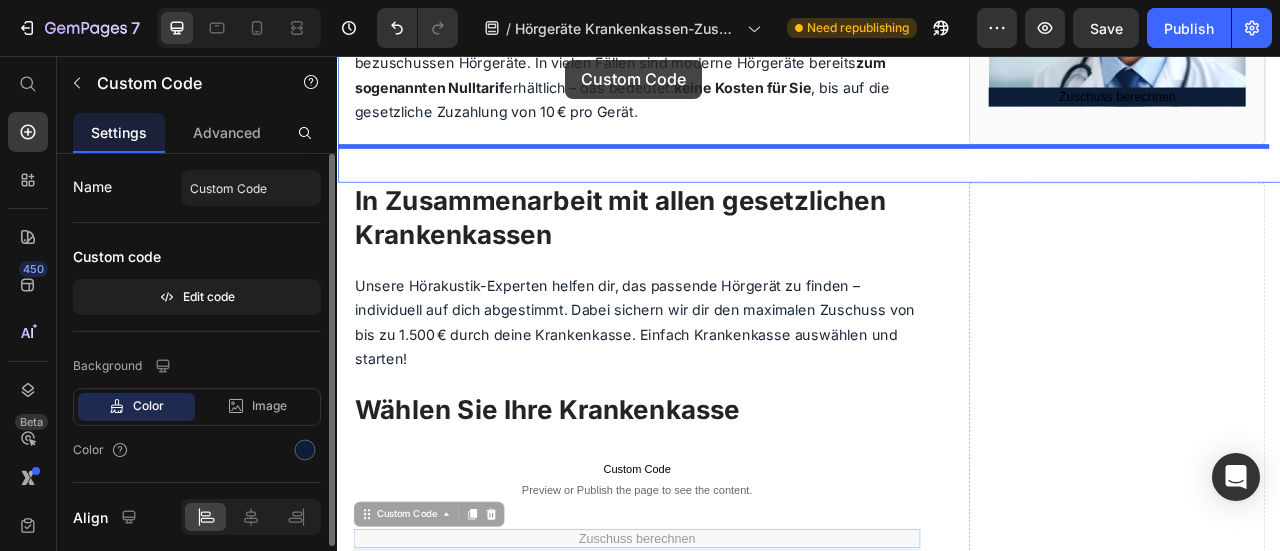 scroll, scrollTop: 788, scrollLeft: 0, axis: vertical 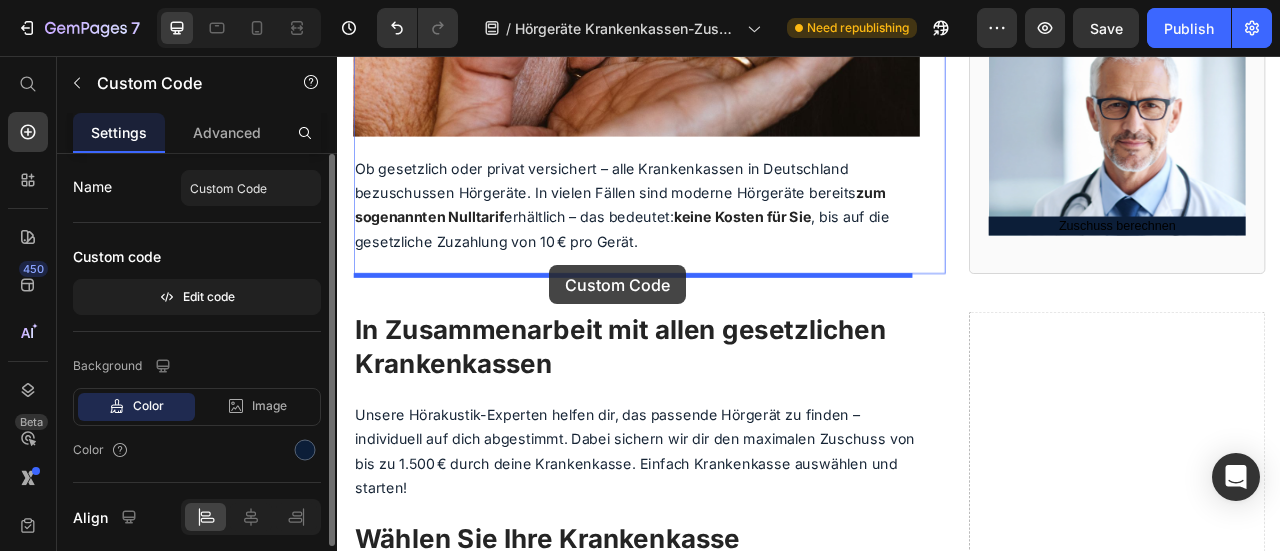 drag, startPoint x: 591, startPoint y: 431, endPoint x: 607, endPoint y: 322, distance: 110.16805 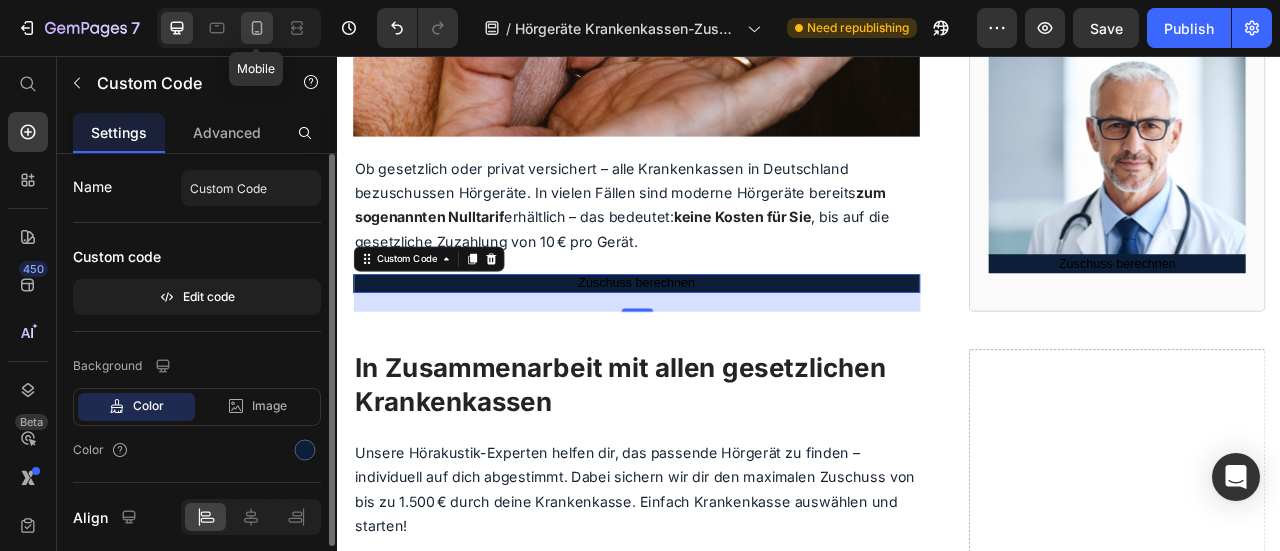 click 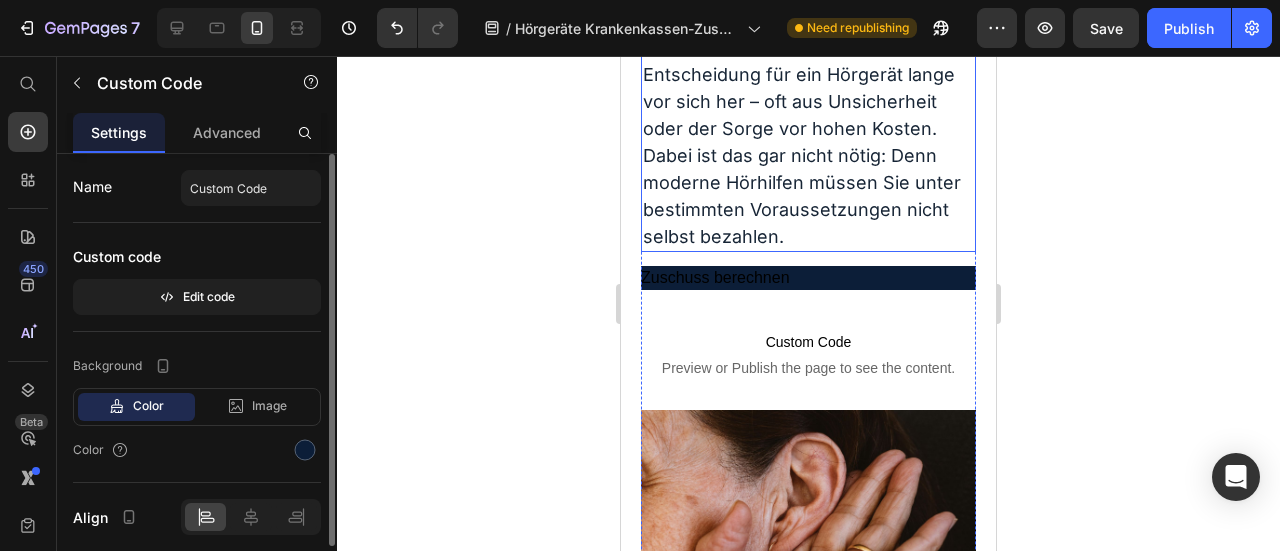 scroll, scrollTop: 300, scrollLeft: 0, axis: vertical 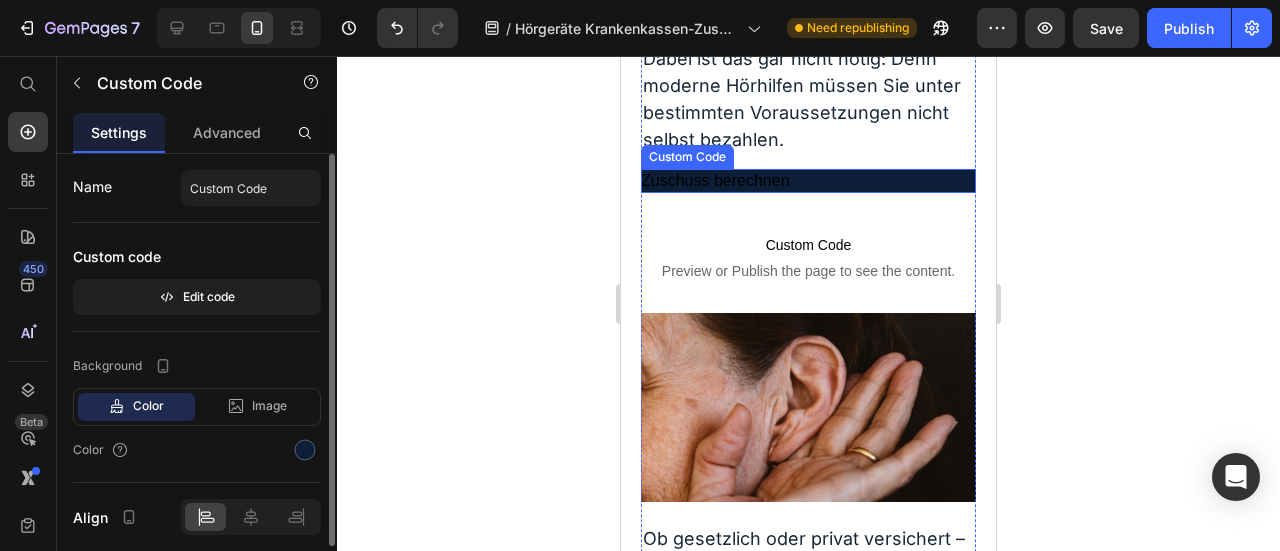 click on "Zuschuss berechnen" at bounding box center [808, 181] 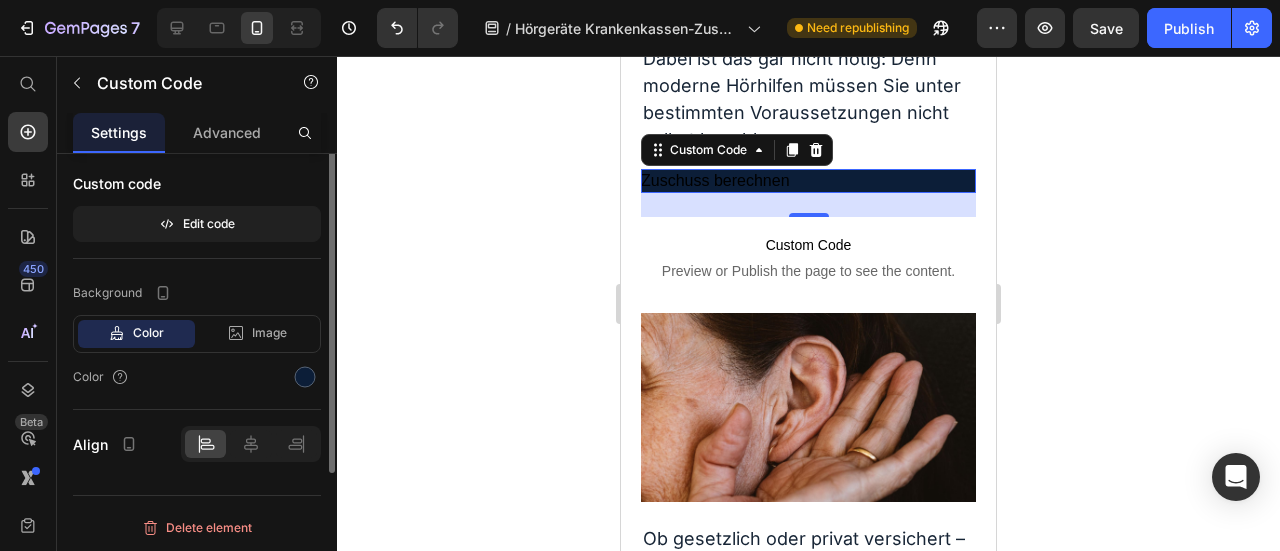 scroll, scrollTop: 0, scrollLeft: 0, axis: both 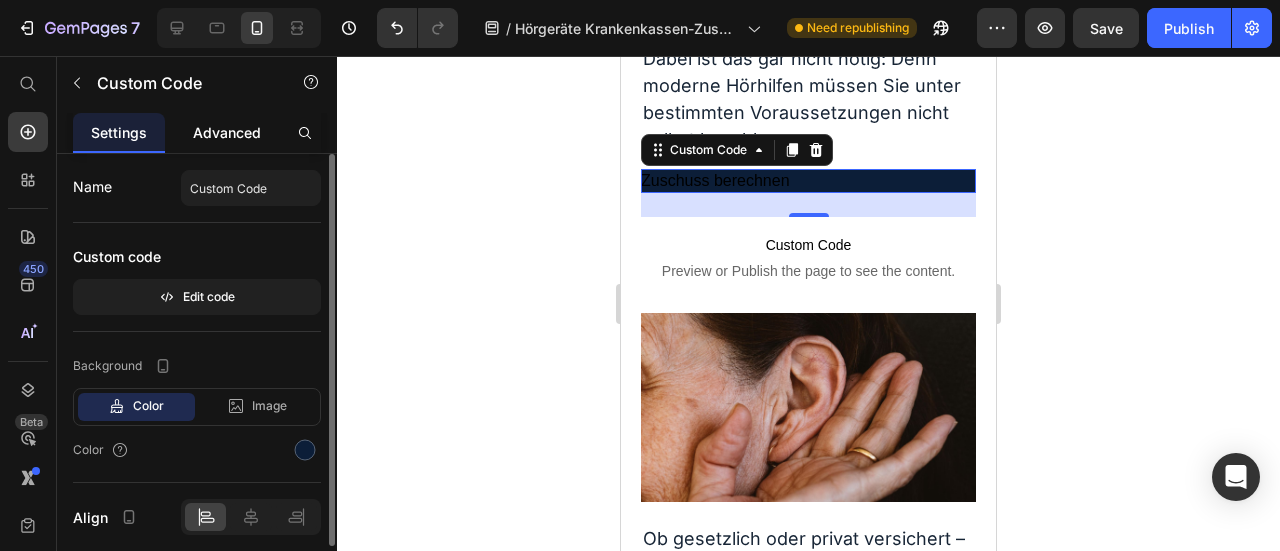 click on "Advanced" at bounding box center [227, 132] 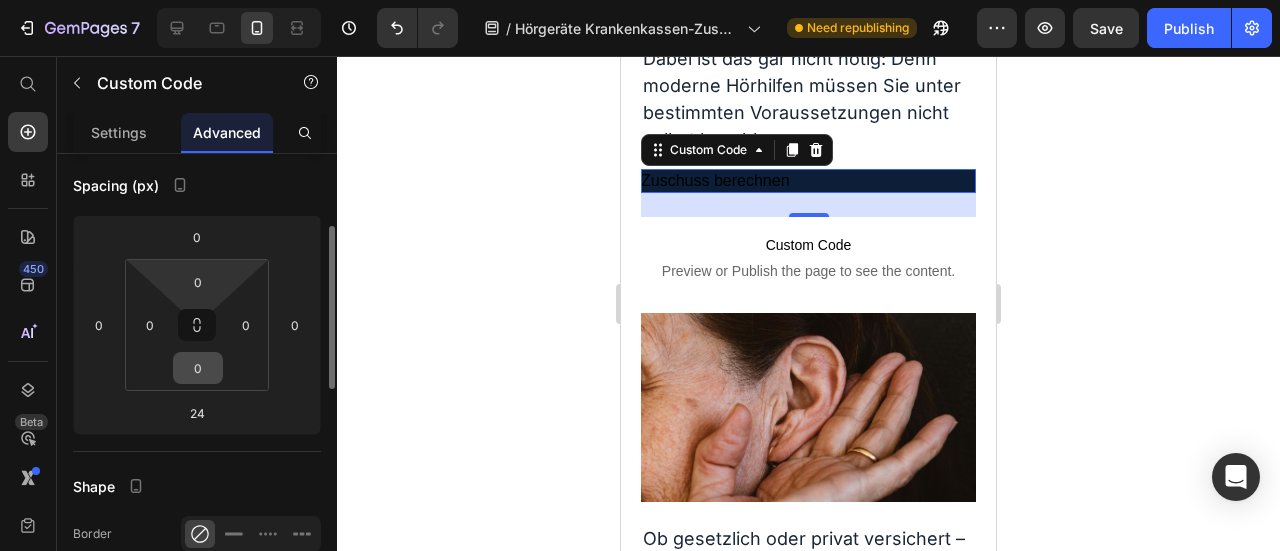 scroll, scrollTop: 0, scrollLeft: 0, axis: both 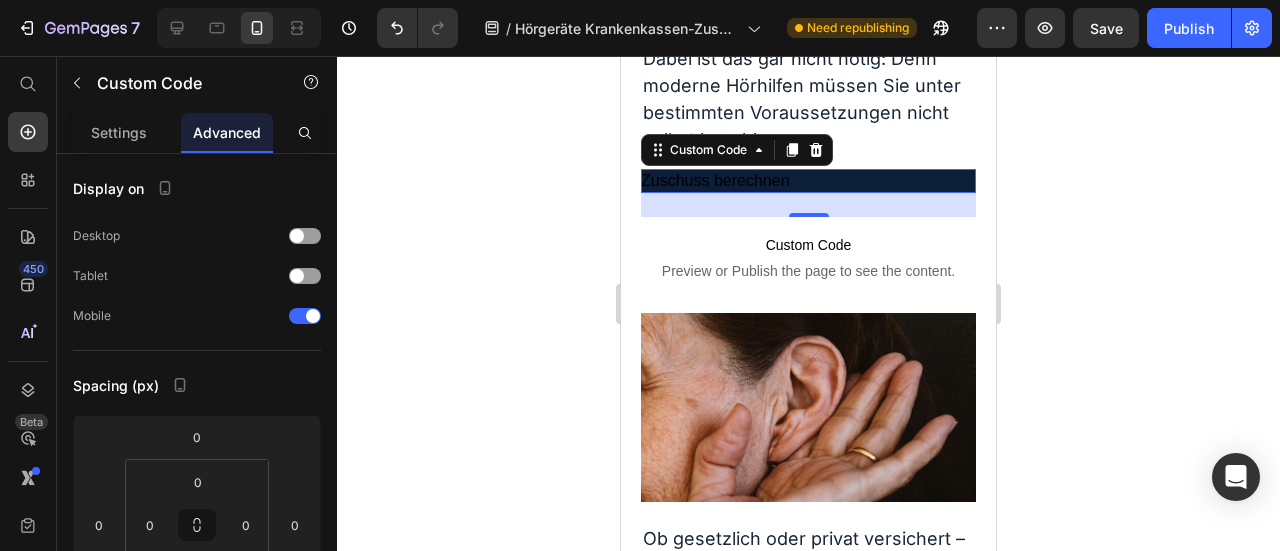 click on "Zuschuss berechnen" at bounding box center (715, 181) 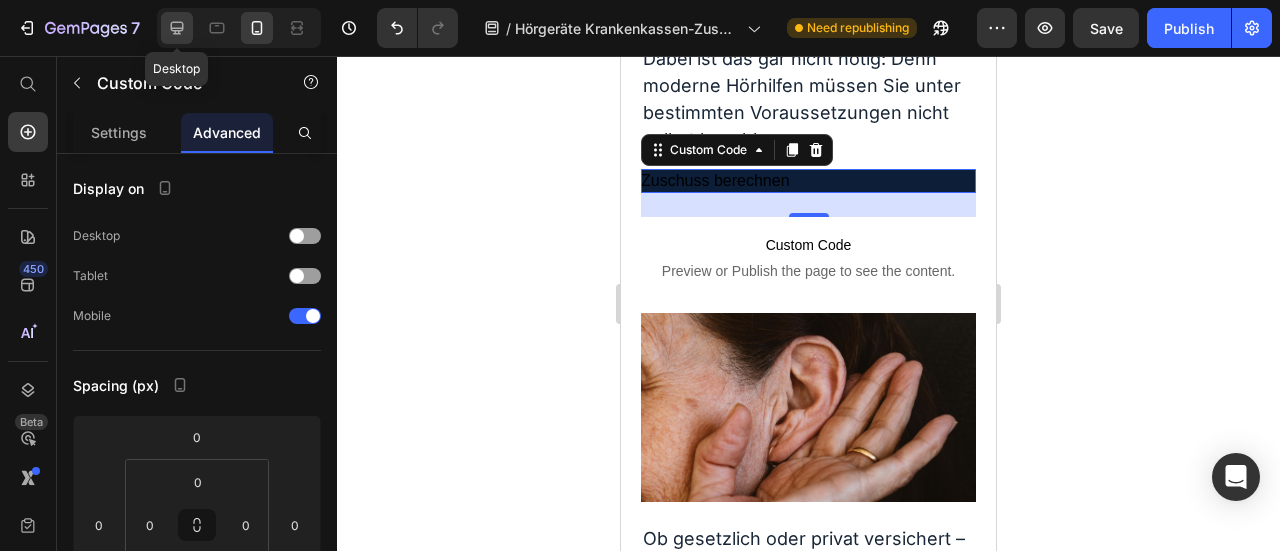 click 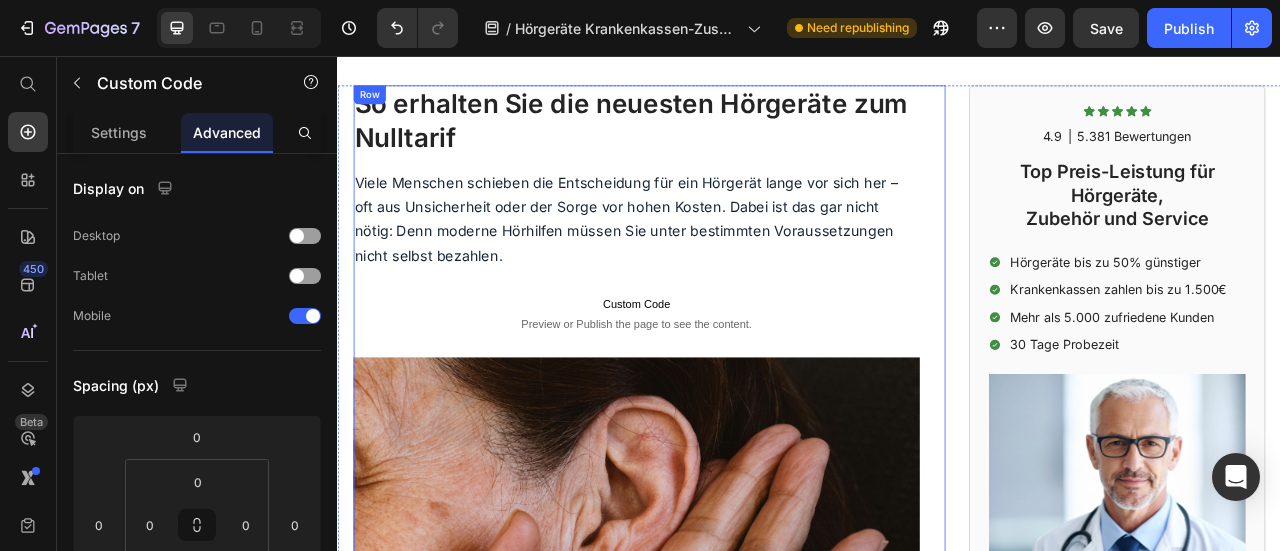 scroll, scrollTop: 100, scrollLeft: 0, axis: vertical 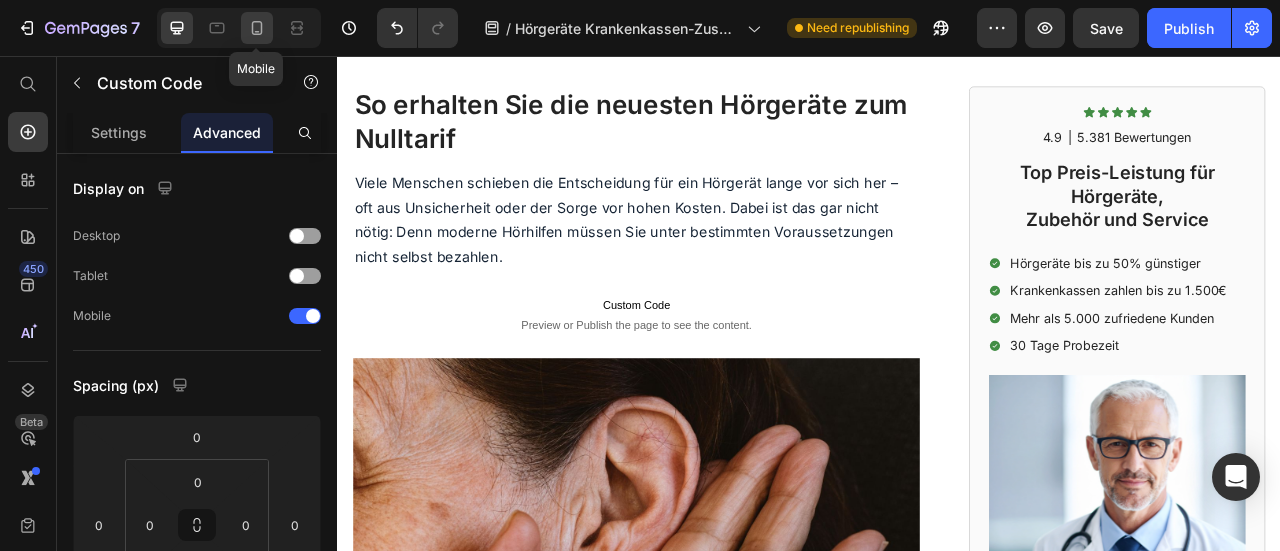 click 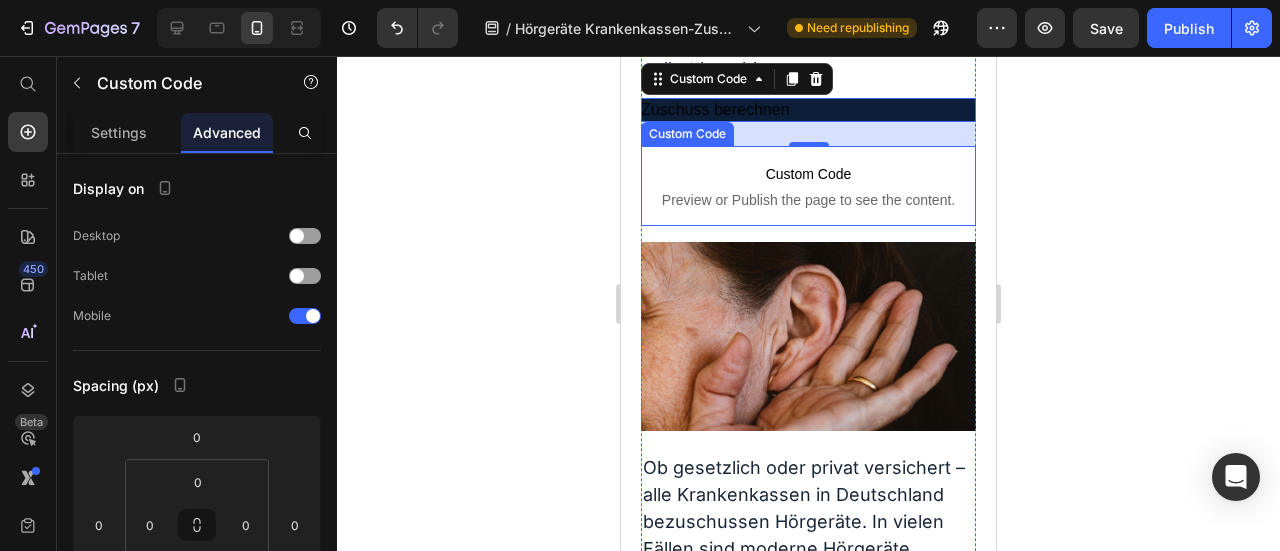 scroll, scrollTop: 0, scrollLeft: 0, axis: both 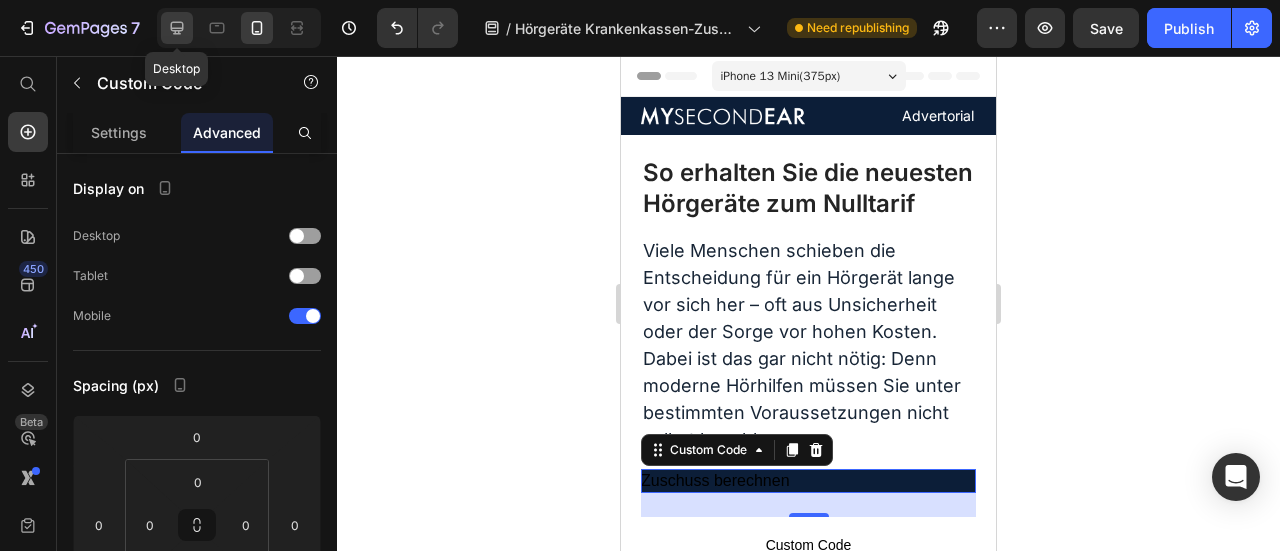 click 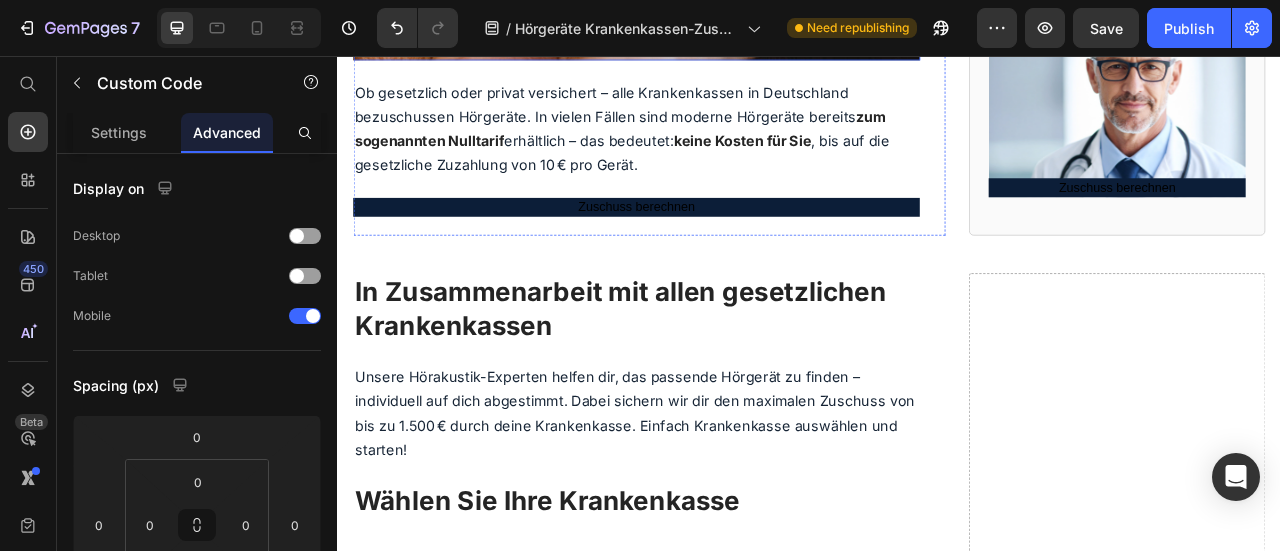 scroll, scrollTop: 900, scrollLeft: 0, axis: vertical 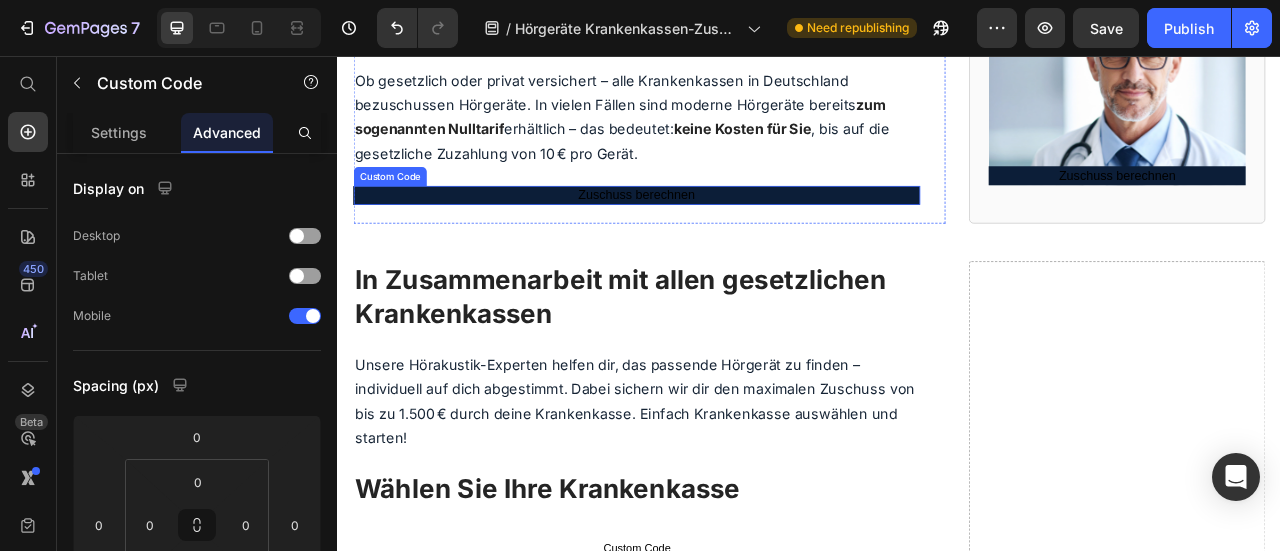 click on "Zuschuss berechnen" at bounding box center (717, 233) 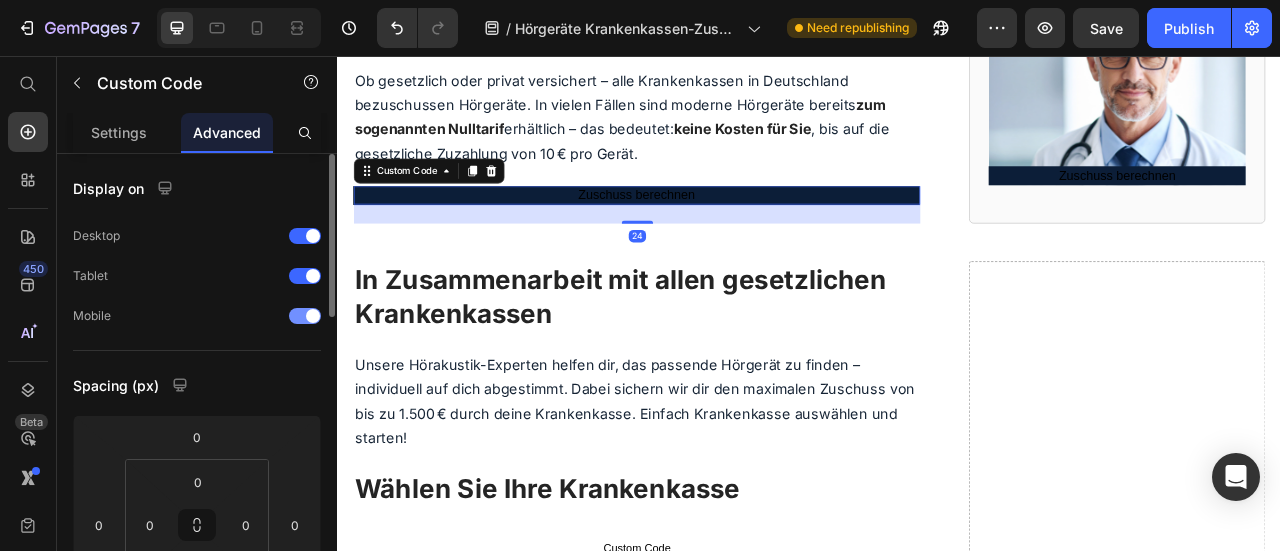 click at bounding box center [305, 316] 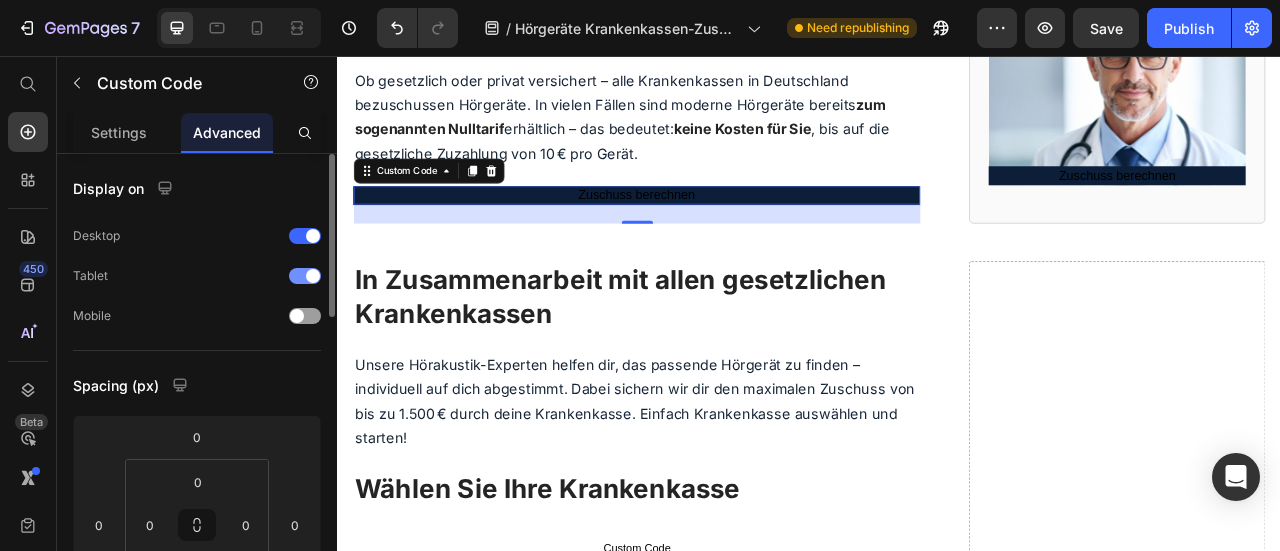 click at bounding box center (305, 276) 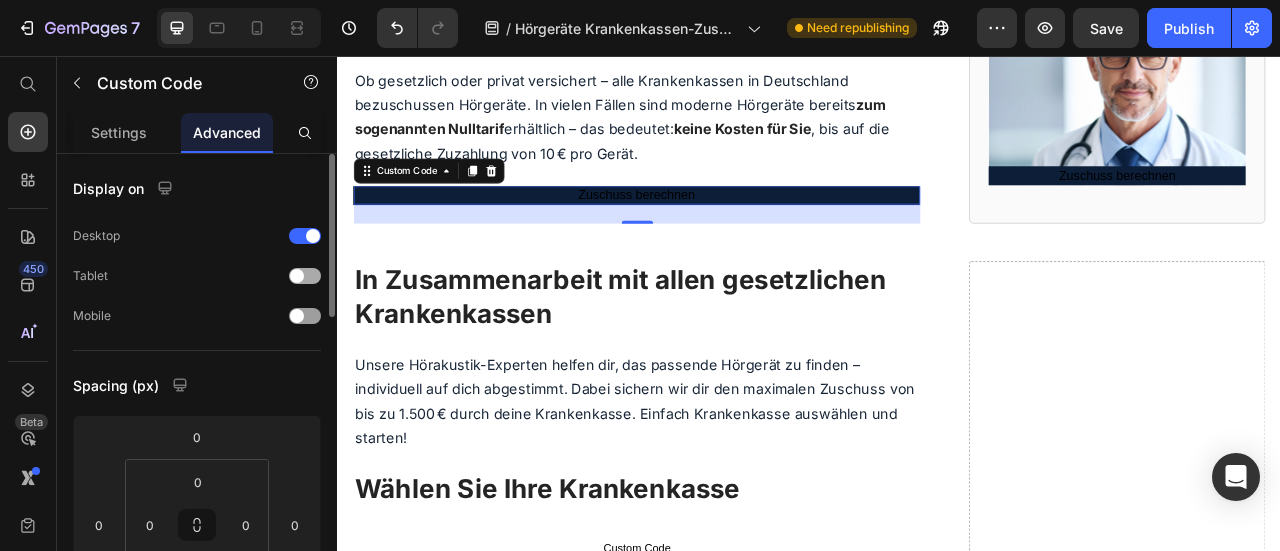 click at bounding box center [305, 276] 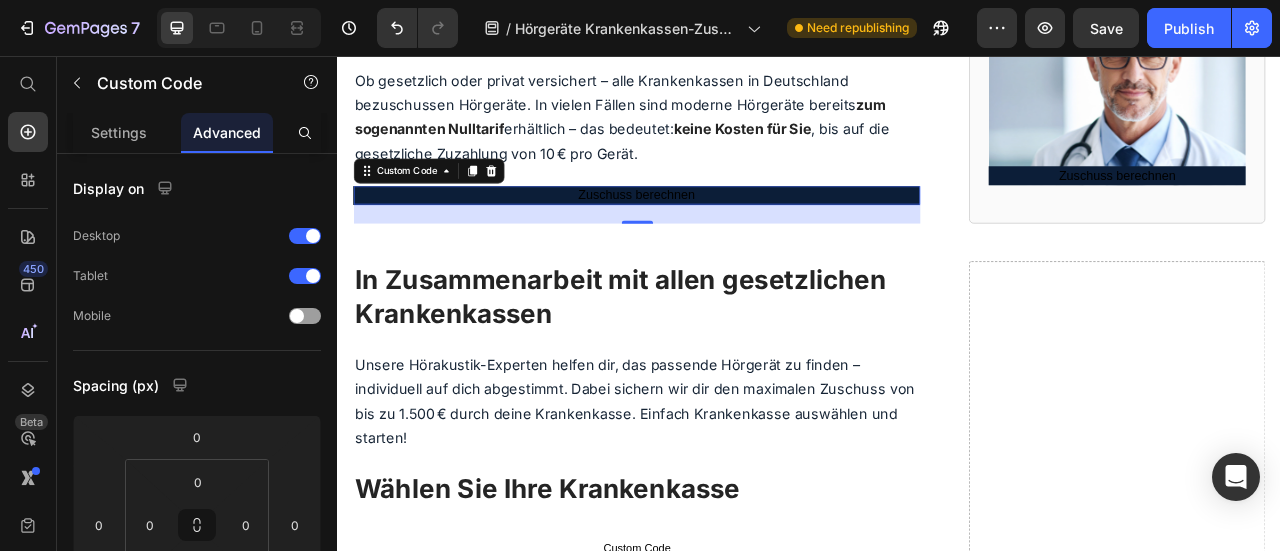 click on "Zuschuss berechnen" at bounding box center [717, 233] 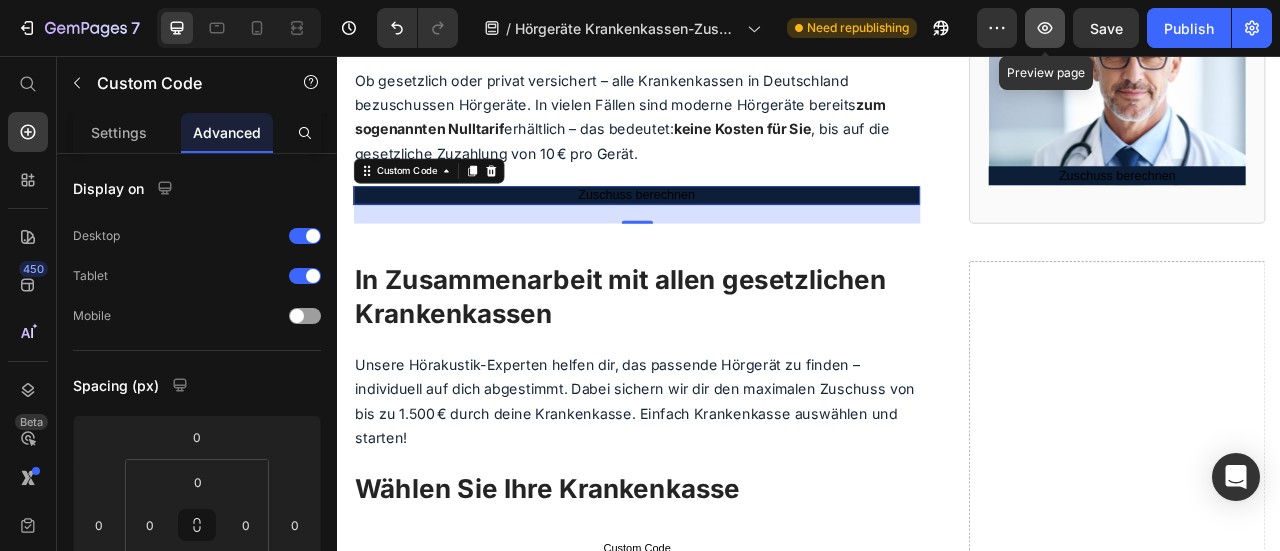click 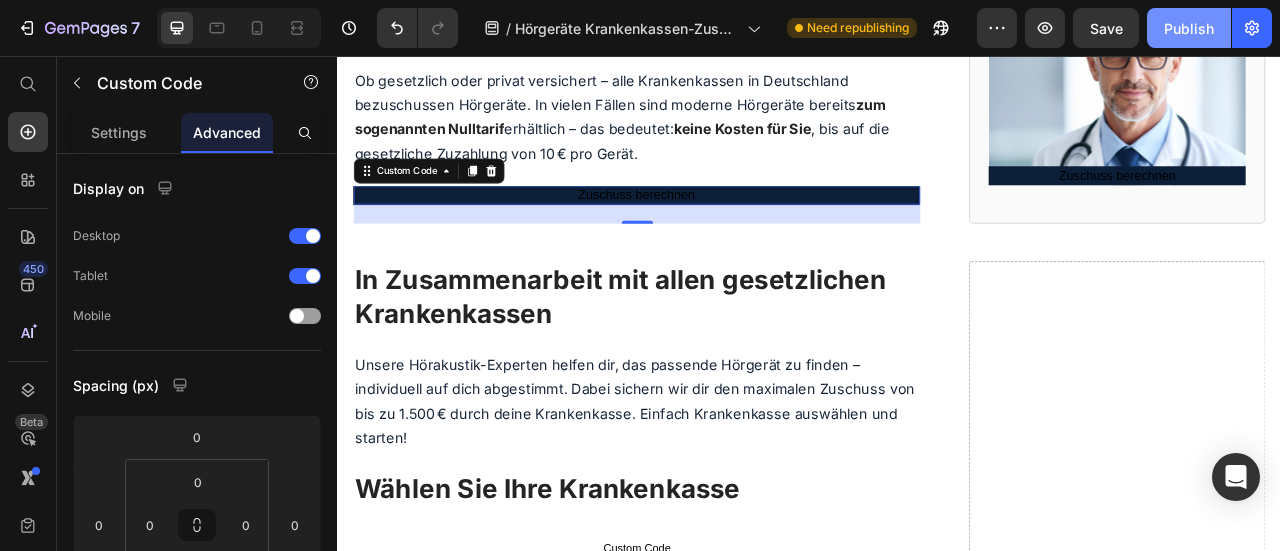 click on "Publish" at bounding box center [1189, 28] 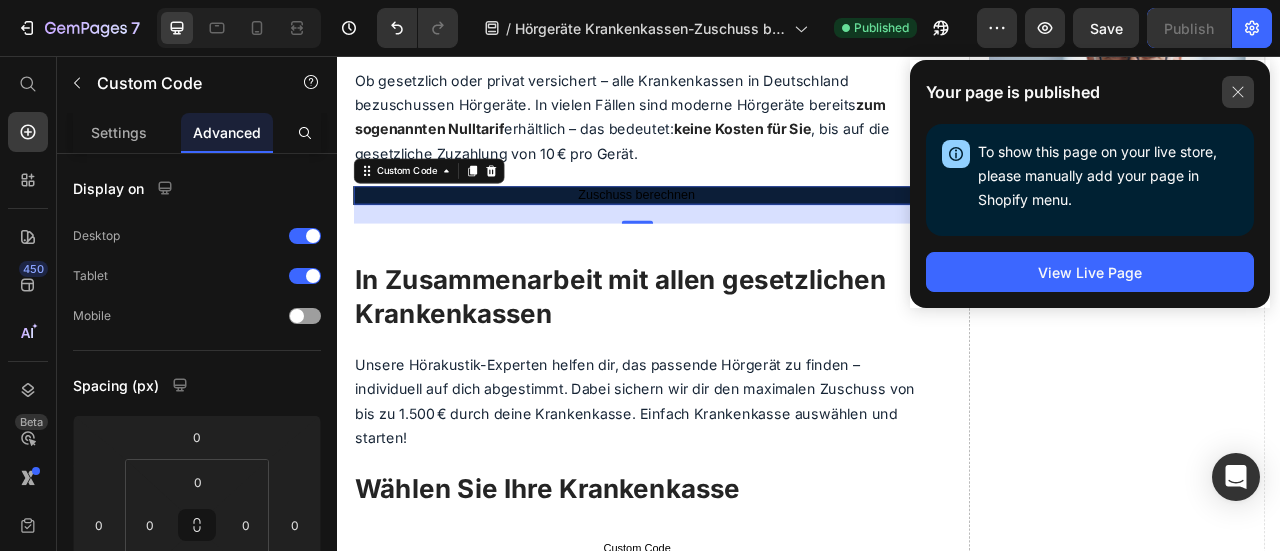 click 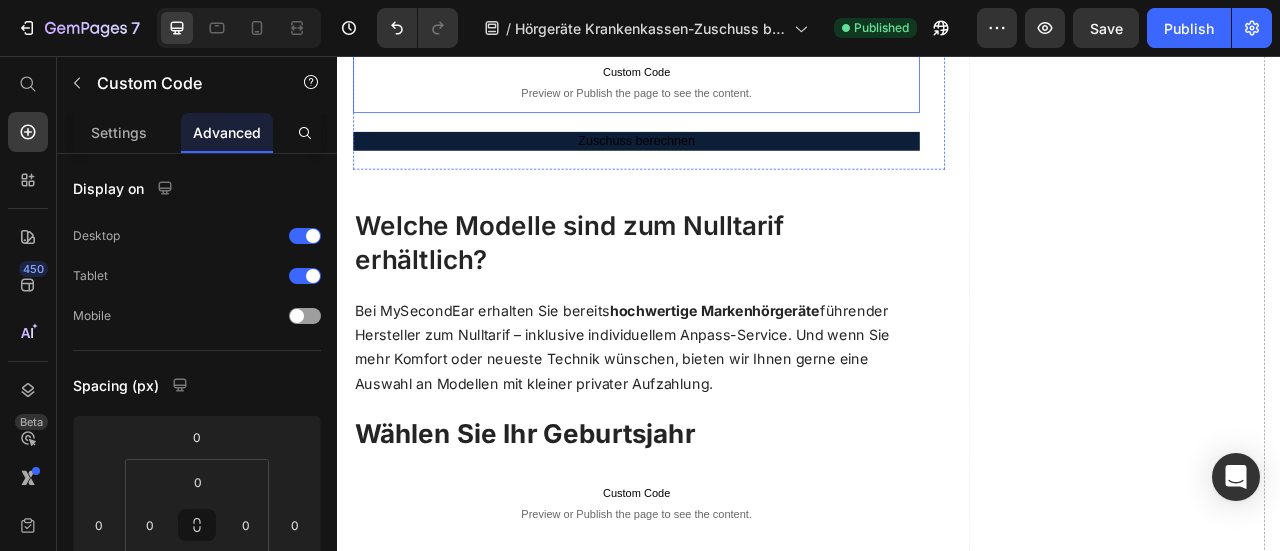 scroll, scrollTop: 1982, scrollLeft: 0, axis: vertical 